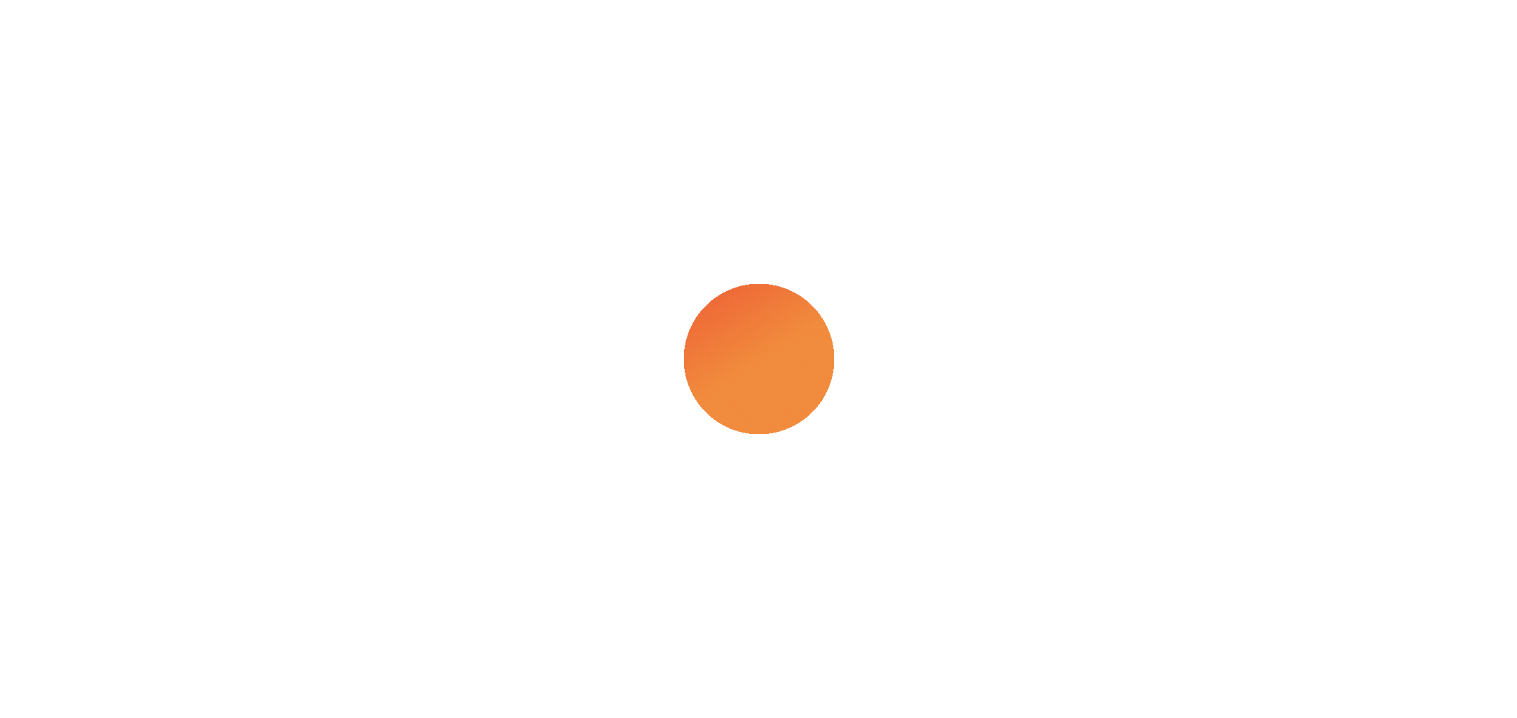 scroll, scrollTop: 0, scrollLeft: 0, axis: both 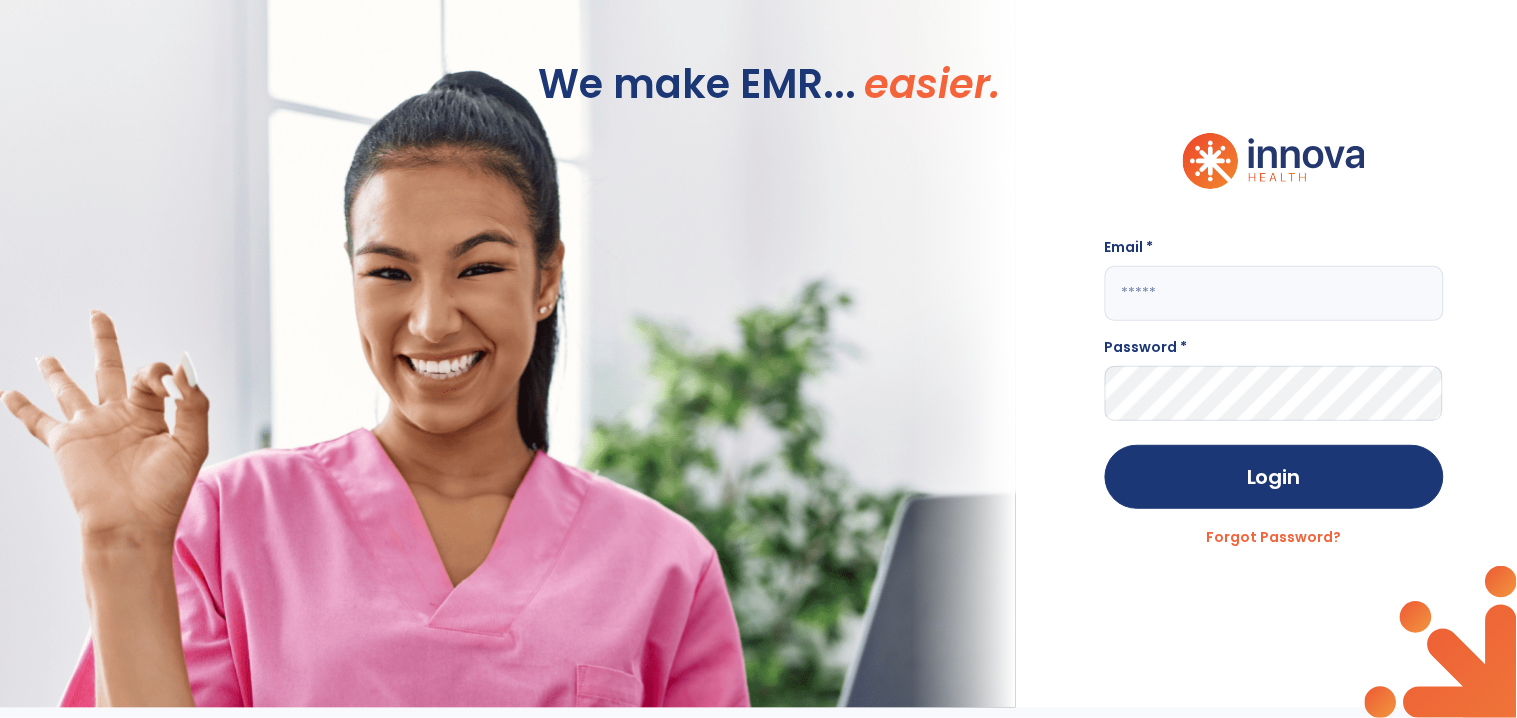 click 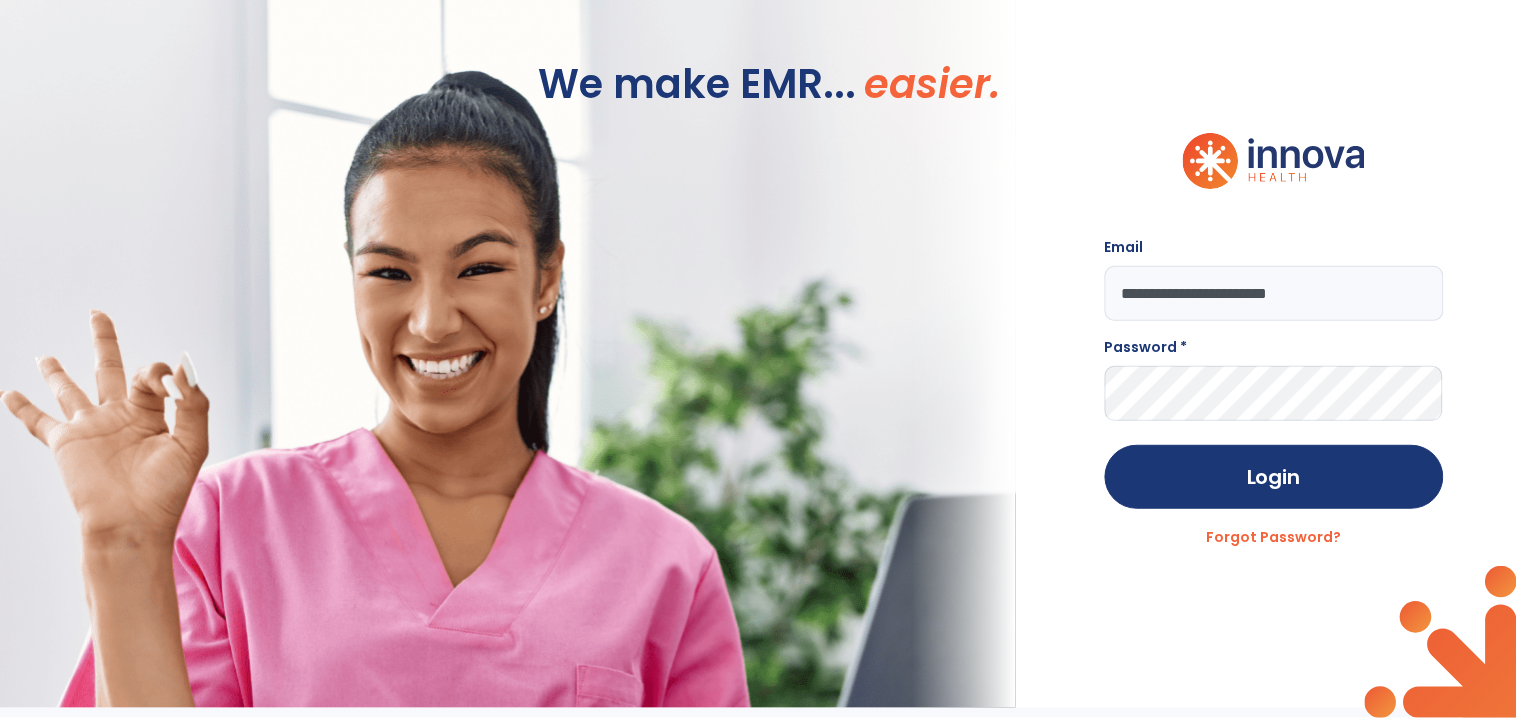 type on "**********" 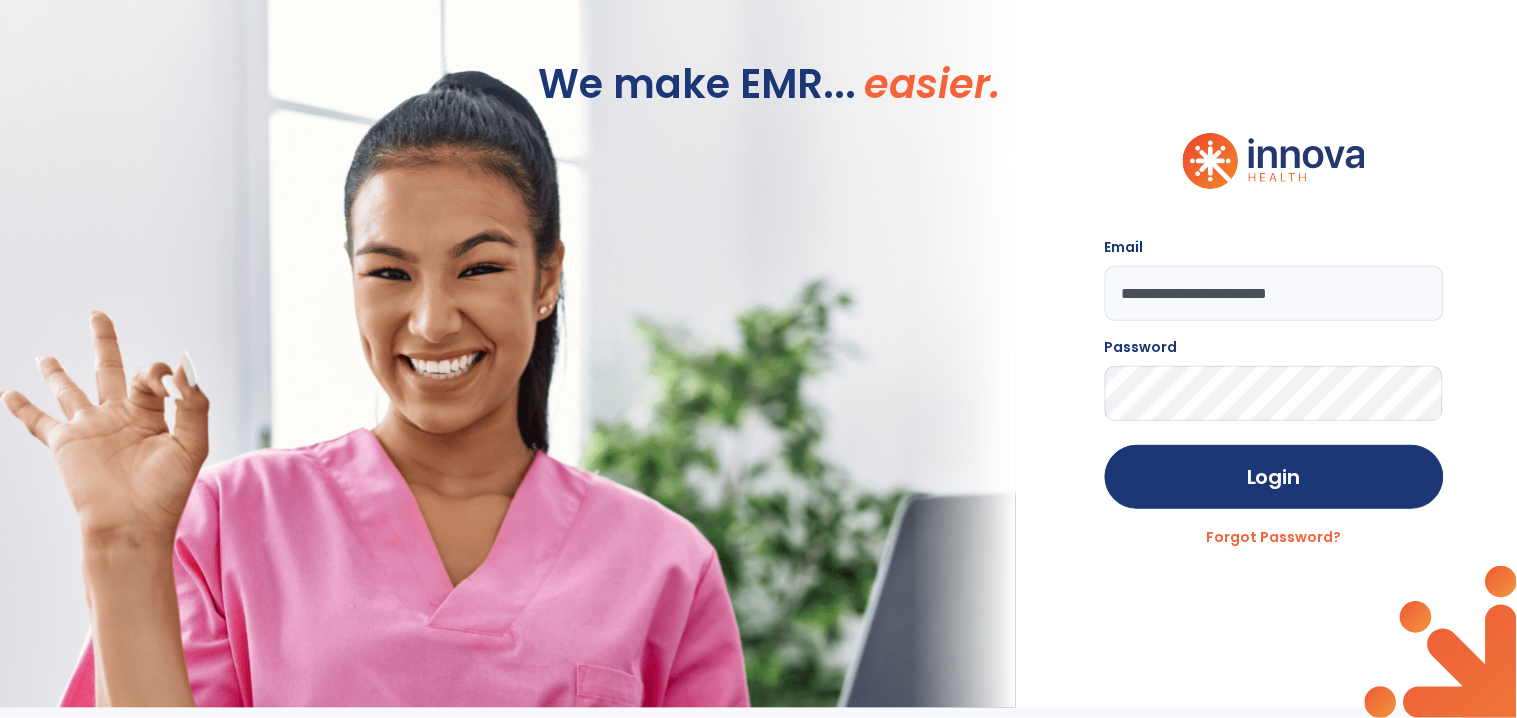 click on "Login" 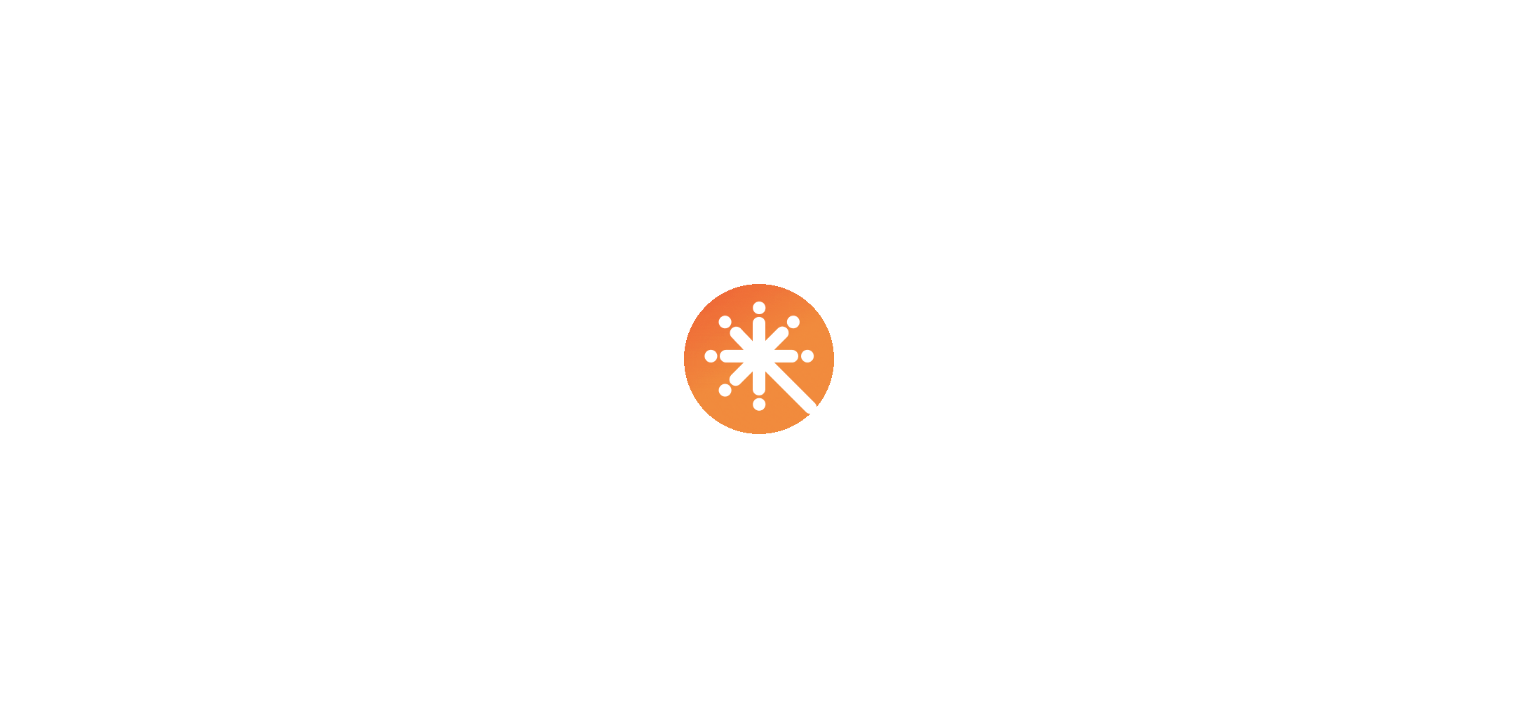 scroll, scrollTop: 0, scrollLeft: 0, axis: both 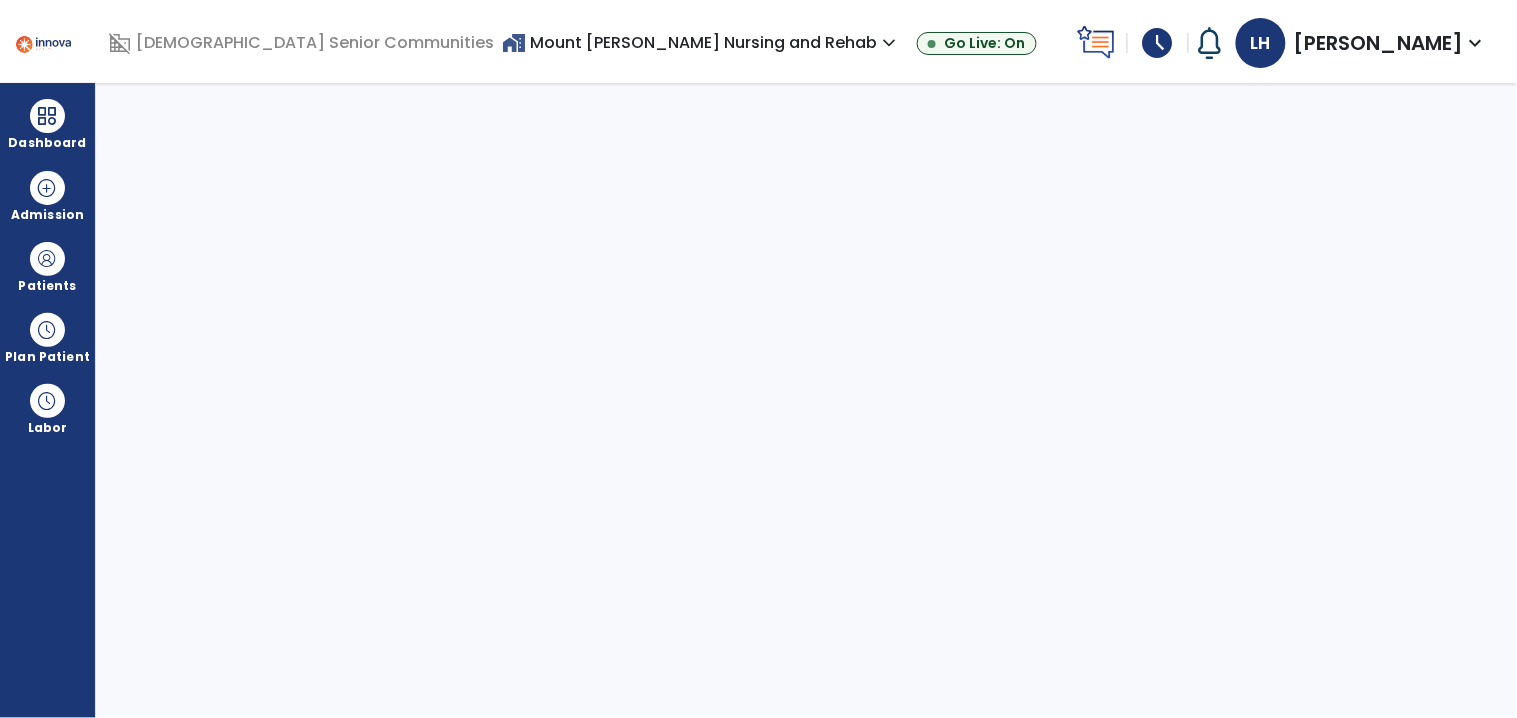 select on "****" 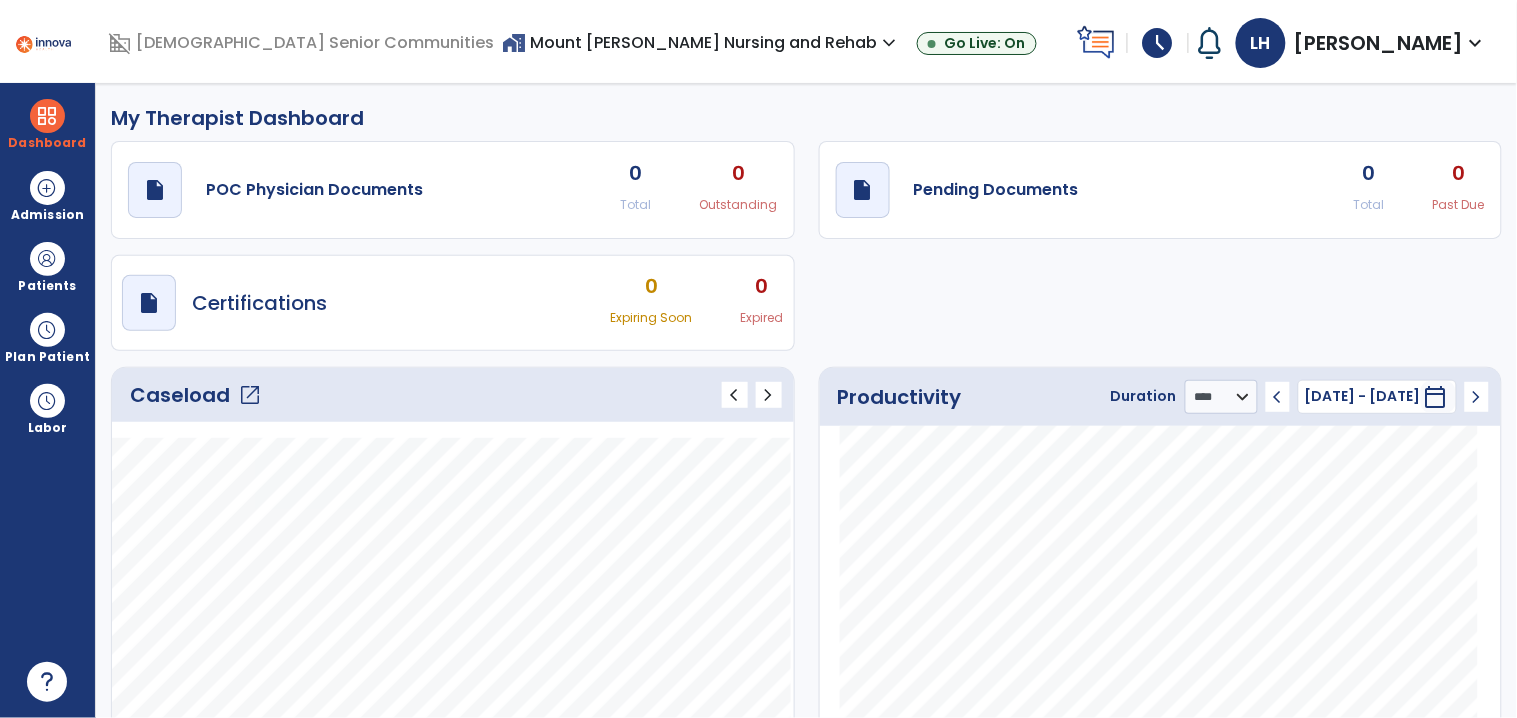 click on "open_in_new" 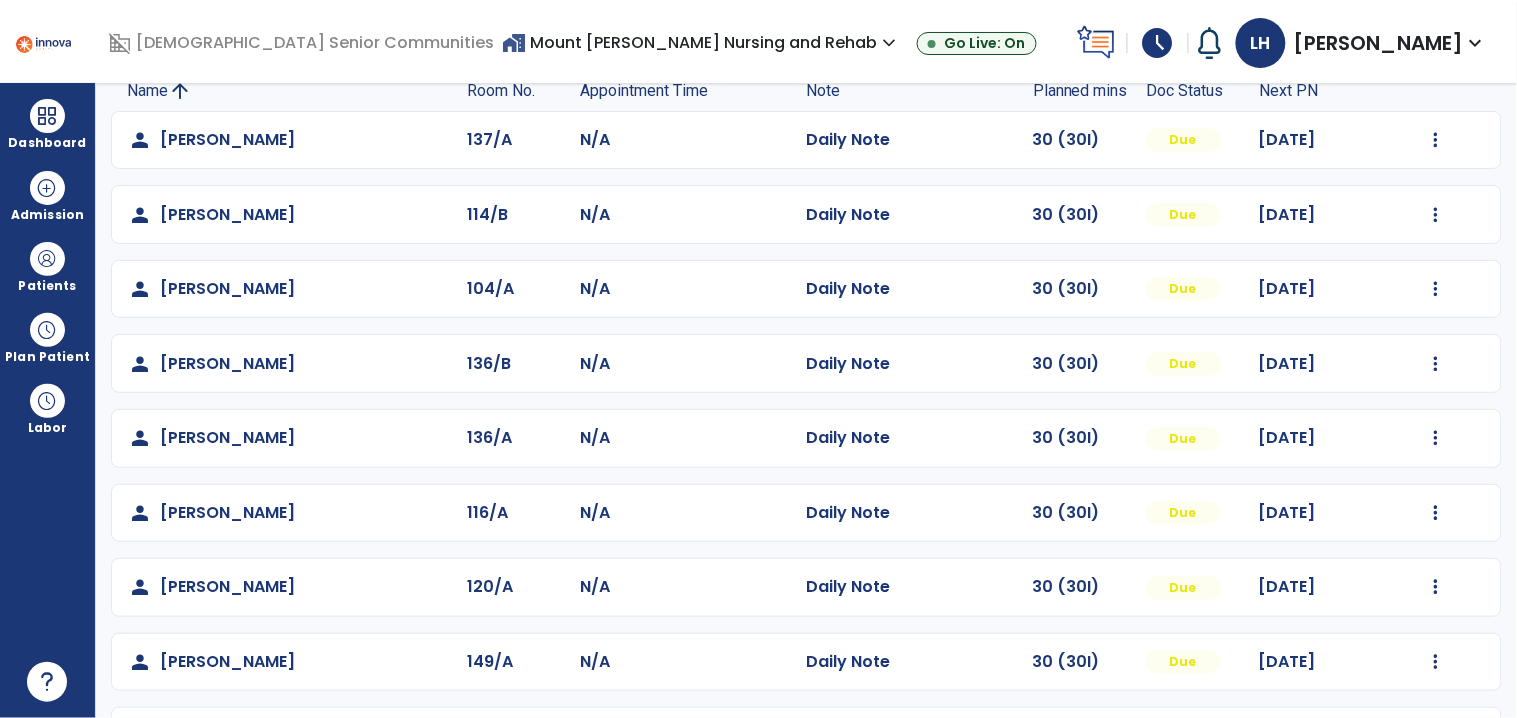 scroll, scrollTop: 0, scrollLeft: 0, axis: both 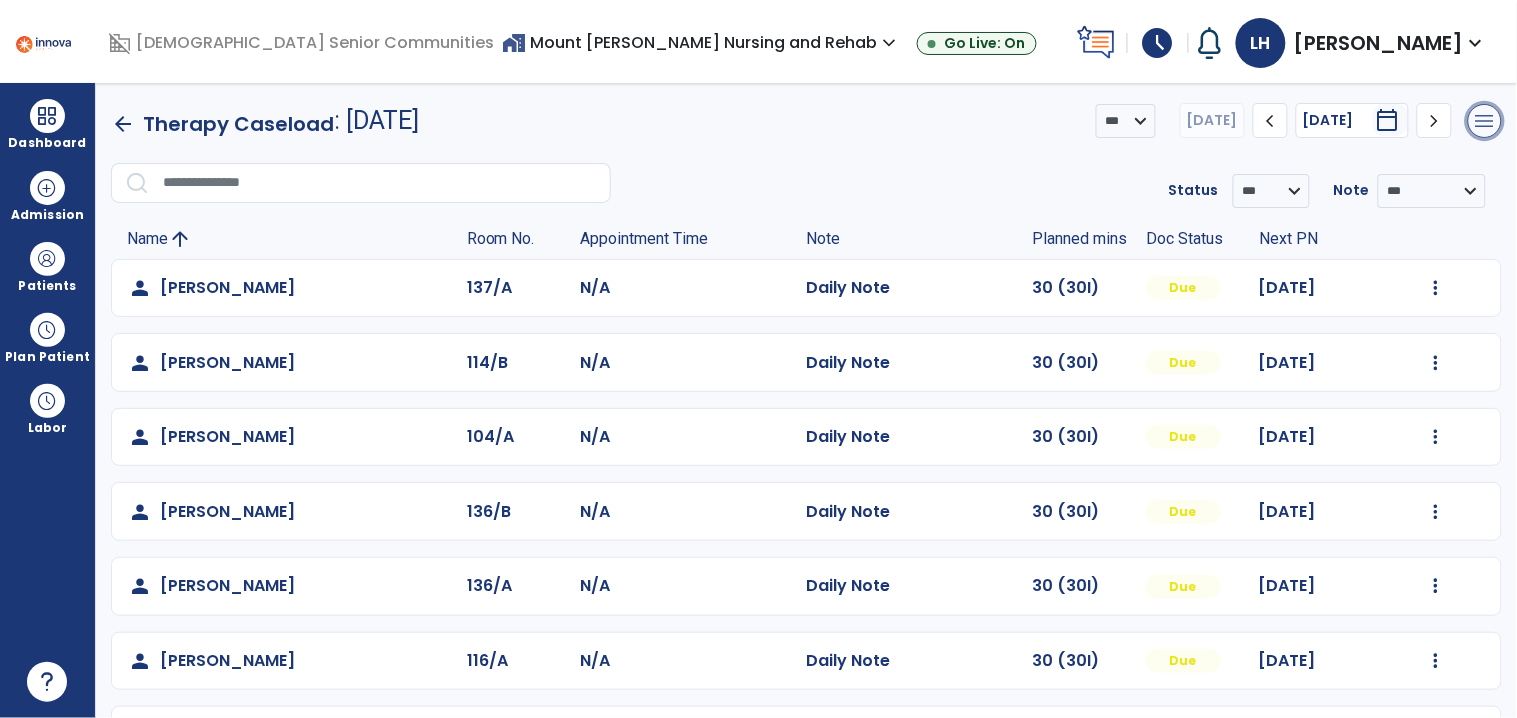 click on "menu" at bounding box center (1485, 121) 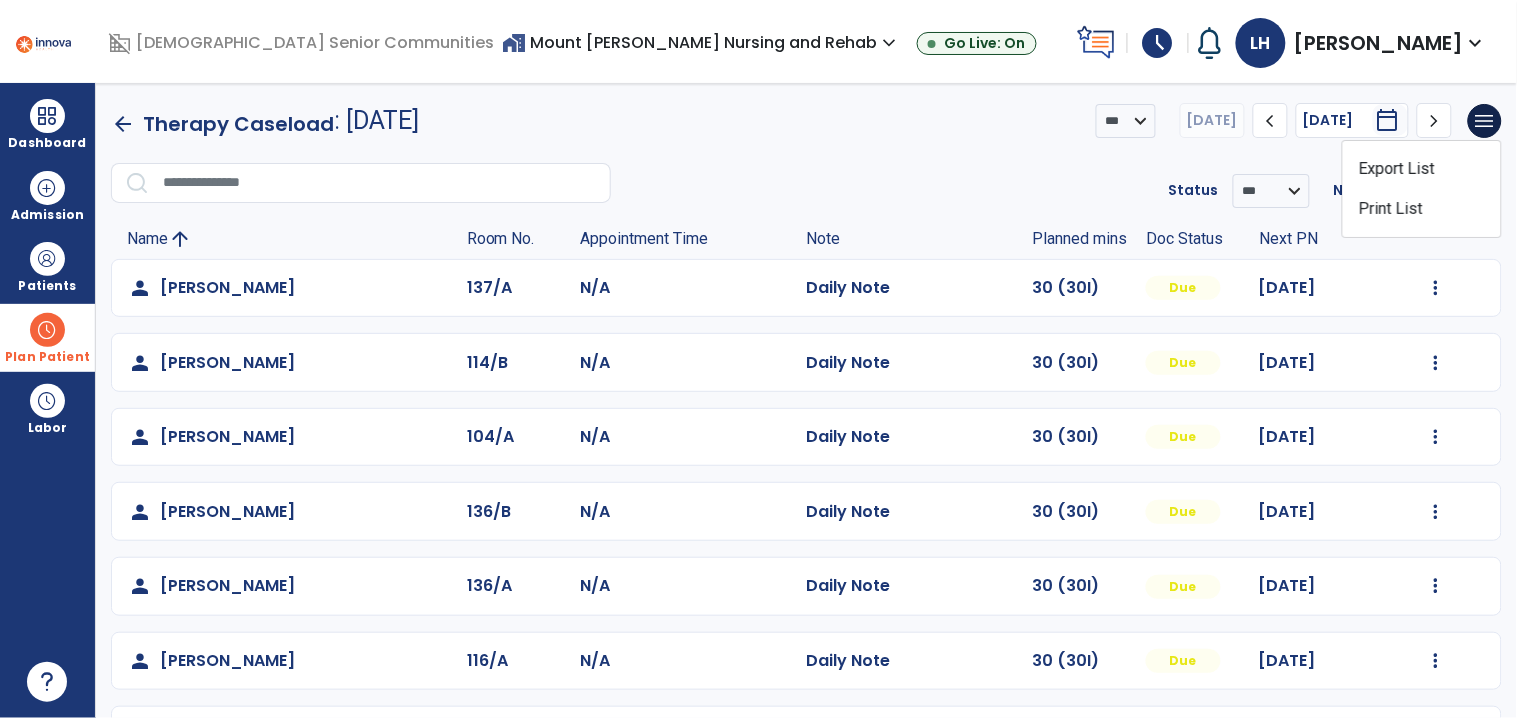 click on "Plan Patient" at bounding box center [47, 266] 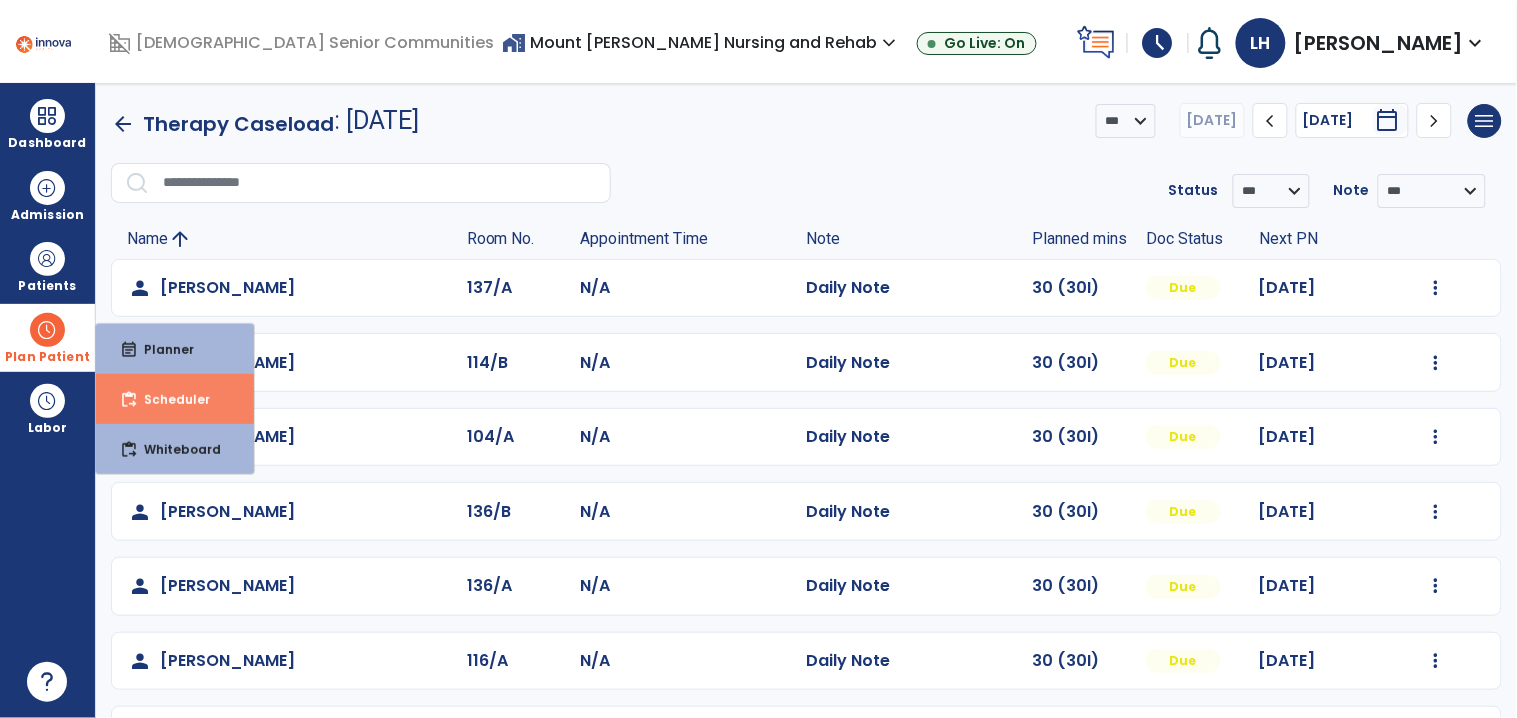 click on "content_paste_go  Scheduler" at bounding box center [175, 399] 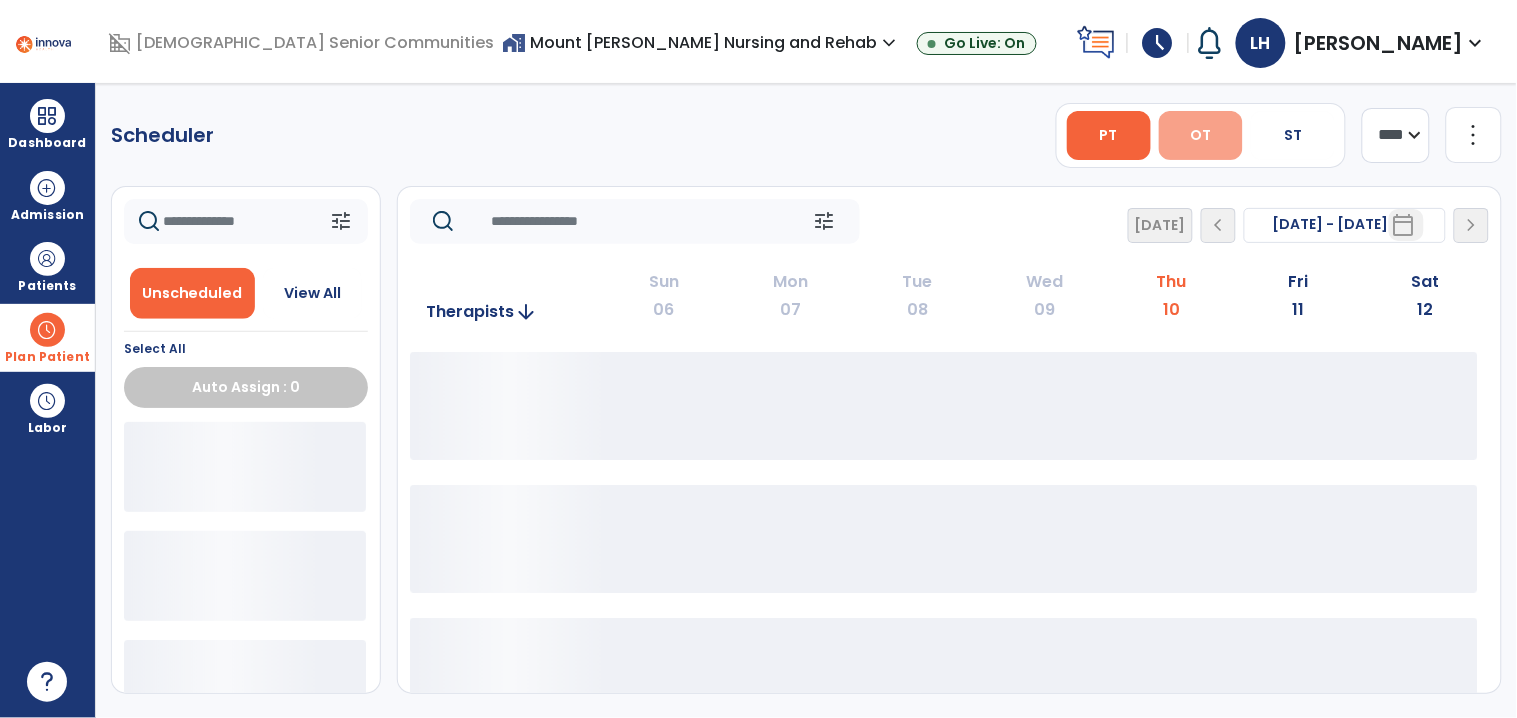 click on "OT" at bounding box center [1201, 135] 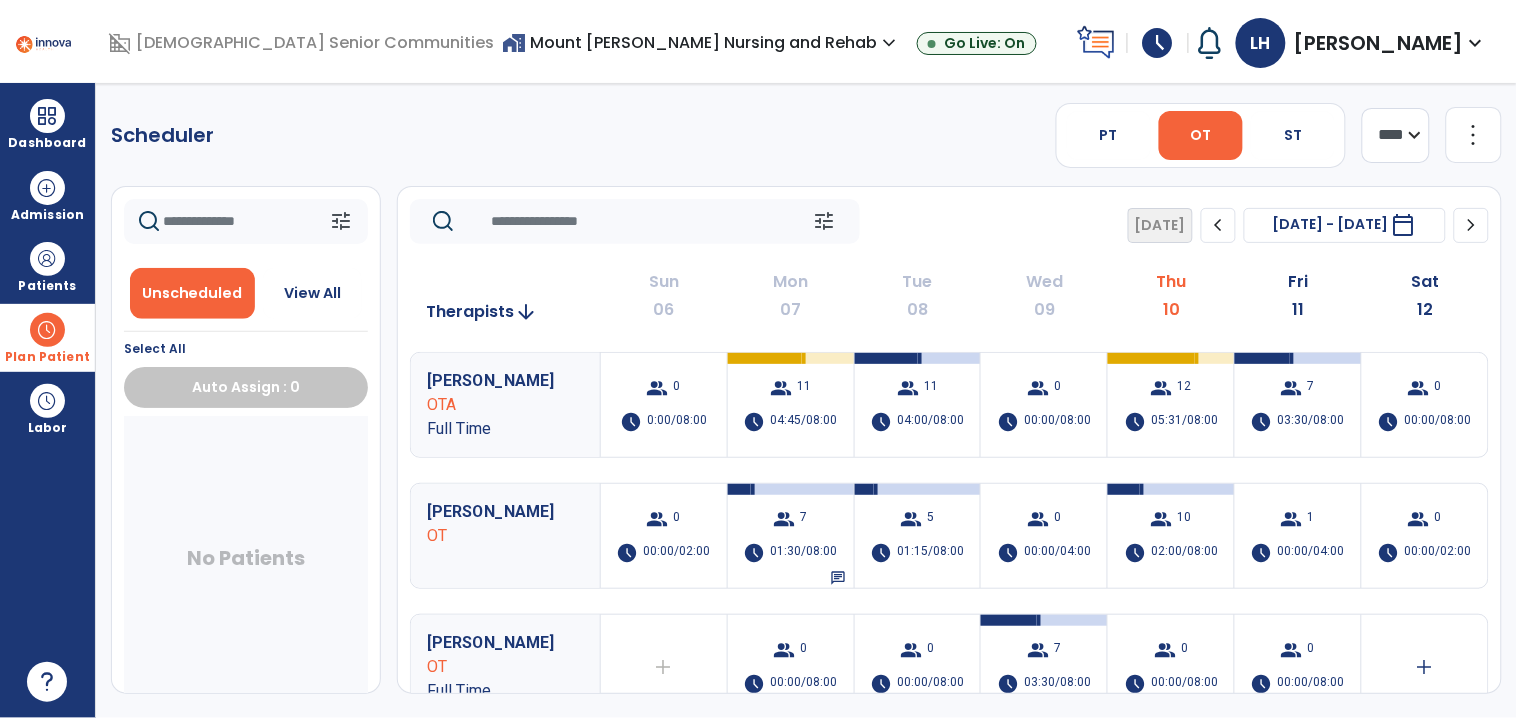 click on "**** ***" 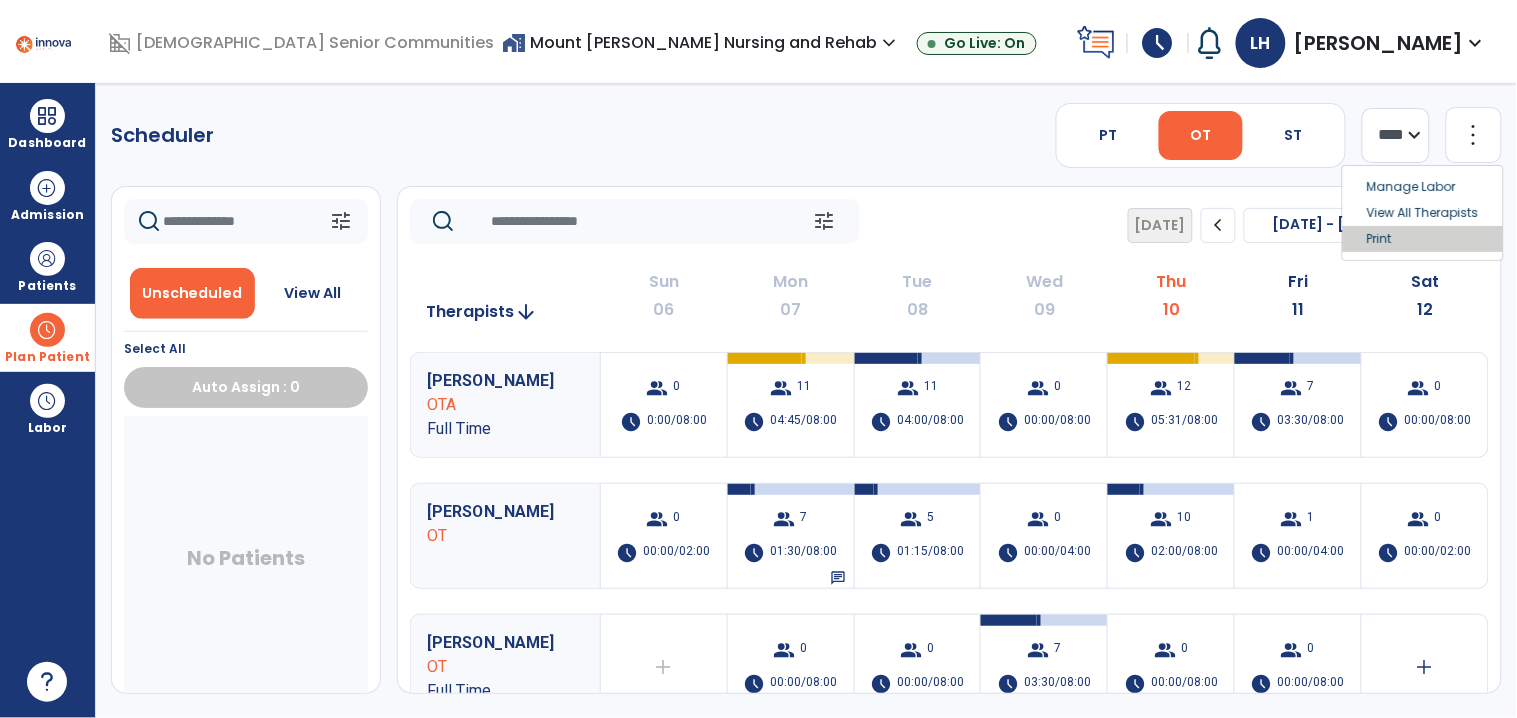 click on "Print" at bounding box center [1423, 239] 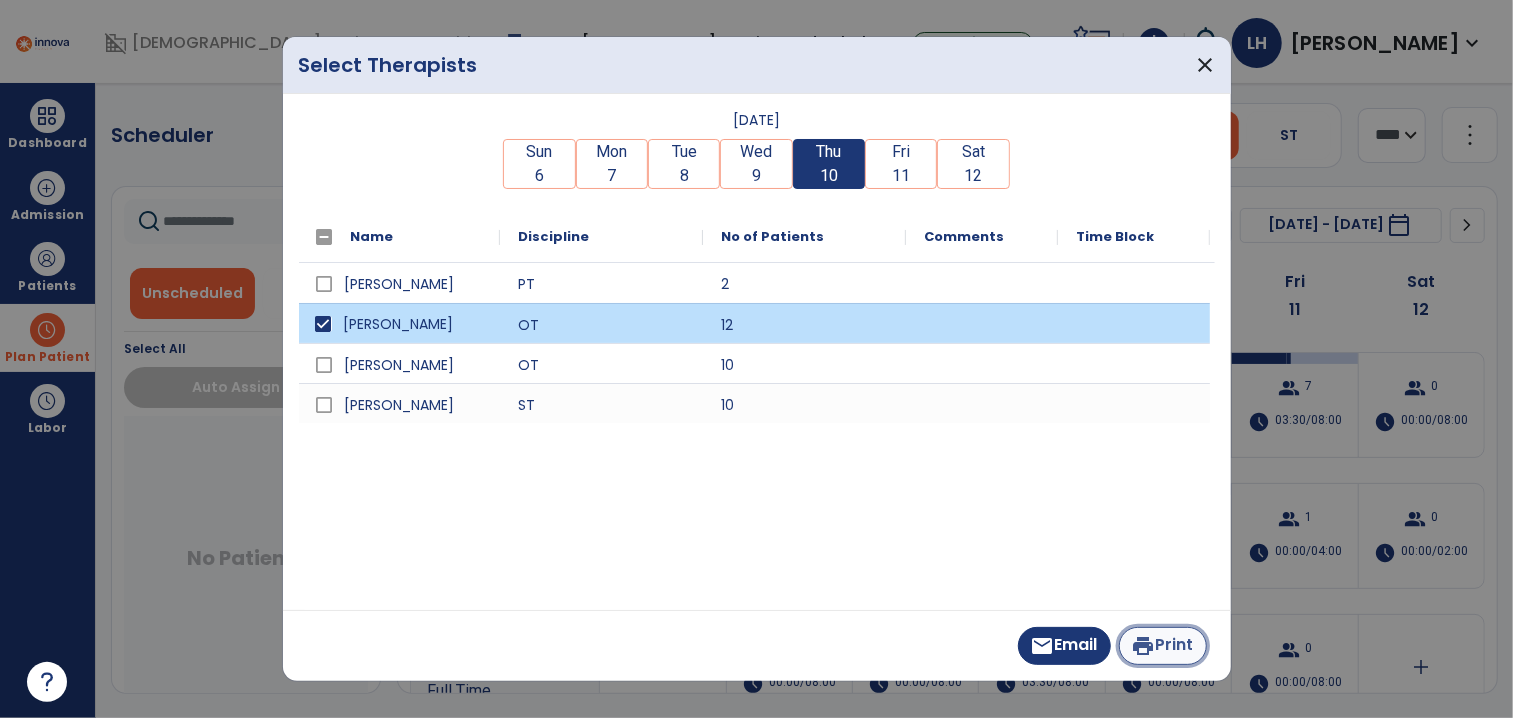 click on "print  Print" at bounding box center (1163, 646) 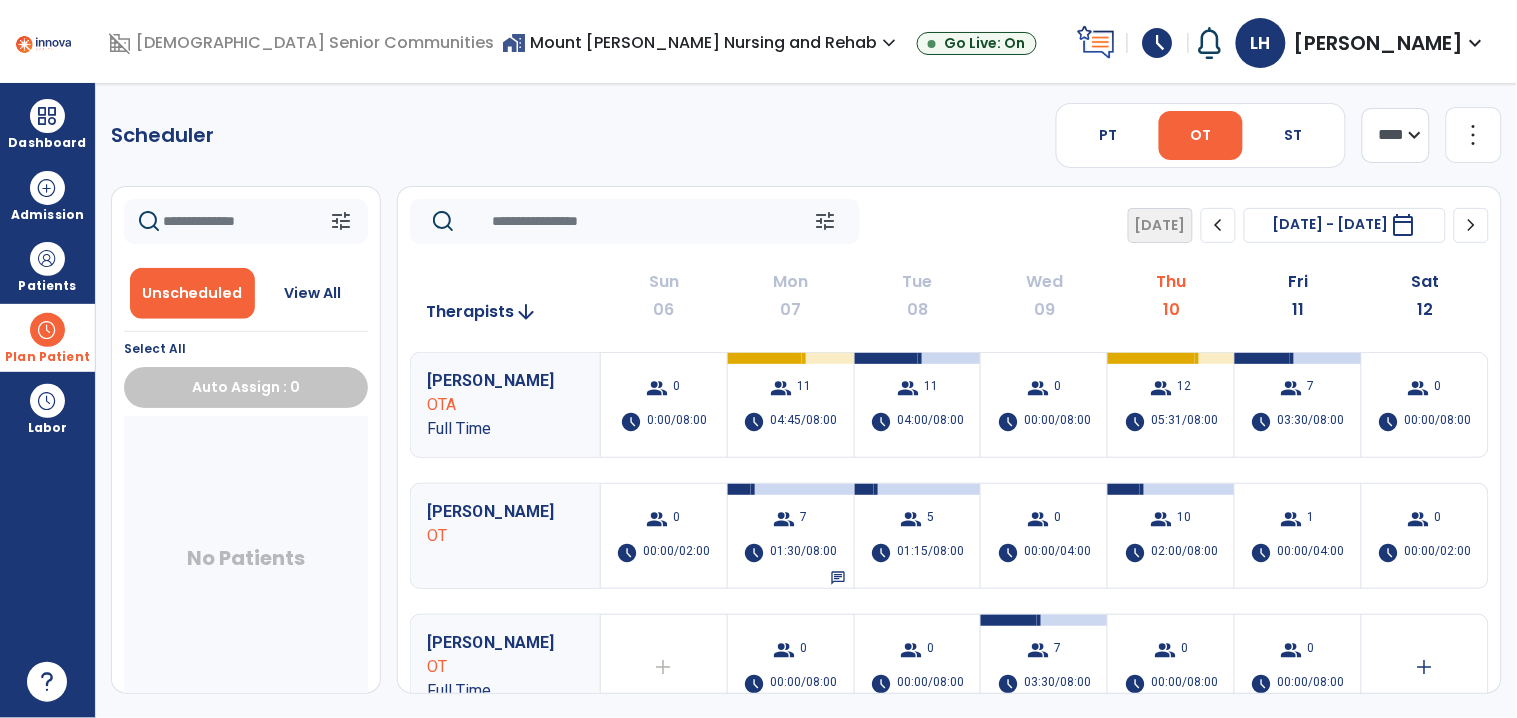 click on "more_vert" 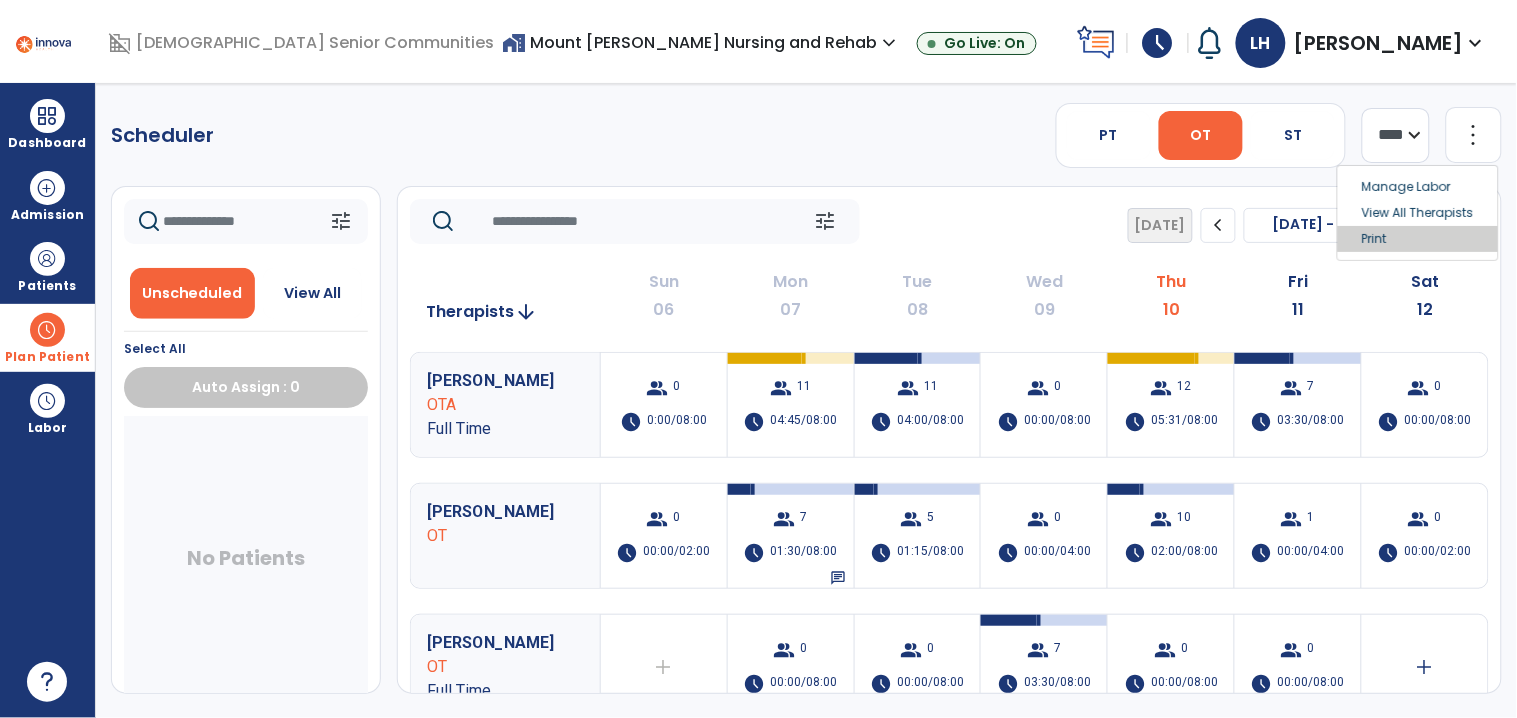 click on "Print" at bounding box center [1418, 239] 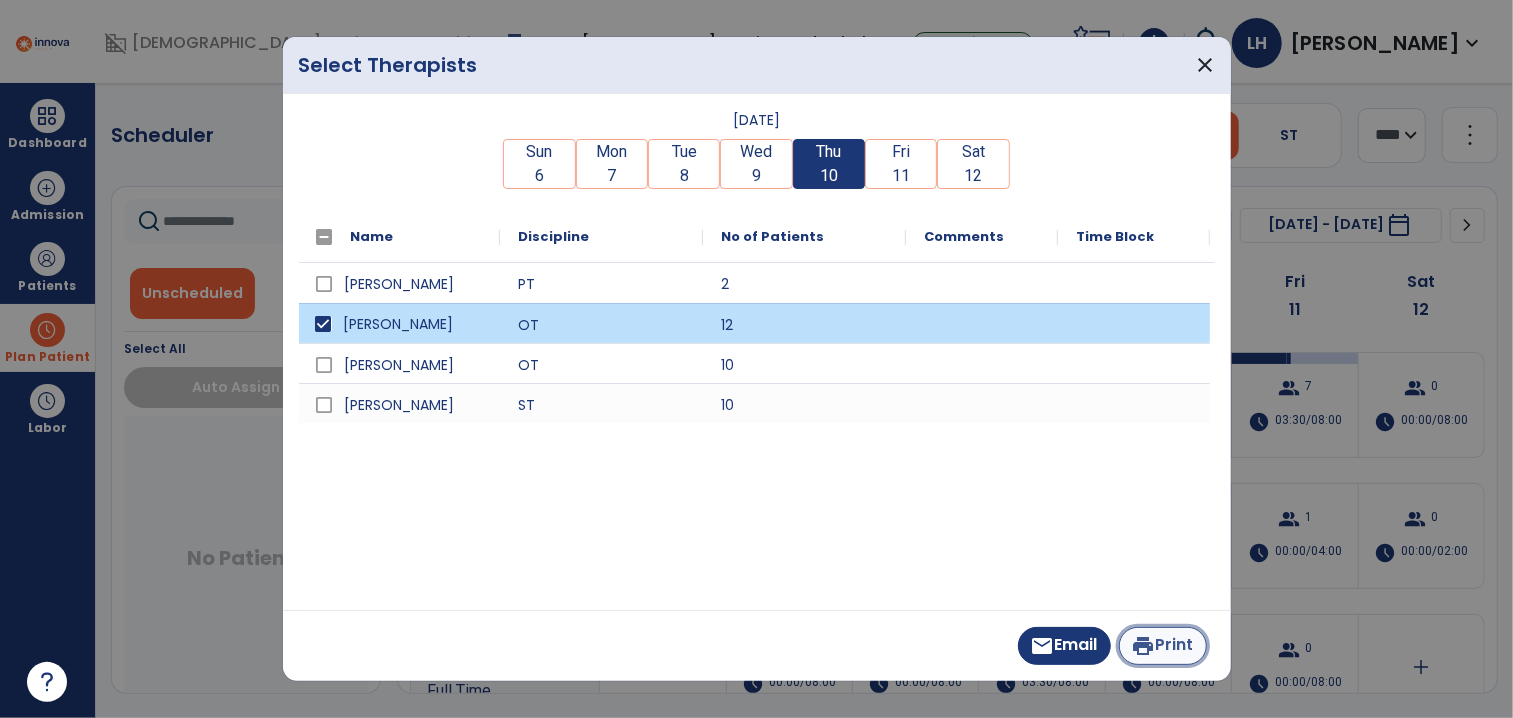 click on "print" at bounding box center [1144, 646] 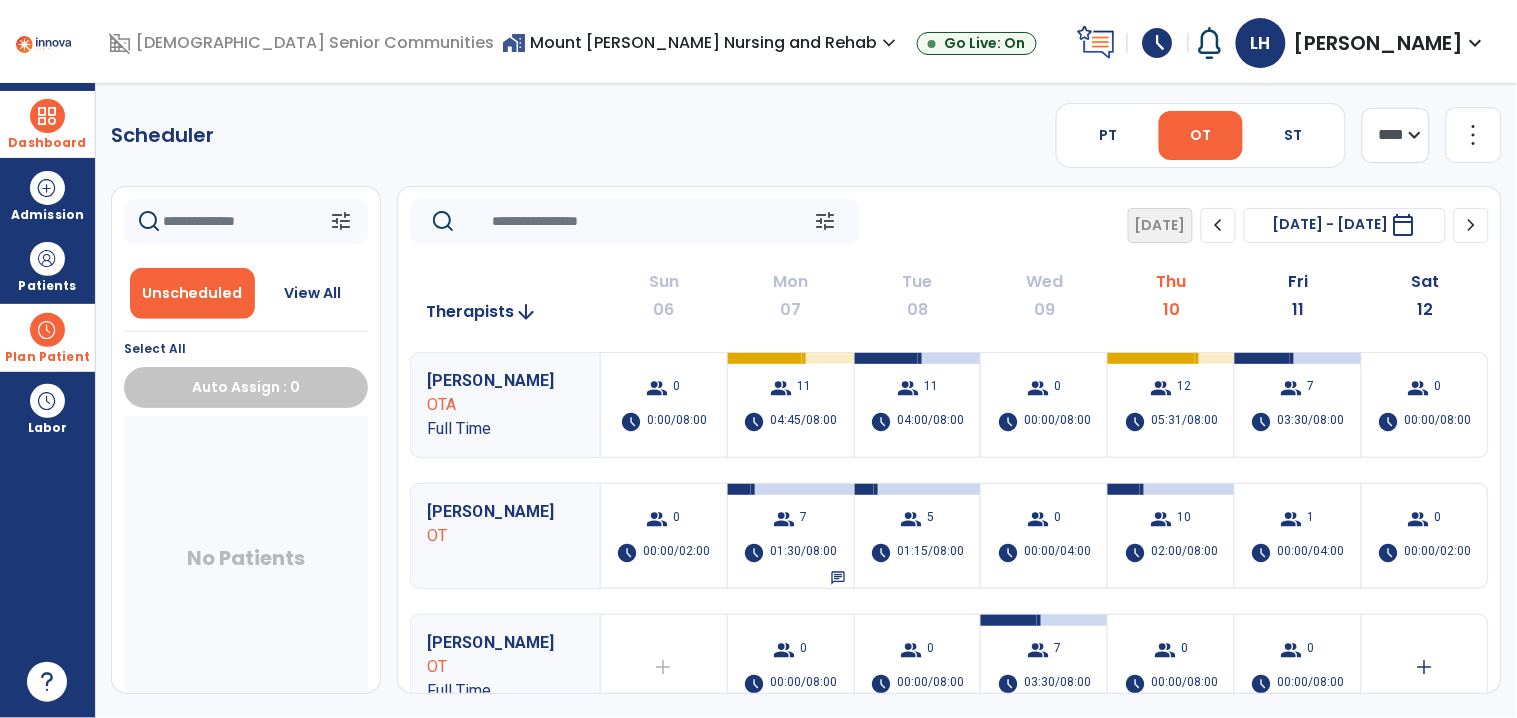 click at bounding box center [47, 116] 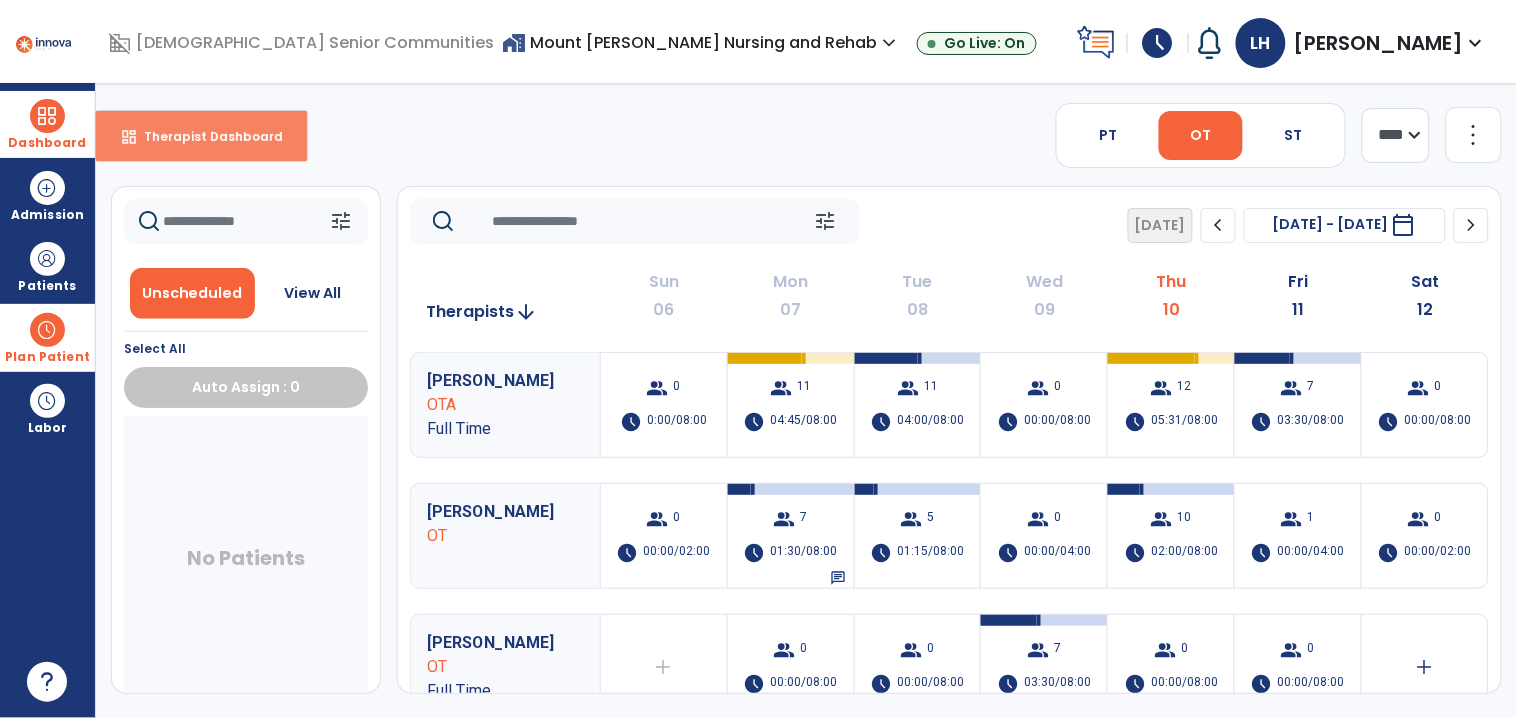 click on "Therapist Dashboard" at bounding box center (205, 136) 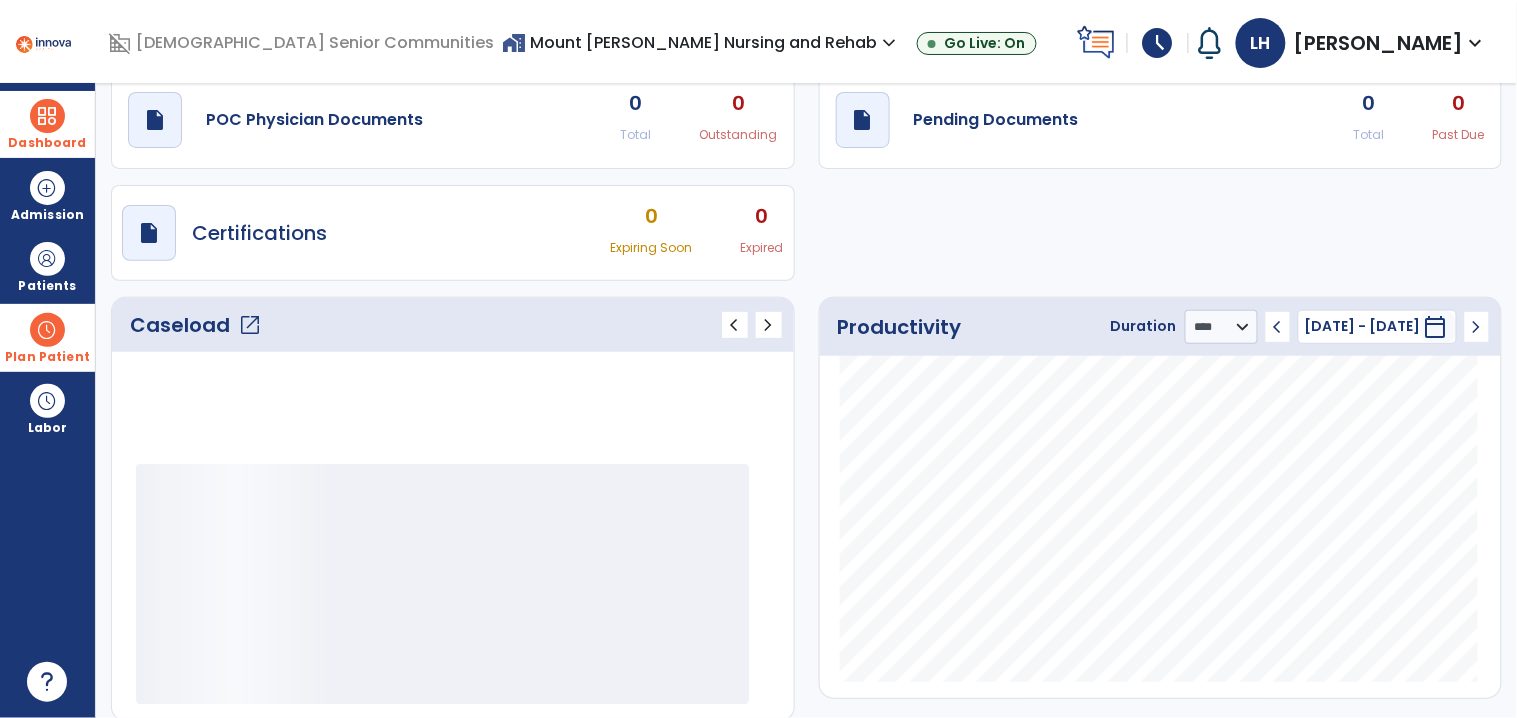 scroll, scrollTop: 111, scrollLeft: 0, axis: vertical 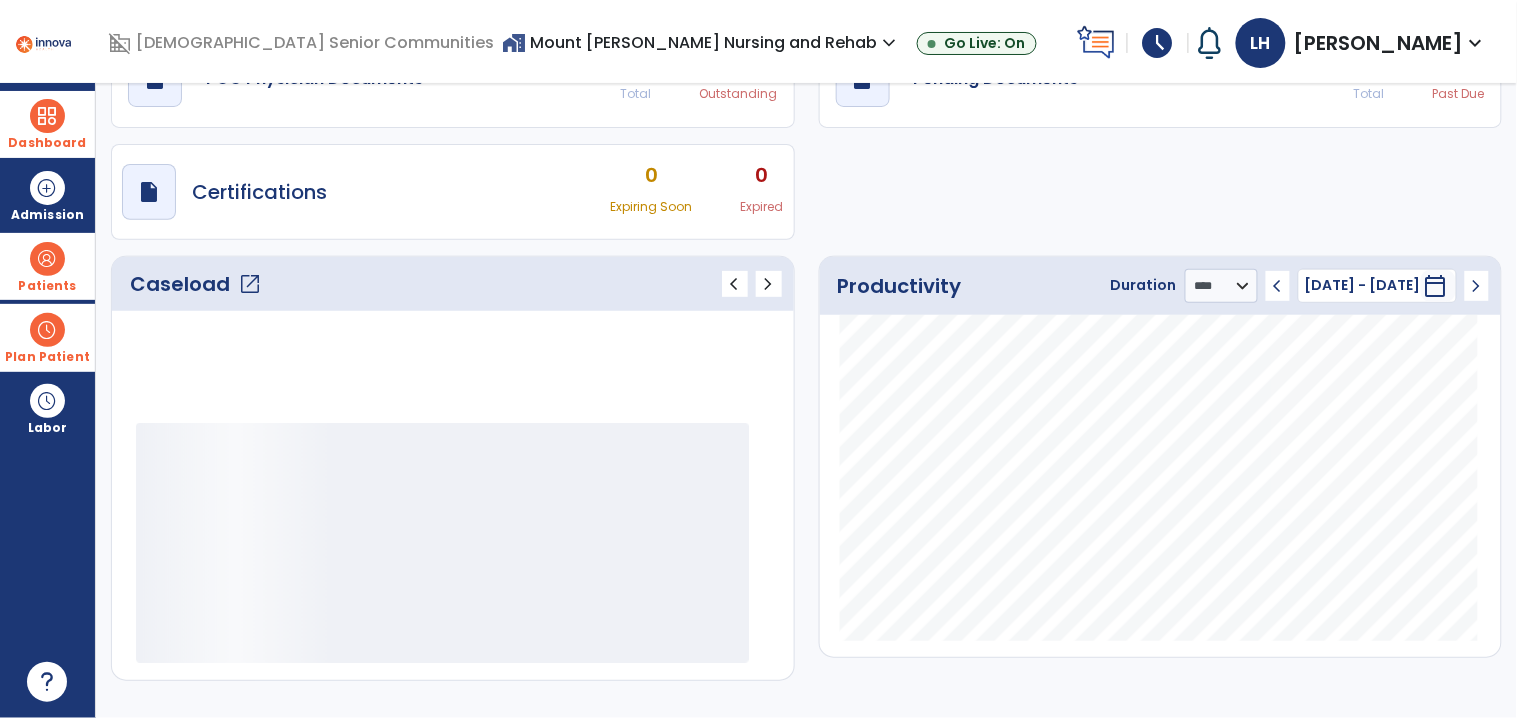 click on "Patients" at bounding box center (47, 266) 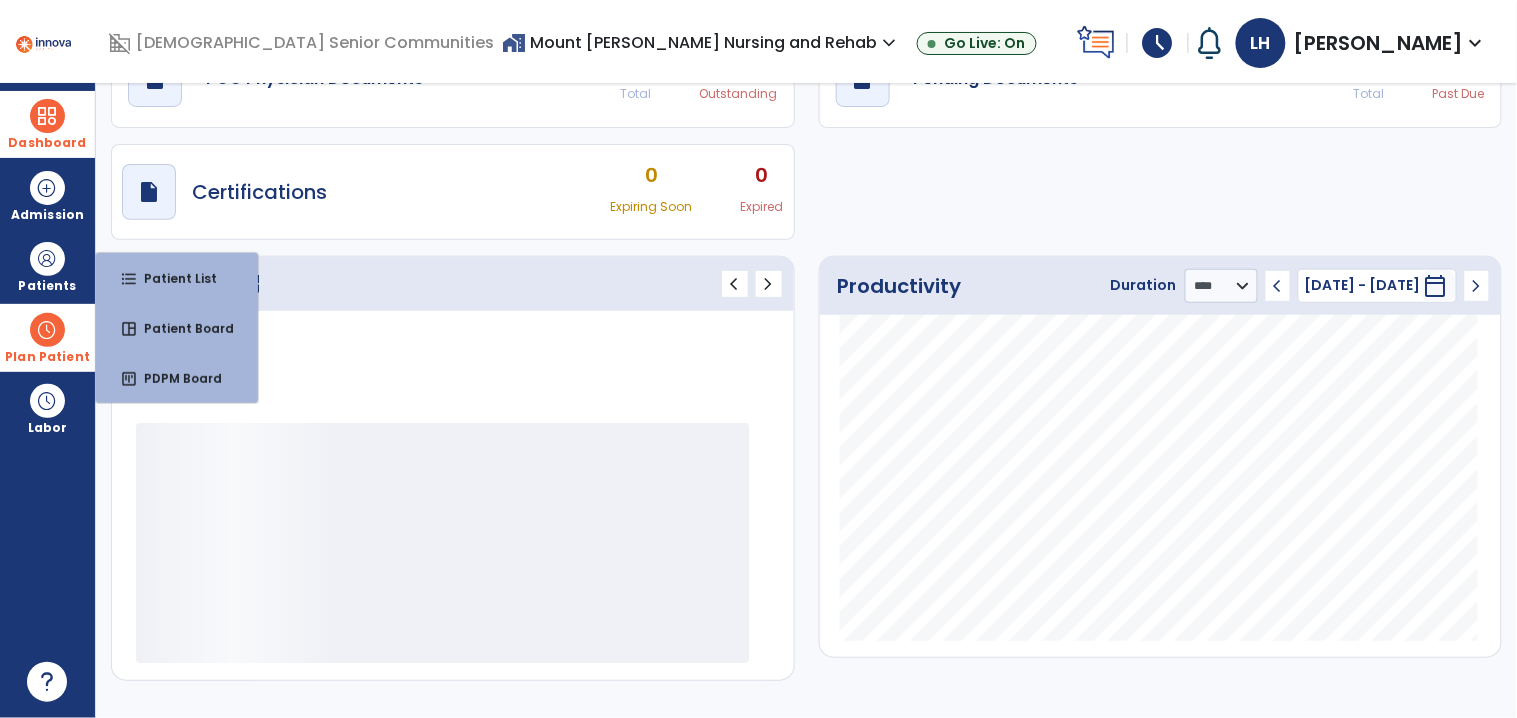 click on "Caseload   open_in_new   chevron_left   chevron_right" 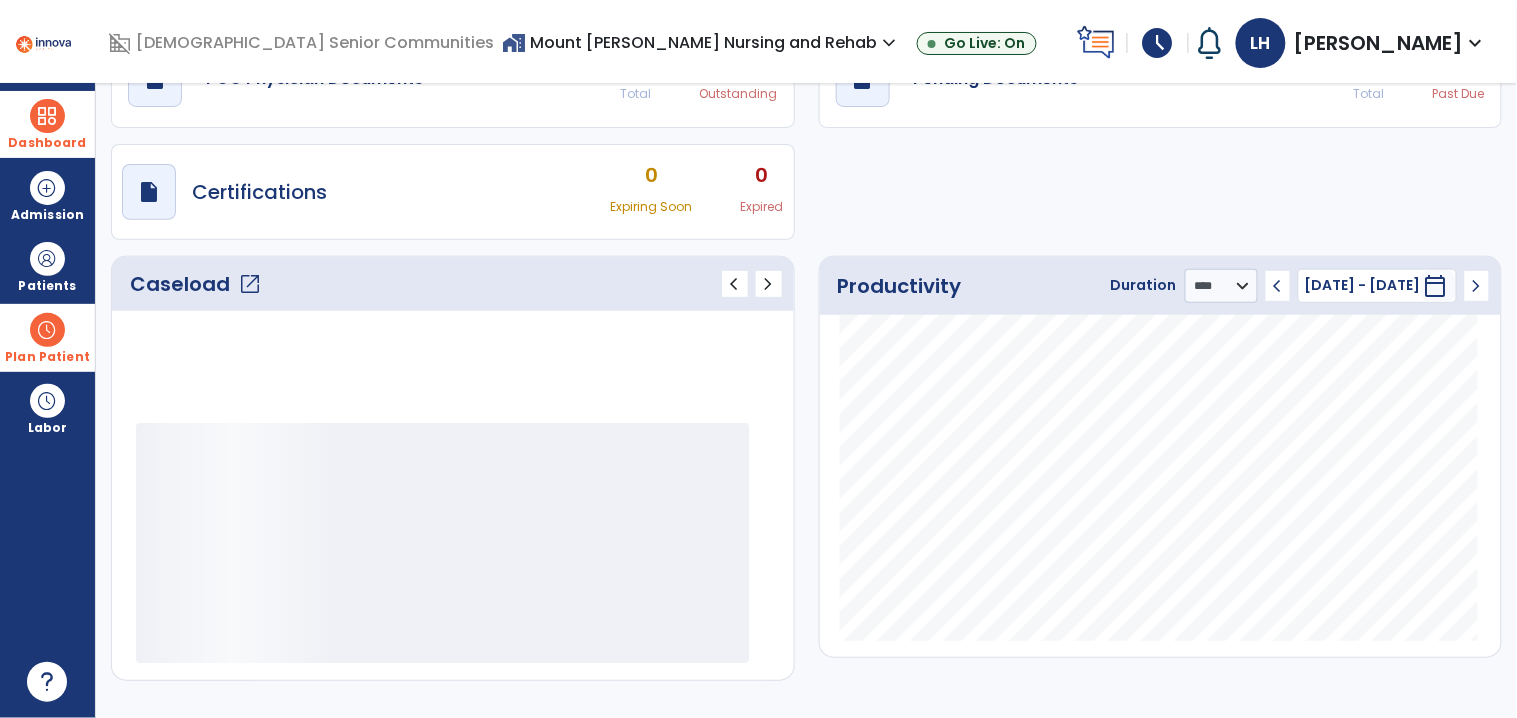click on "open_in_new" 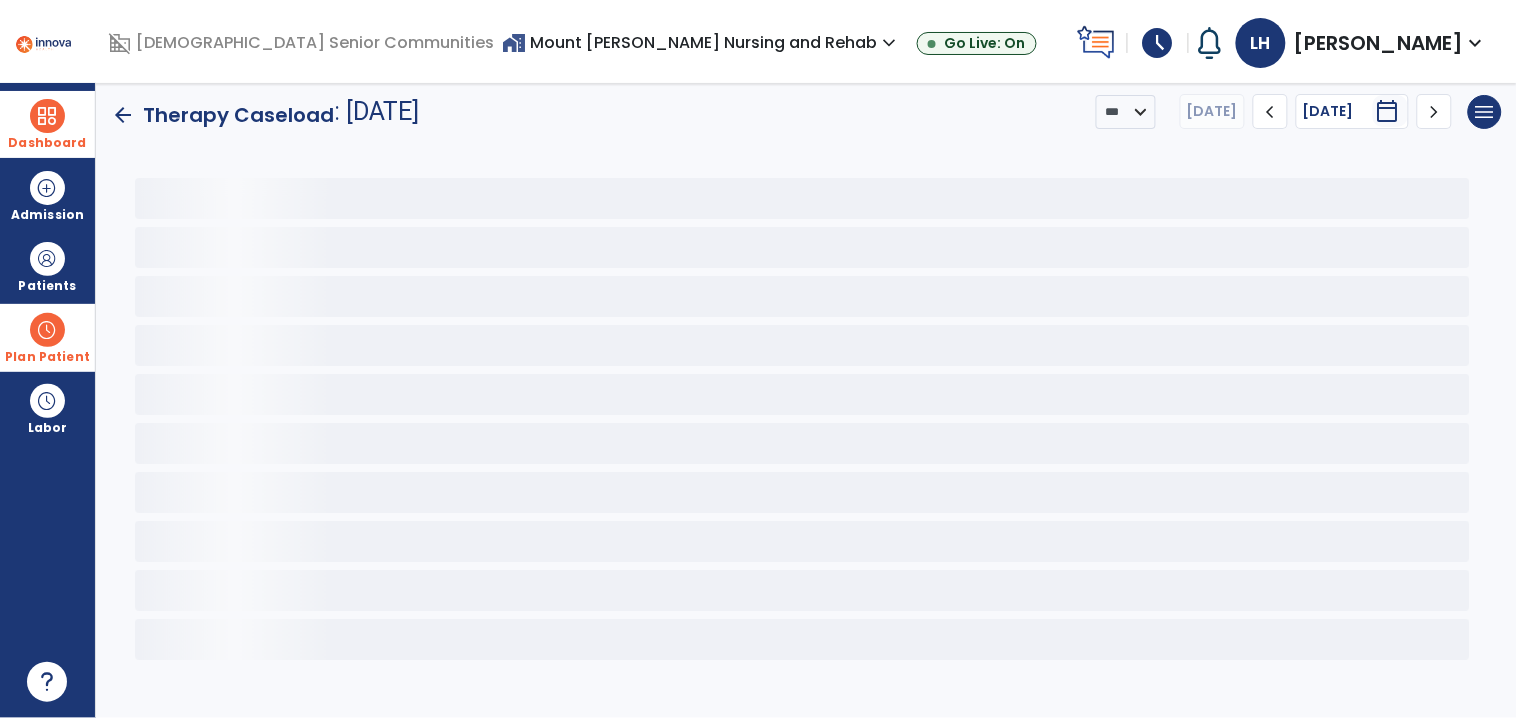 scroll, scrollTop: 0, scrollLeft: 0, axis: both 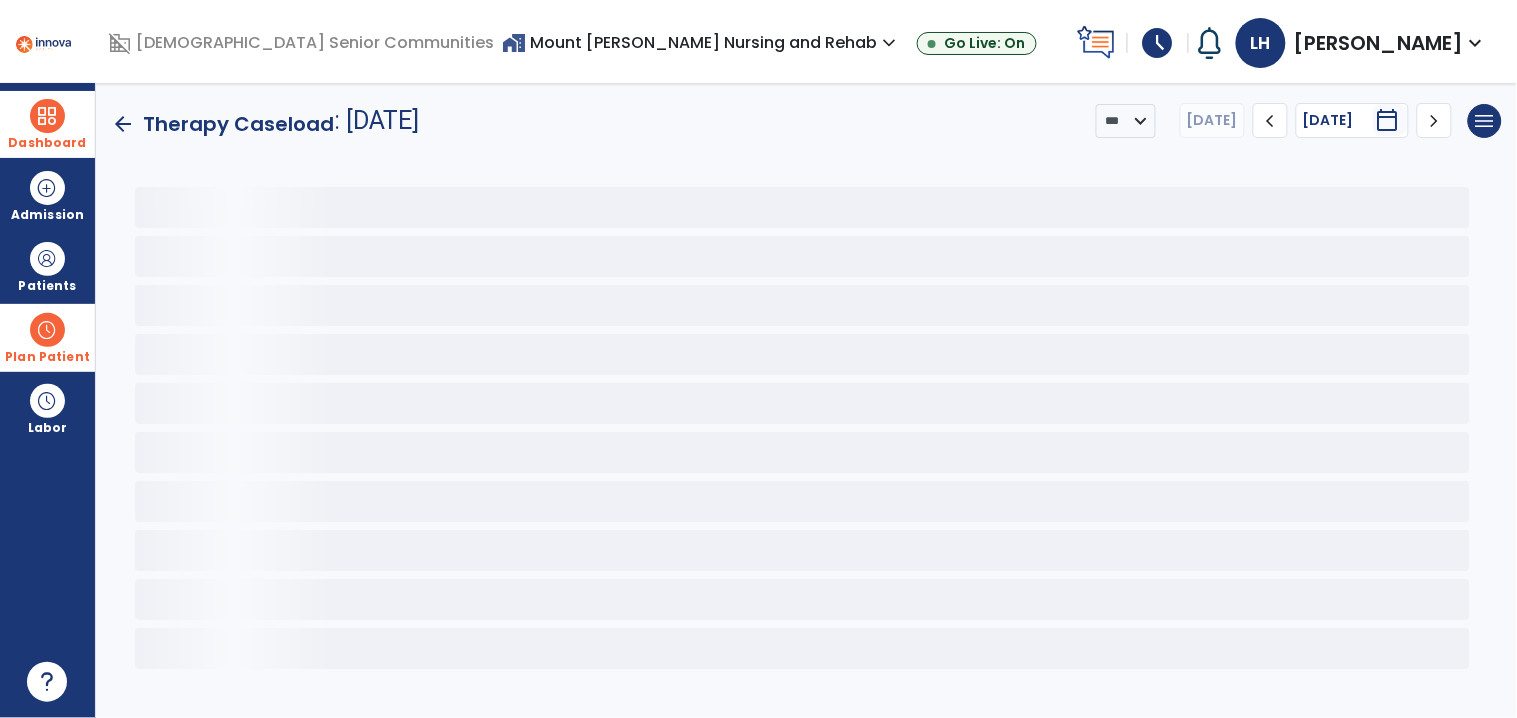 click on "Dashboard" at bounding box center [47, 124] 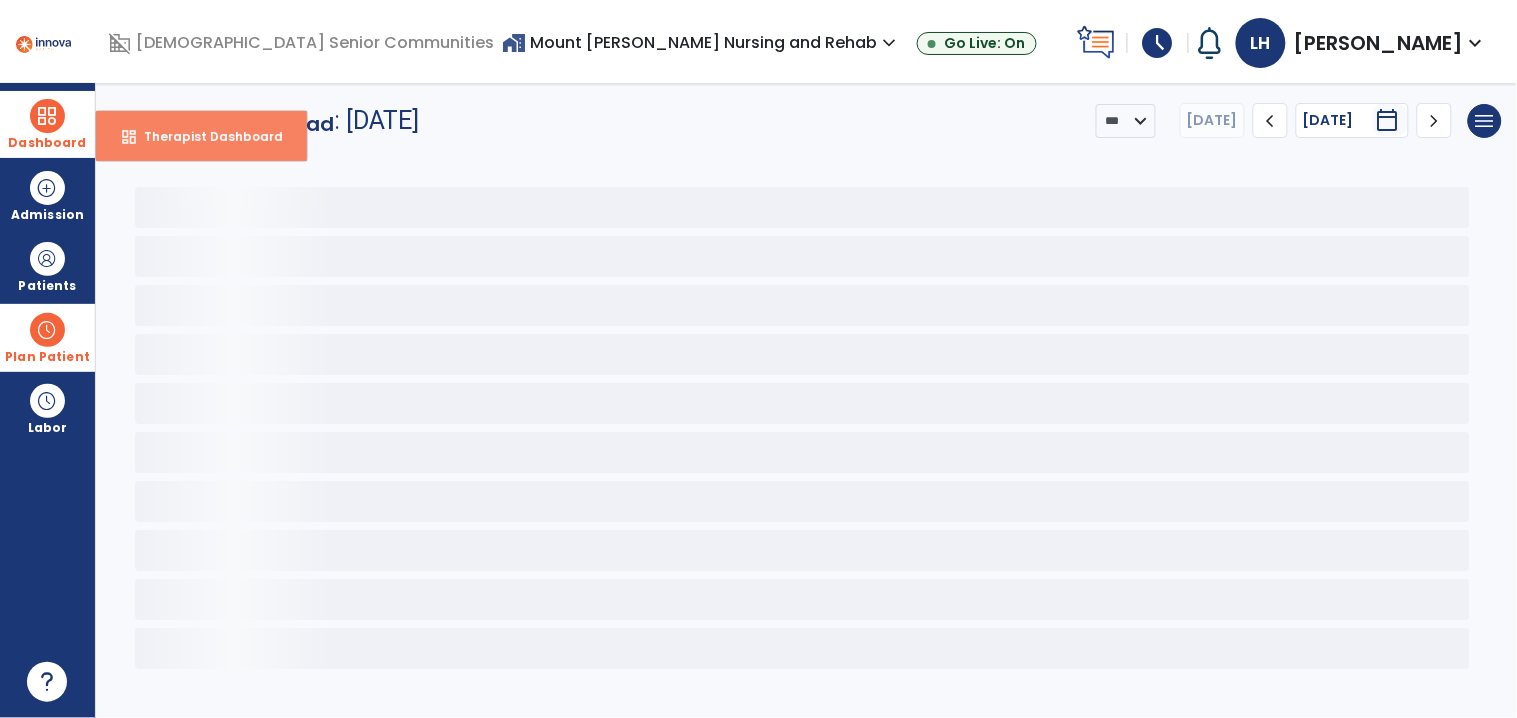 click on "dashboard  Therapist Dashboard" at bounding box center (201, 136) 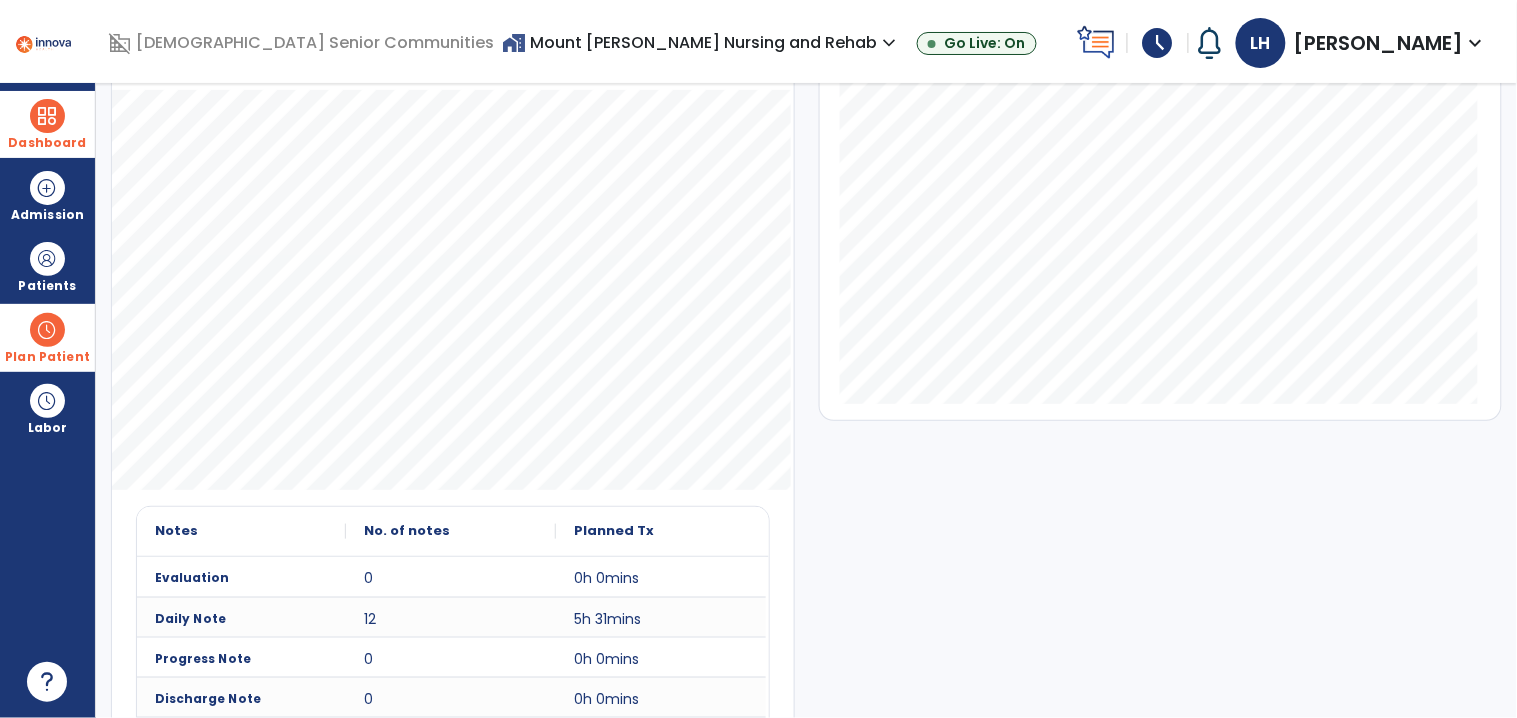 scroll, scrollTop: 445, scrollLeft: 0, axis: vertical 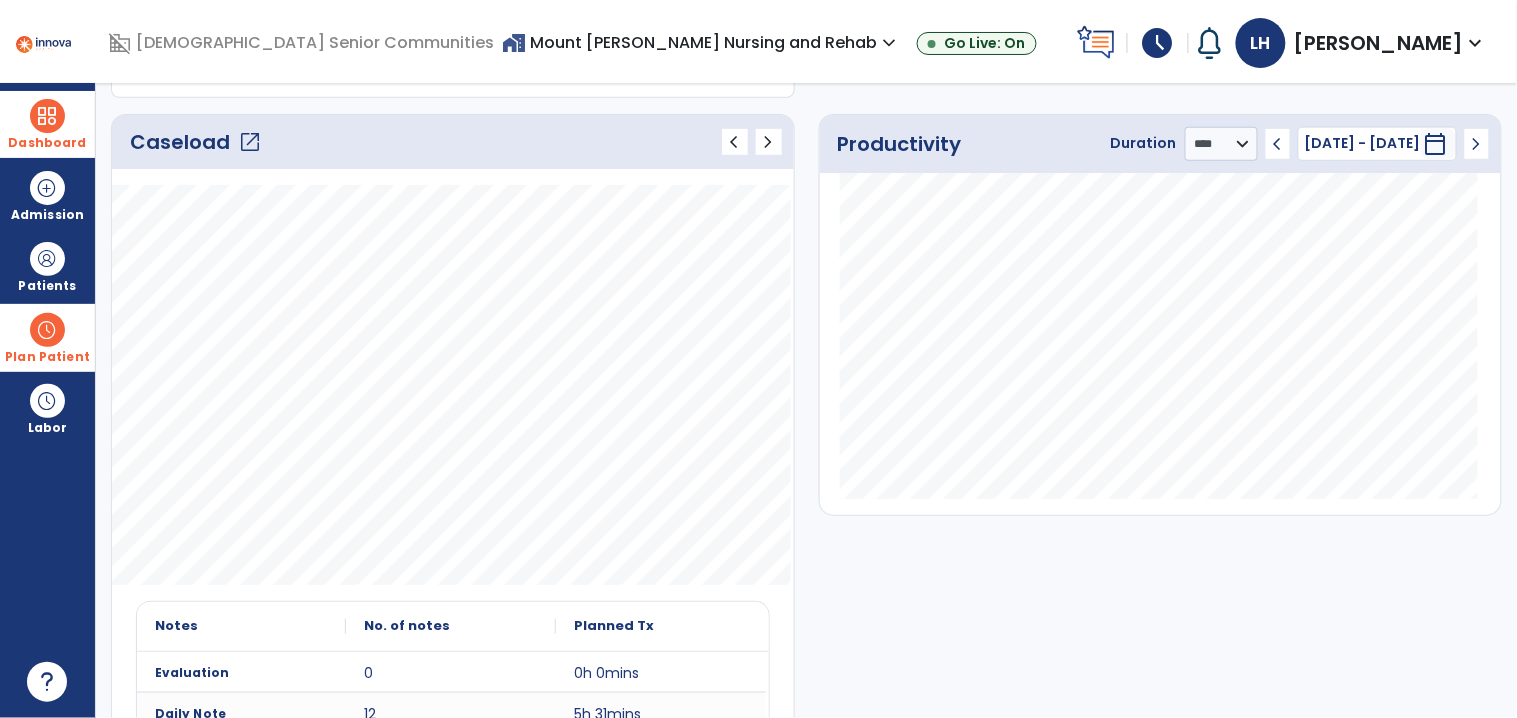 click on "open_in_new" 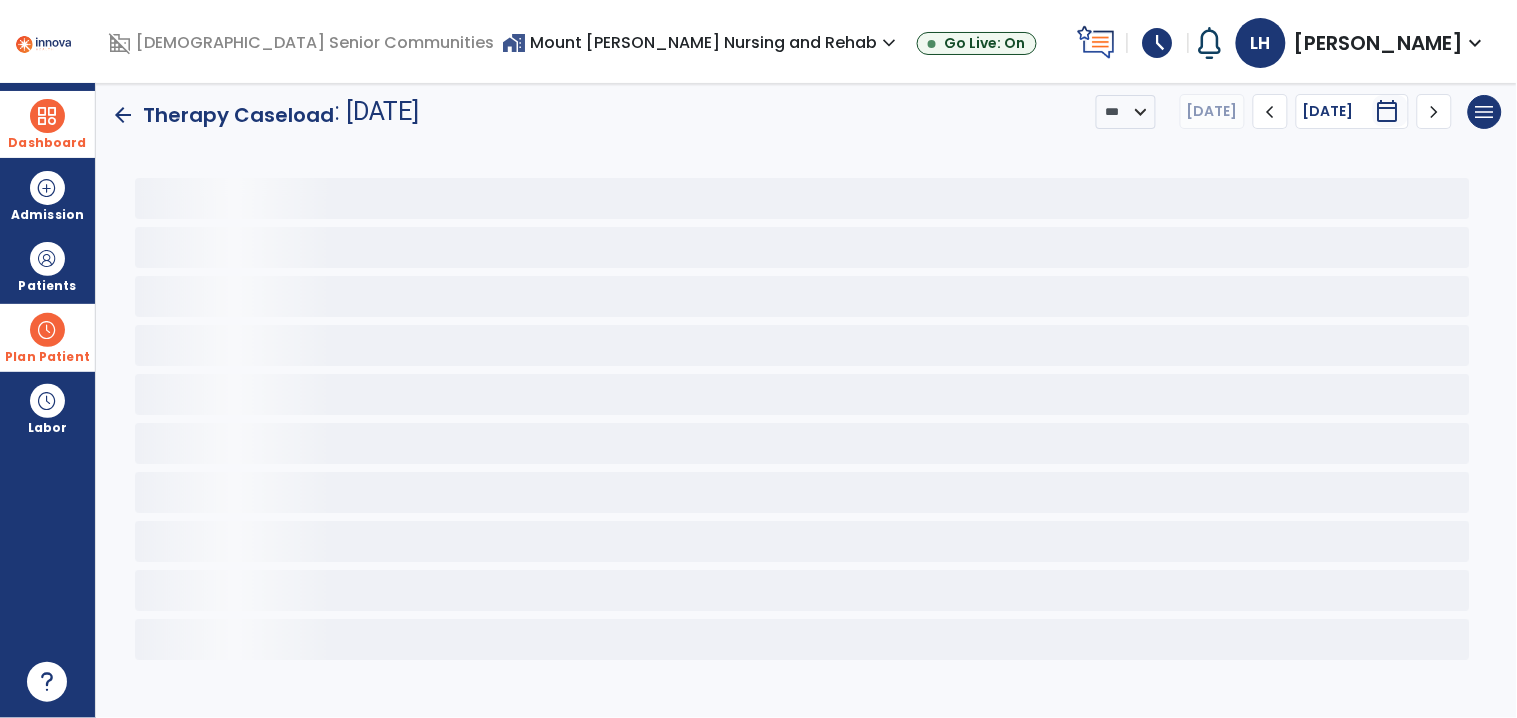 scroll, scrollTop: 12, scrollLeft: 0, axis: vertical 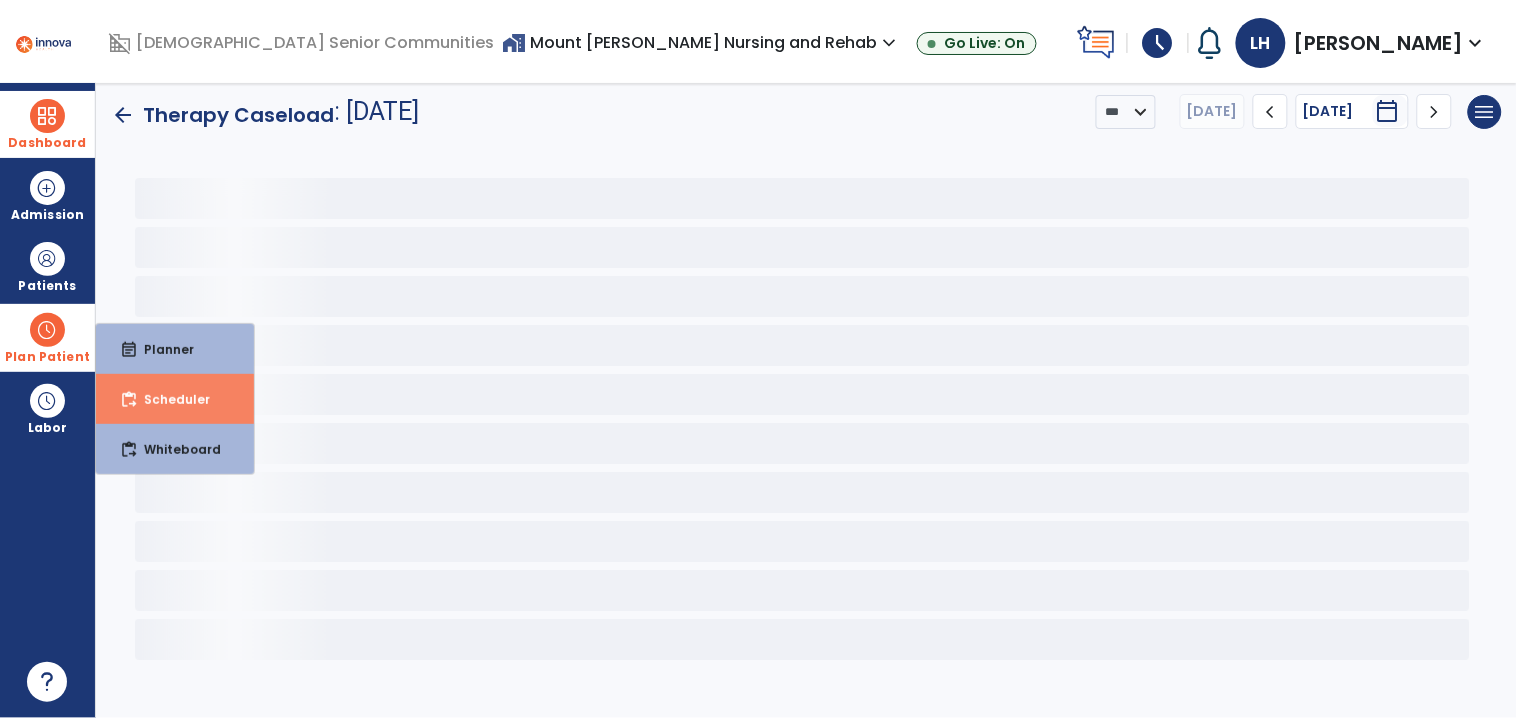 click on "content_paste_go  Scheduler" at bounding box center [175, 399] 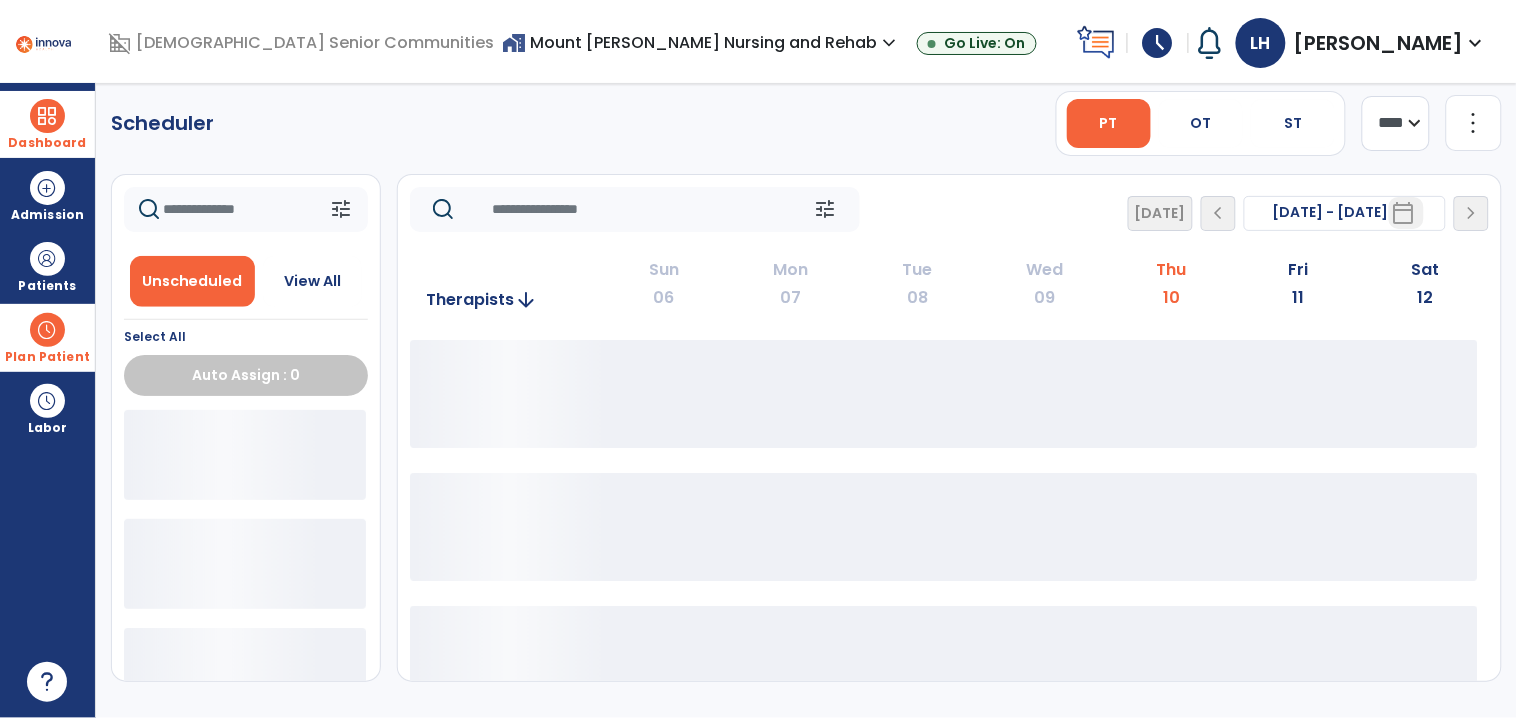 scroll, scrollTop: 26, scrollLeft: 0, axis: vertical 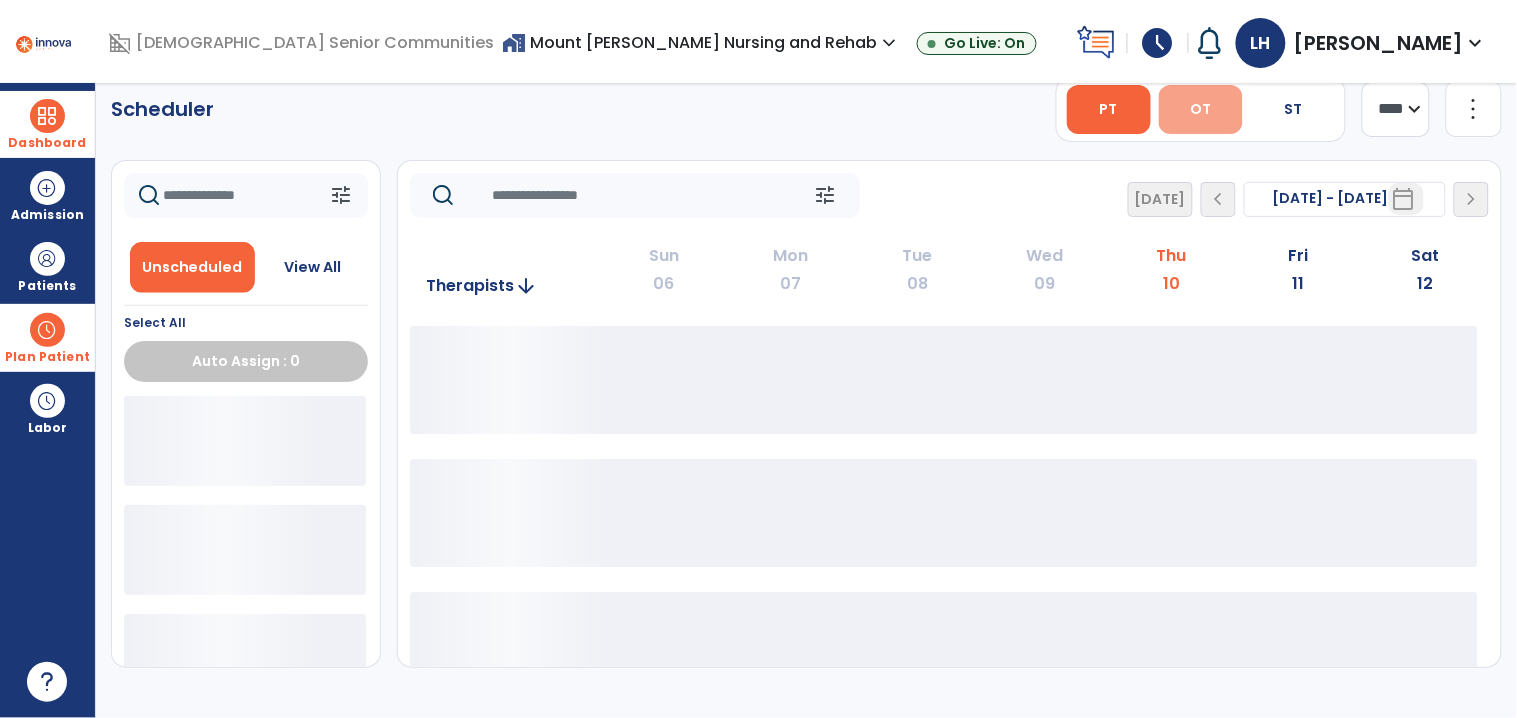 click on "OT" at bounding box center (1201, 109) 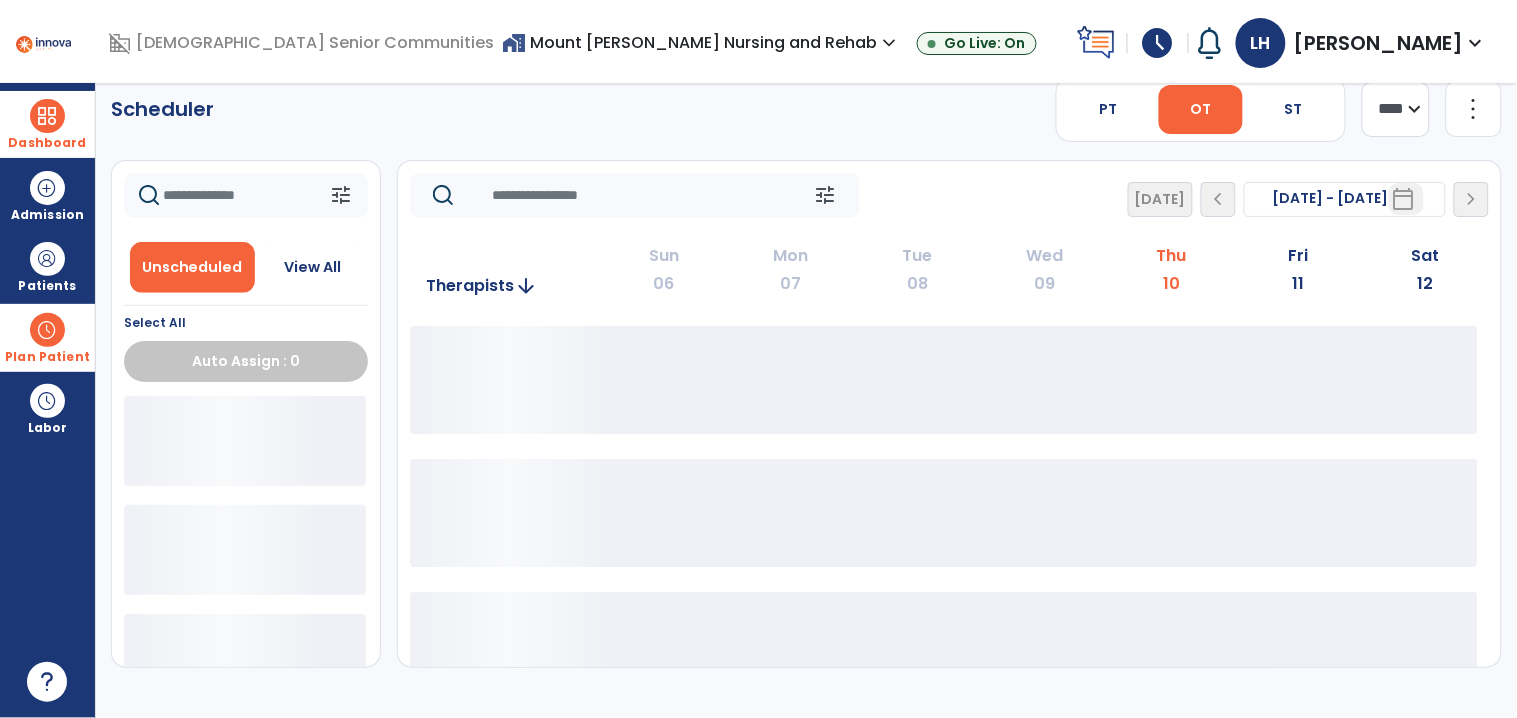click on "LH   Hertel, Leslie   expand_more" at bounding box center (1362, 43) 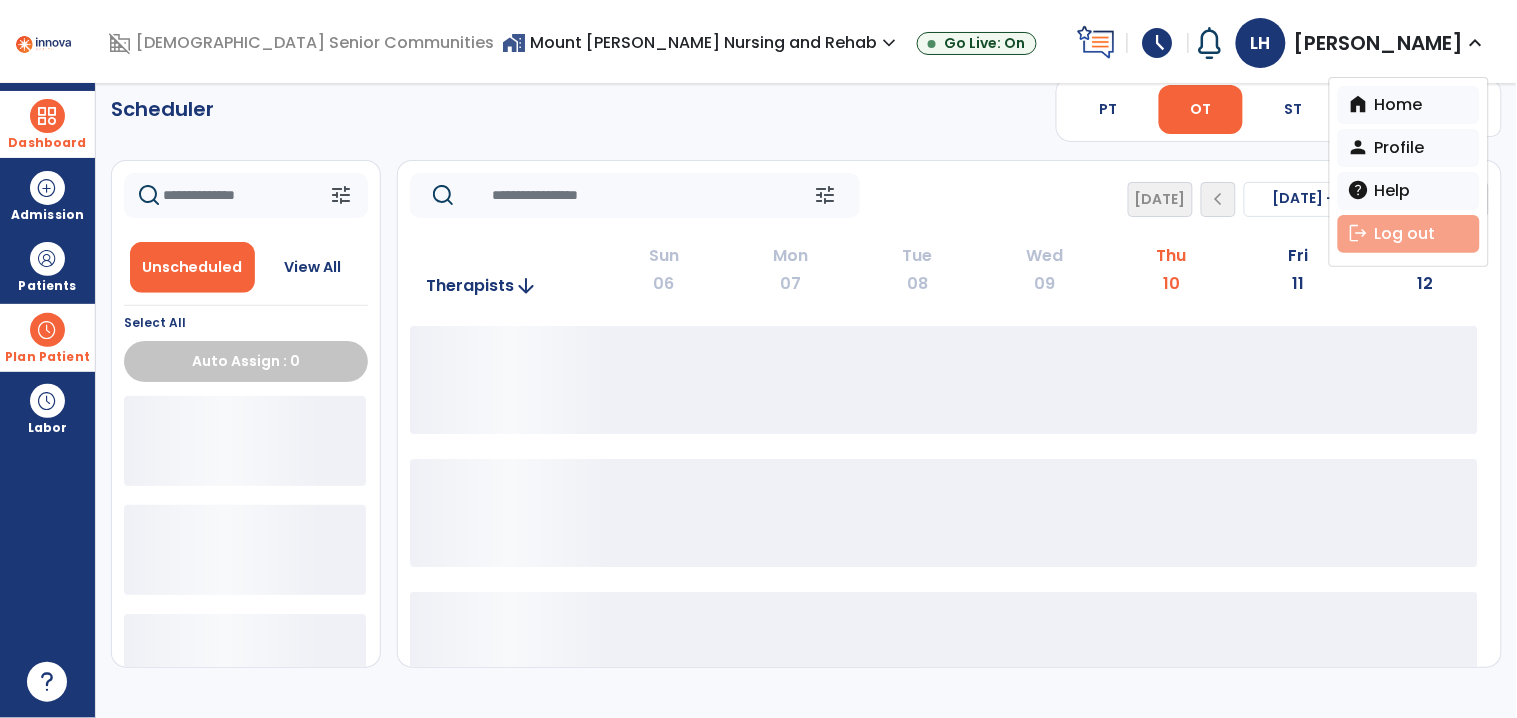 click on "logout   Log out" at bounding box center (1409, 234) 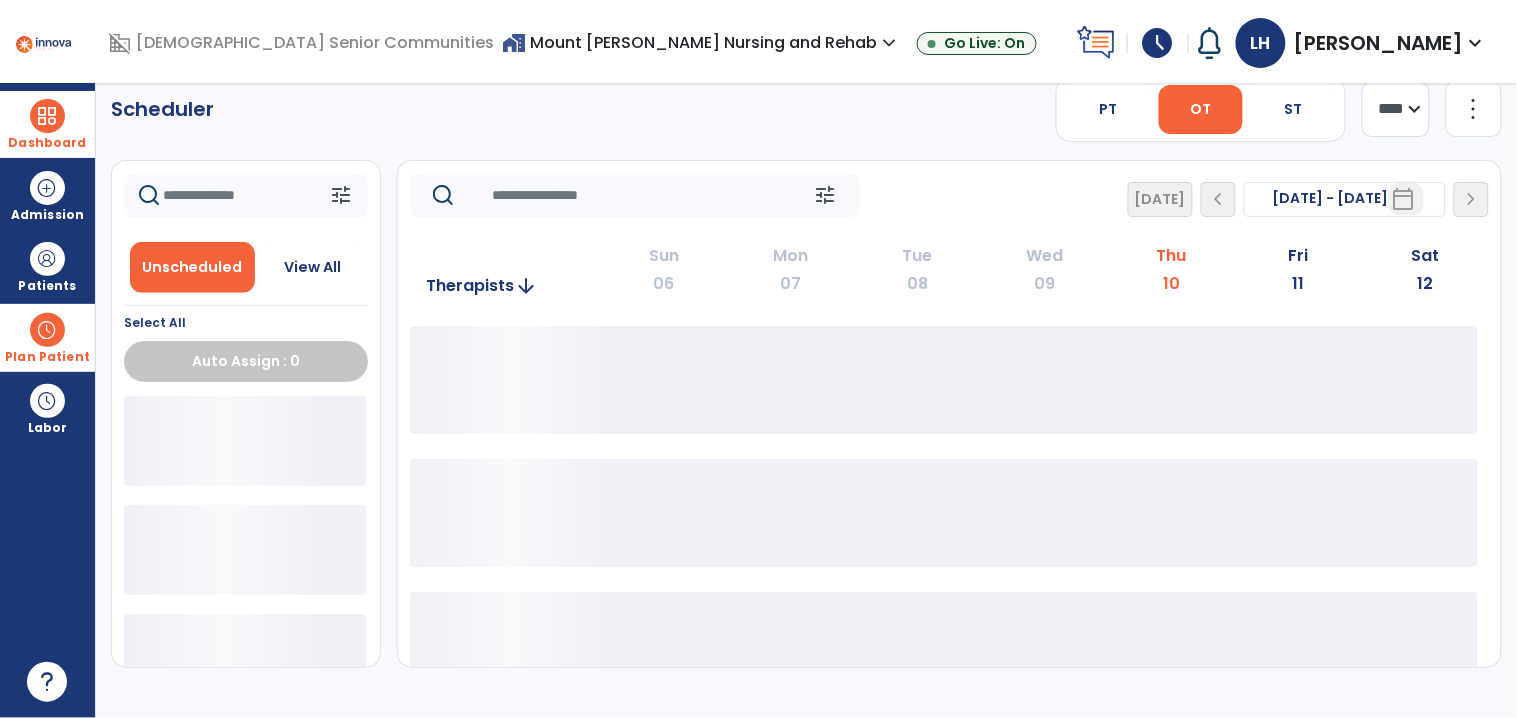 click on "expand_more" at bounding box center [1476, 43] 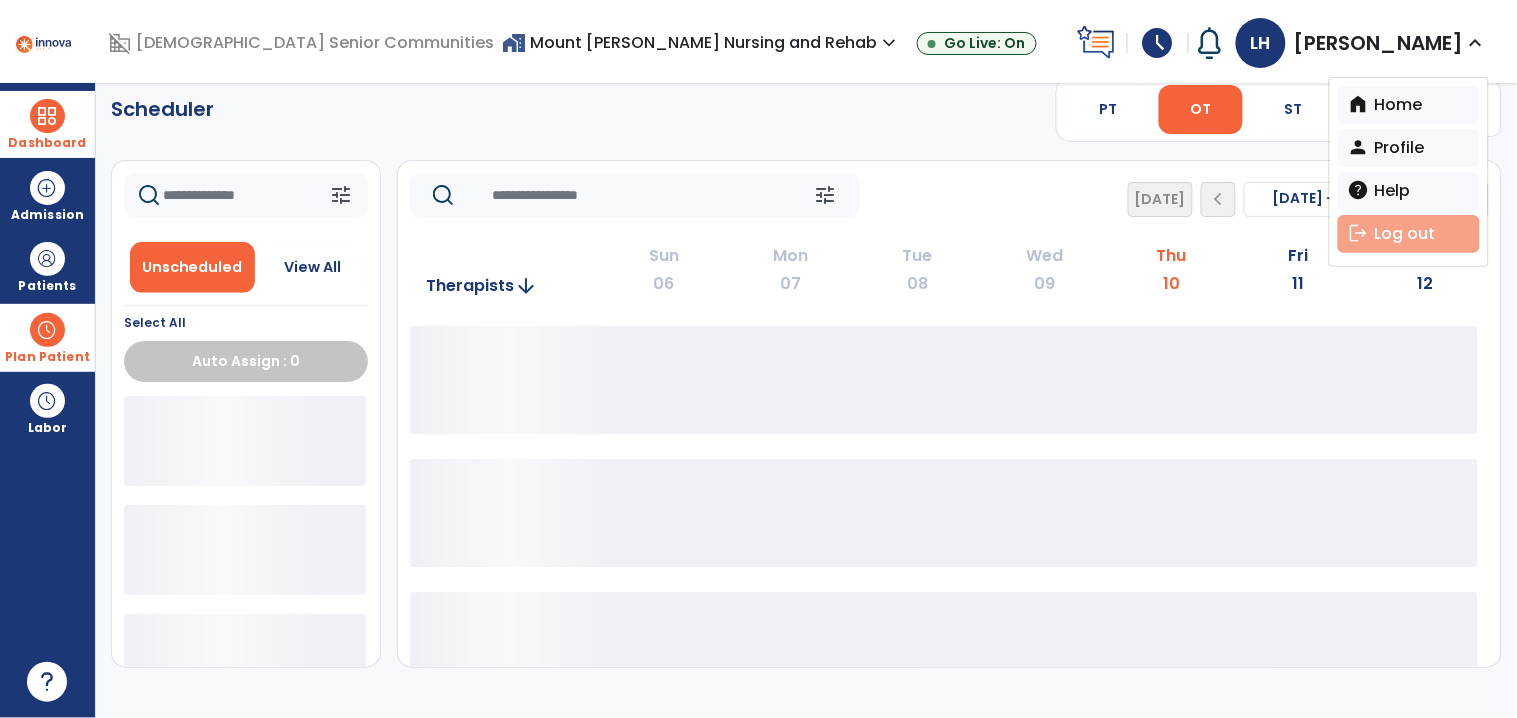 click on "logout   Log out" at bounding box center (1409, 234) 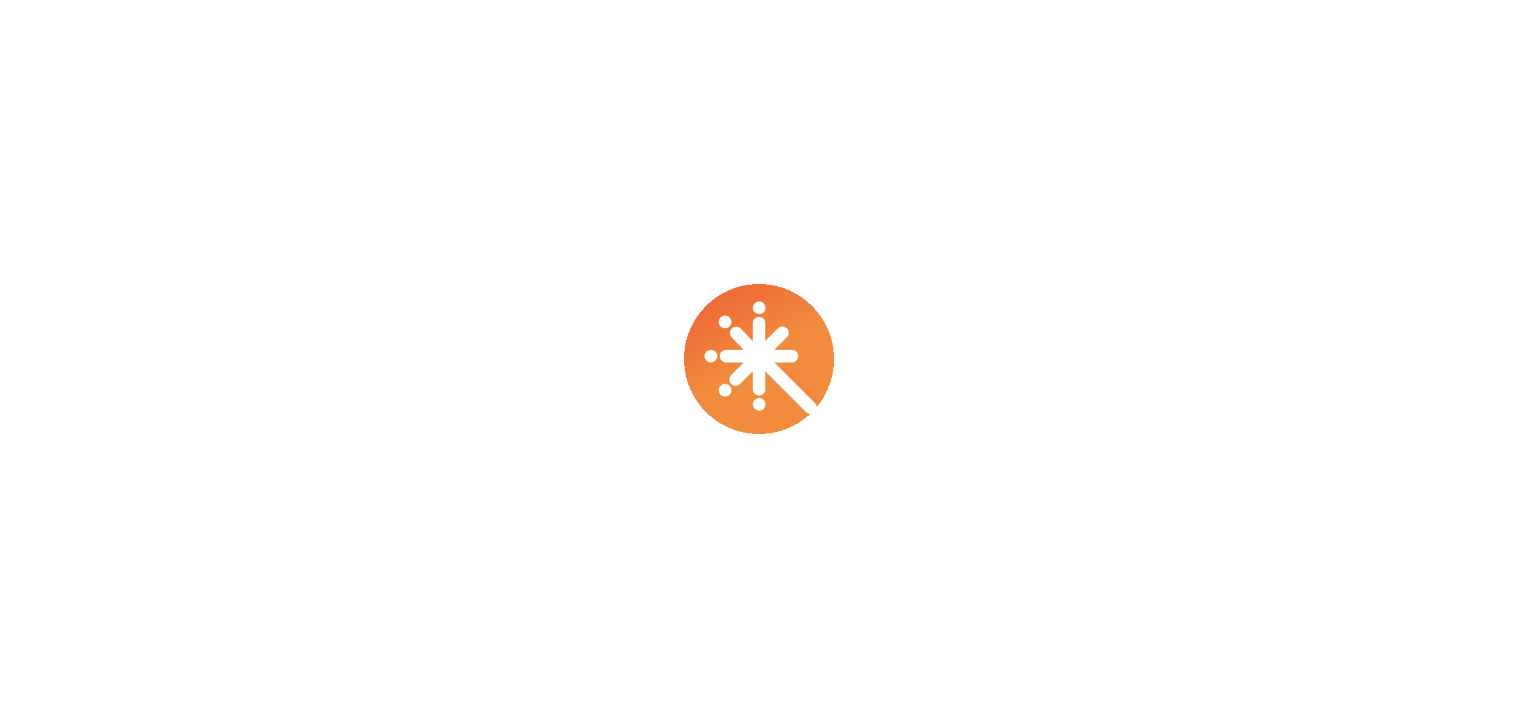 scroll, scrollTop: 0, scrollLeft: 0, axis: both 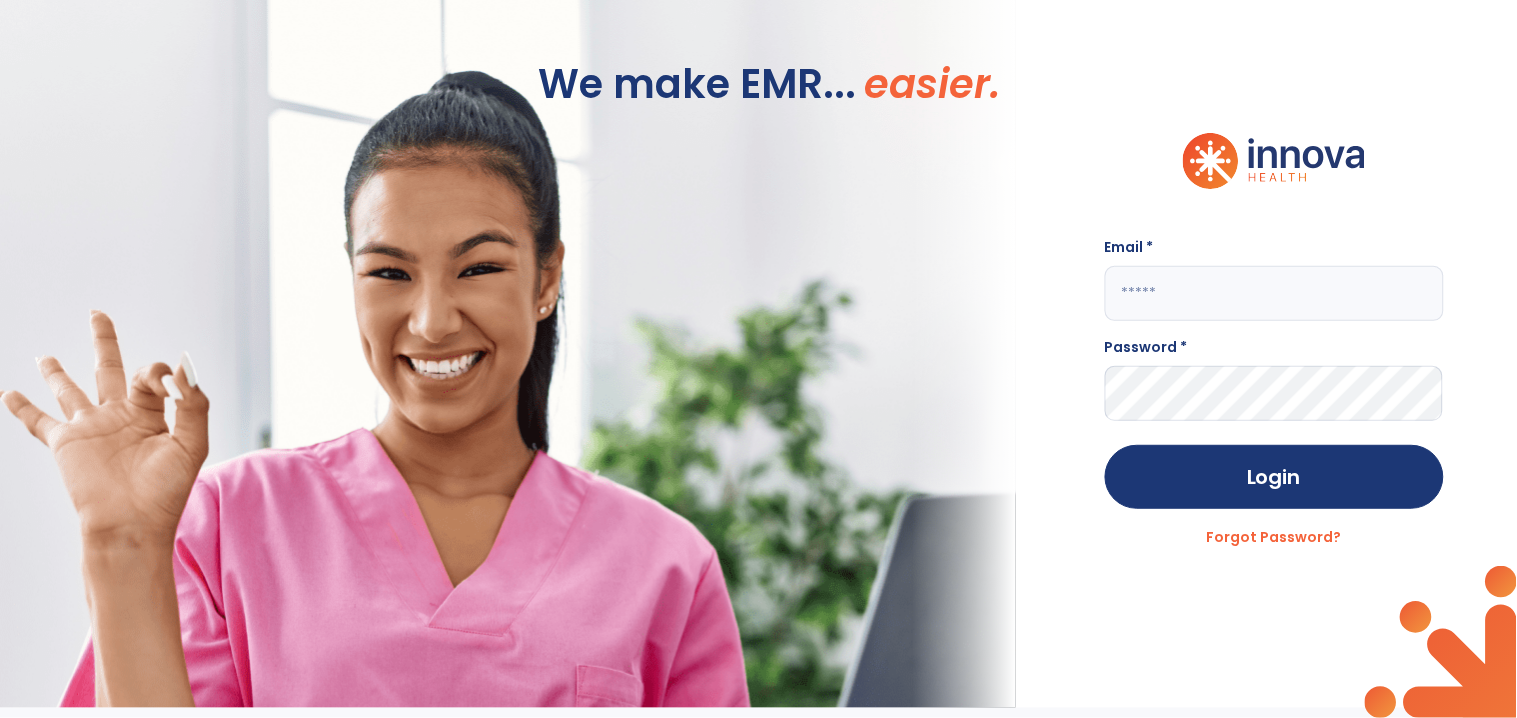 click 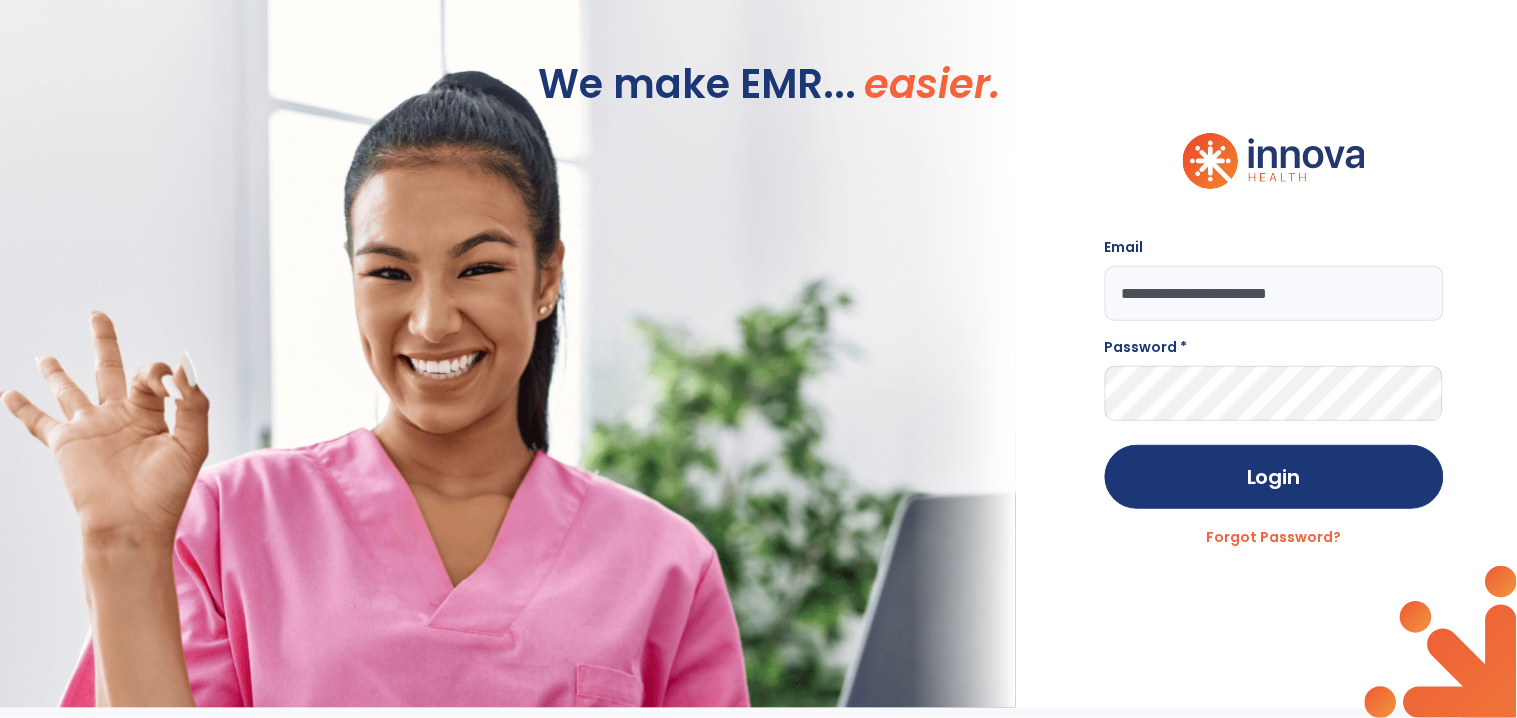 type on "**********" 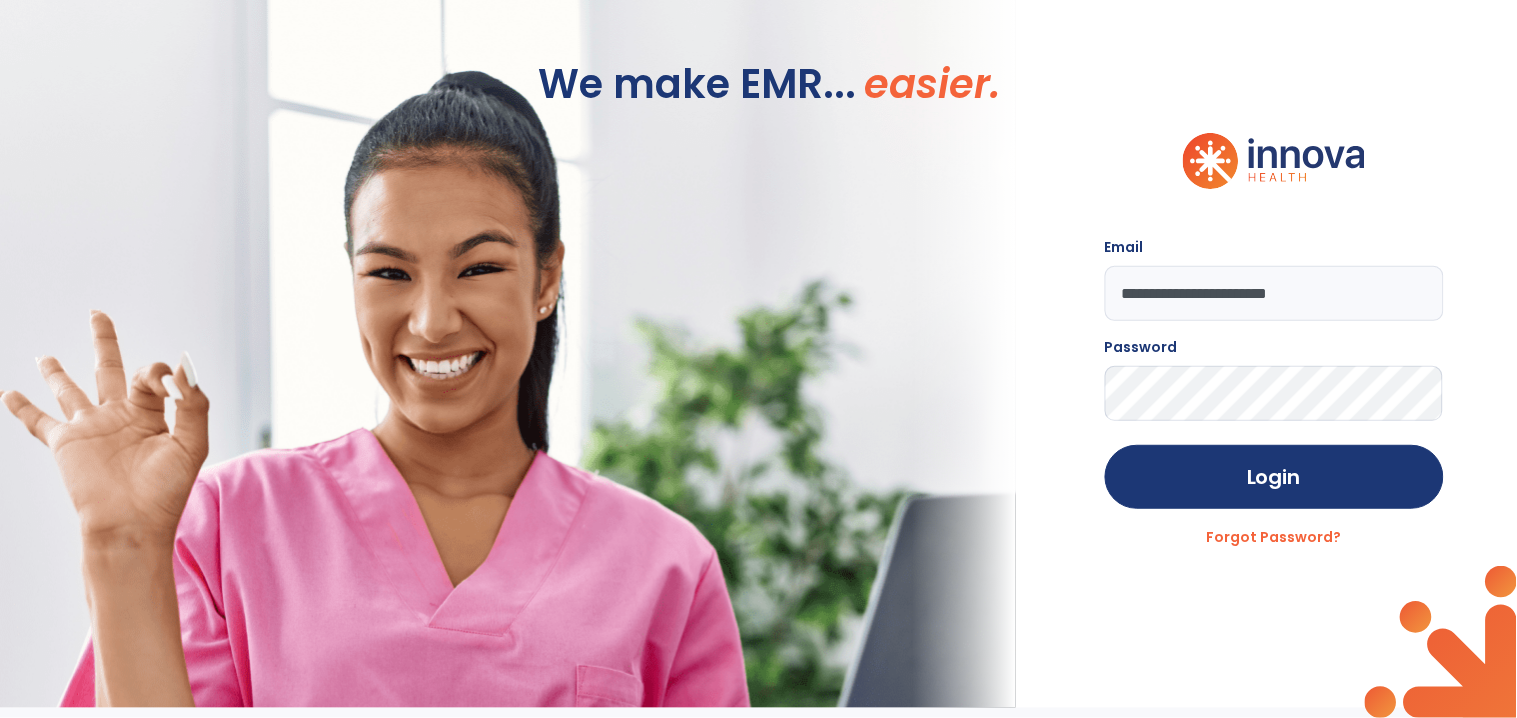 click on "Login" 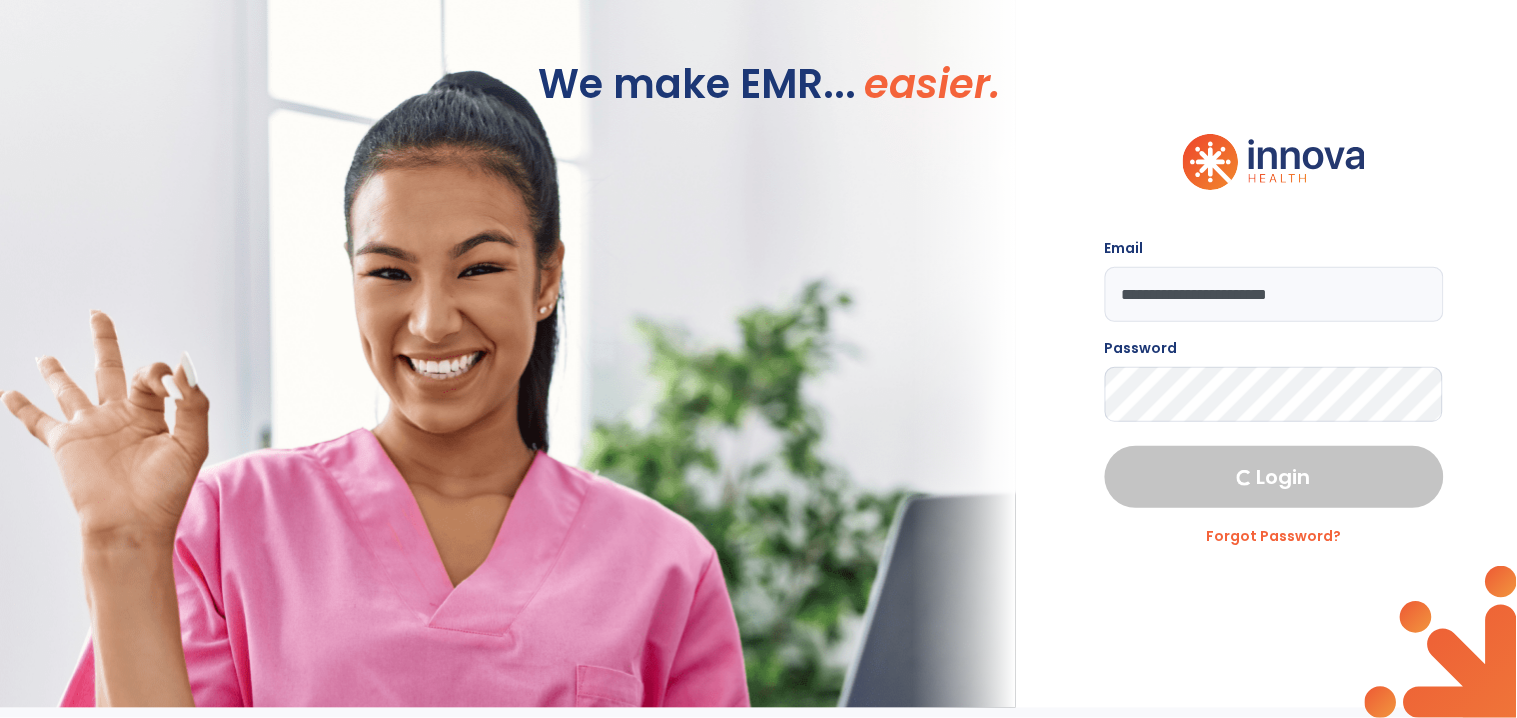 select on "****" 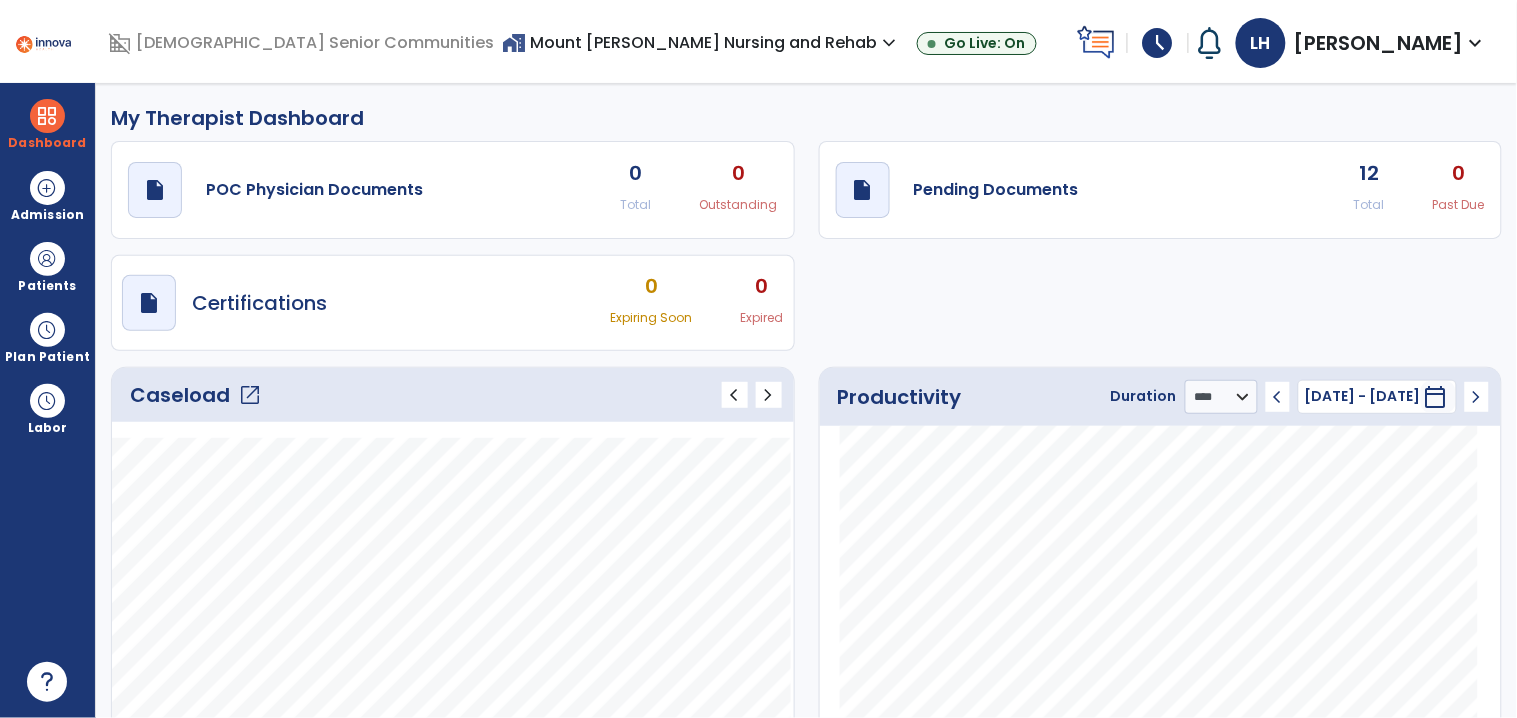 click on "open_in_new" 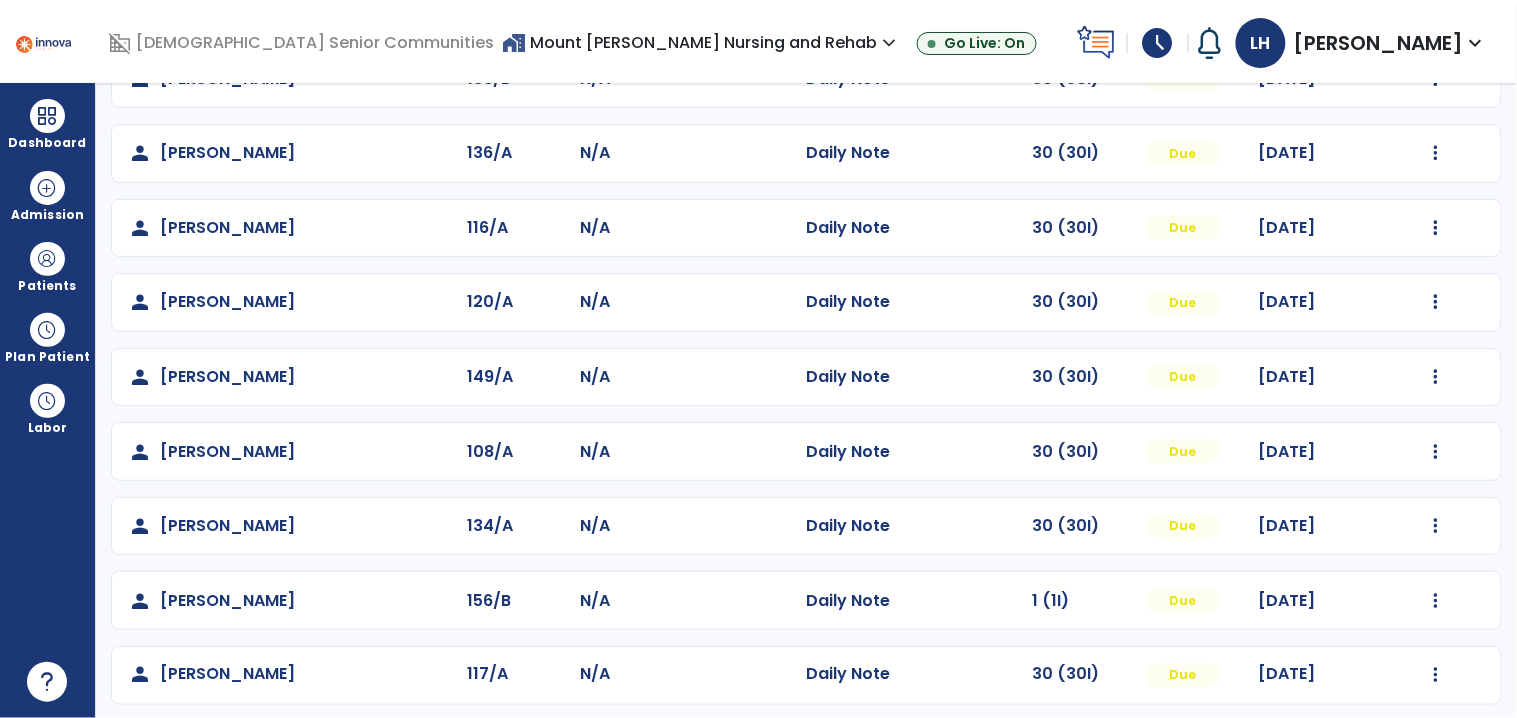 scroll, scrollTop: 441, scrollLeft: 0, axis: vertical 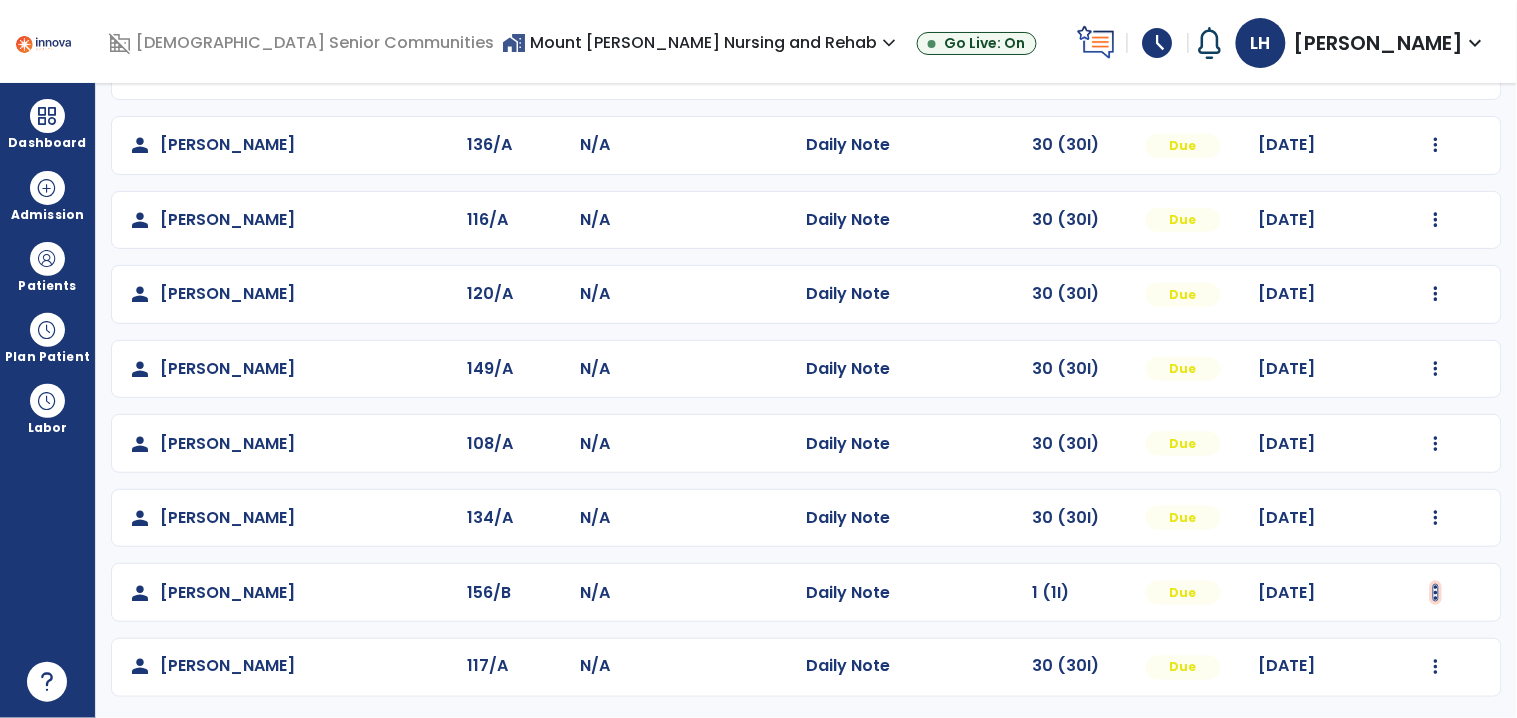 click at bounding box center (1436, -153) 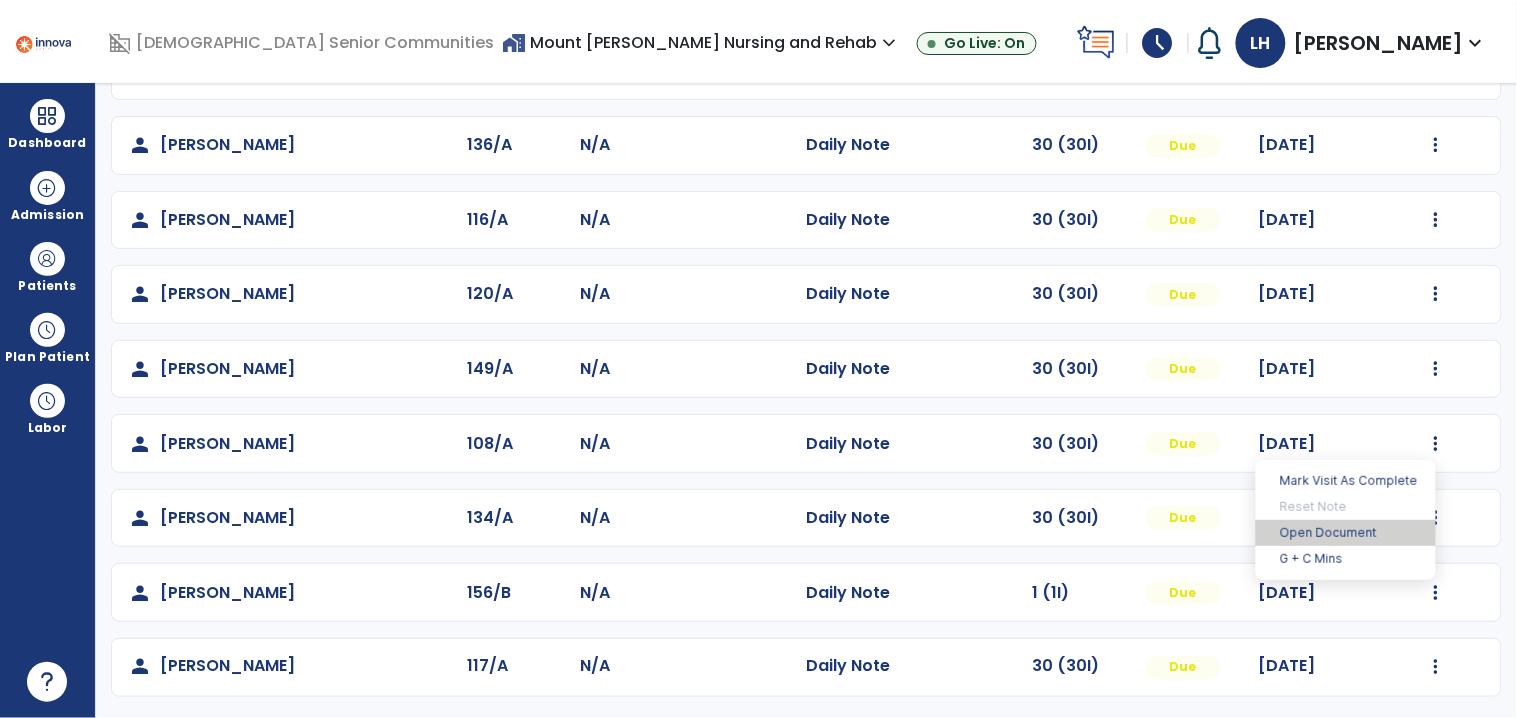 click on "Open Document" at bounding box center (1346, 533) 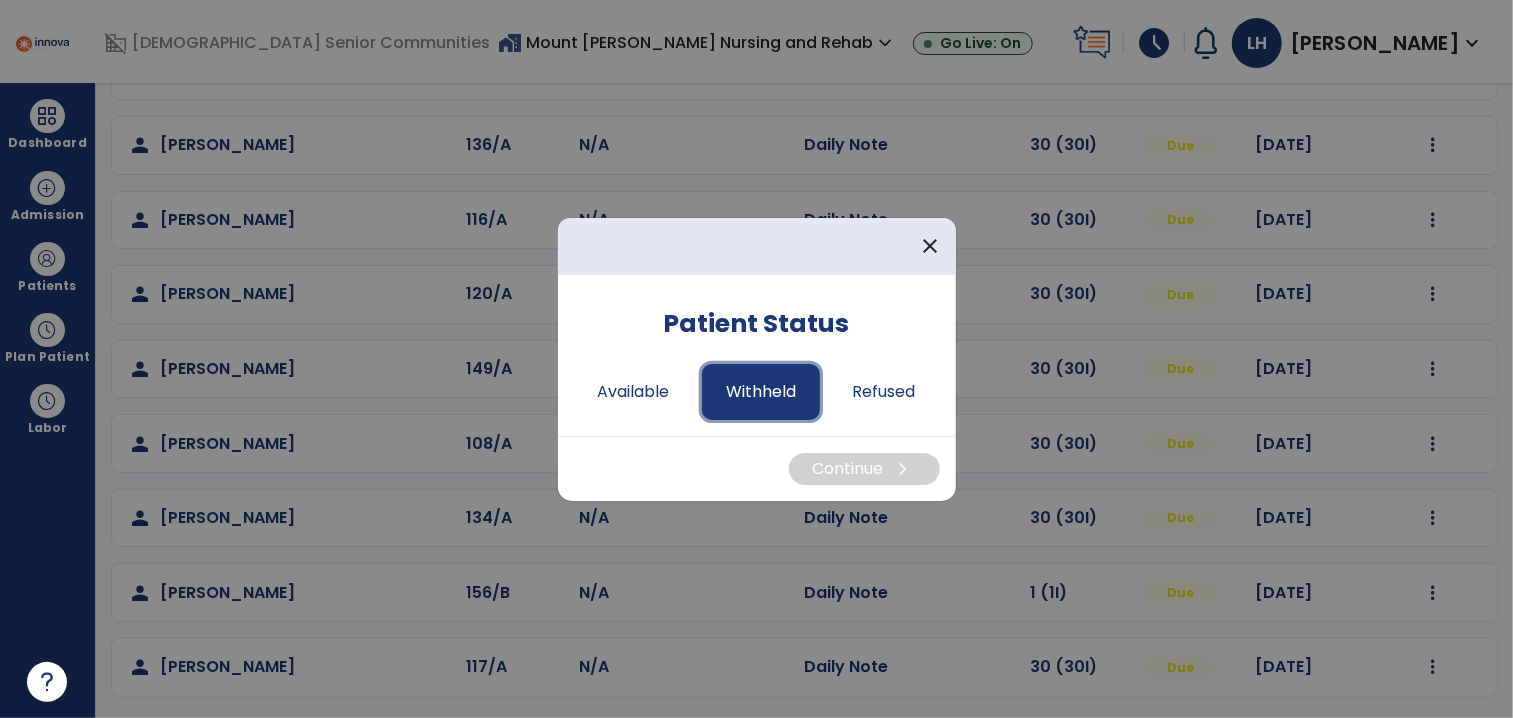 click on "Withheld" at bounding box center (761, 392) 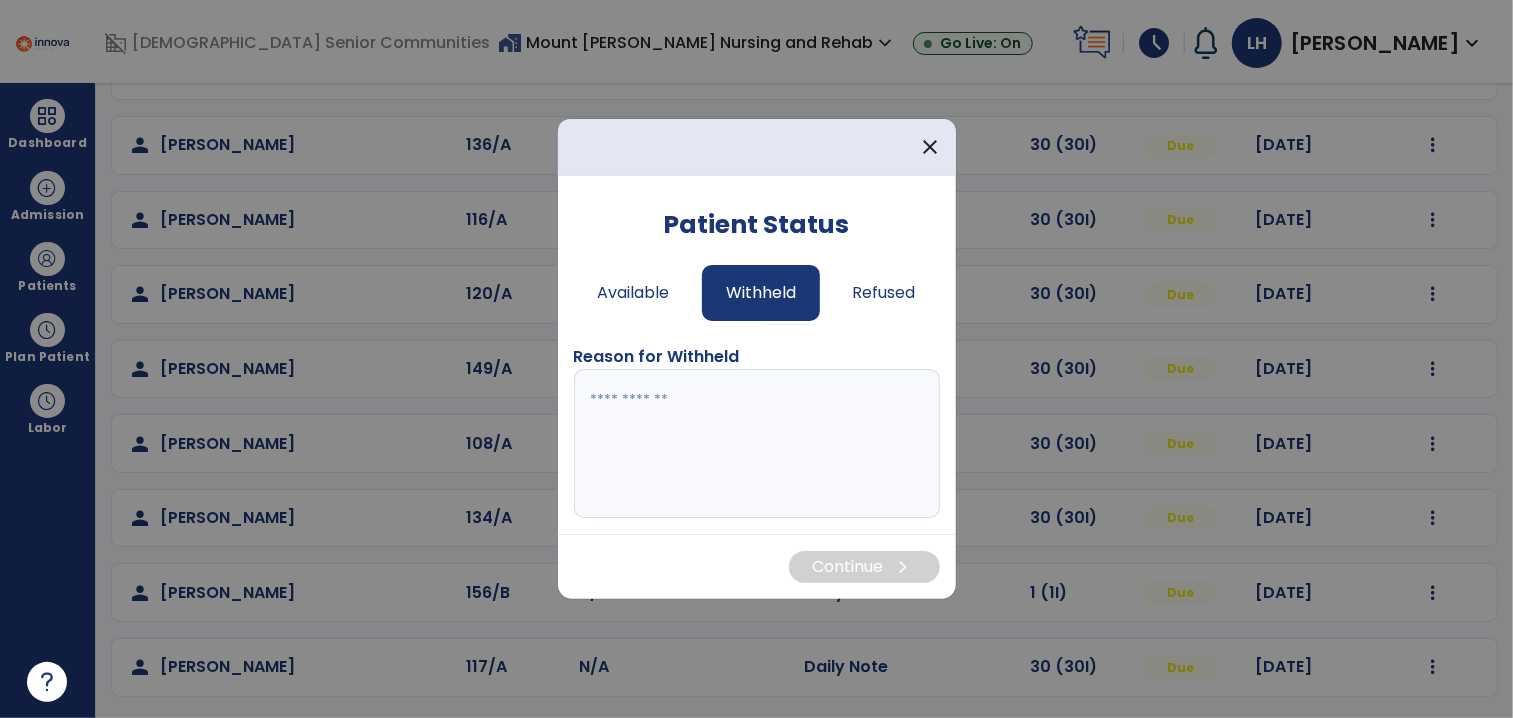 click at bounding box center (757, 444) 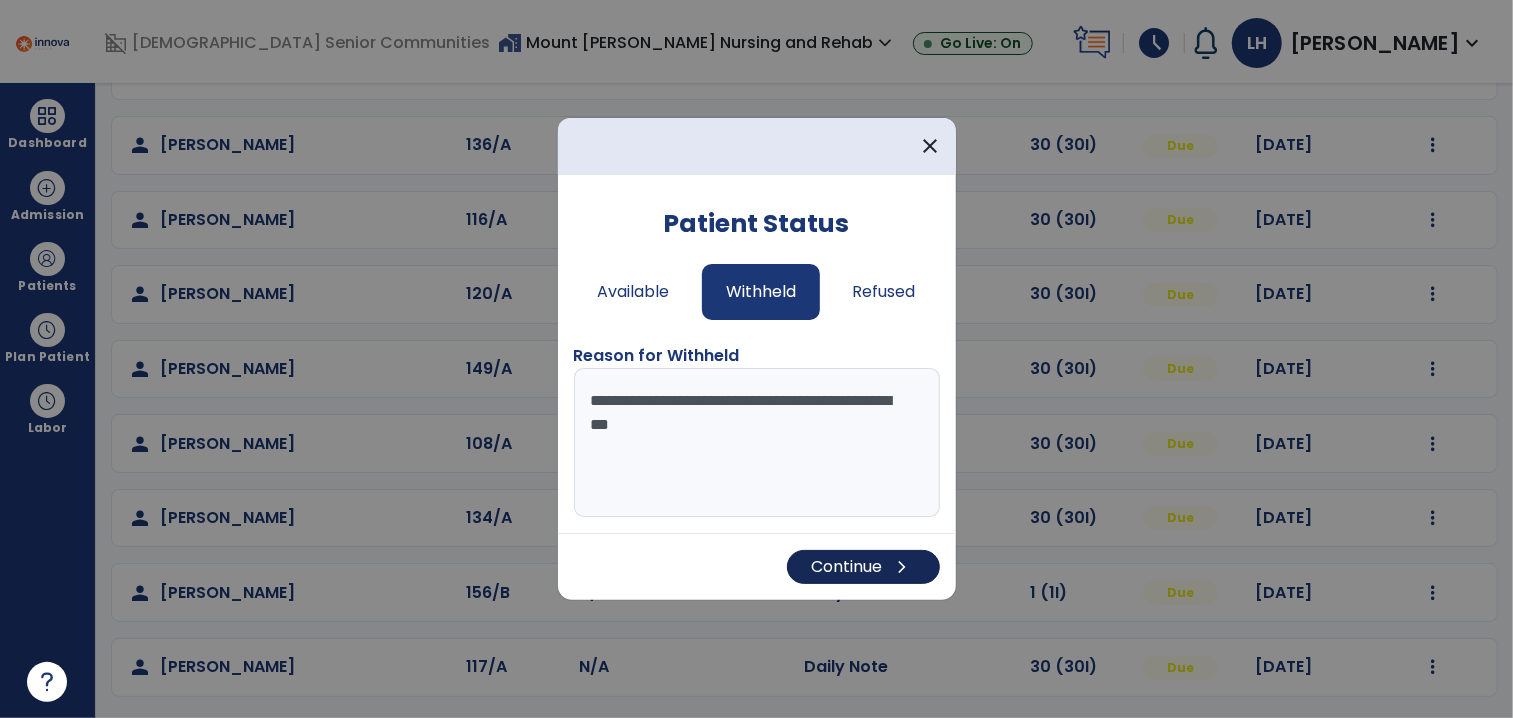 type on "**********" 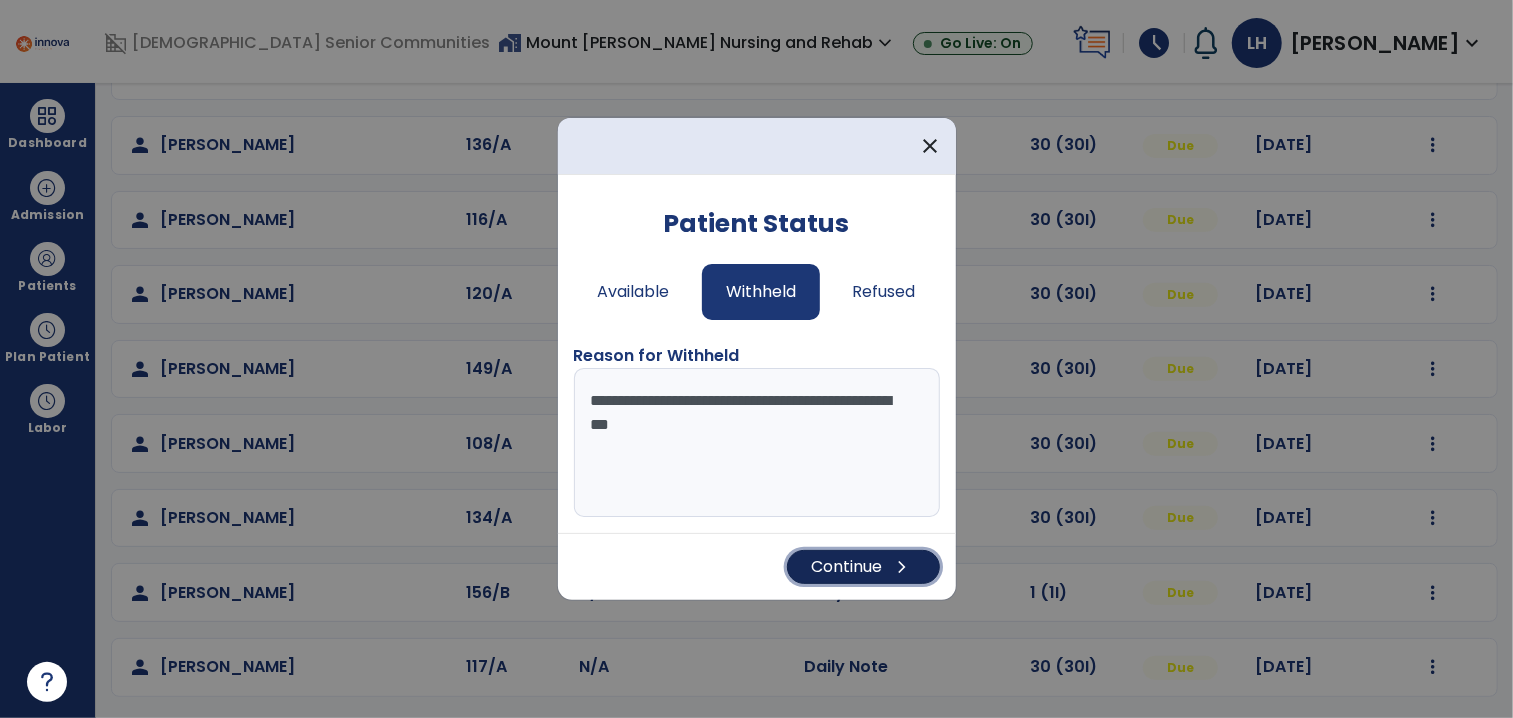 click on "Continue   chevron_right" at bounding box center [863, 567] 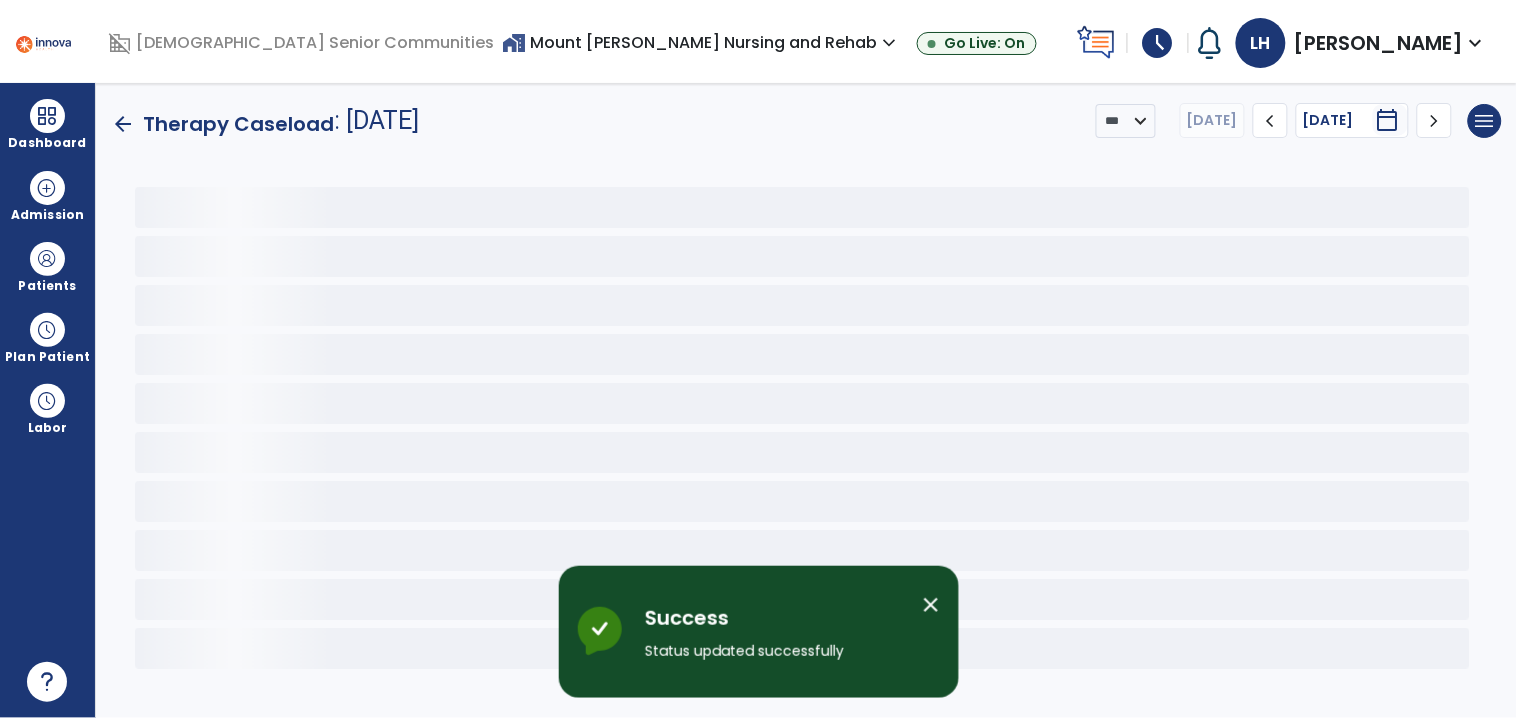 scroll, scrollTop: 0, scrollLeft: 0, axis: both 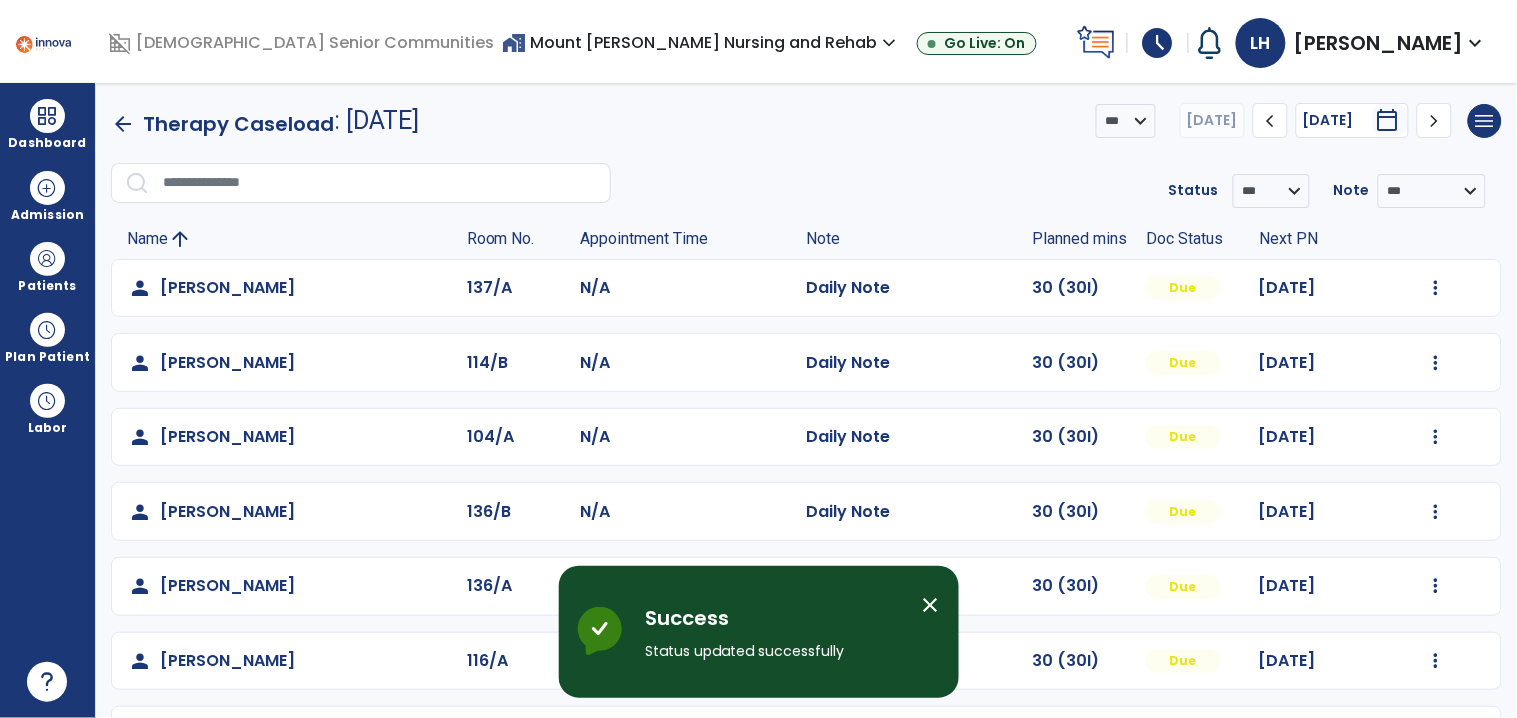 click on "close" at bounding box center [931, 605] 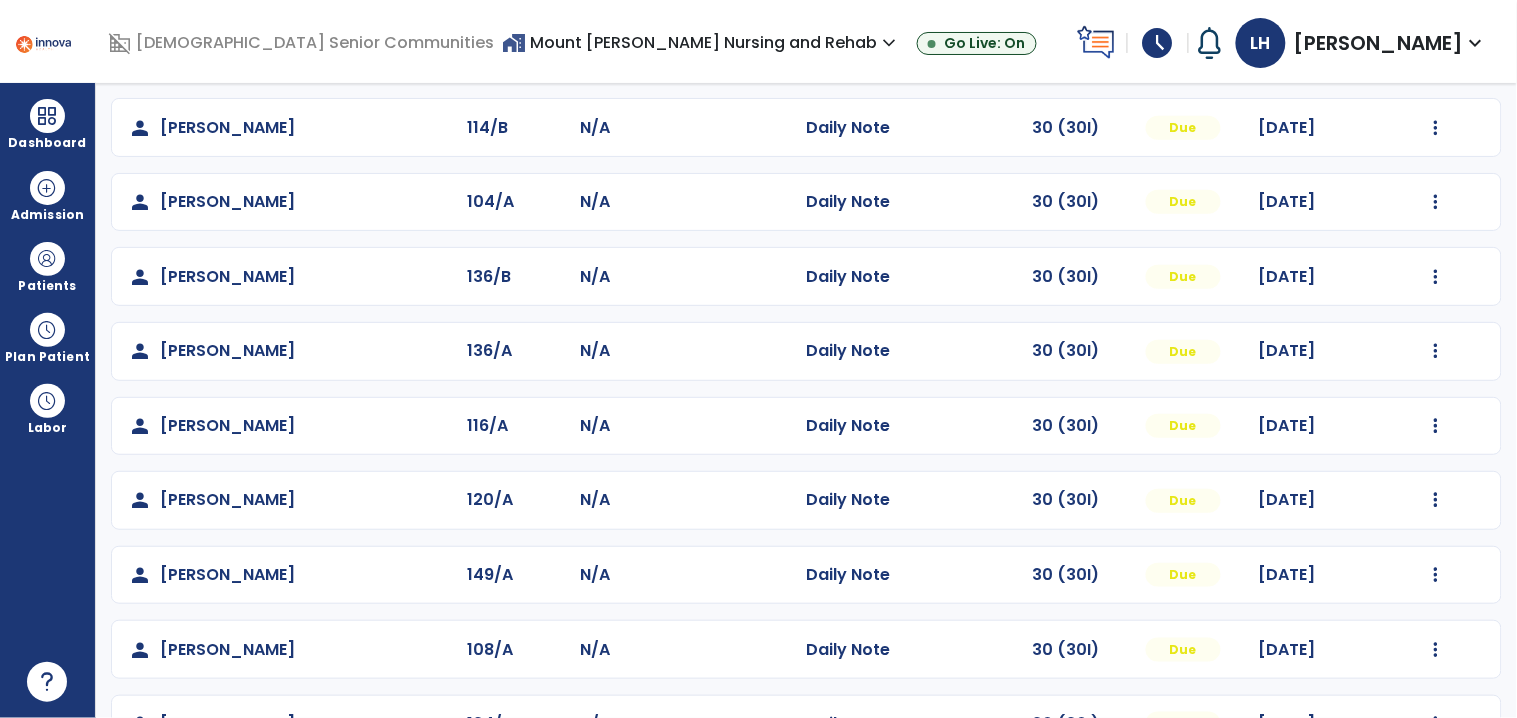 scroll, scrollTop: 227, scrollLeft: 0, axis: vertical 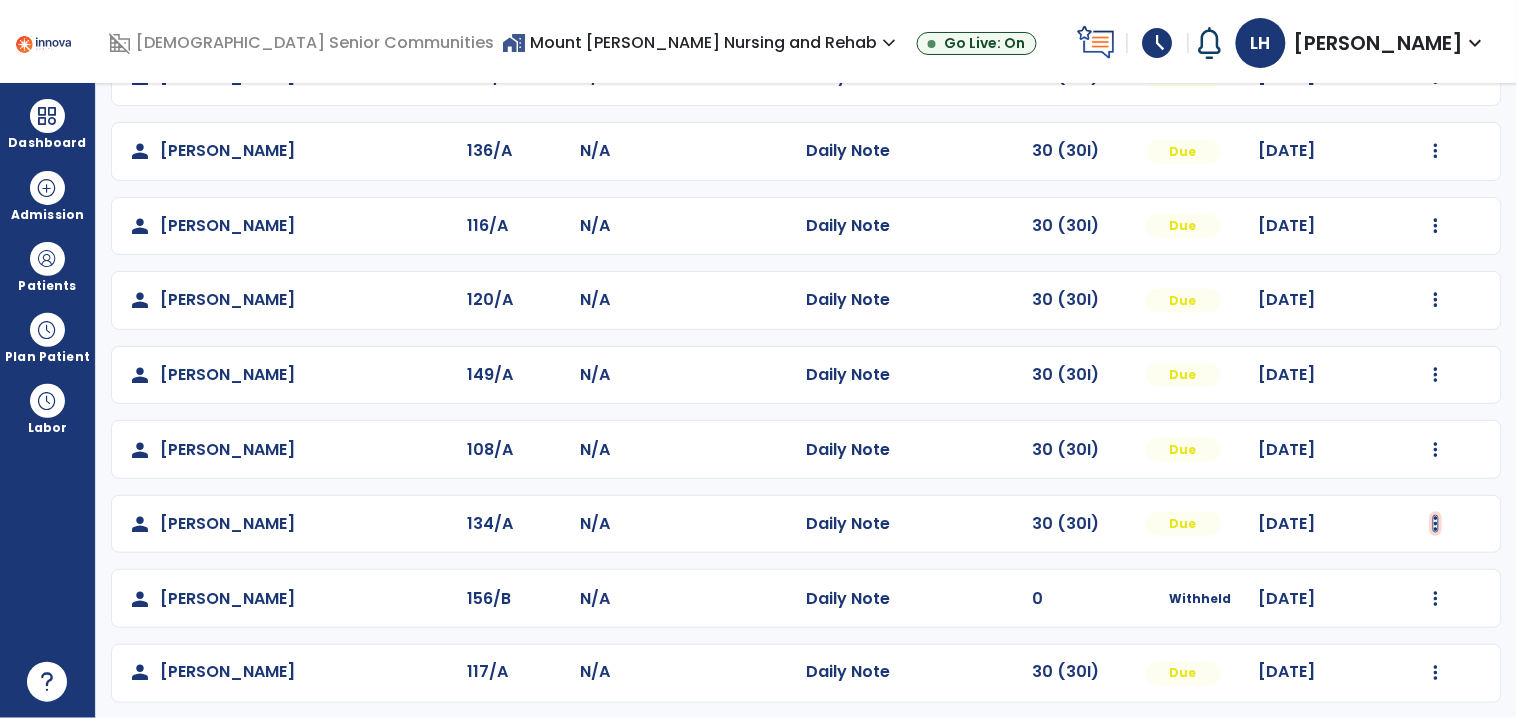 click at bounding box center (1436, -147) 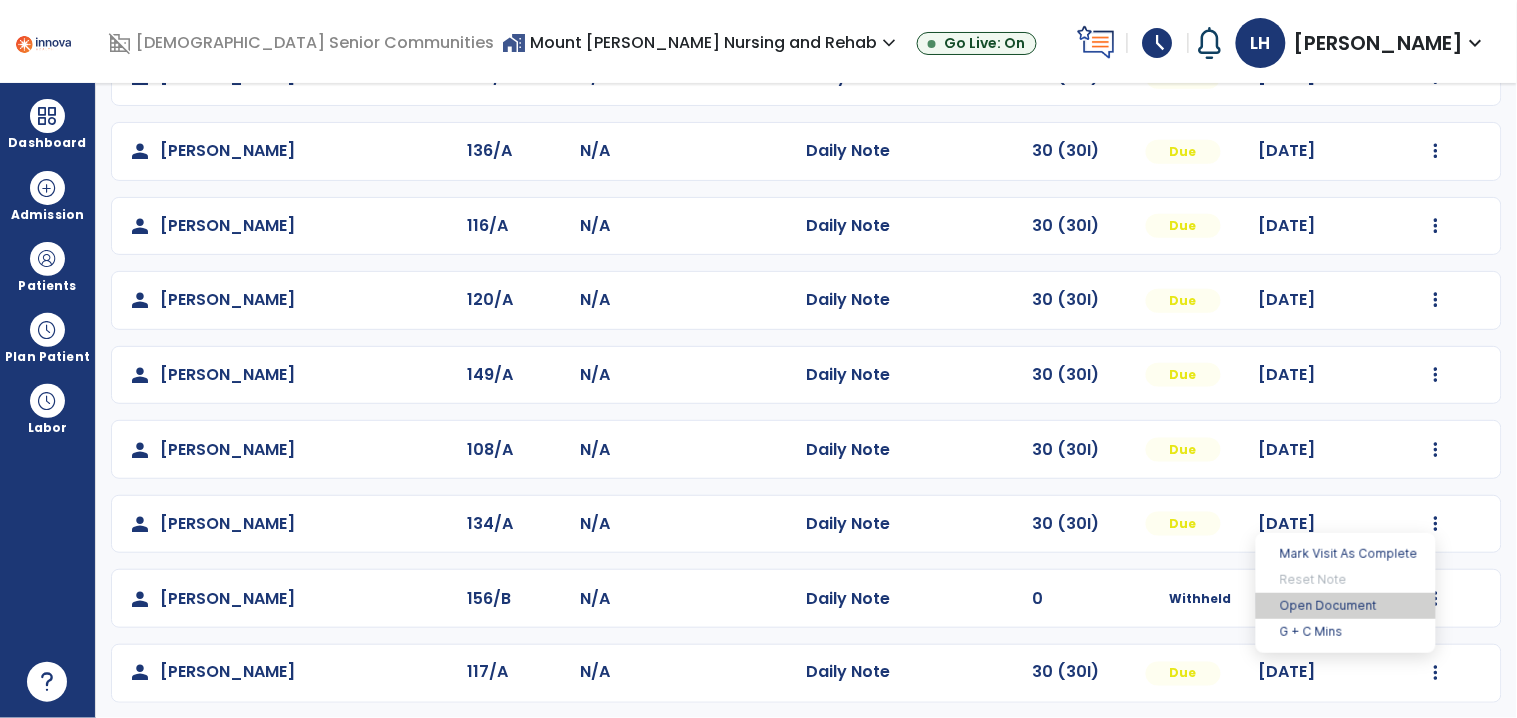 click on "Open Document" at bounding box center [1346, 606] 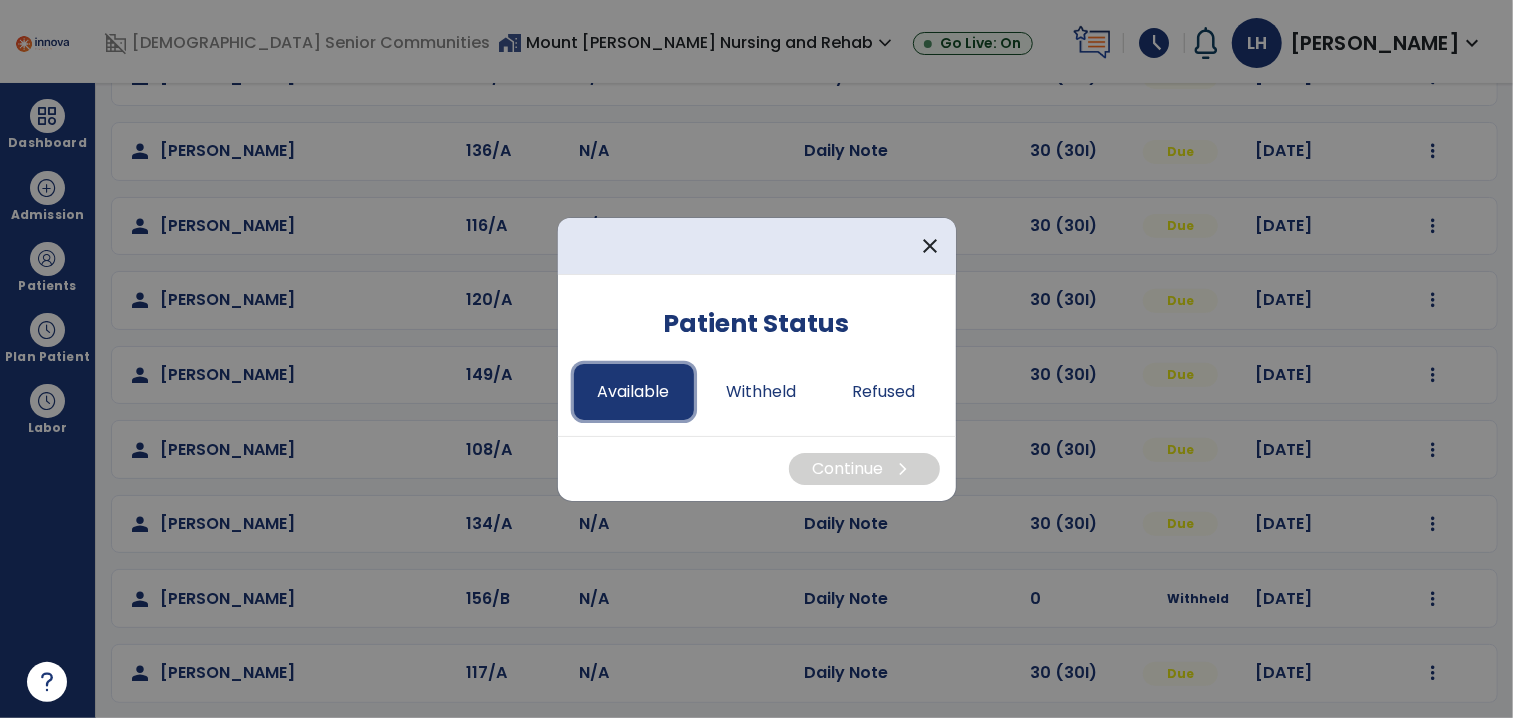 click on "Available" at bounding box center (634, 392) 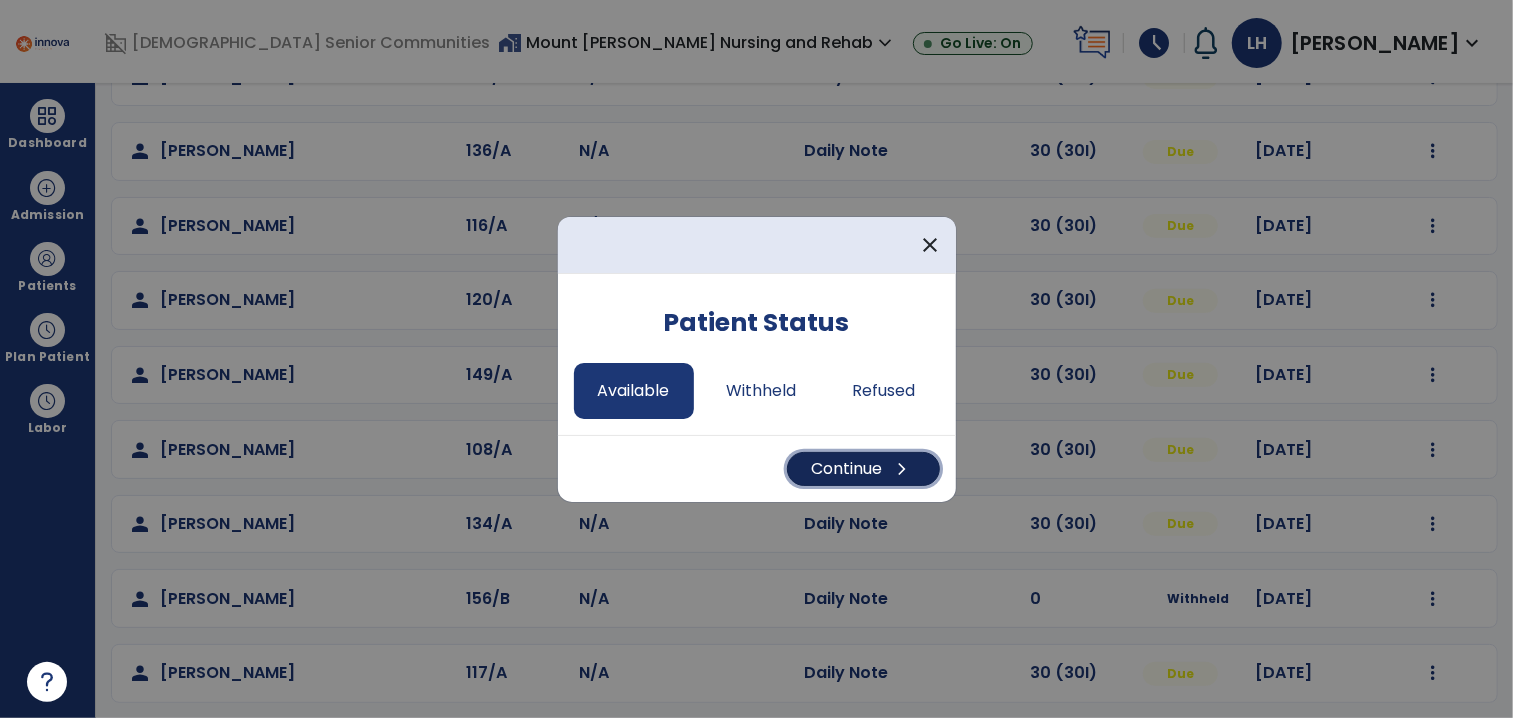 click on "Continue   chevron_right" at bounding box center [863, 469] 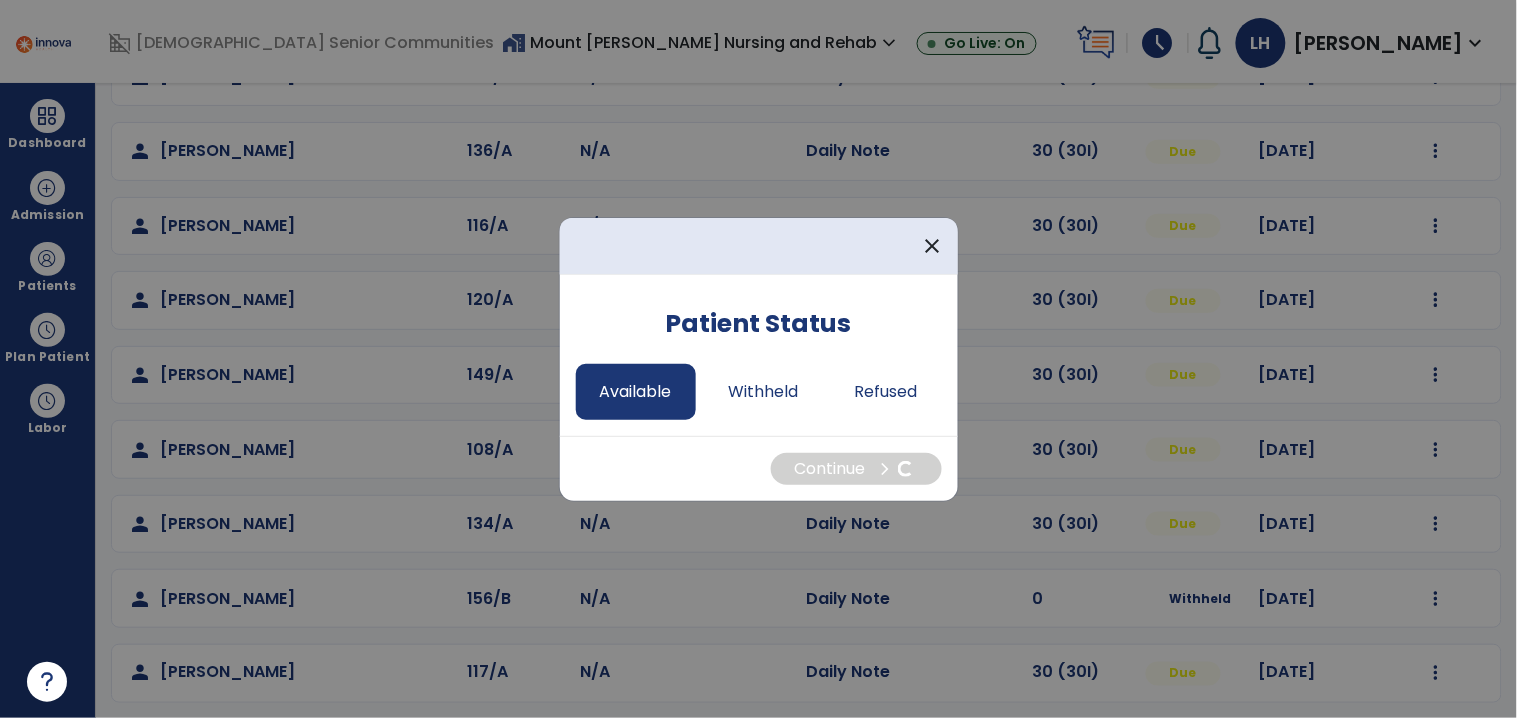 select on "*" 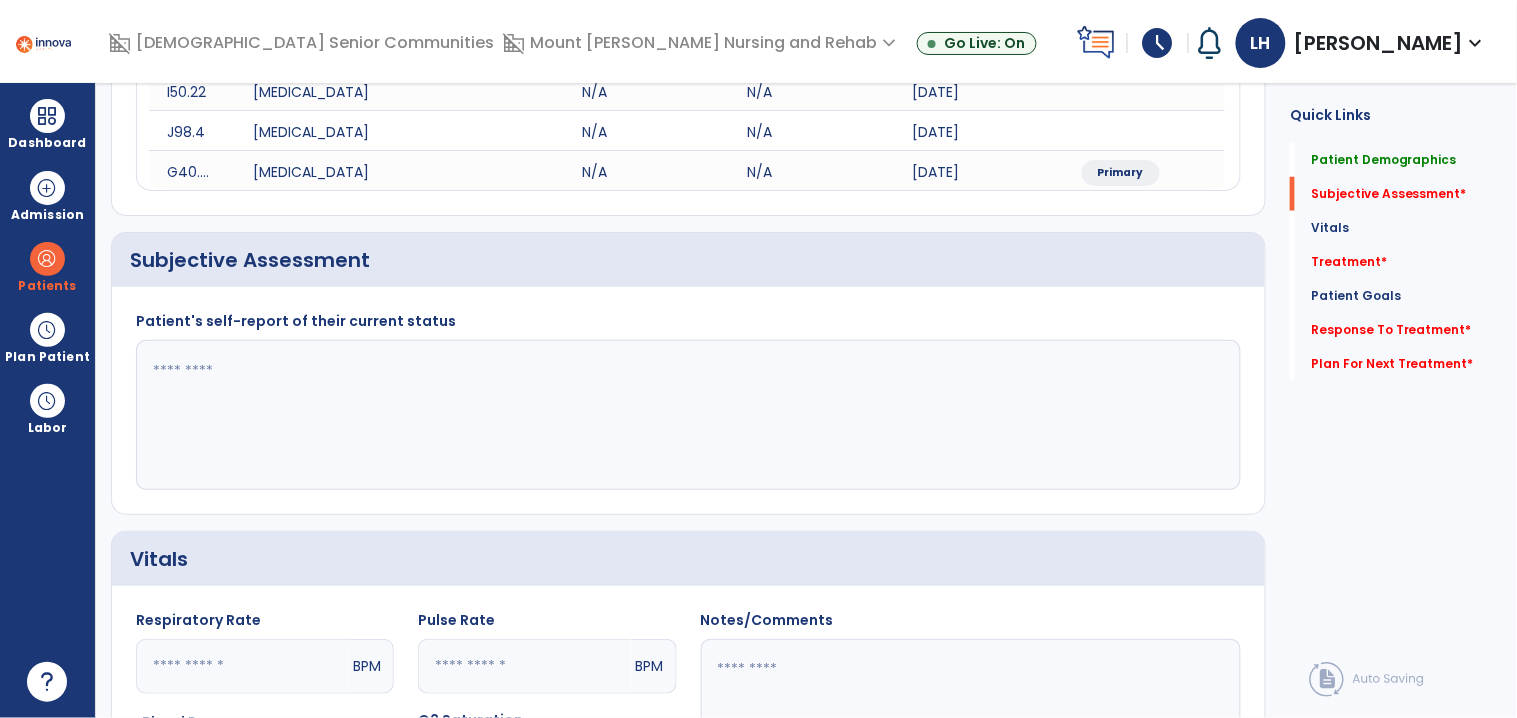 click 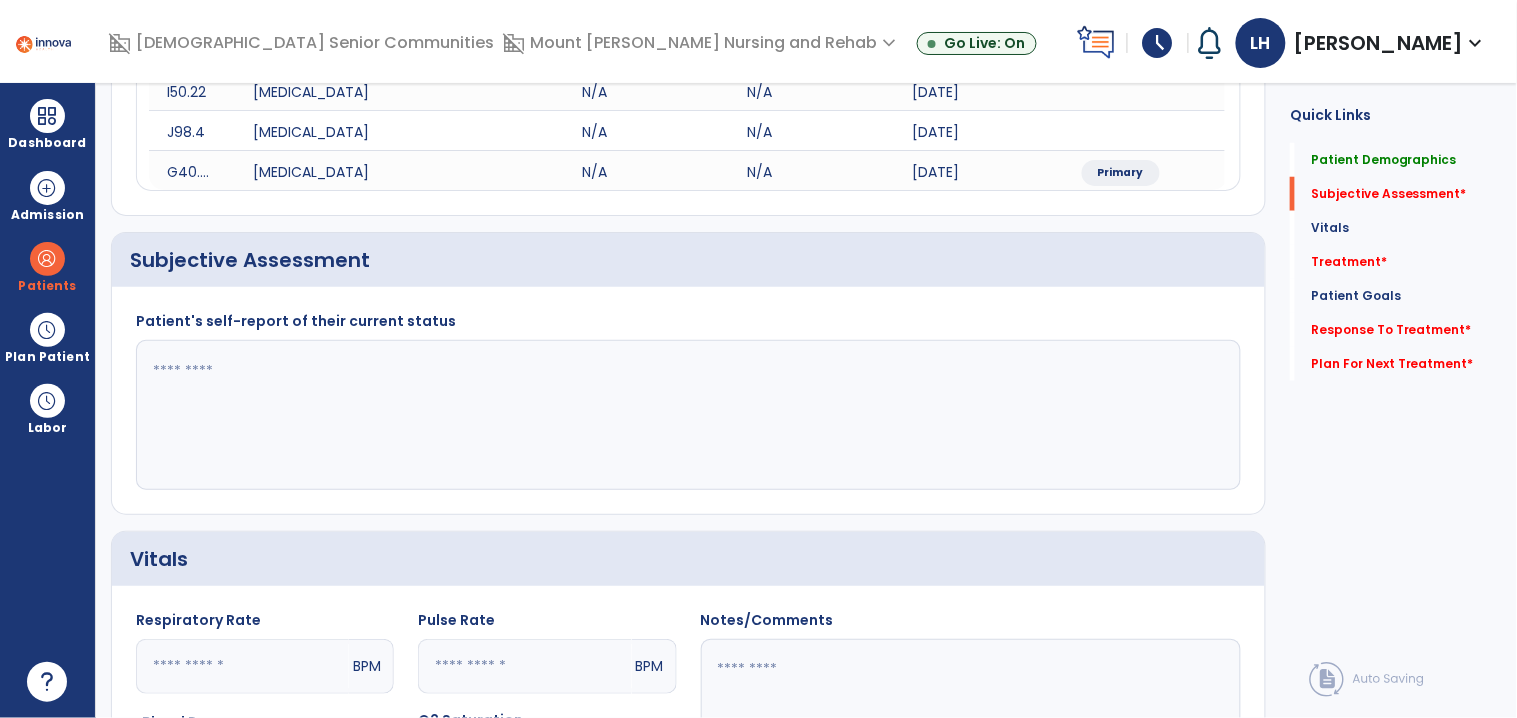click 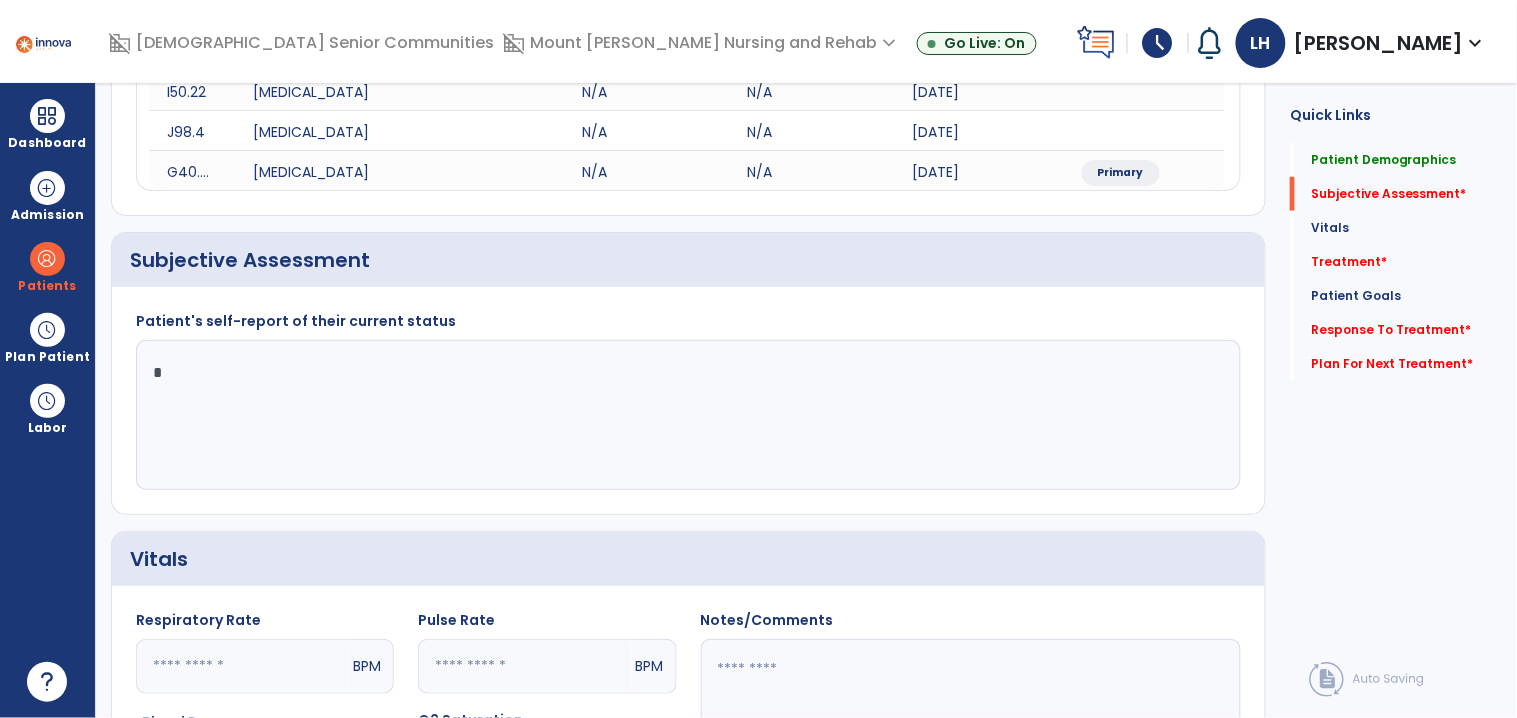 type on "**" 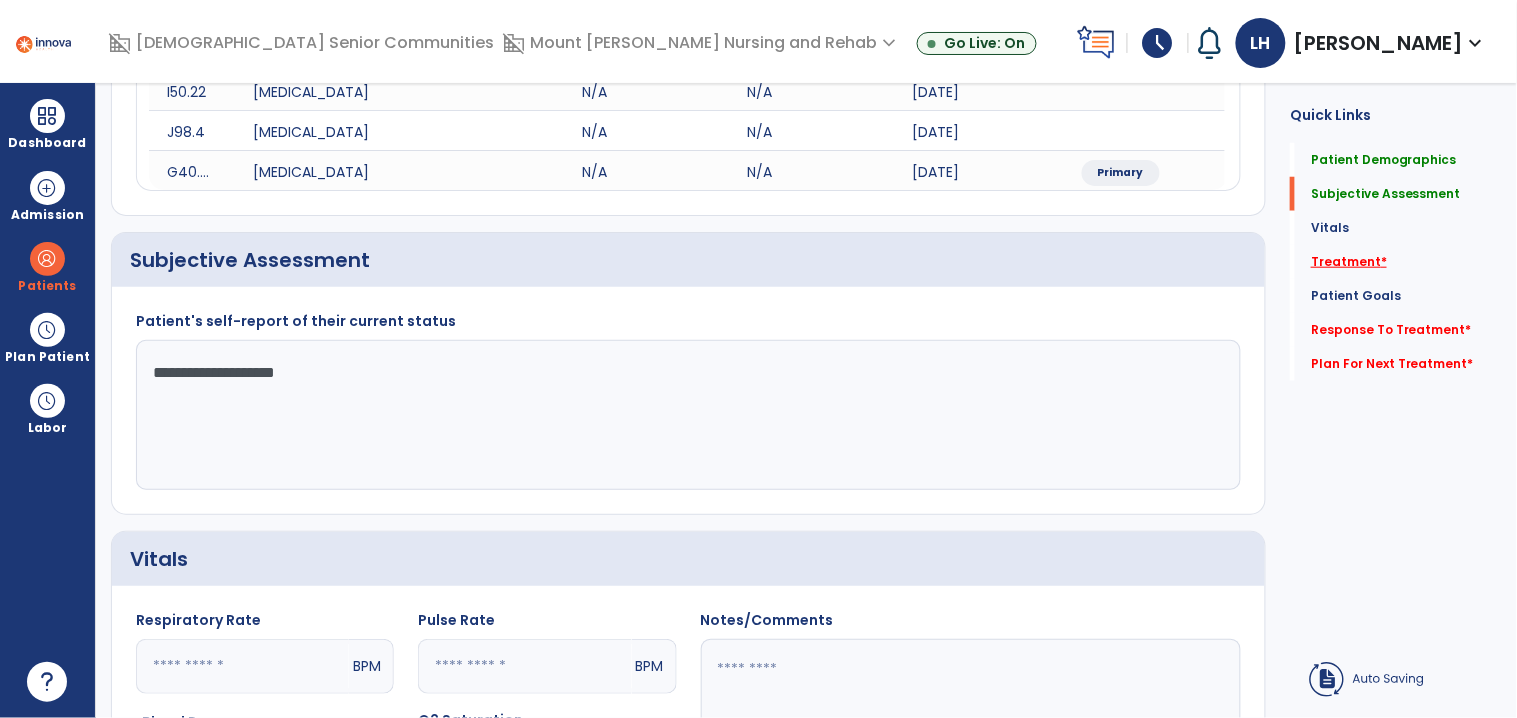 type on "**********" 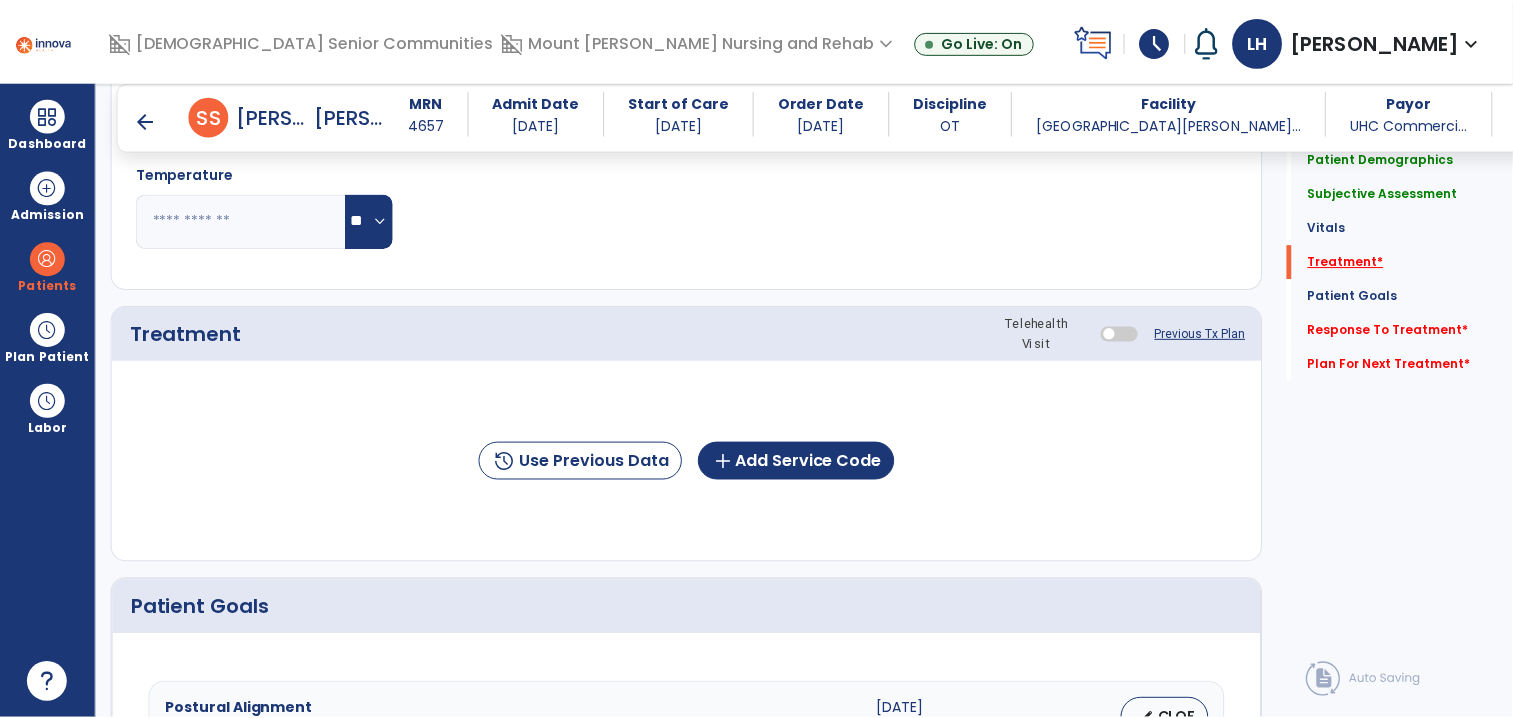 scroll, scrollTop: 1115, scrollLeft: 0, axis: vertical 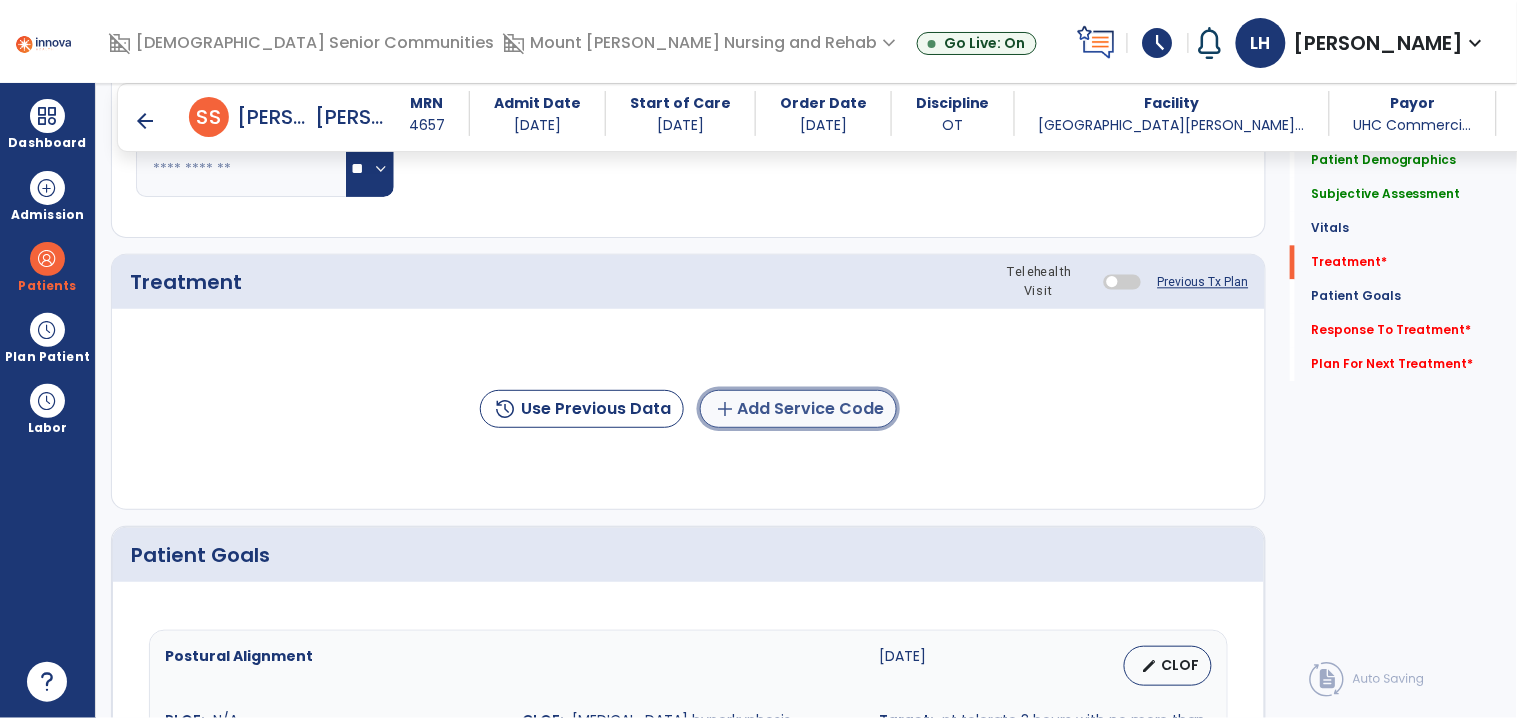 click on "add  Add Service Code" 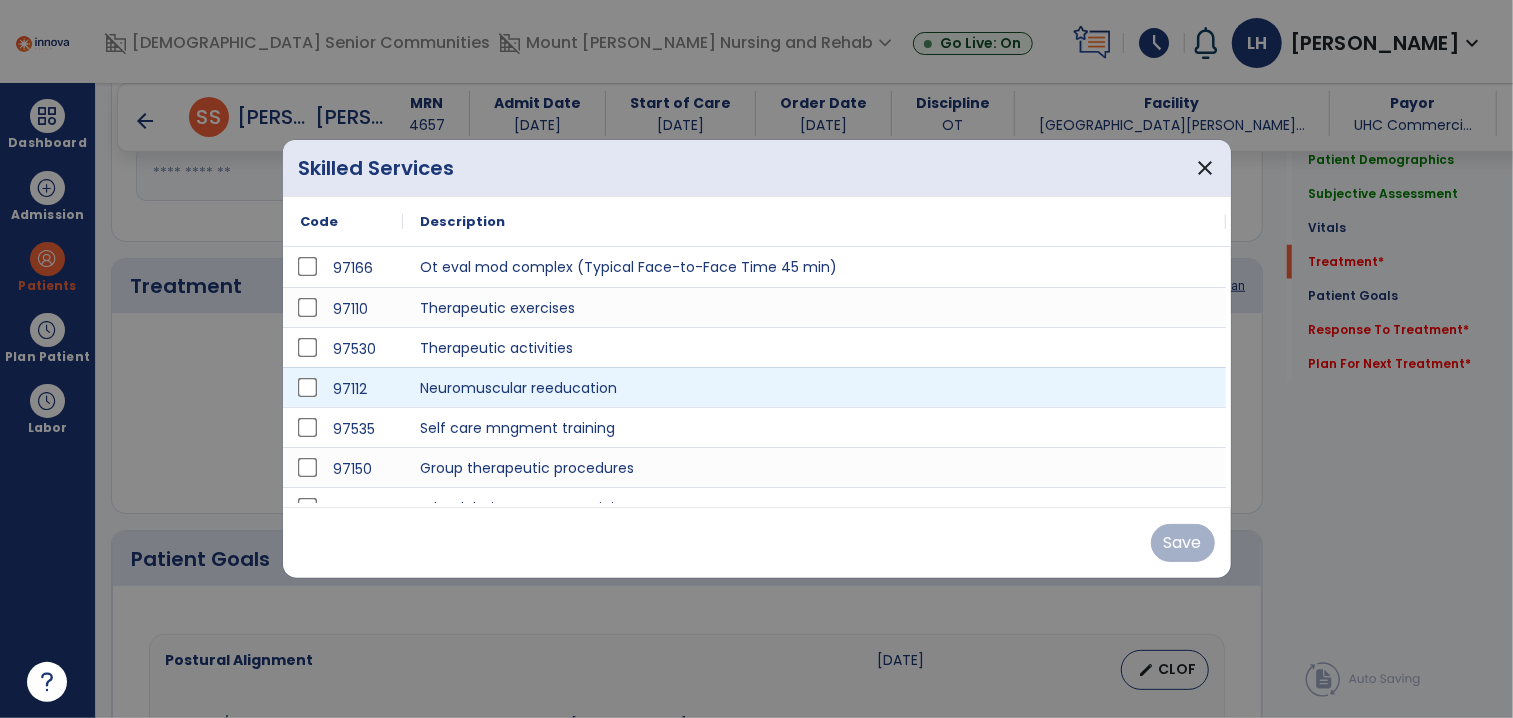 scroll, scrollTop: 1115, scrollLeft: 0, axis: vertical 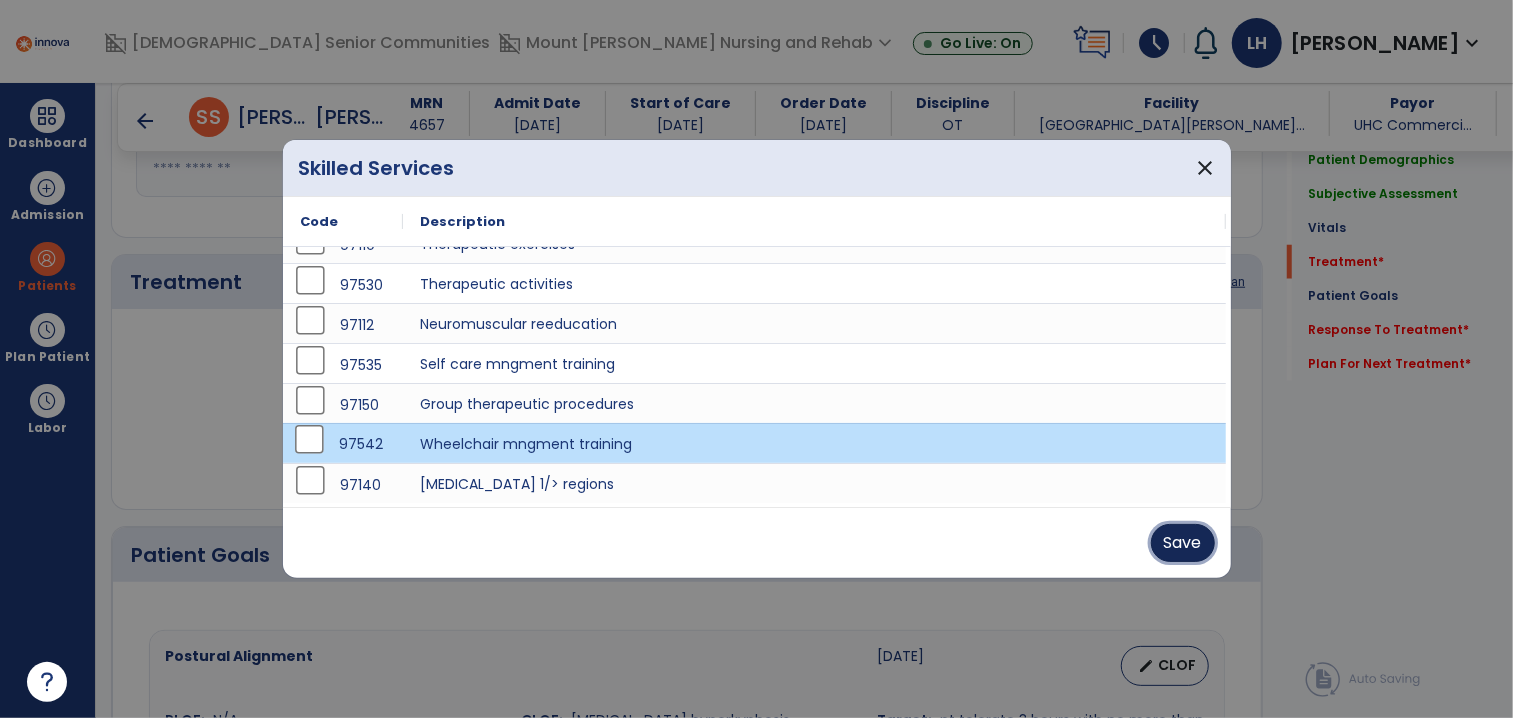 click on "Save" at bounding box center (1183, 543) 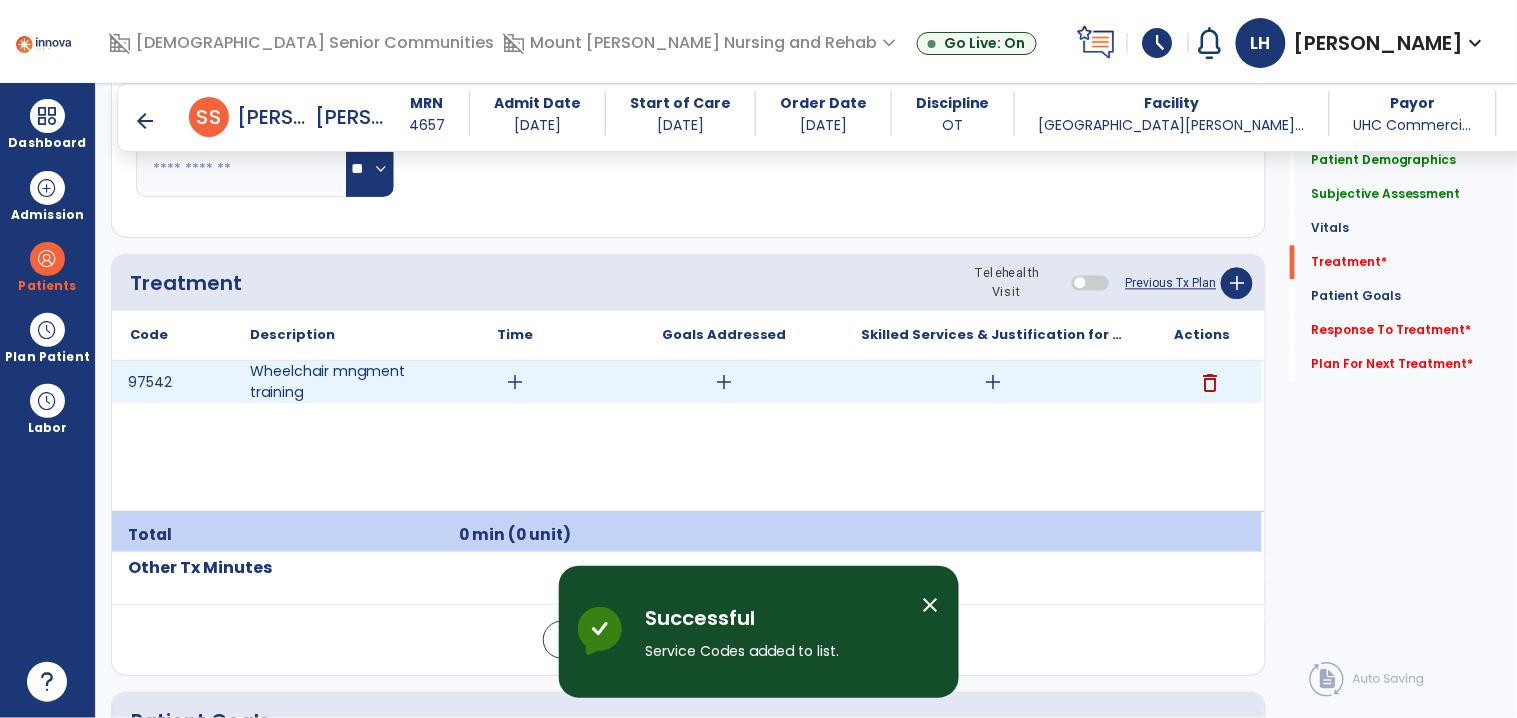 click on "add" at bounding box center [515, 382] 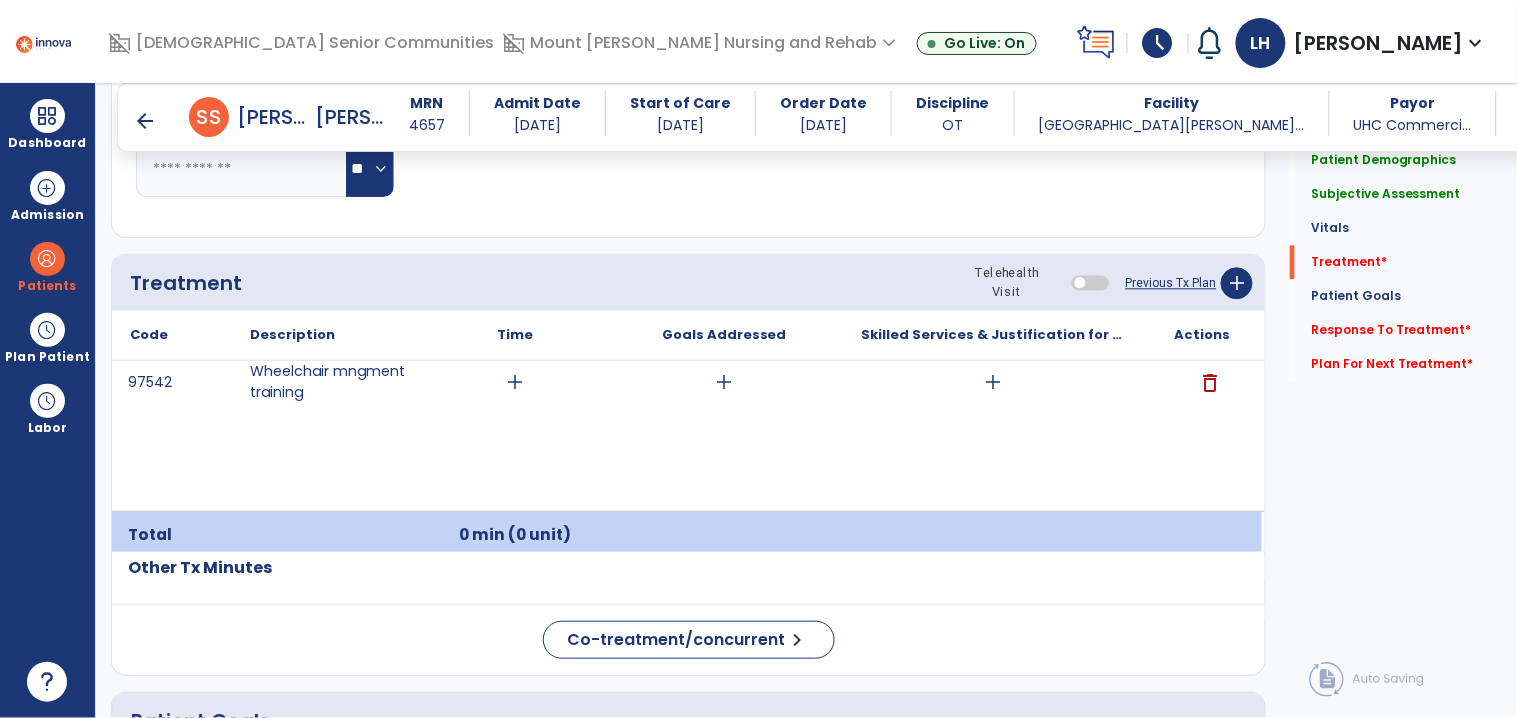 click on "Quick Links  Patient Demographics   Patient Demographics   Subjective Assessment   Subjective Assessment   Vitals   Vitals   Treatment   *  Treatment   *  Patient Goals   Patient Goals   Response To Treatment   *  Response To Treatment   *  Plan For Next Treatment   *  Plan For Next Treatment   *" 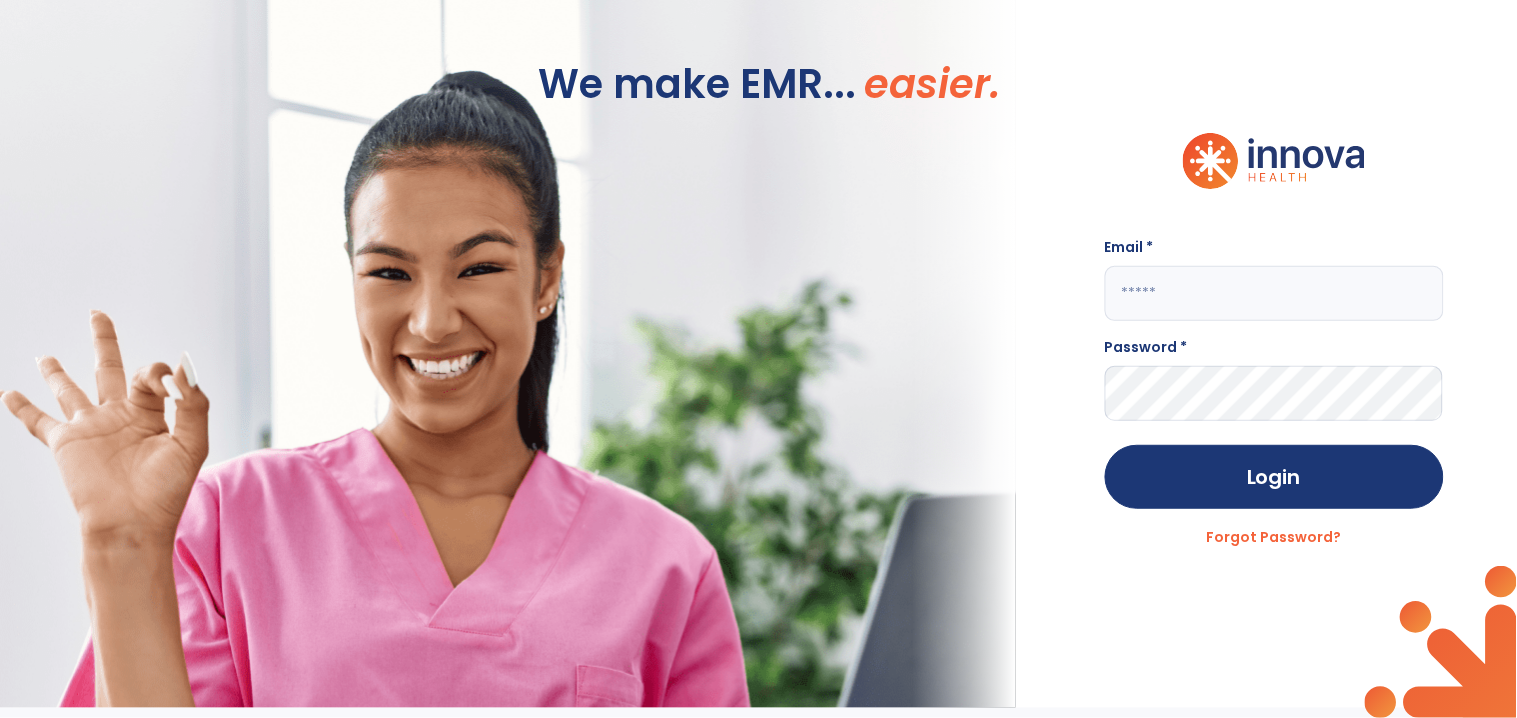 scroll, scrollTop: 0, scrollLeft: 0, axis: both 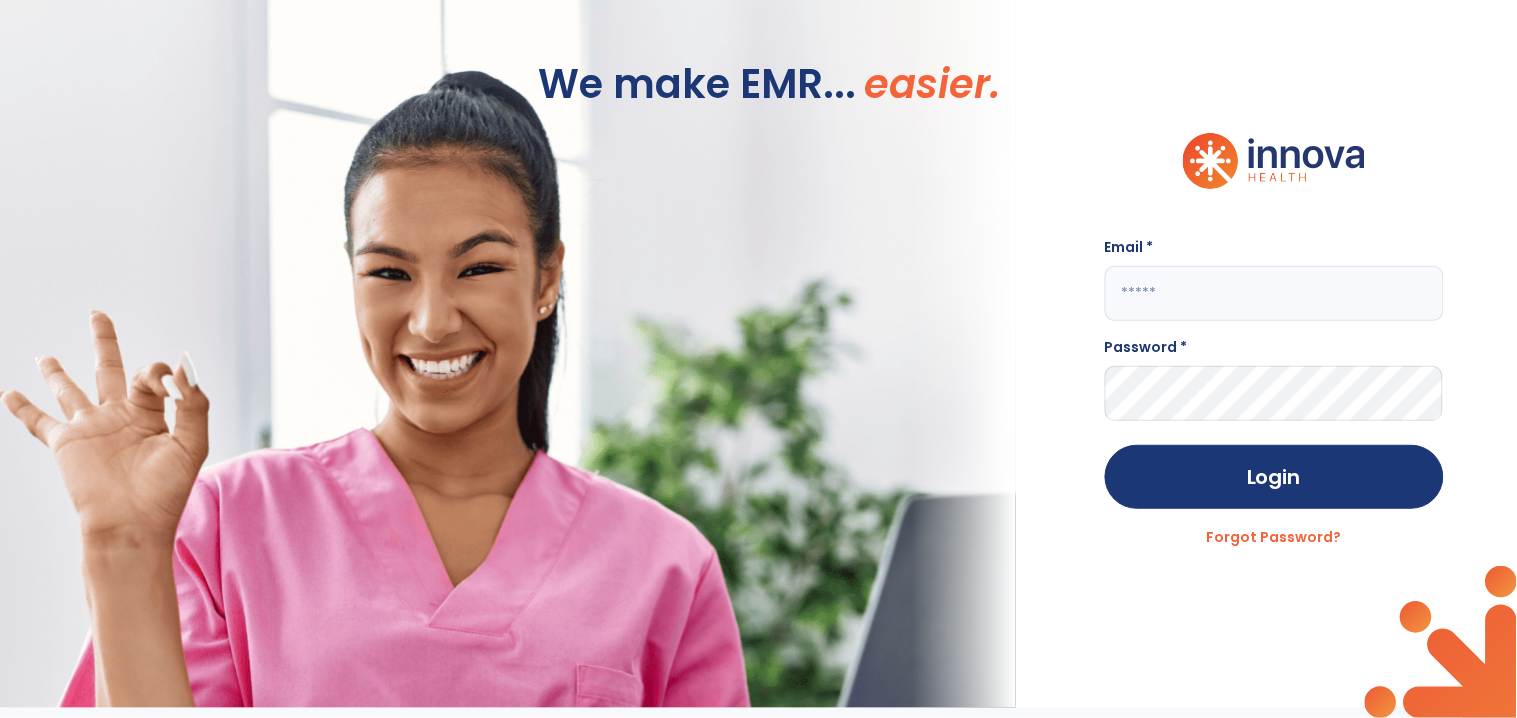 click 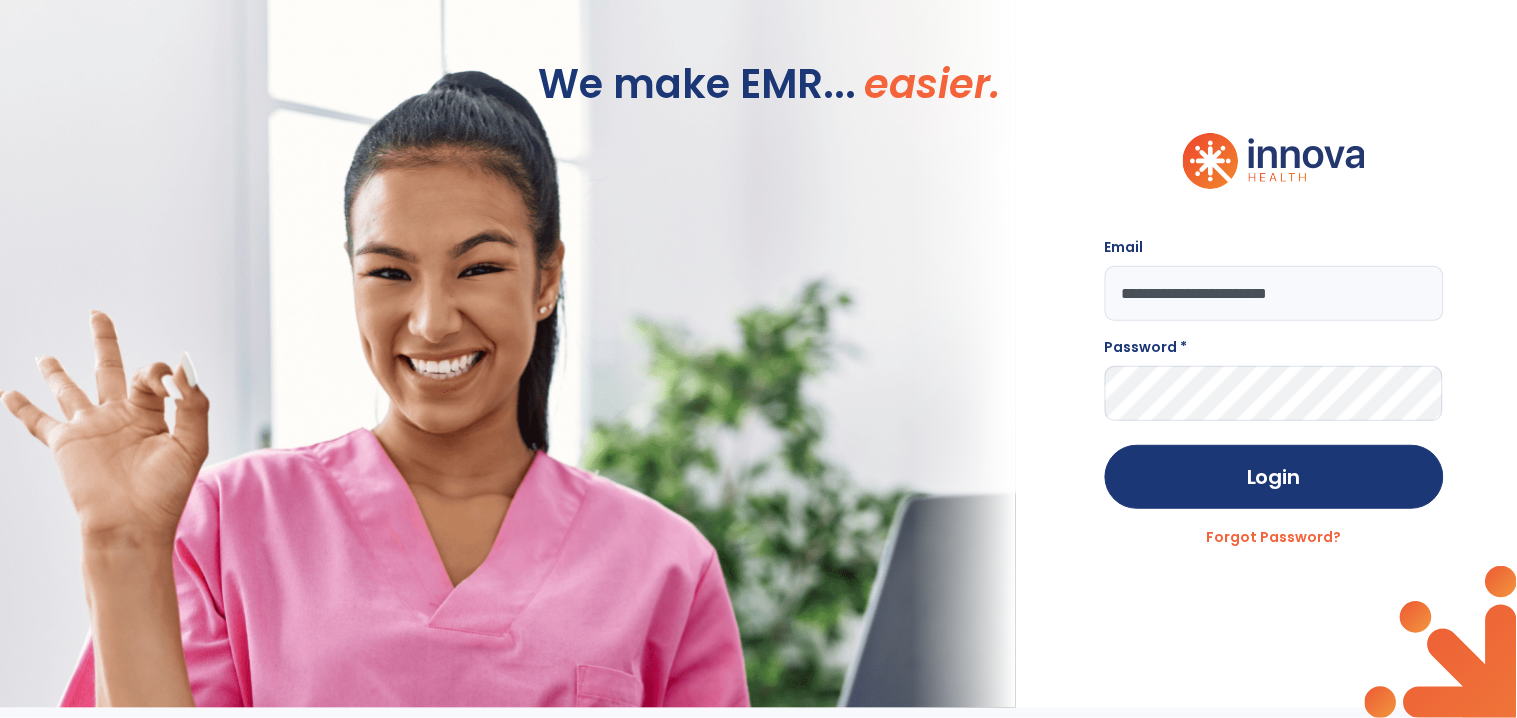 type on "**********" 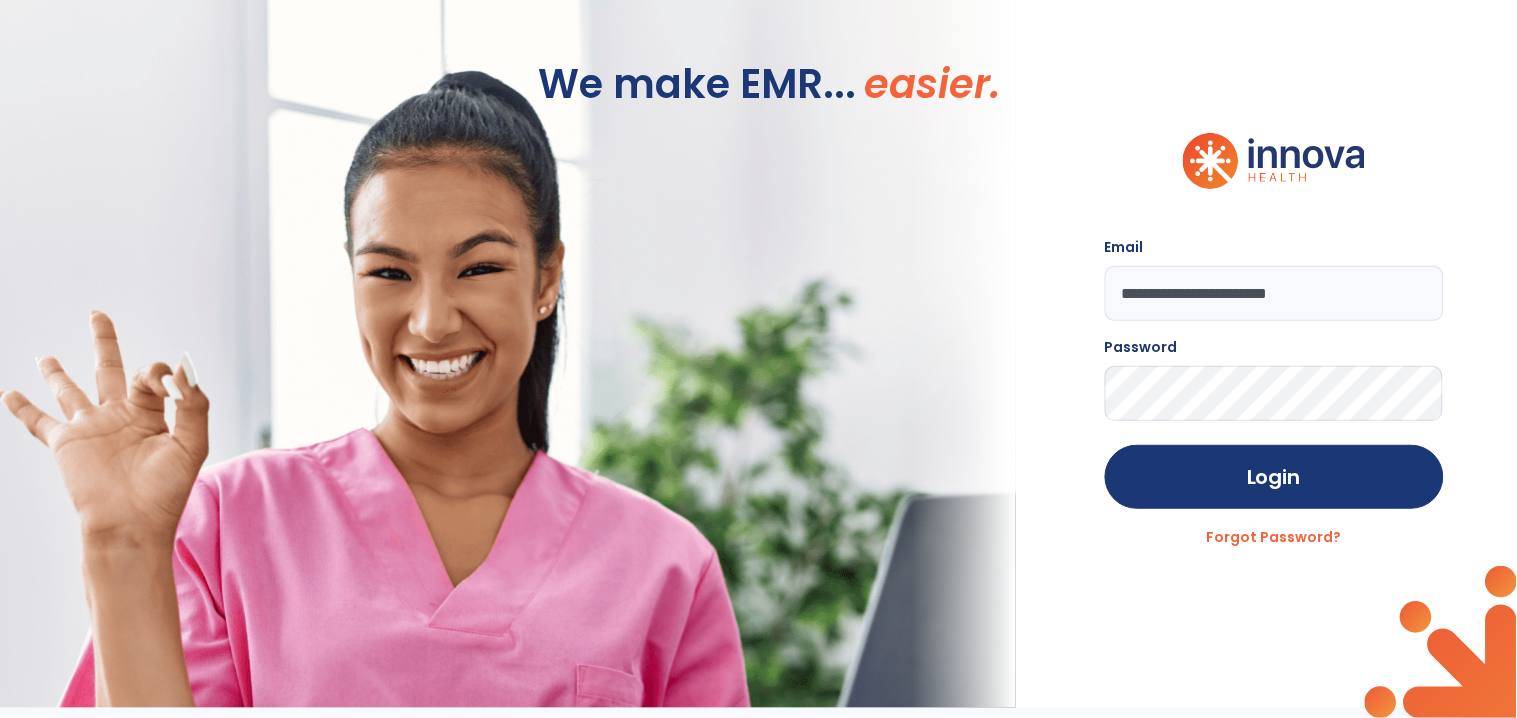 click on "Login" 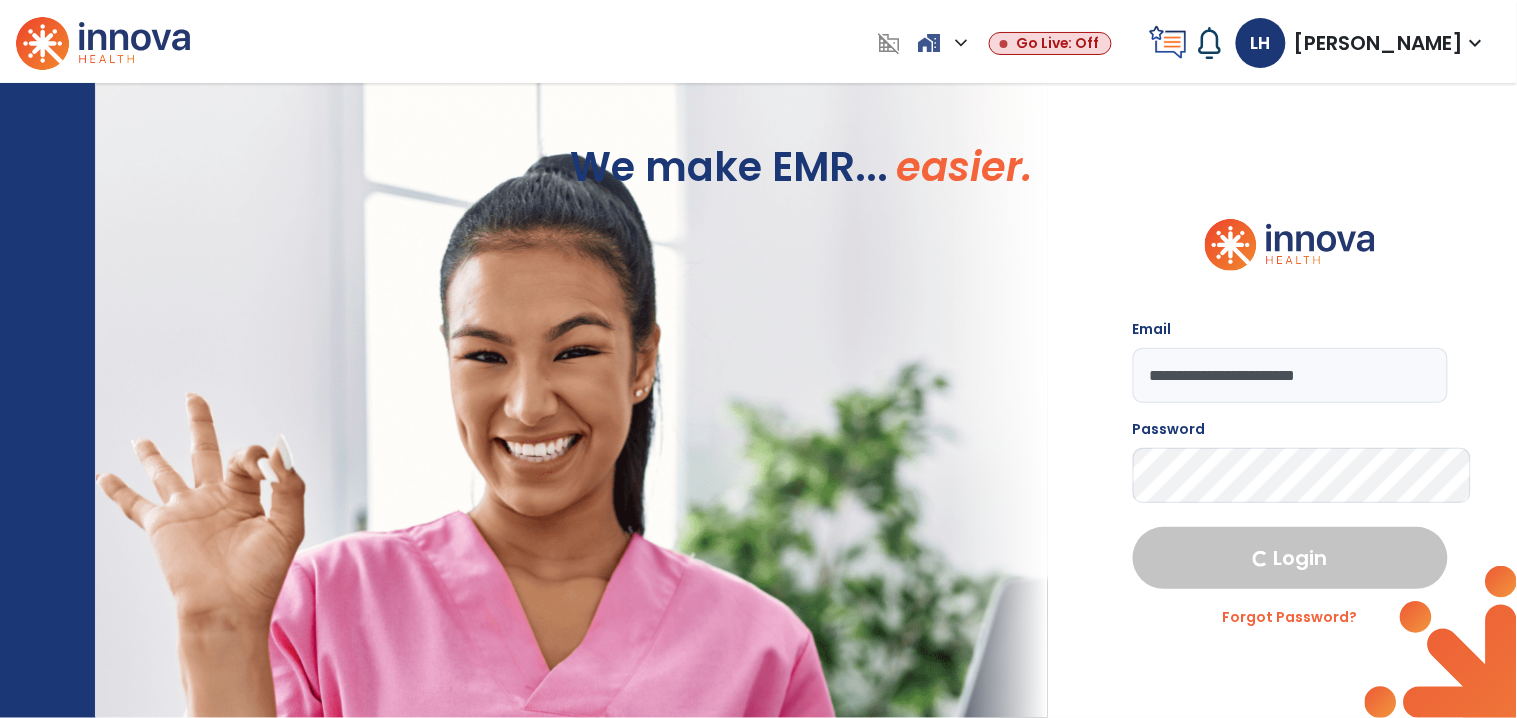 select on "****" 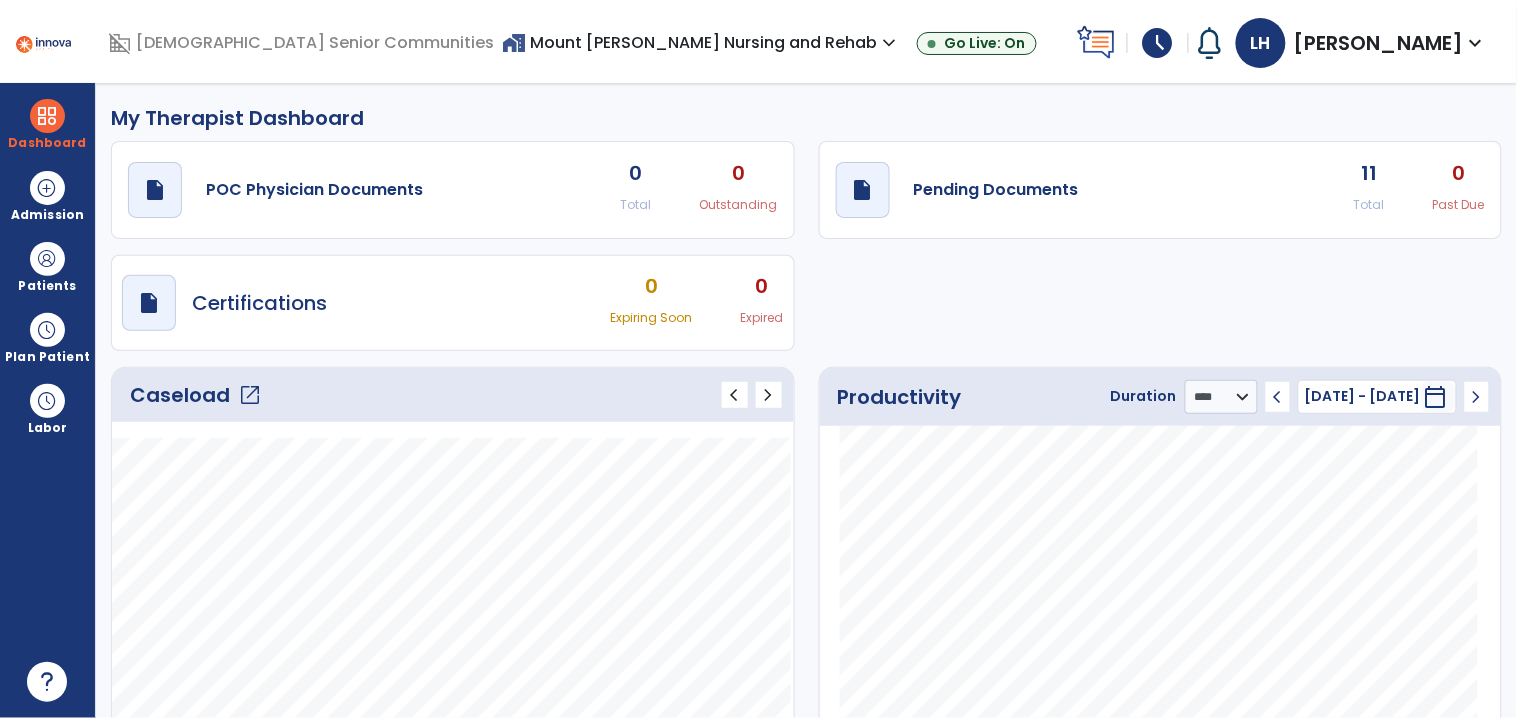 click on "open_in_new" 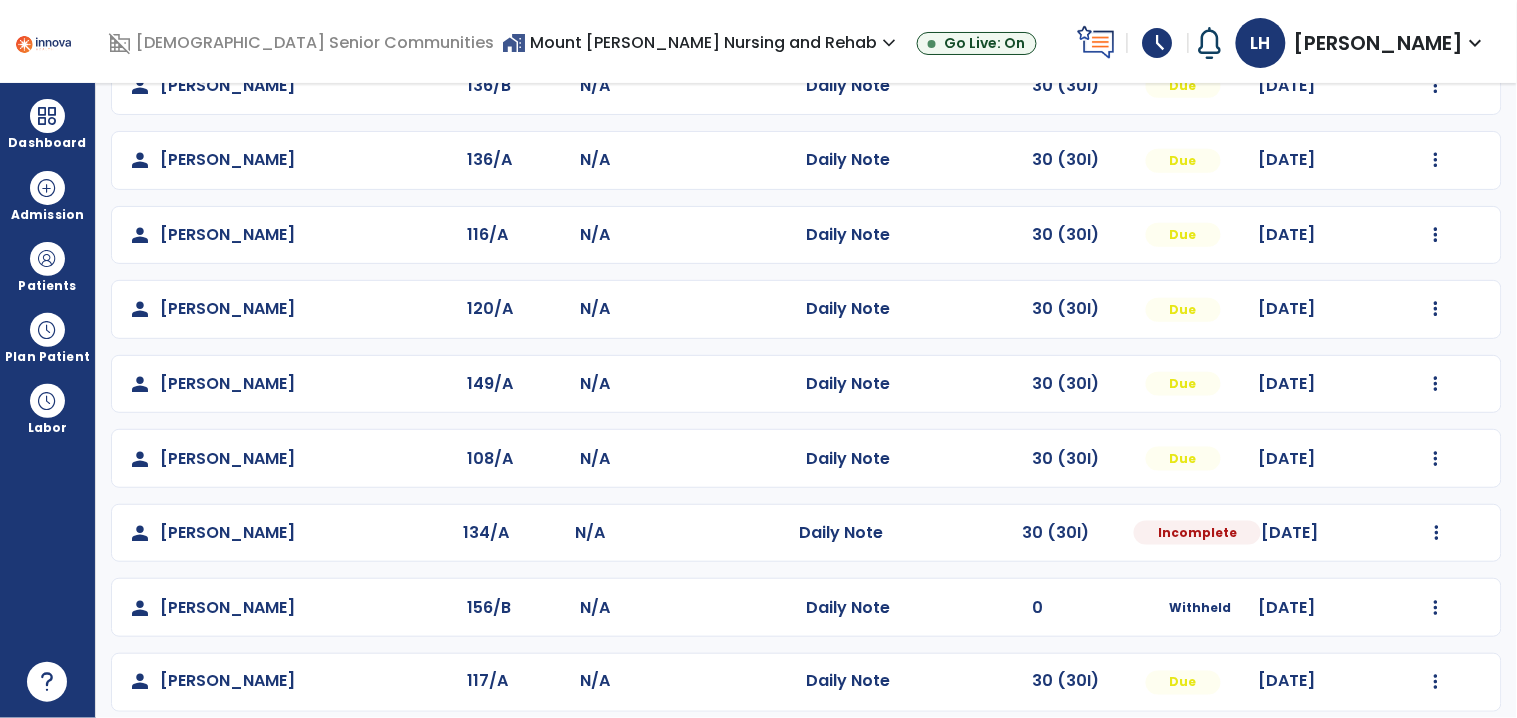 scroll, scrollTop: 441, scrollLeft: 0, axis: vertical 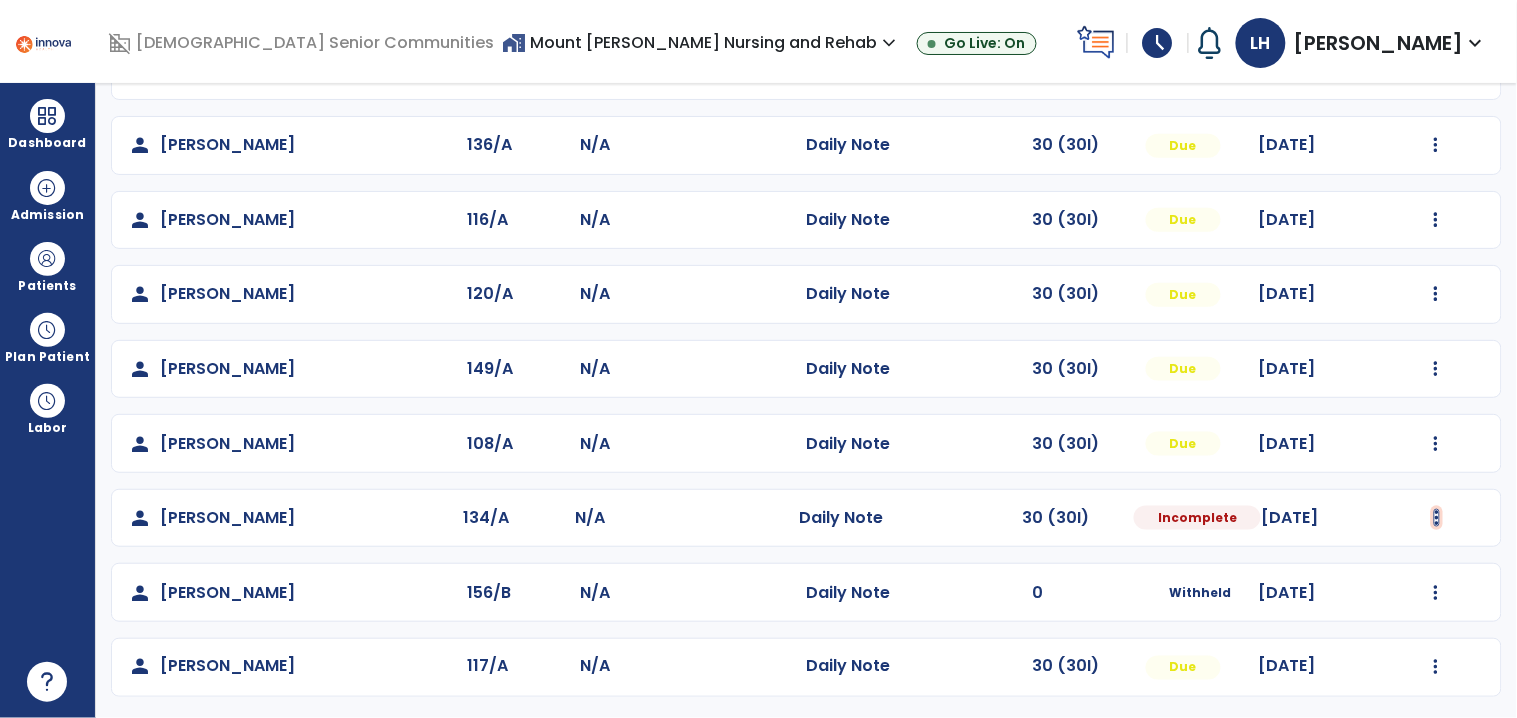 click at bounding box center (1436, -153) 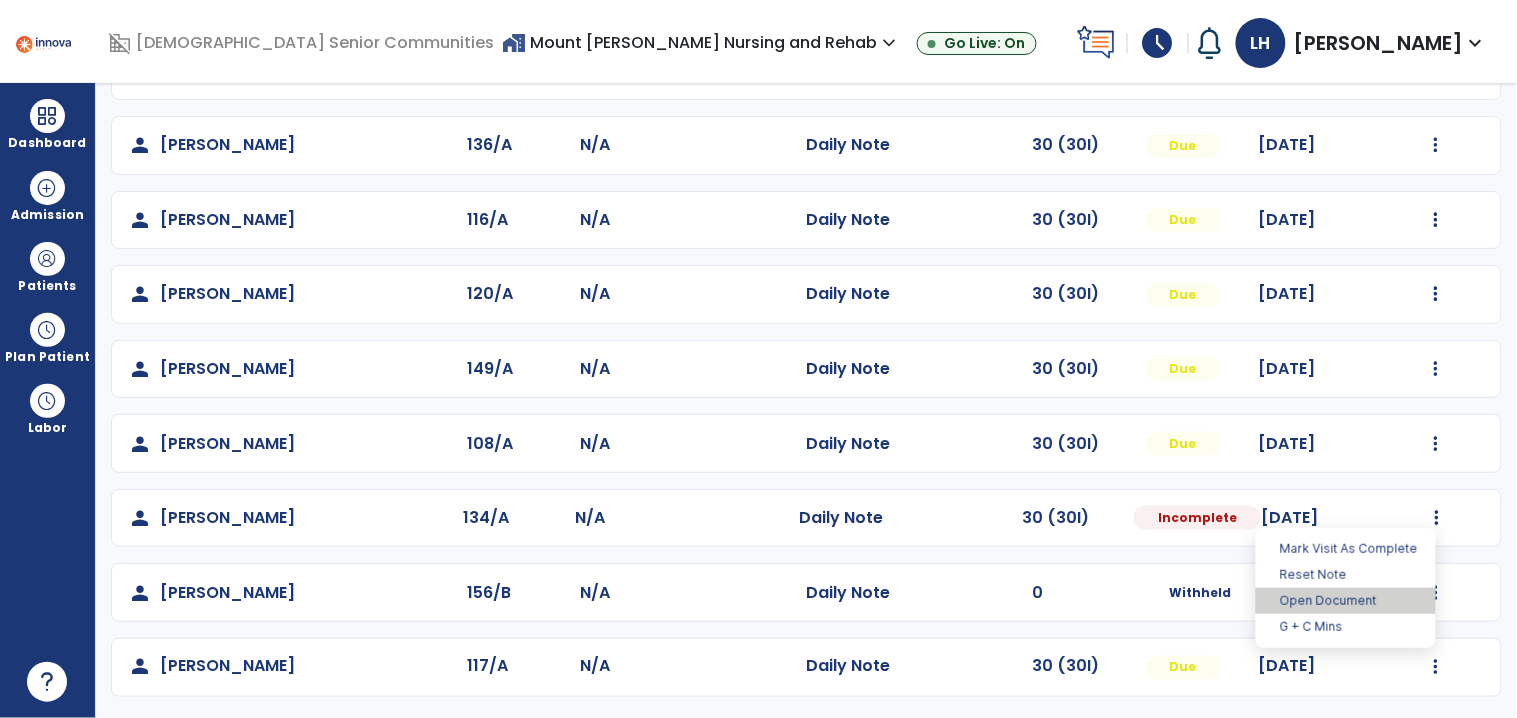 click on "Open Document" at bounding box center [1346, 601] 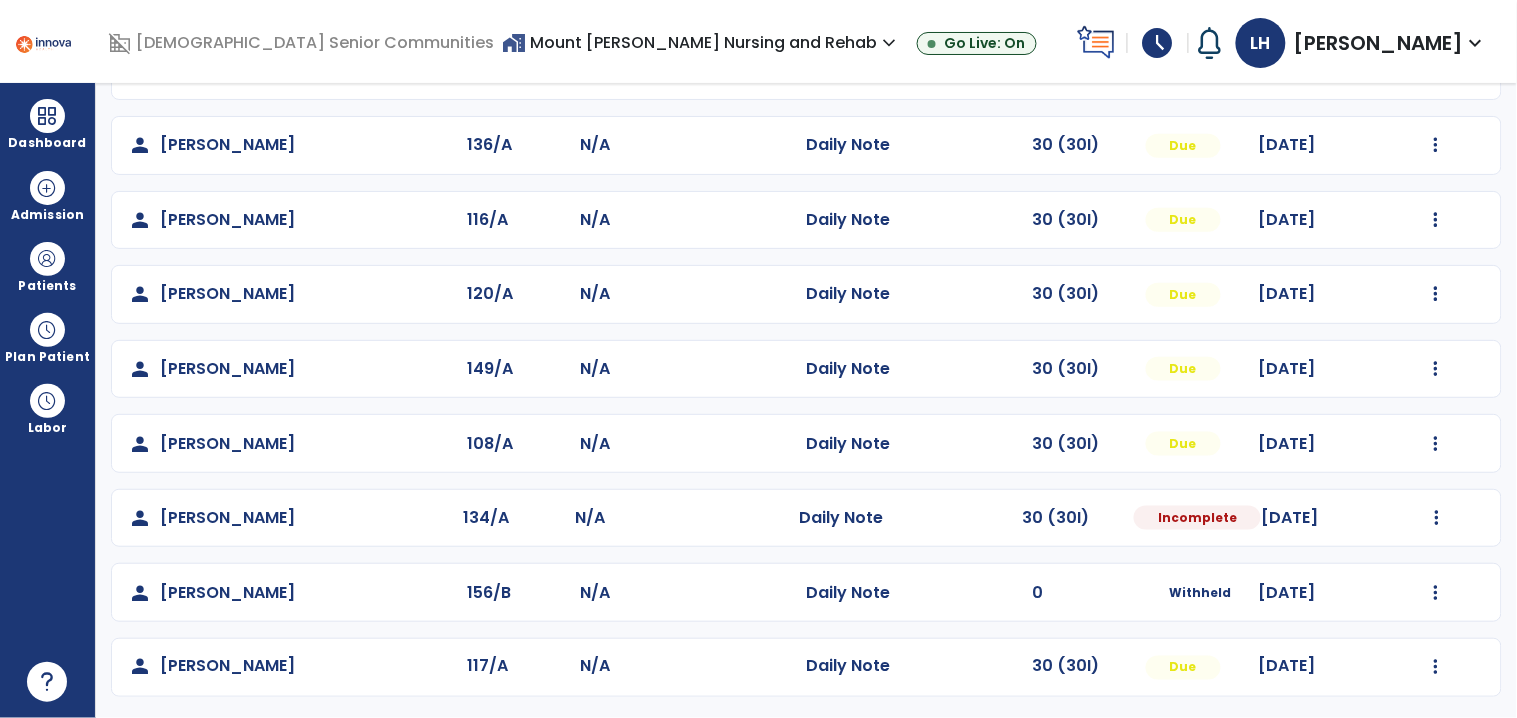 select on "*" 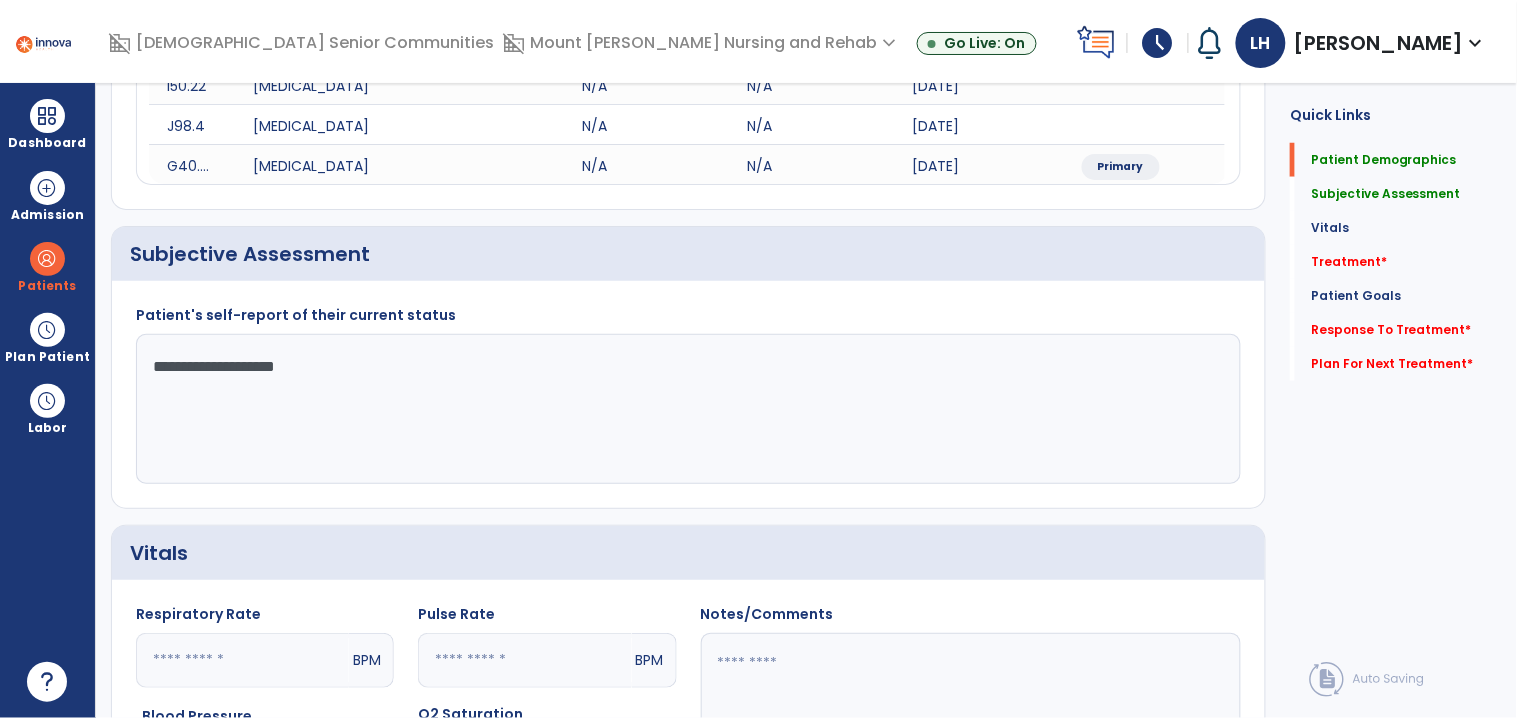 scroll, scrollTop: 0, scrollLeft: 0, axis: both 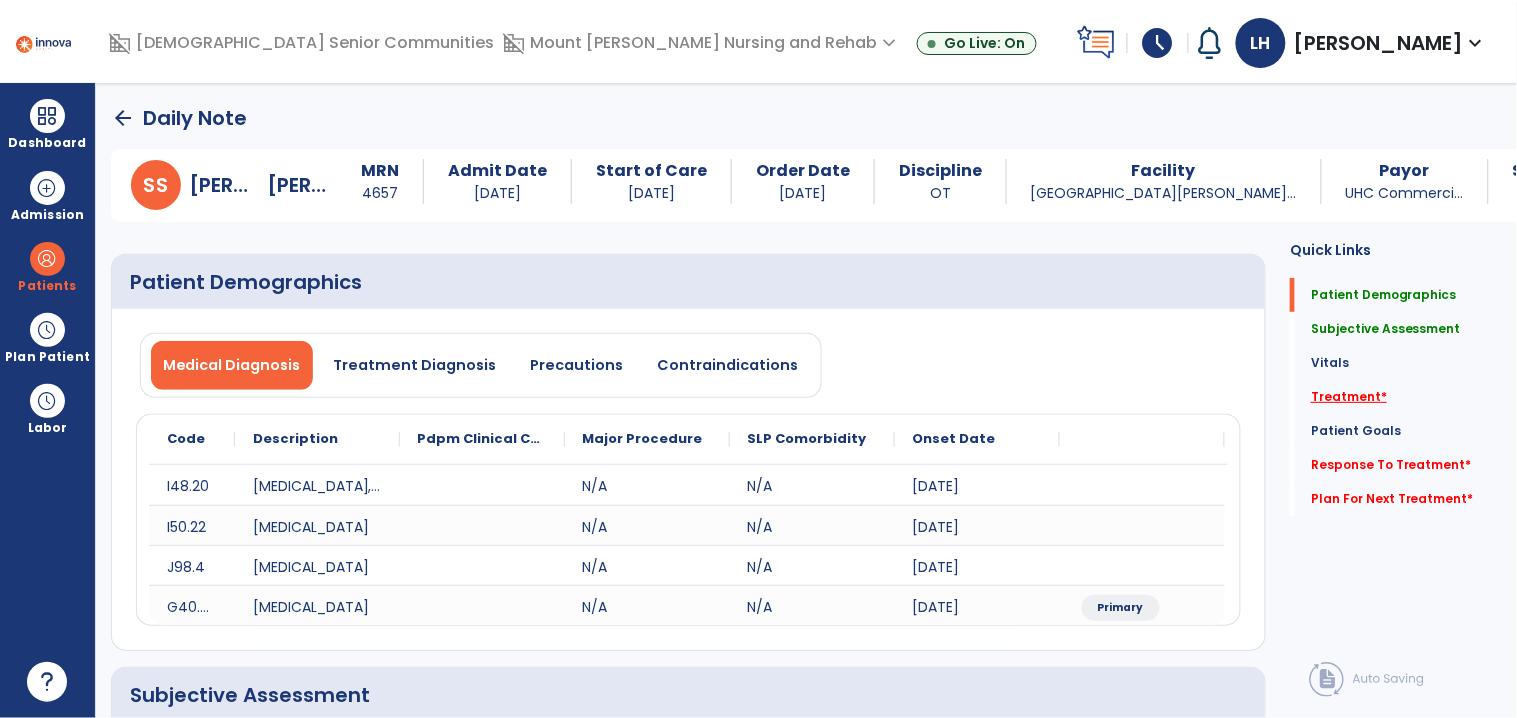 click on "Treatment   *" 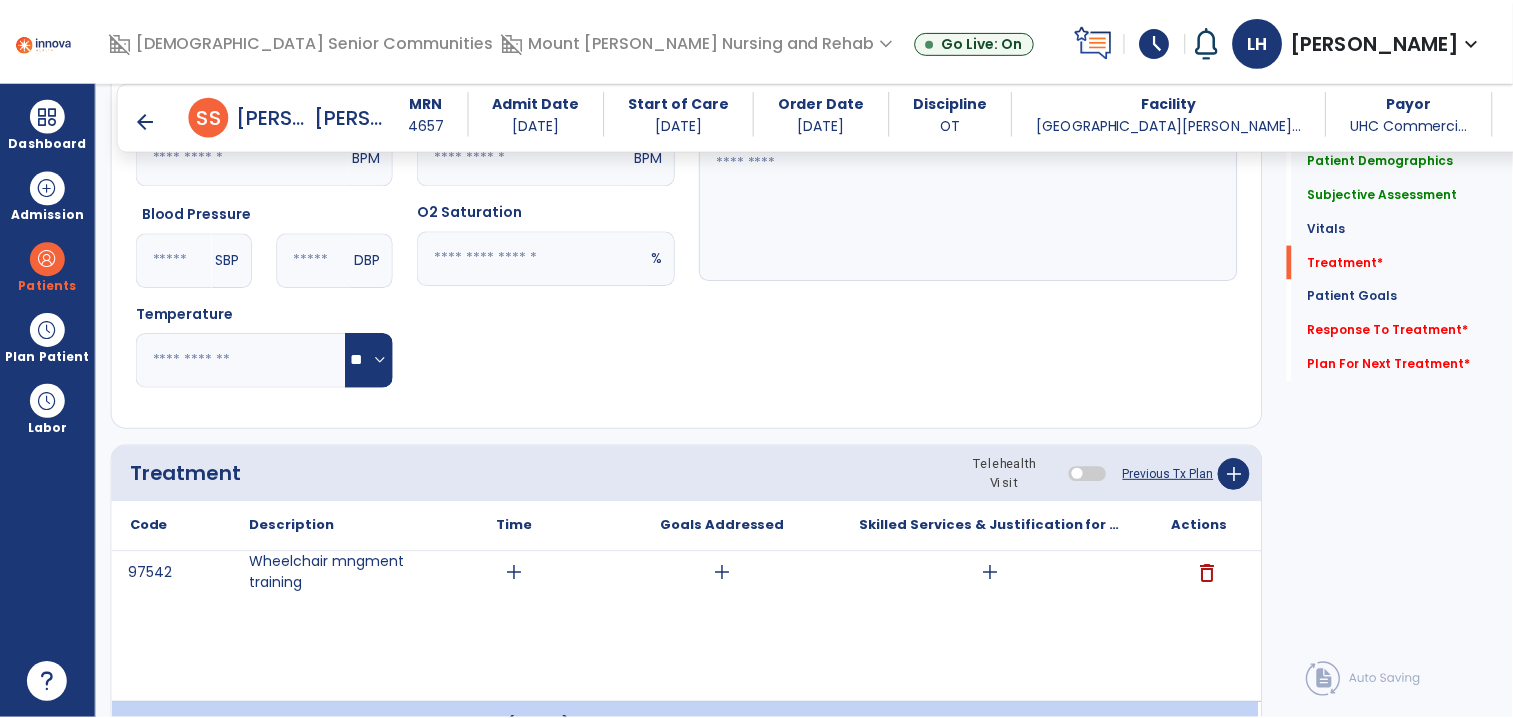 scroll, scrollTop: 1198, scrollLeft: 0, axis: vertical 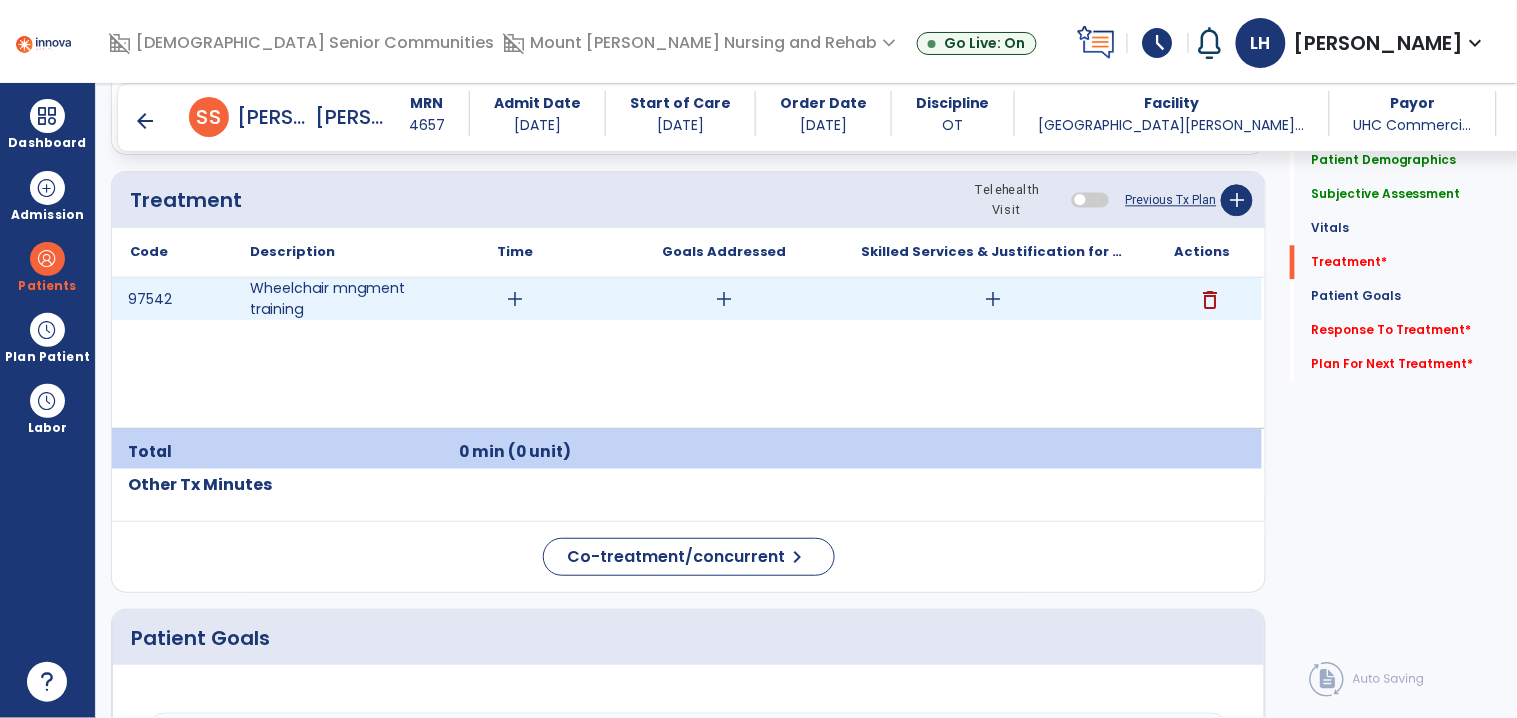 click on "add" at bounding box center [515, 299] 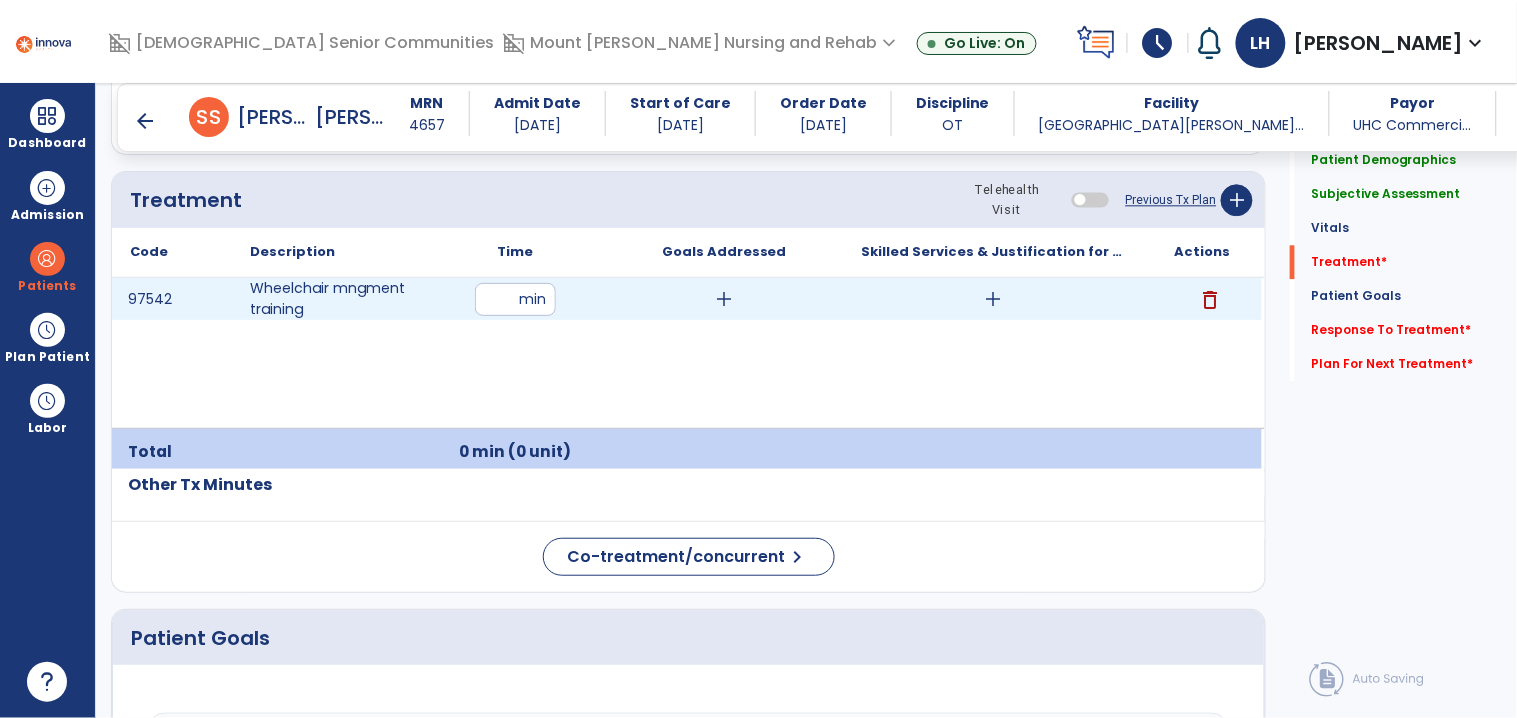 type on "**" 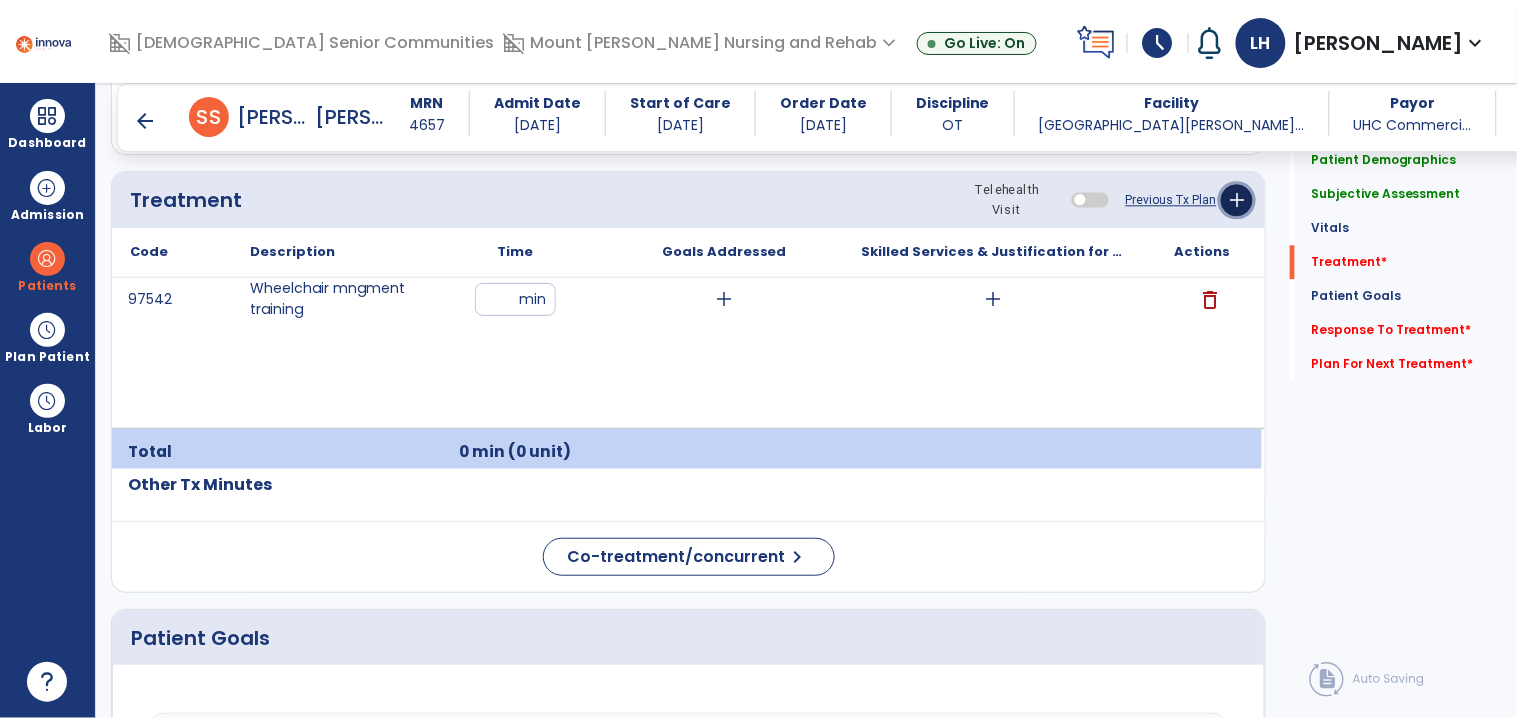 click on "add" 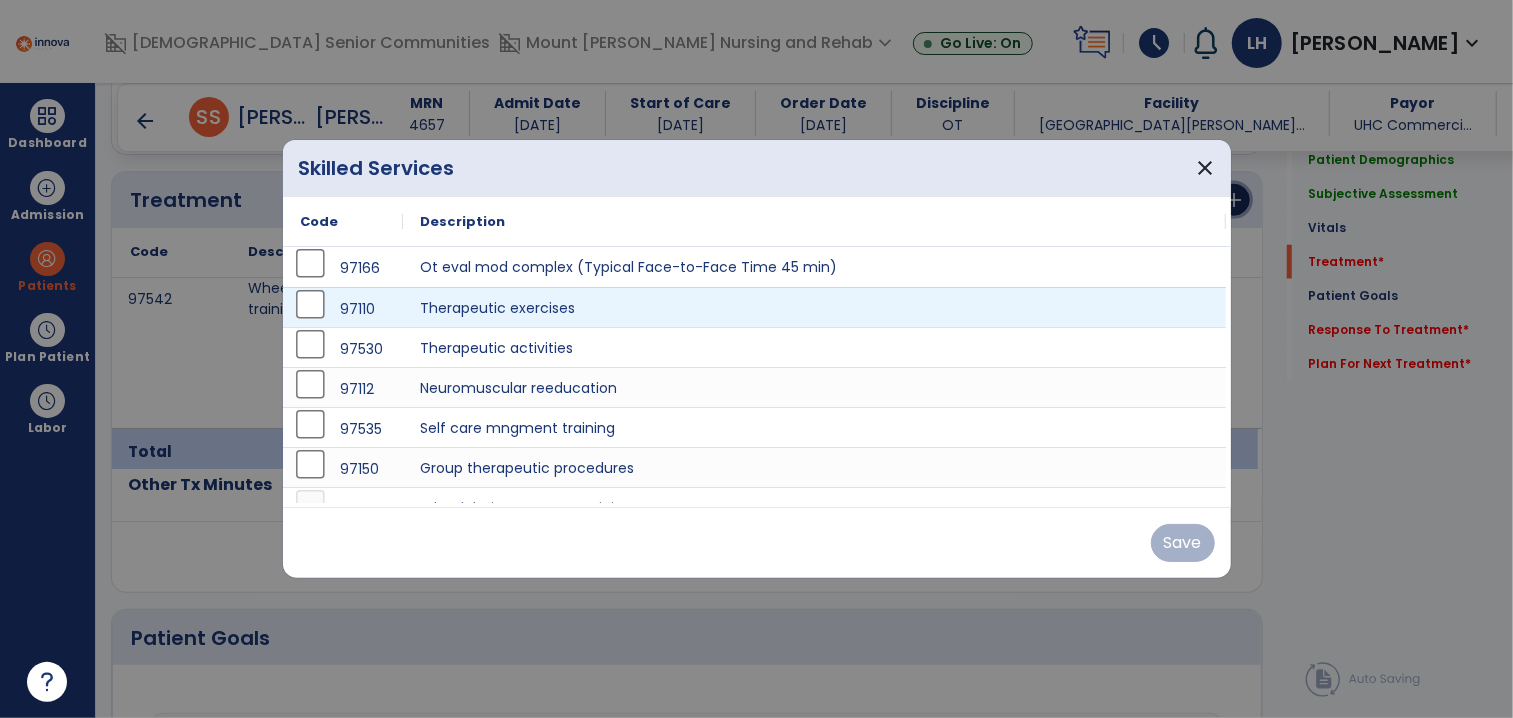 scroll, scrollTop: 1198, scrollLeft: 0, axis: vertical 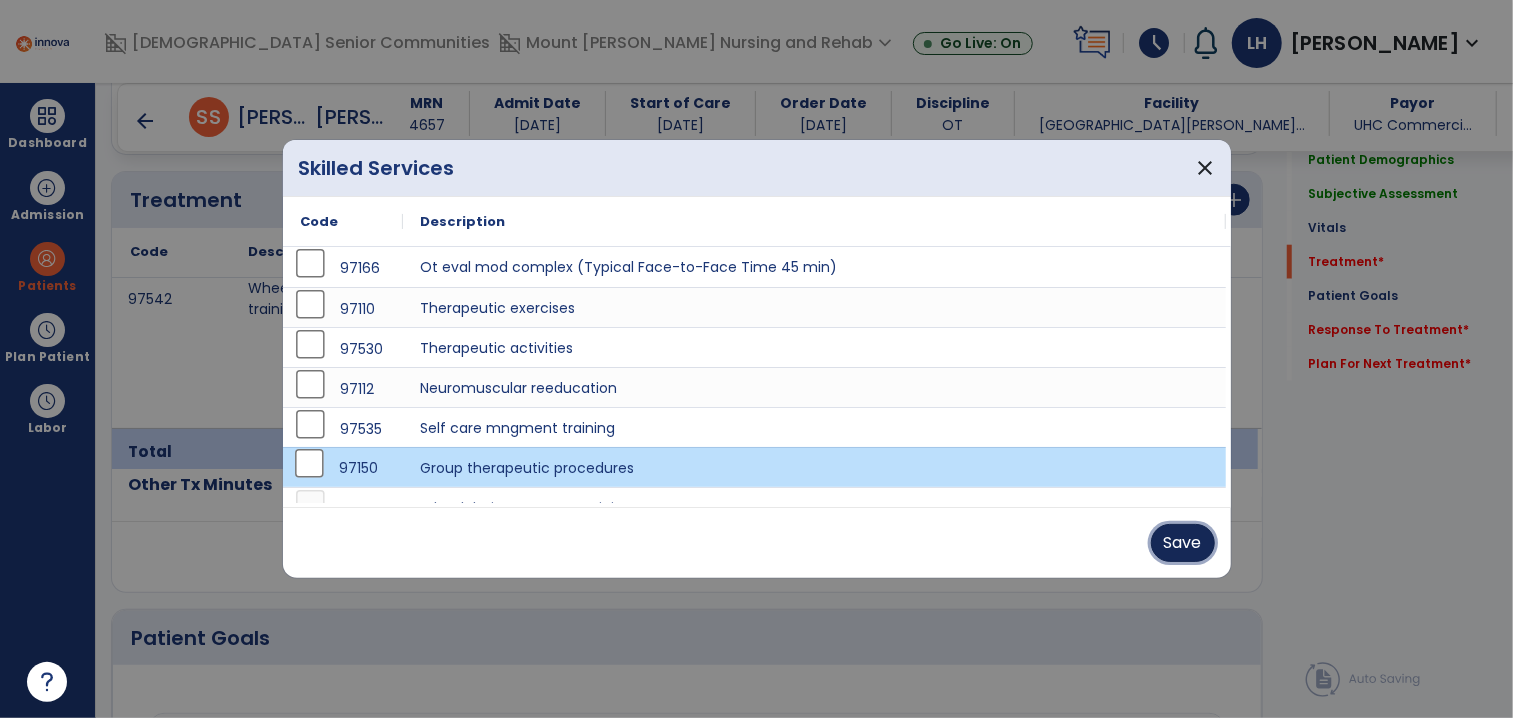 click on "Save" at bounding box center (1183, 543) 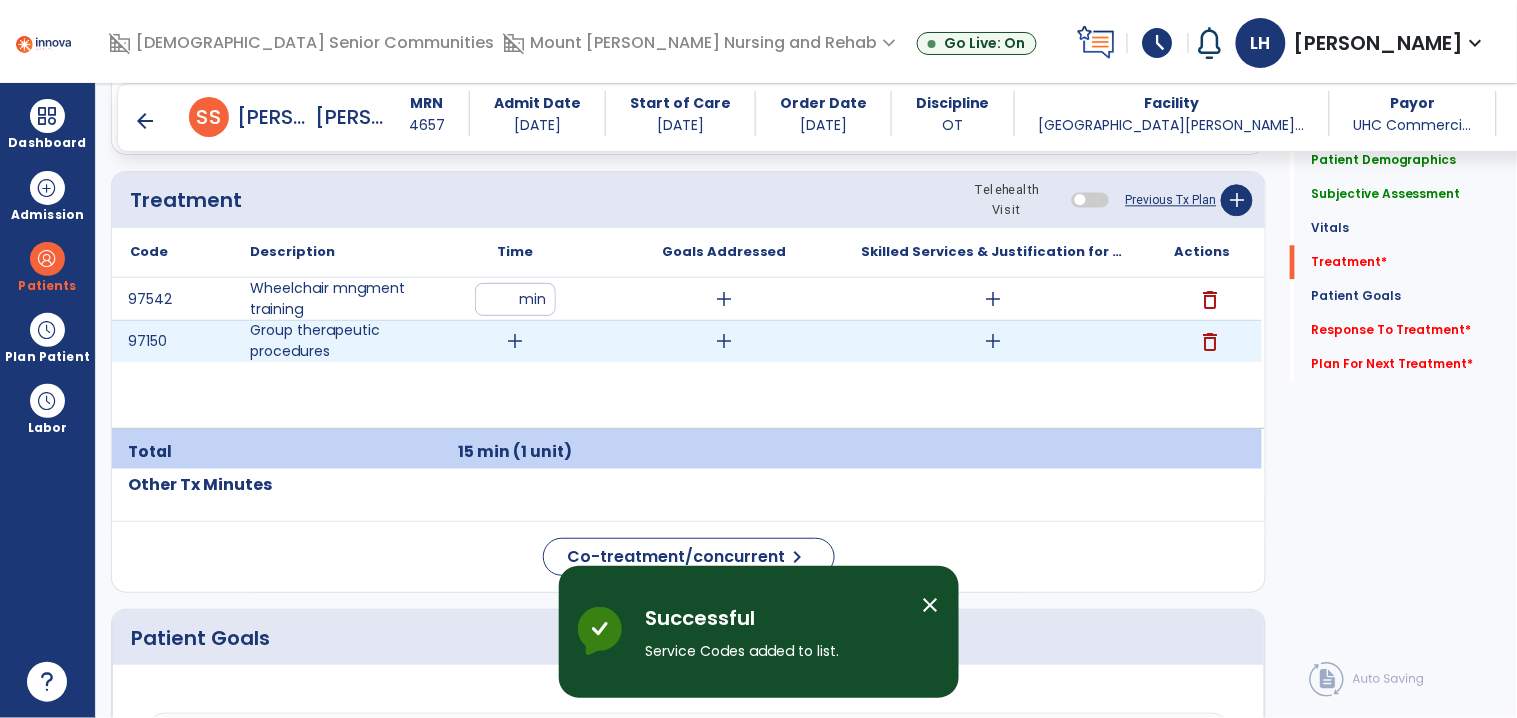 click on "add" at bounding box center [515, 341] 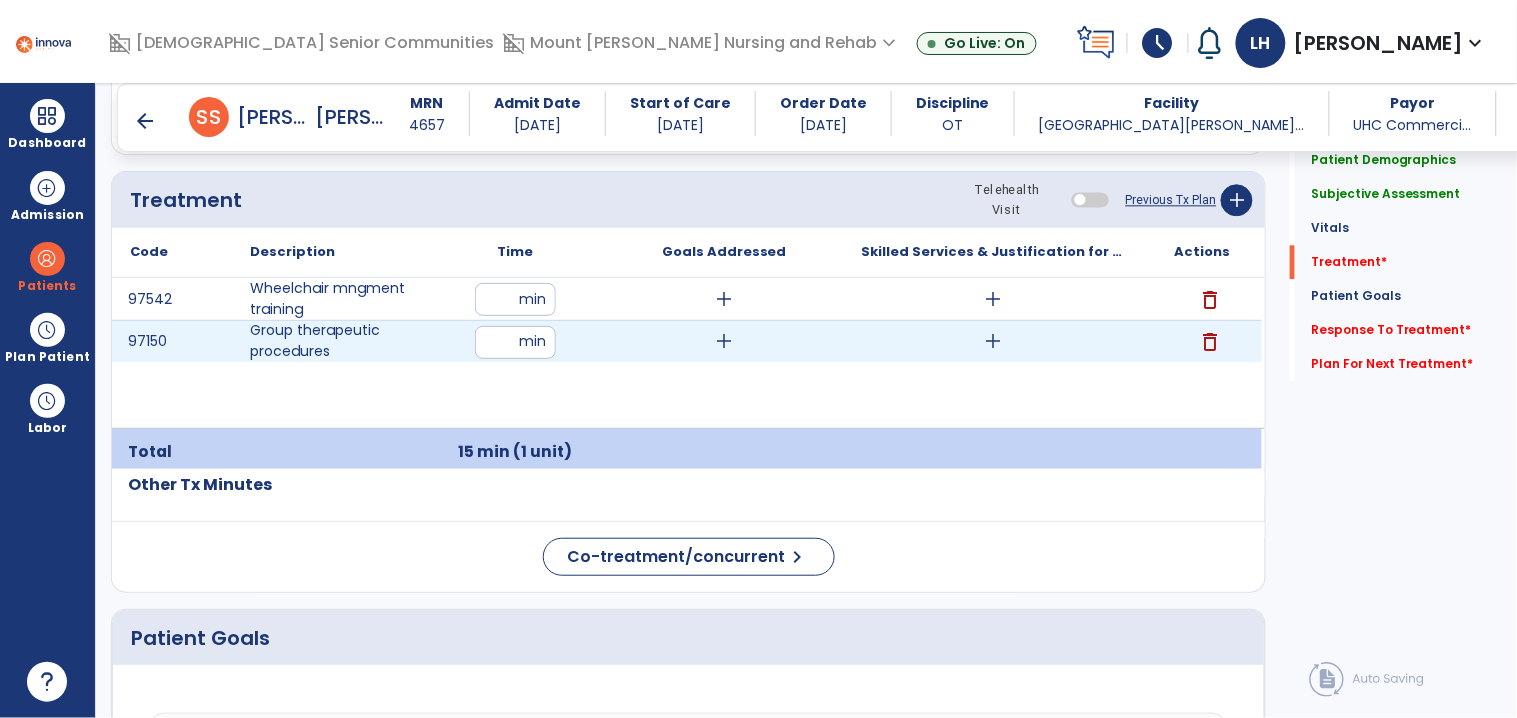 type on "**" 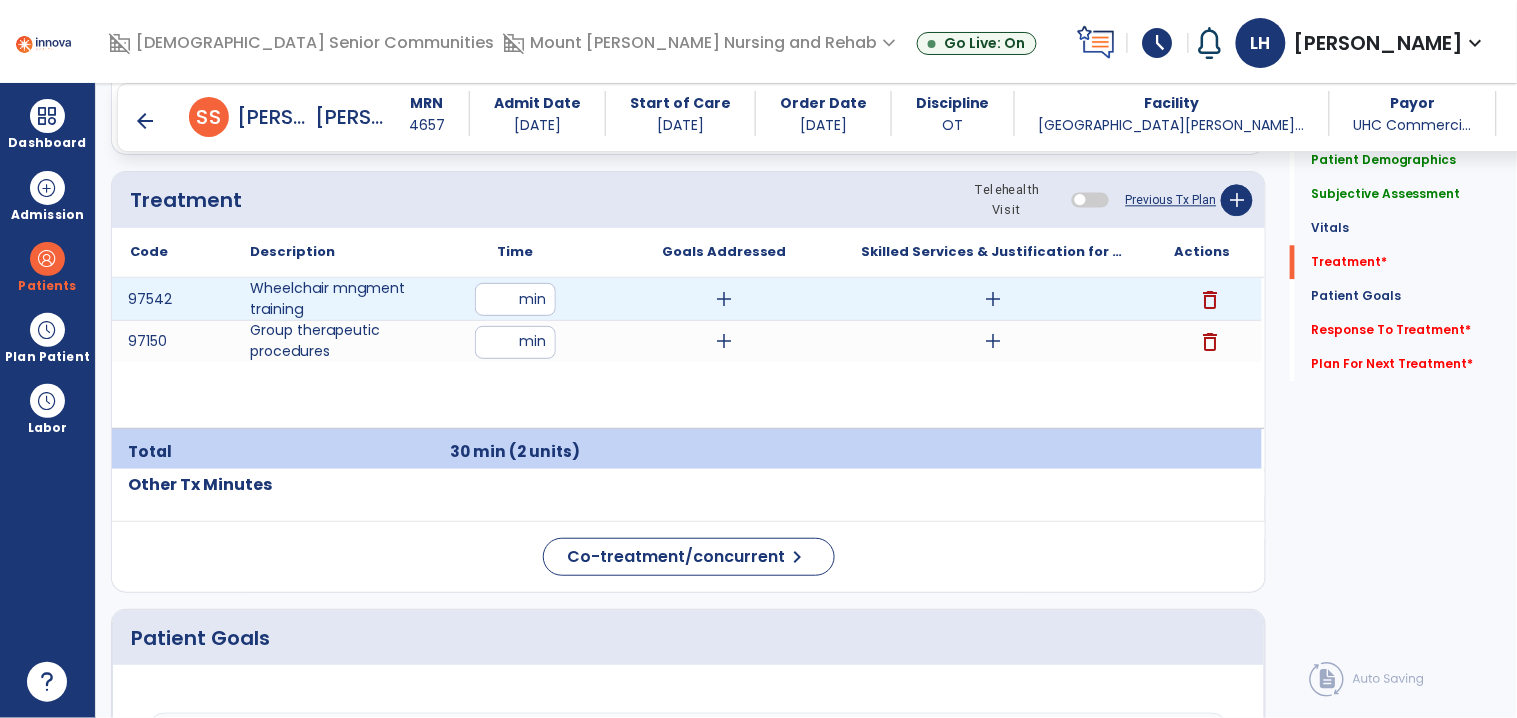 click on "add" at bounding box center (724, 299) 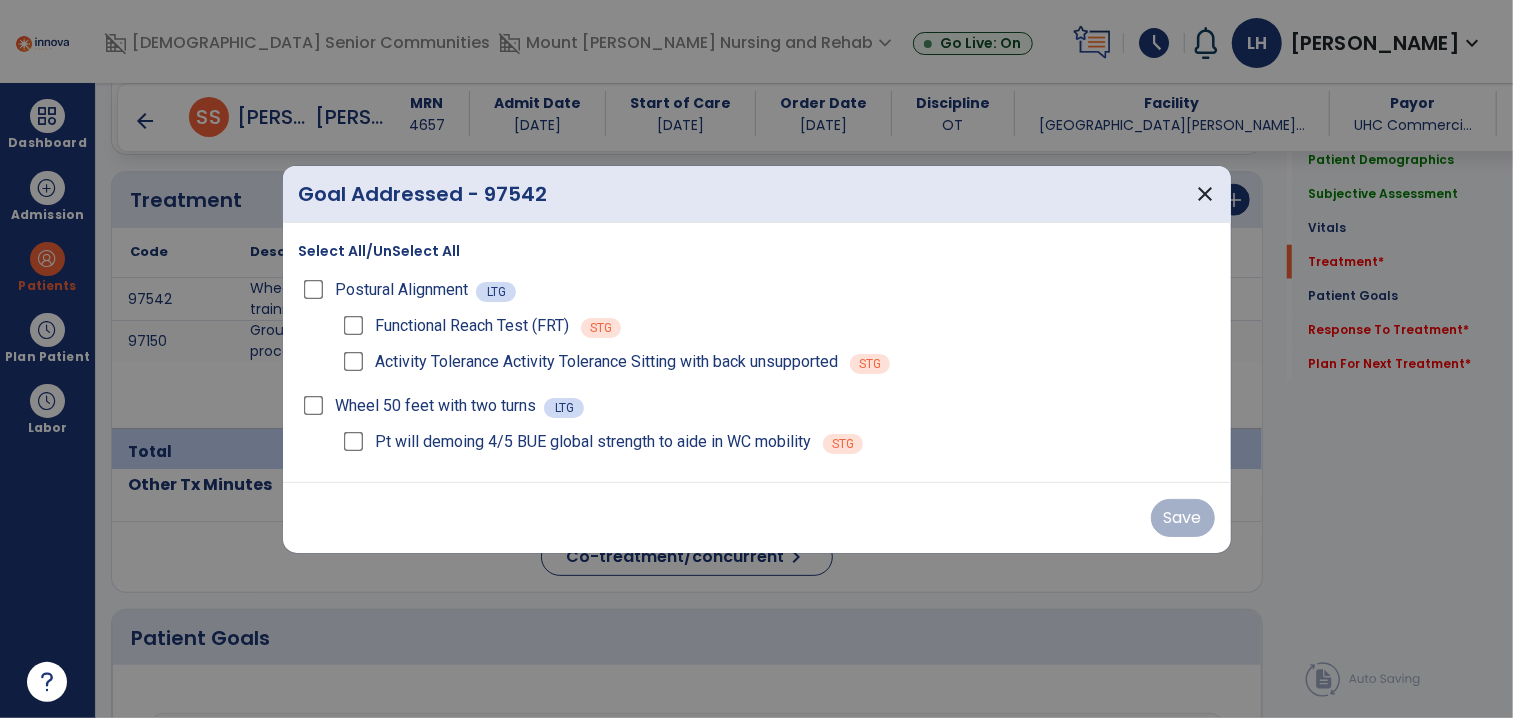scroll, scrollTop: 1198, scrollLeft: 0, axis: vertical 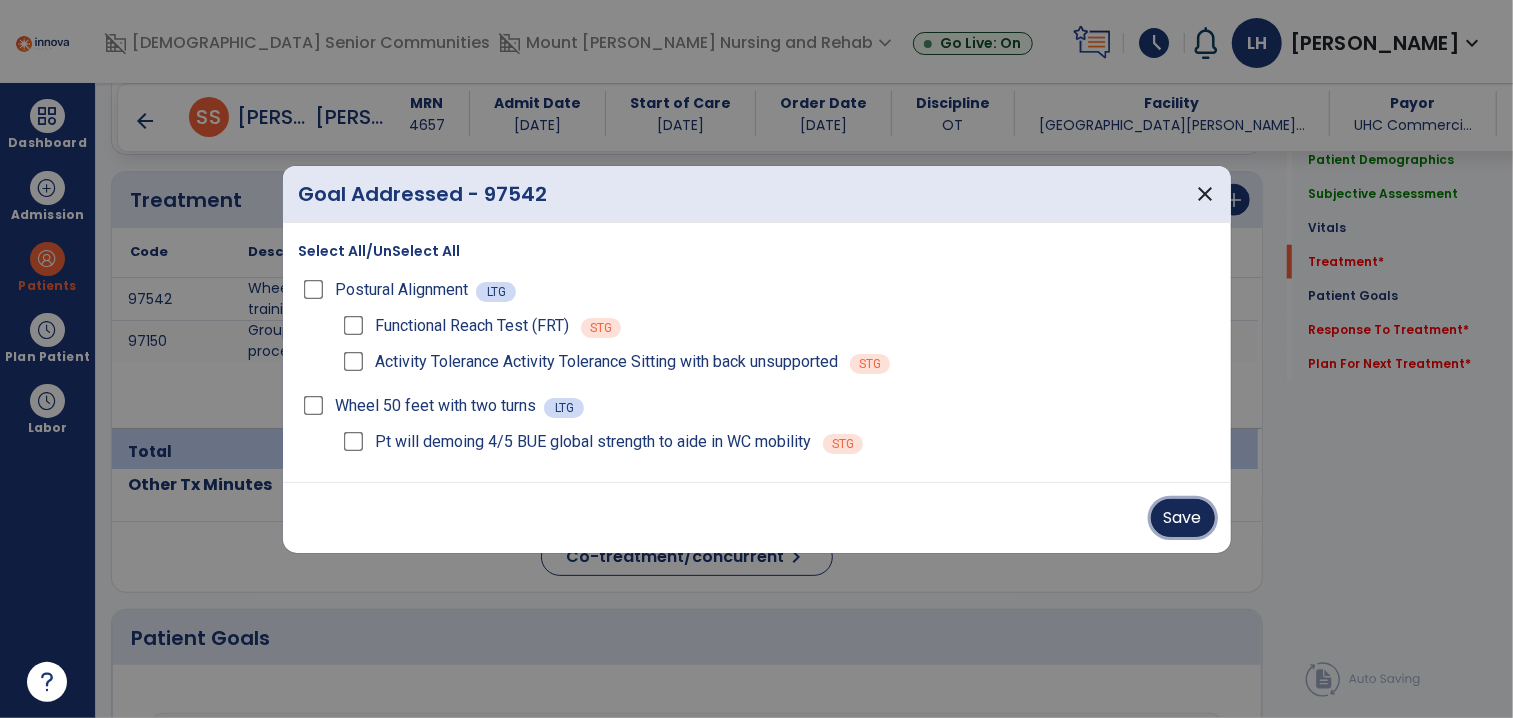 click on "Save" at bounding box center [1183, 518] 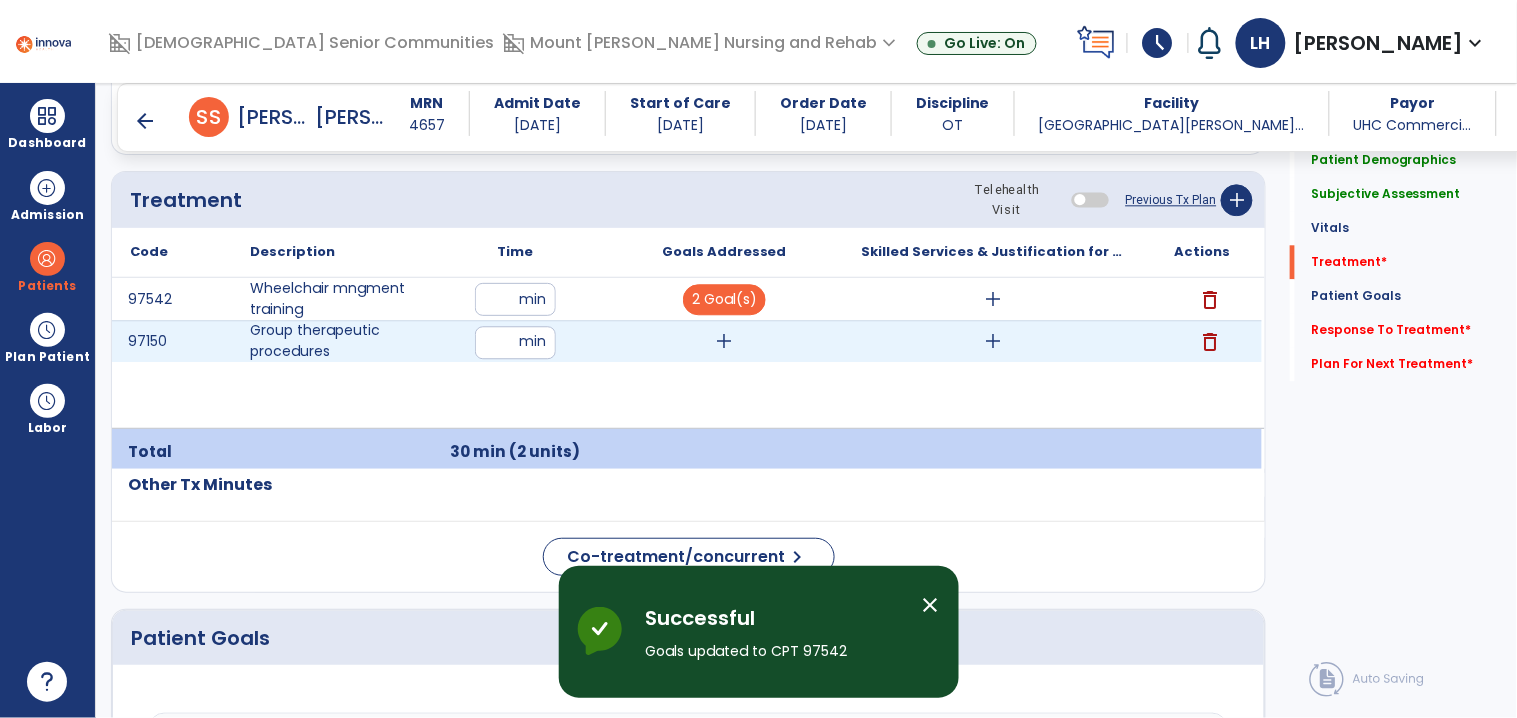 click on "add" at bounding box center (724, 341) 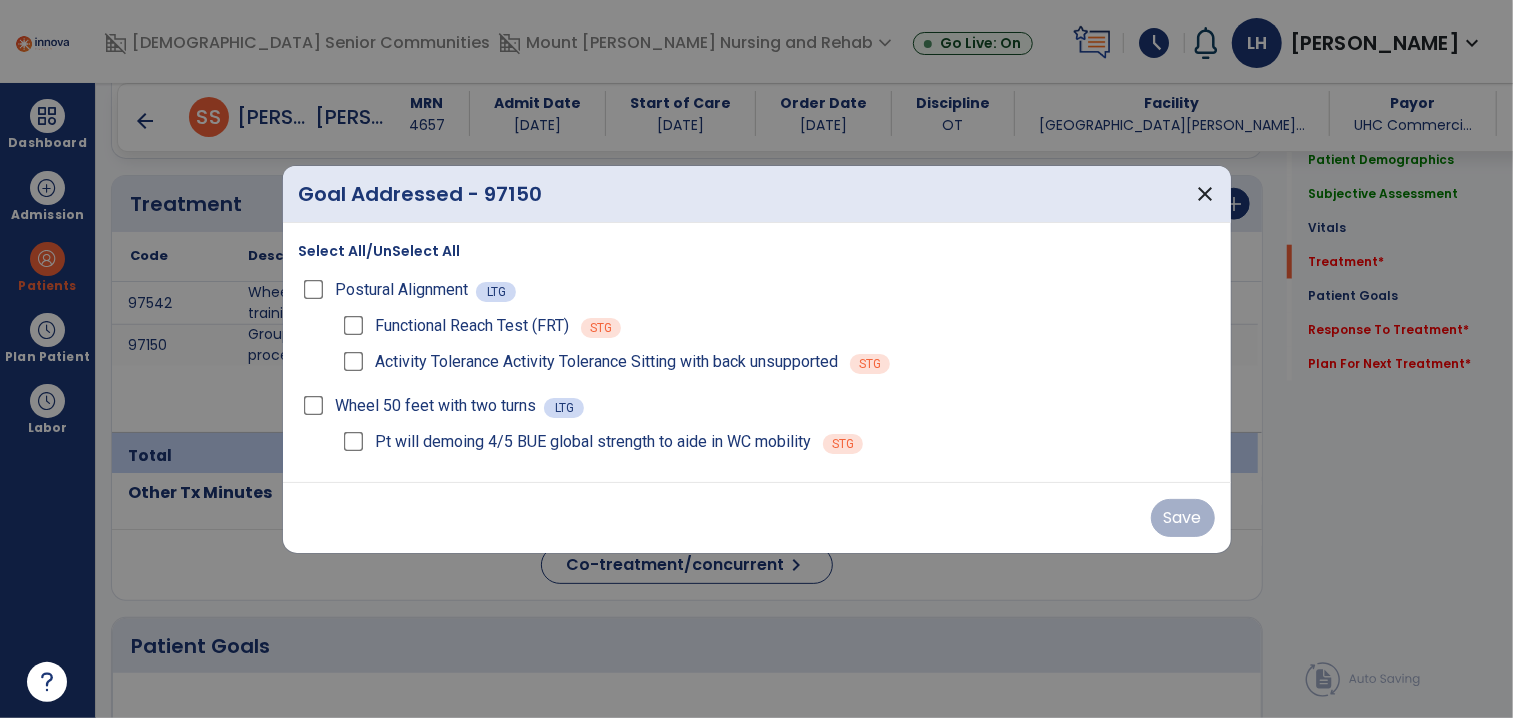 scroll, scrollTop: 1198, scrollLeft: 0, axis: vertical 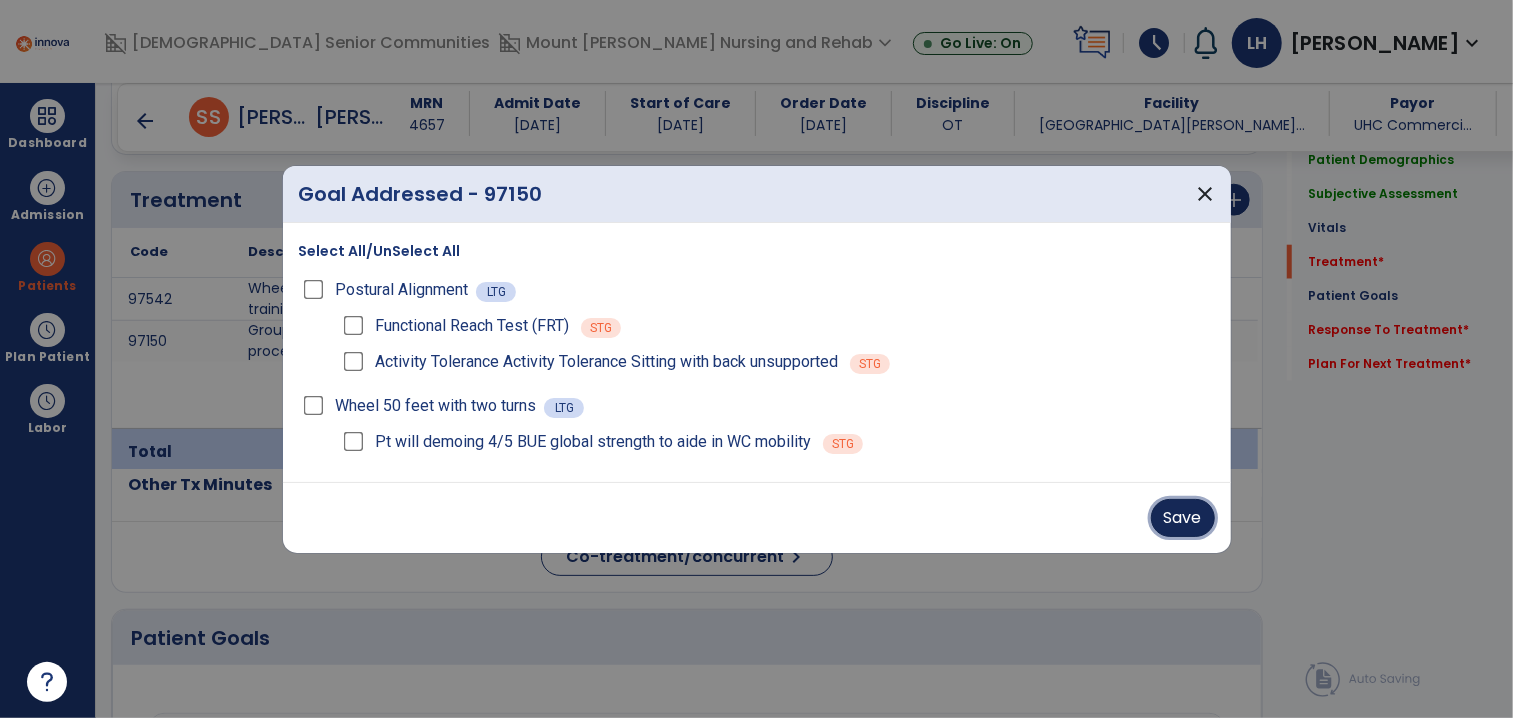 click on "Save" at bounding box center (1183, 518) 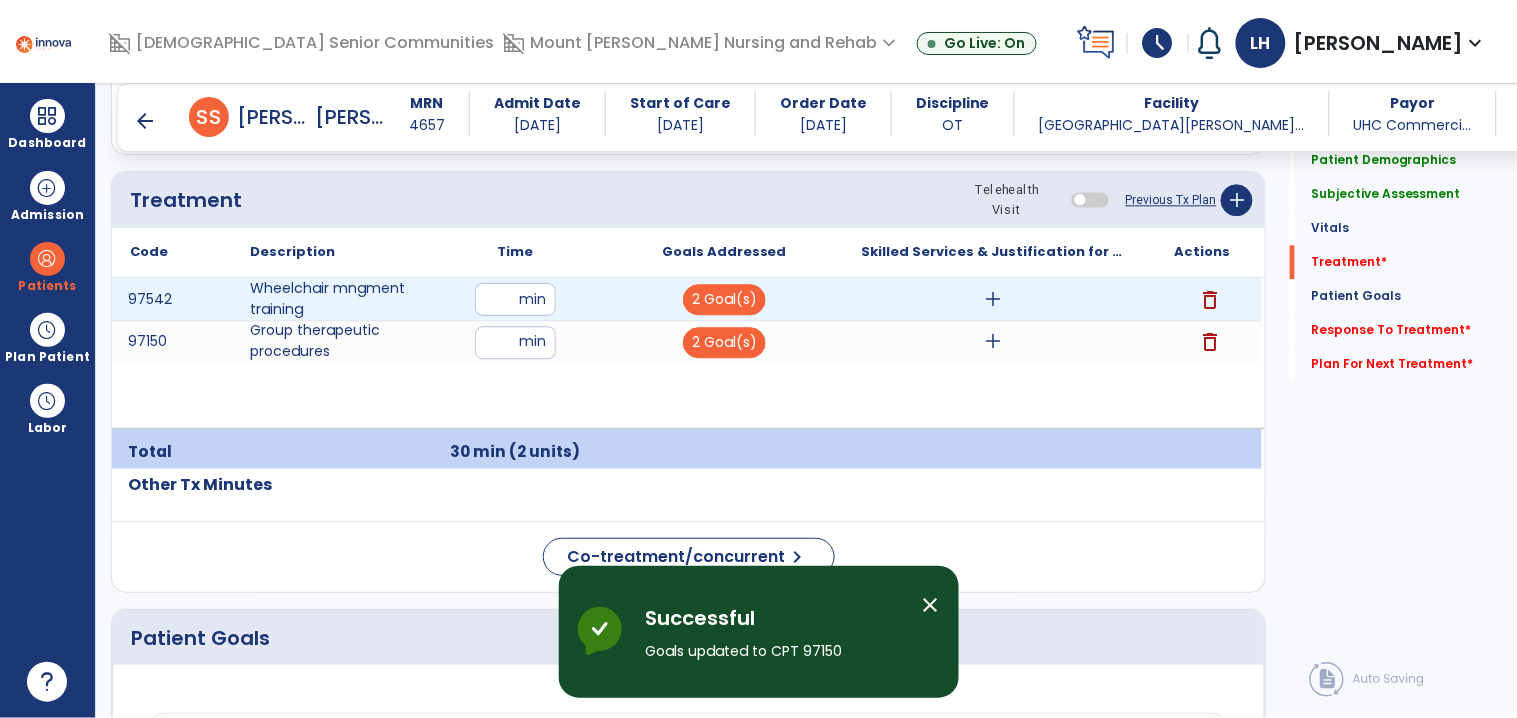 click on "add" at bounding box center (993, 299) 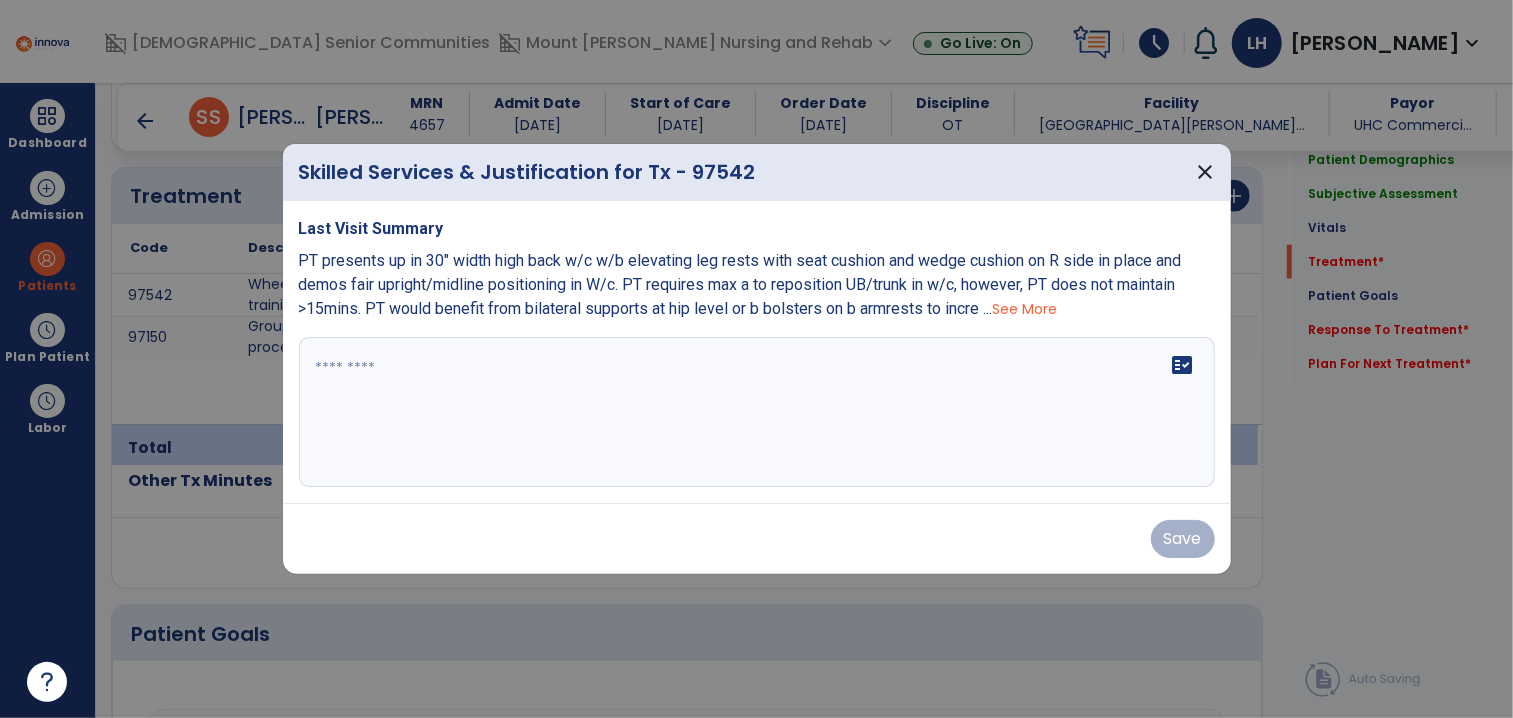 scroll, scrollTop: 1198, scrollLeft: 0, axis: vertical 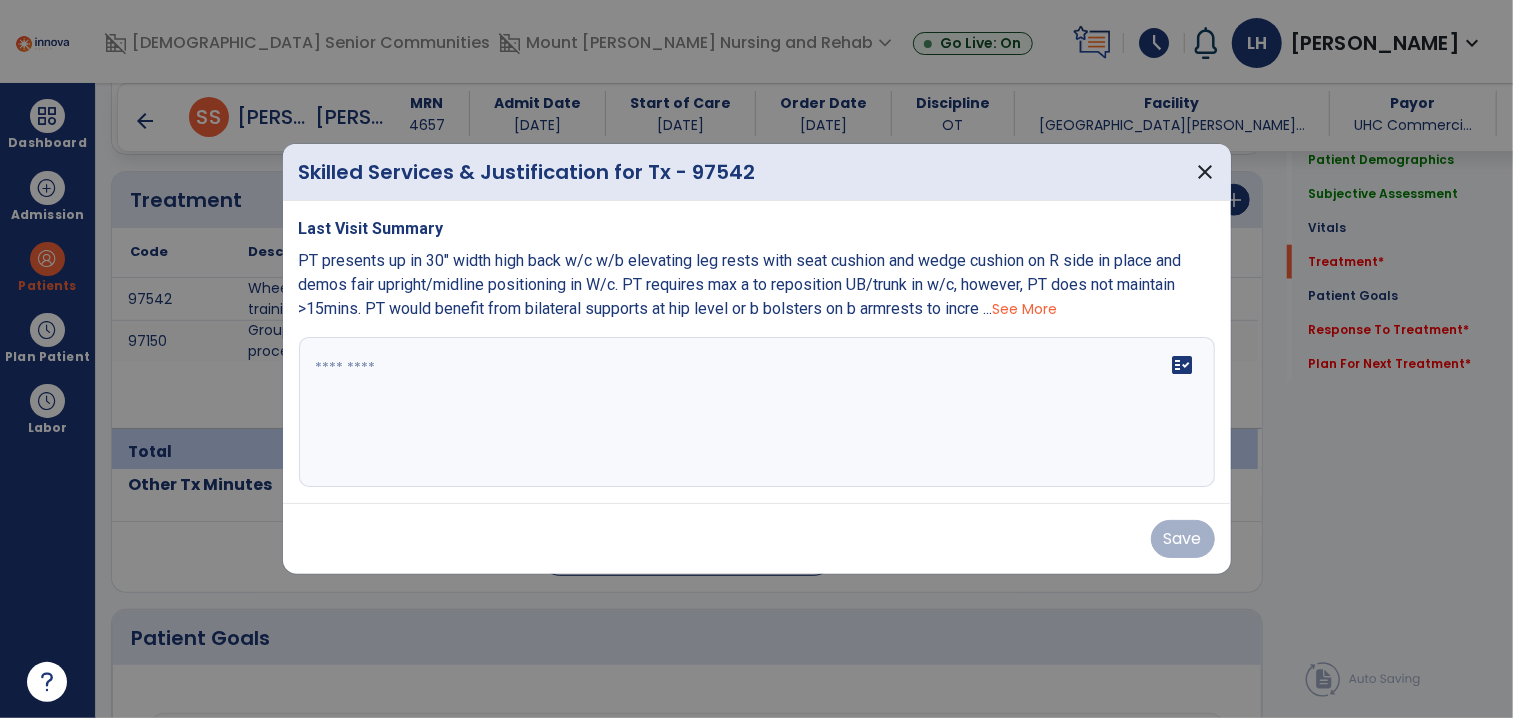 click at bounding box center [757, 412] 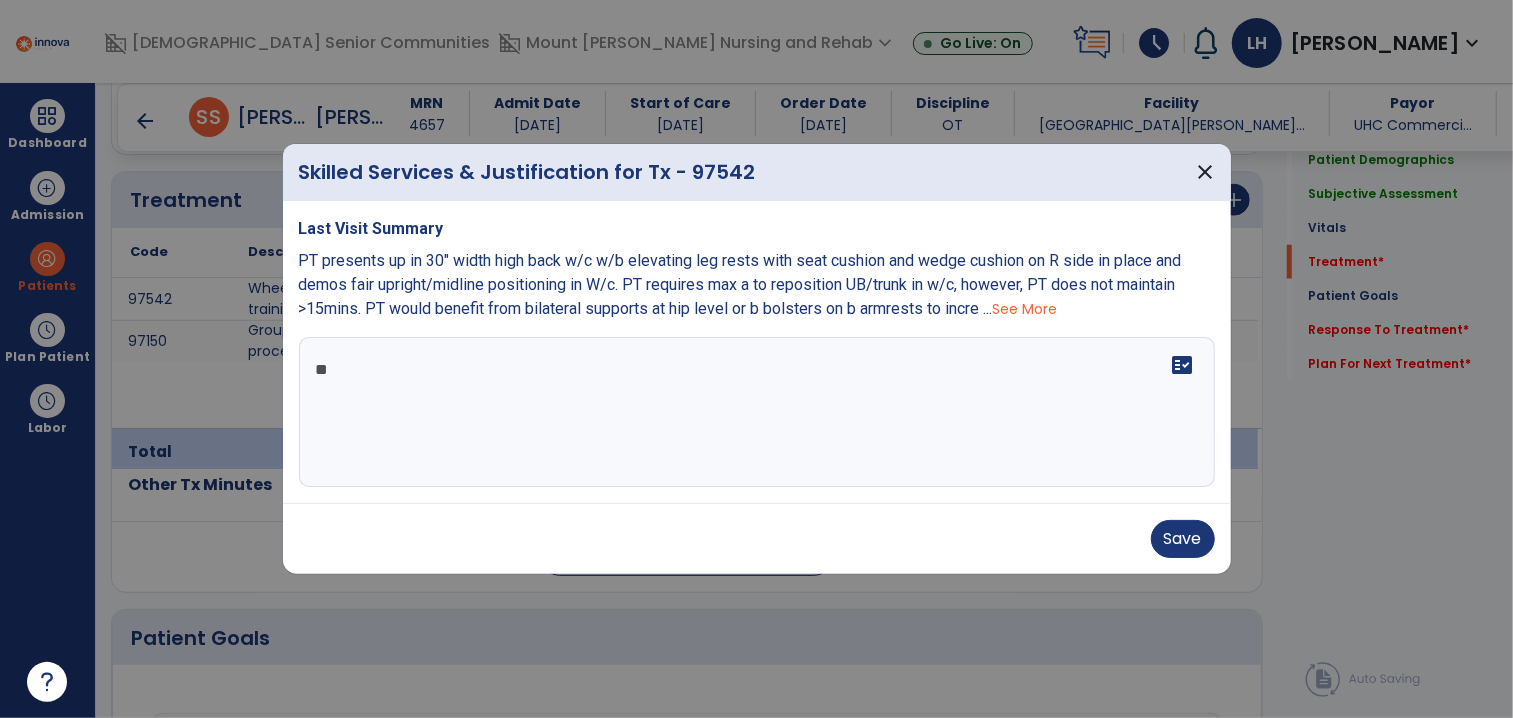 type on "*" 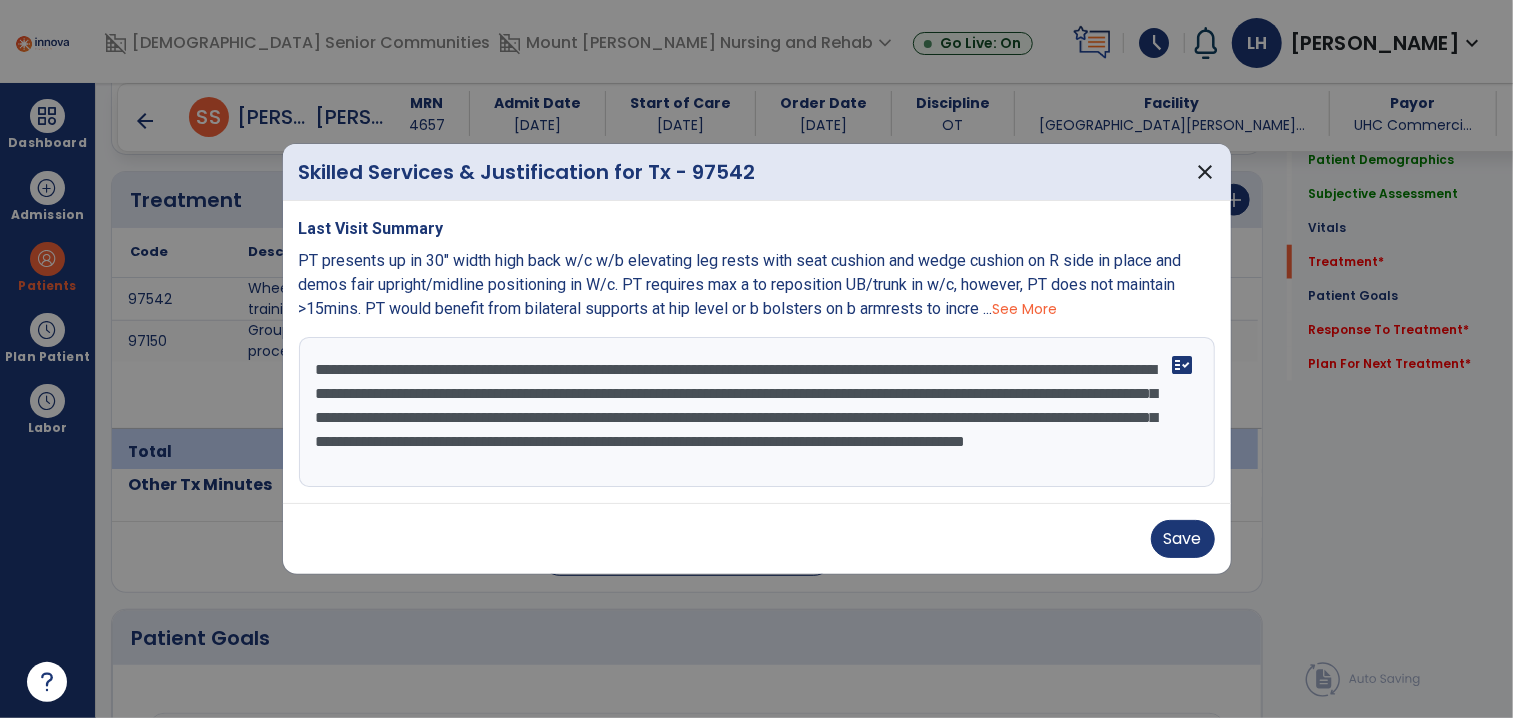 scroll, scrollTop: 14, scrollLeft: 0, axis: vertical 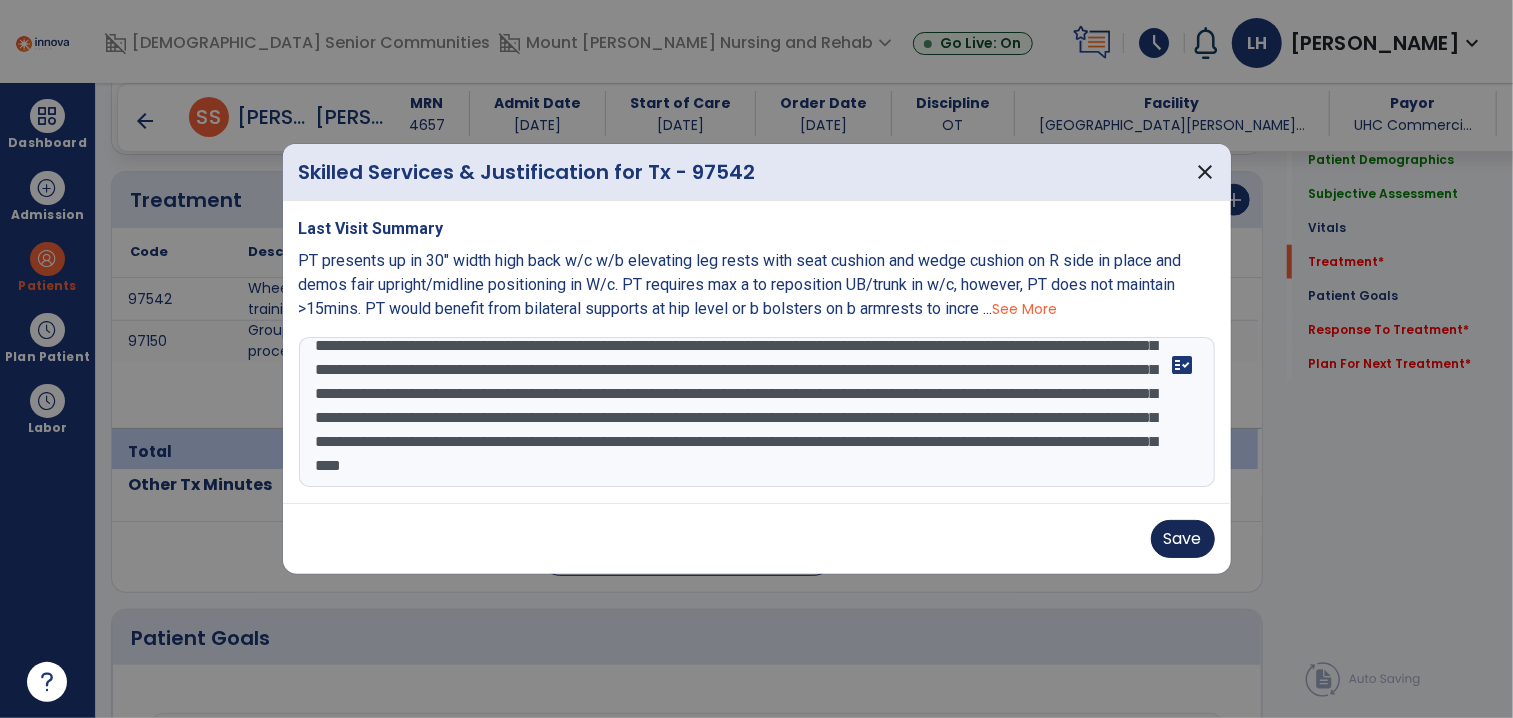type on "**********" 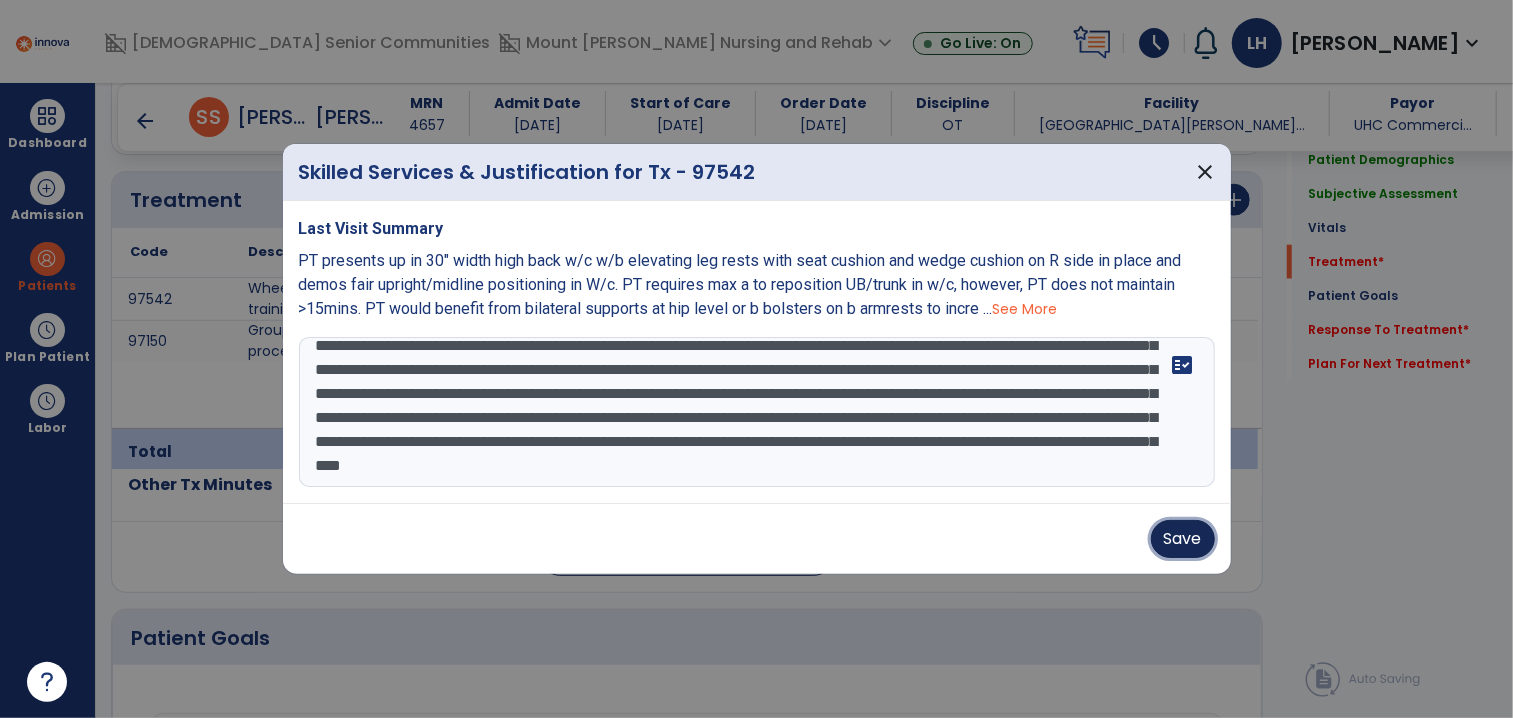 click on "Save" at bounding box center (1183, 539) 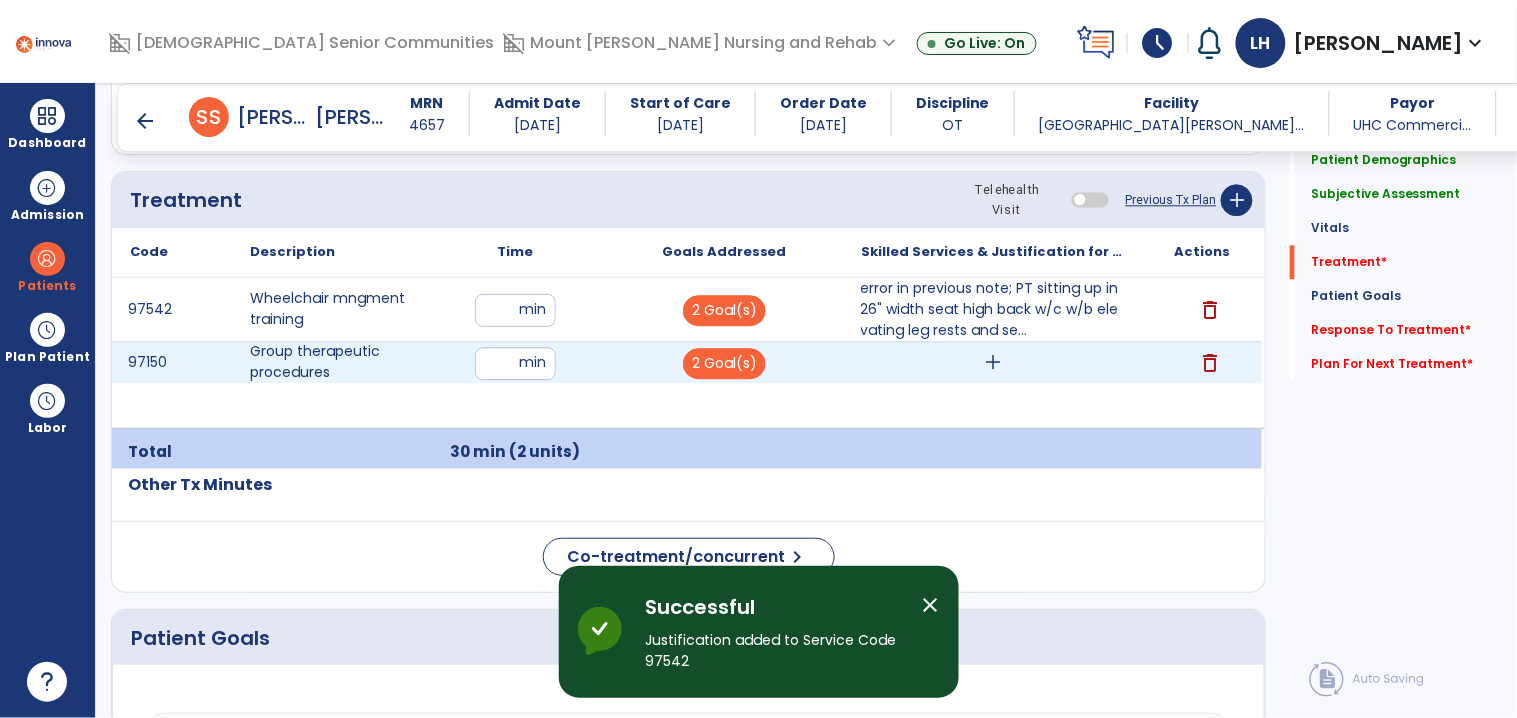 click on "add" at bounding box center (993, 362) 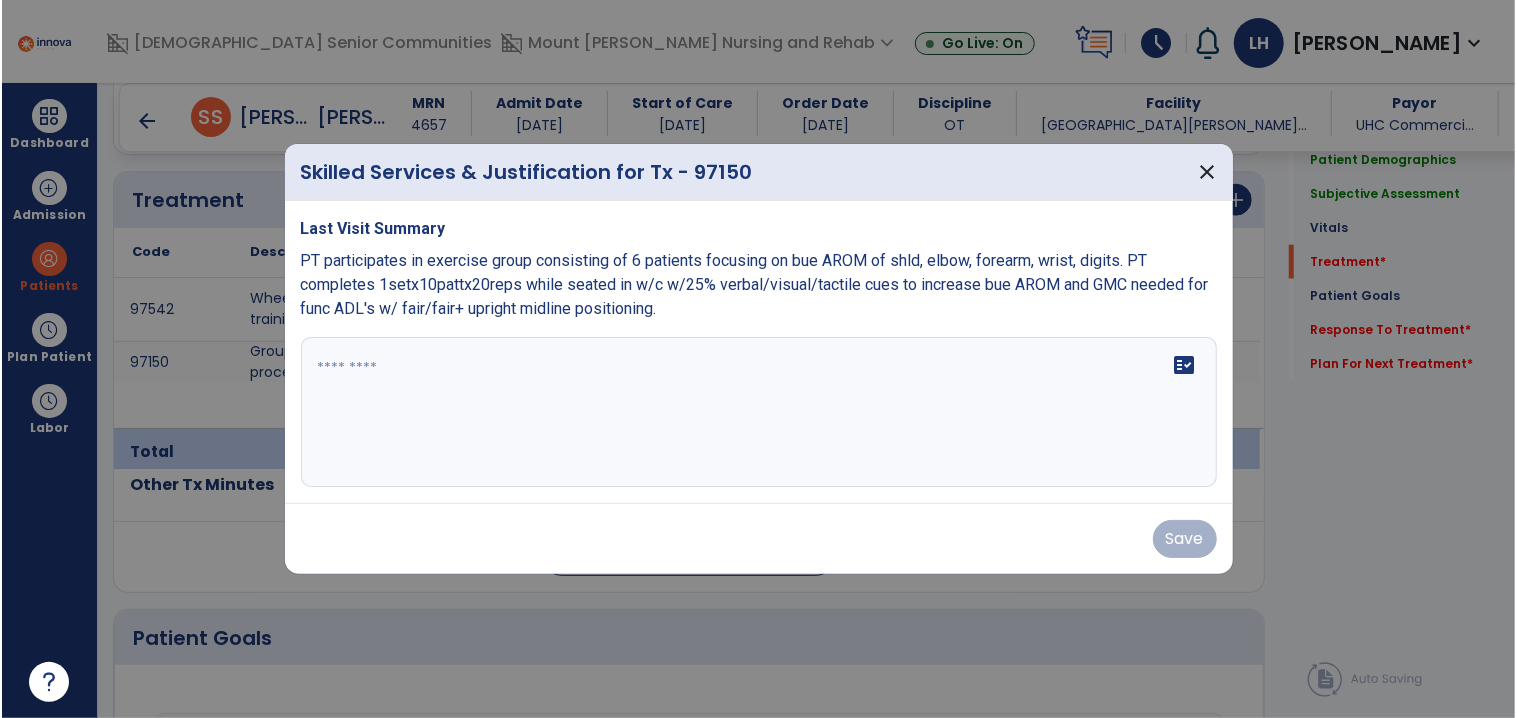 scroll, scrollTop: 1198, scrollLeft: 0, axis: vertical 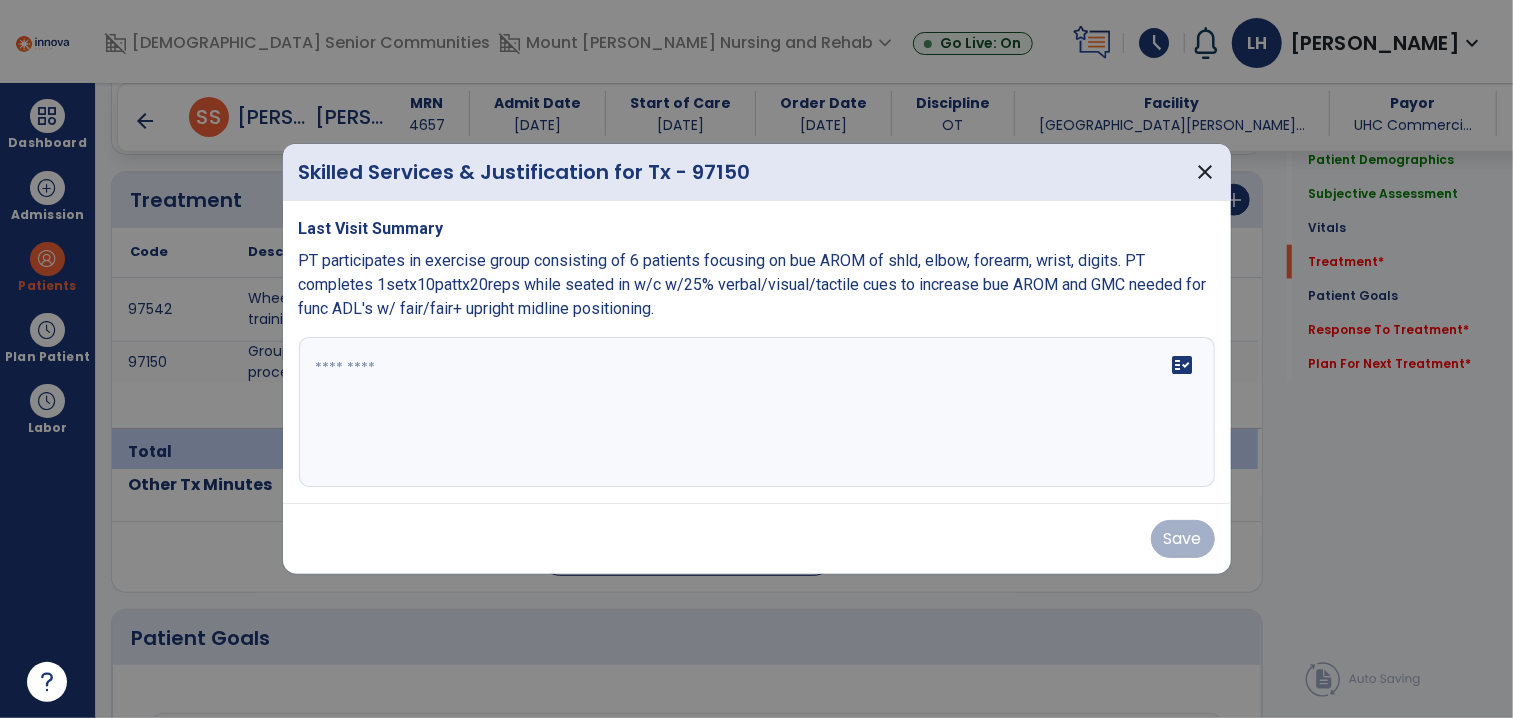 click at bounding box center [757, 412] 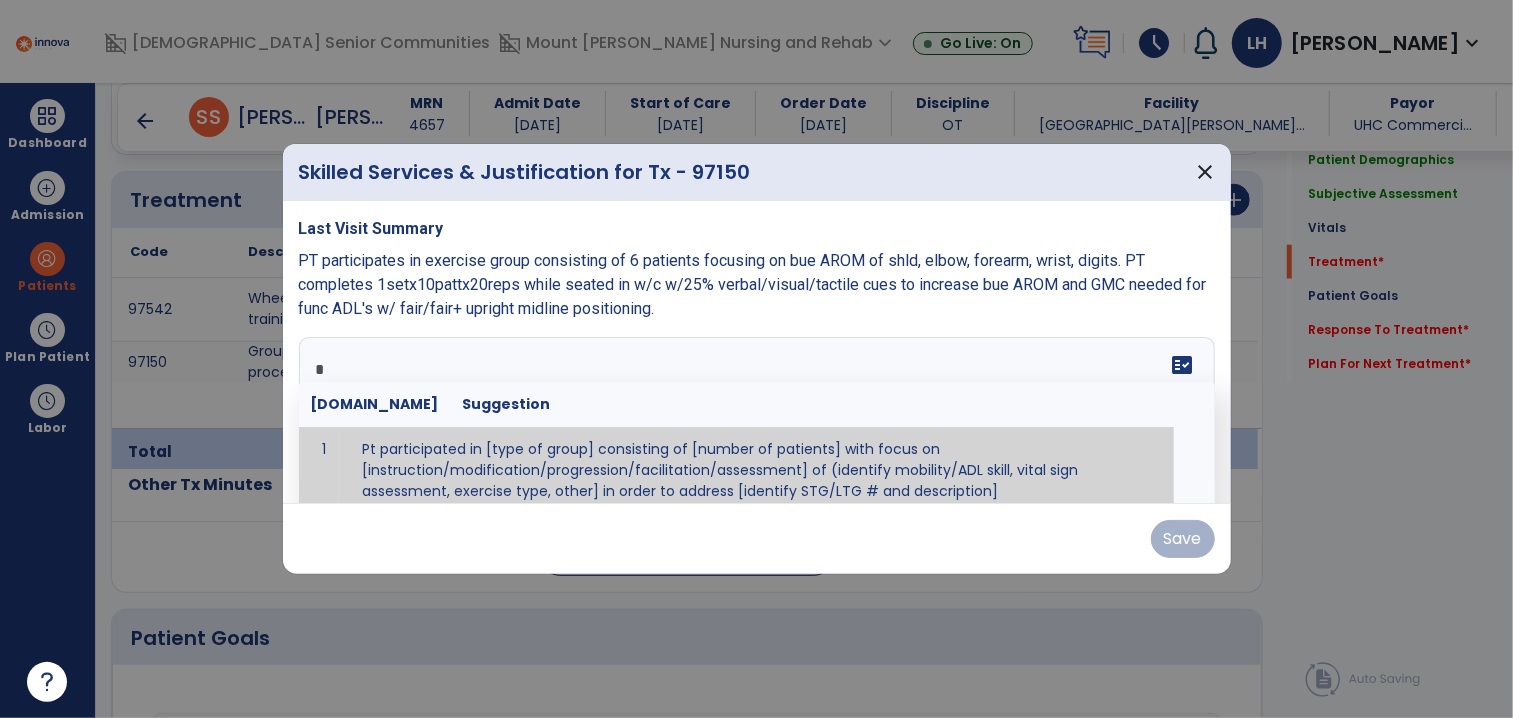 type on "**" 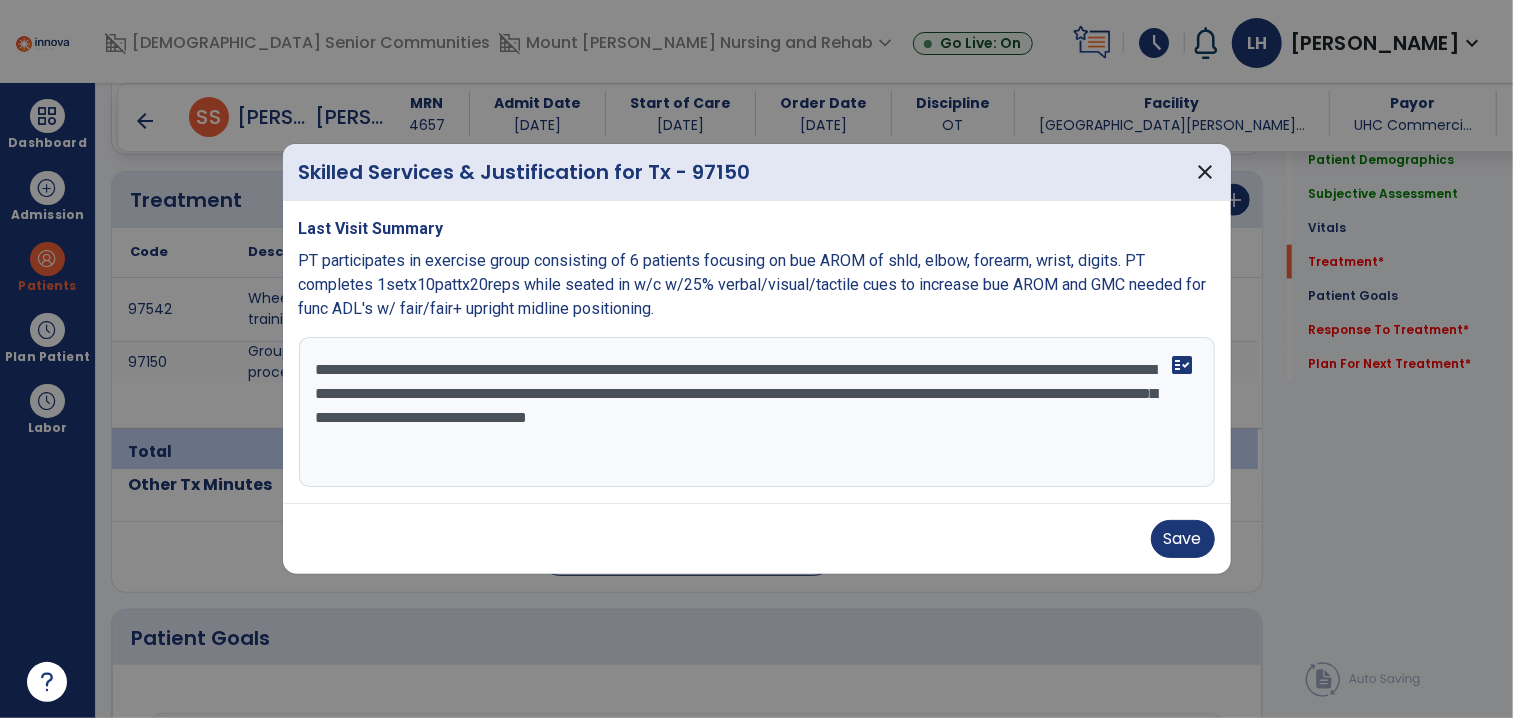 click on "**********" at bounding box center (757, 412) 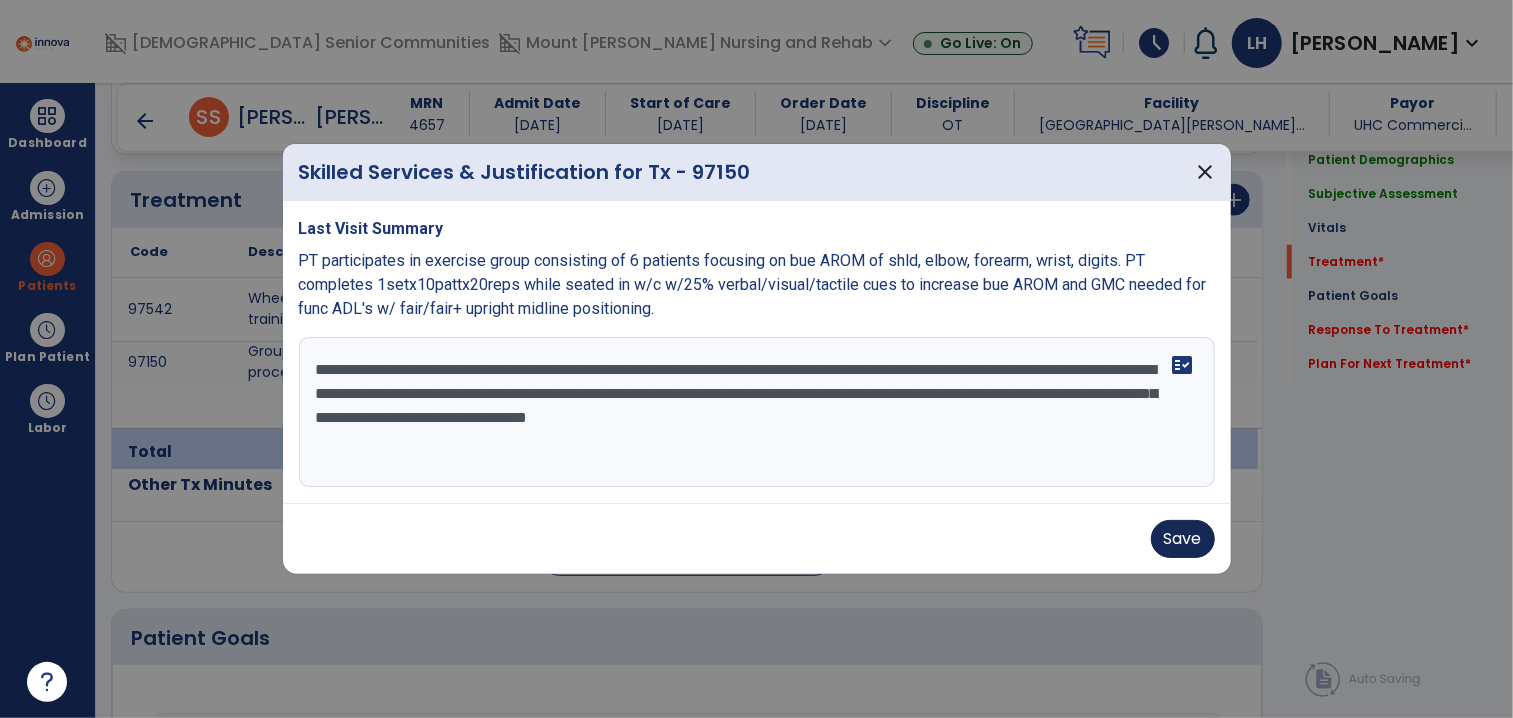 type on "**********" 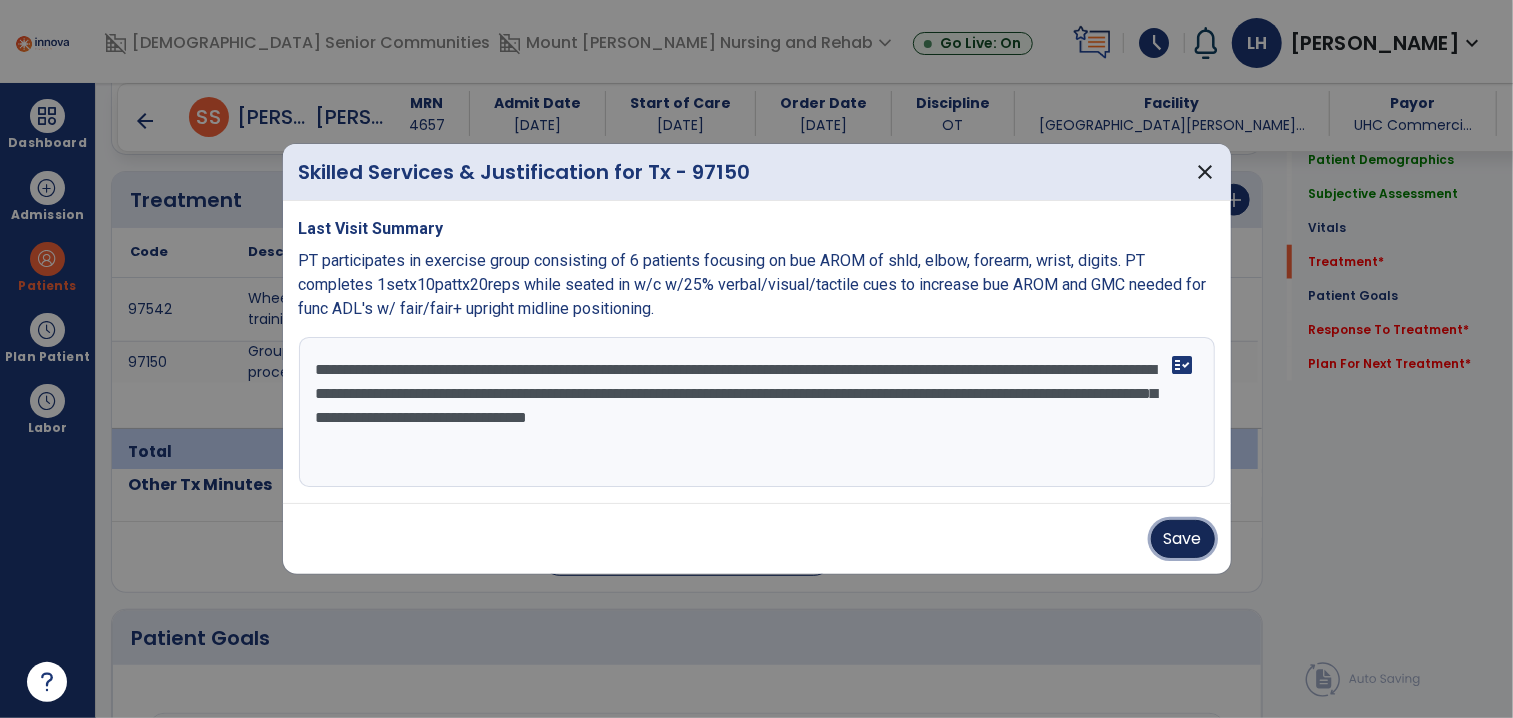 click on "Save" at bounding box center (1183, 539) 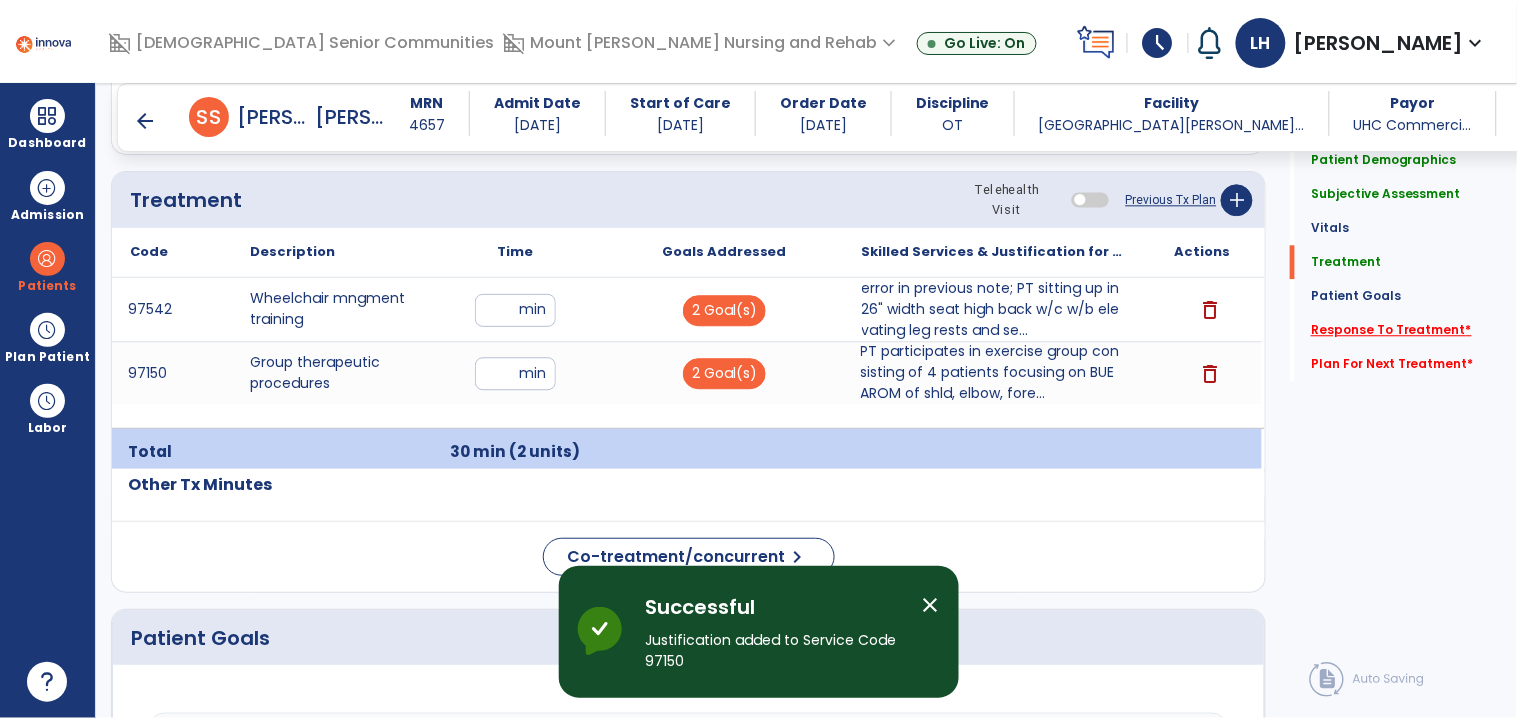 click on "Response To Treatment   *" 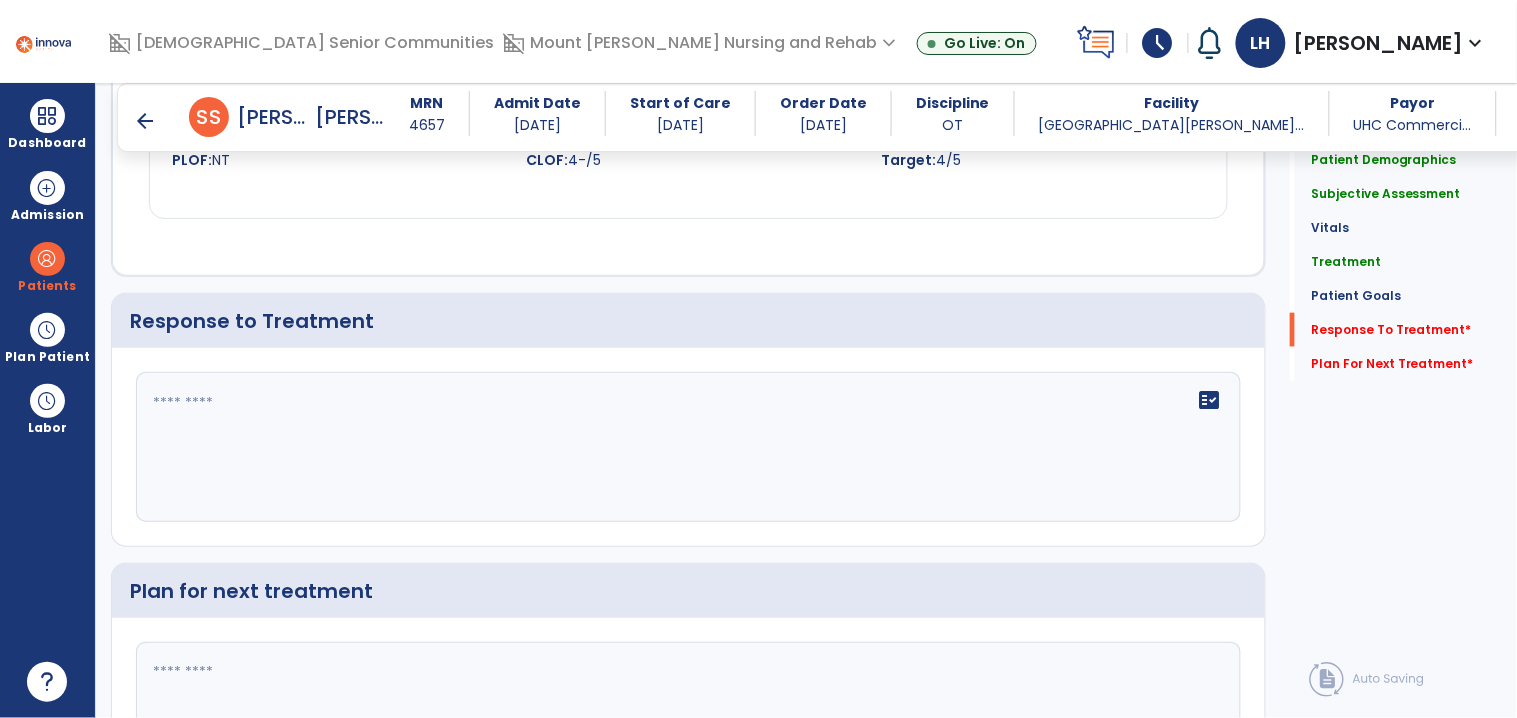 scroll, scrollTop: 2415, scrollLeft: 0, axis: vertical 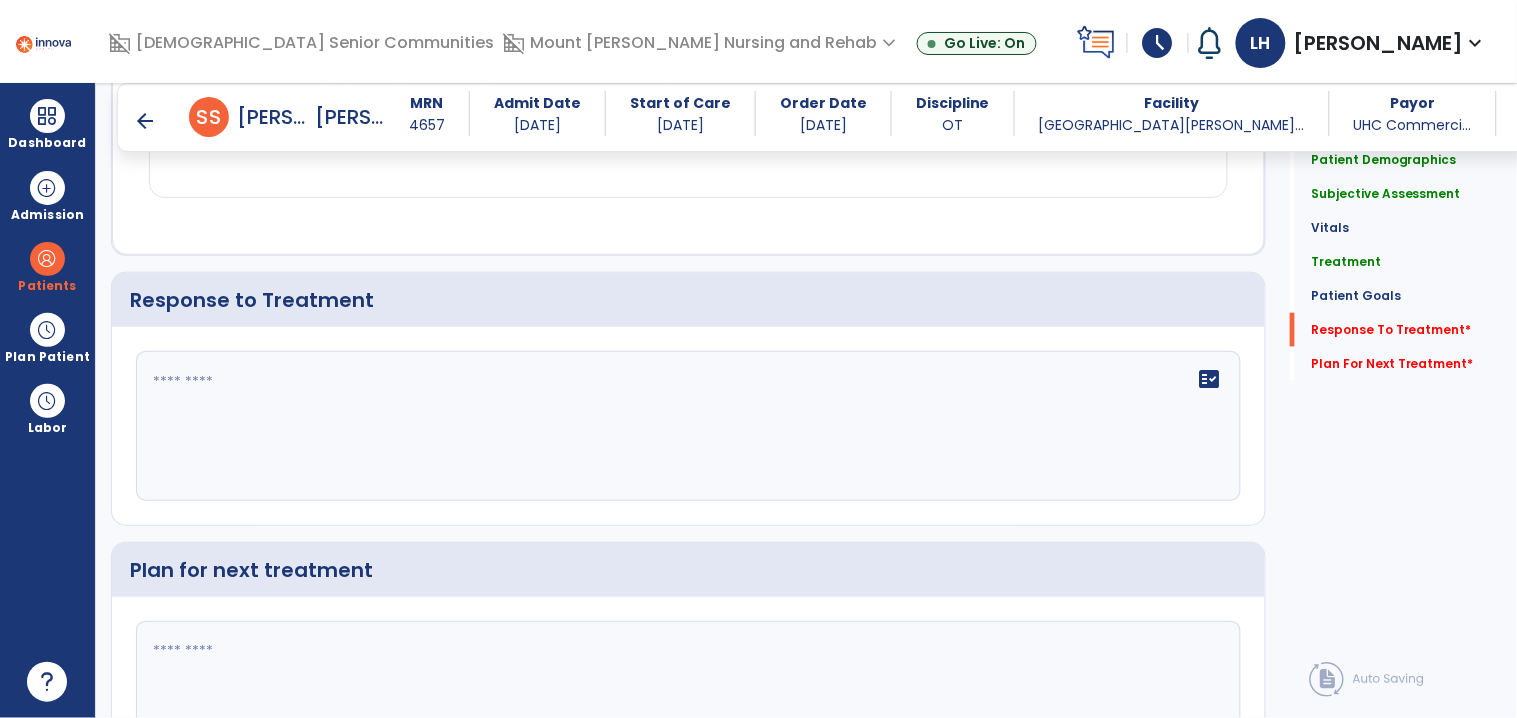 click 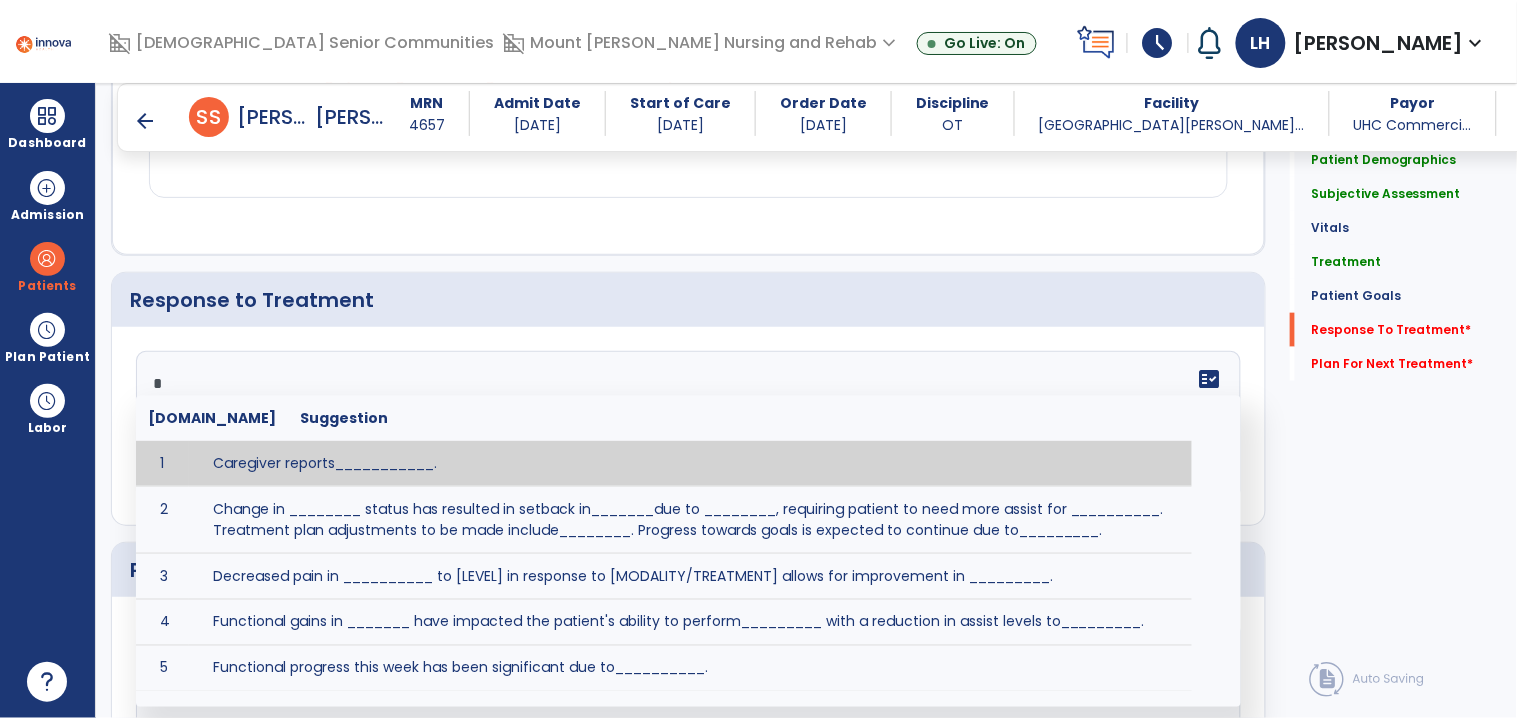 type on "**" 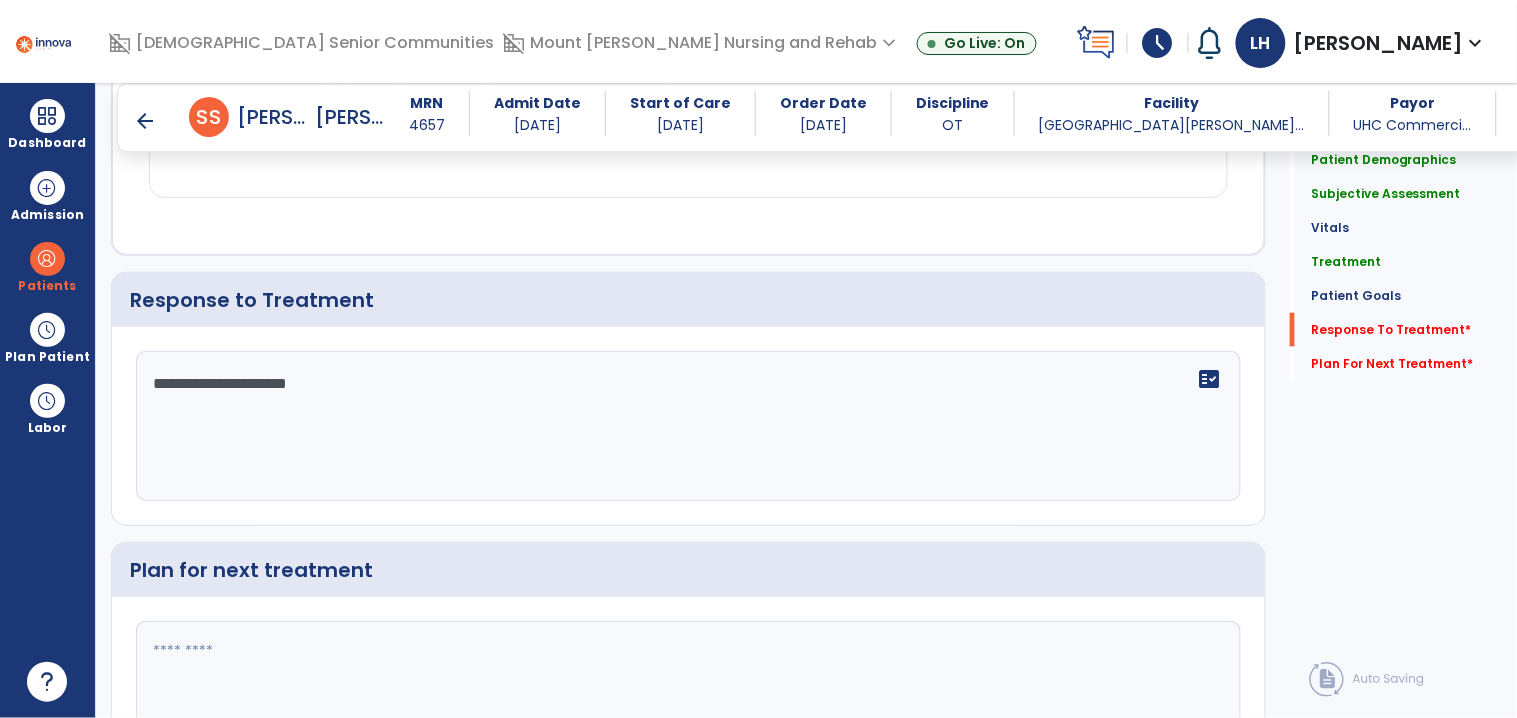 type on "**********" 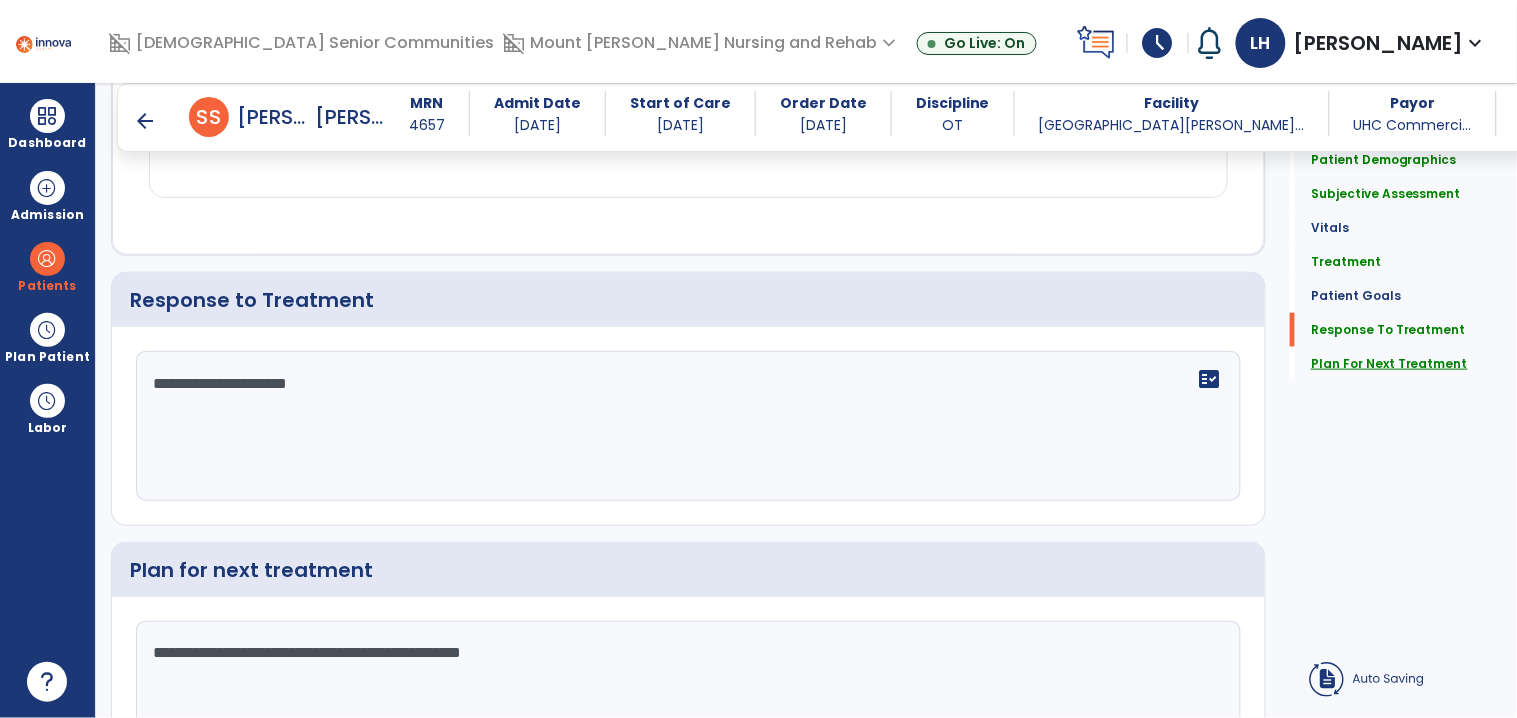 type on "**********" 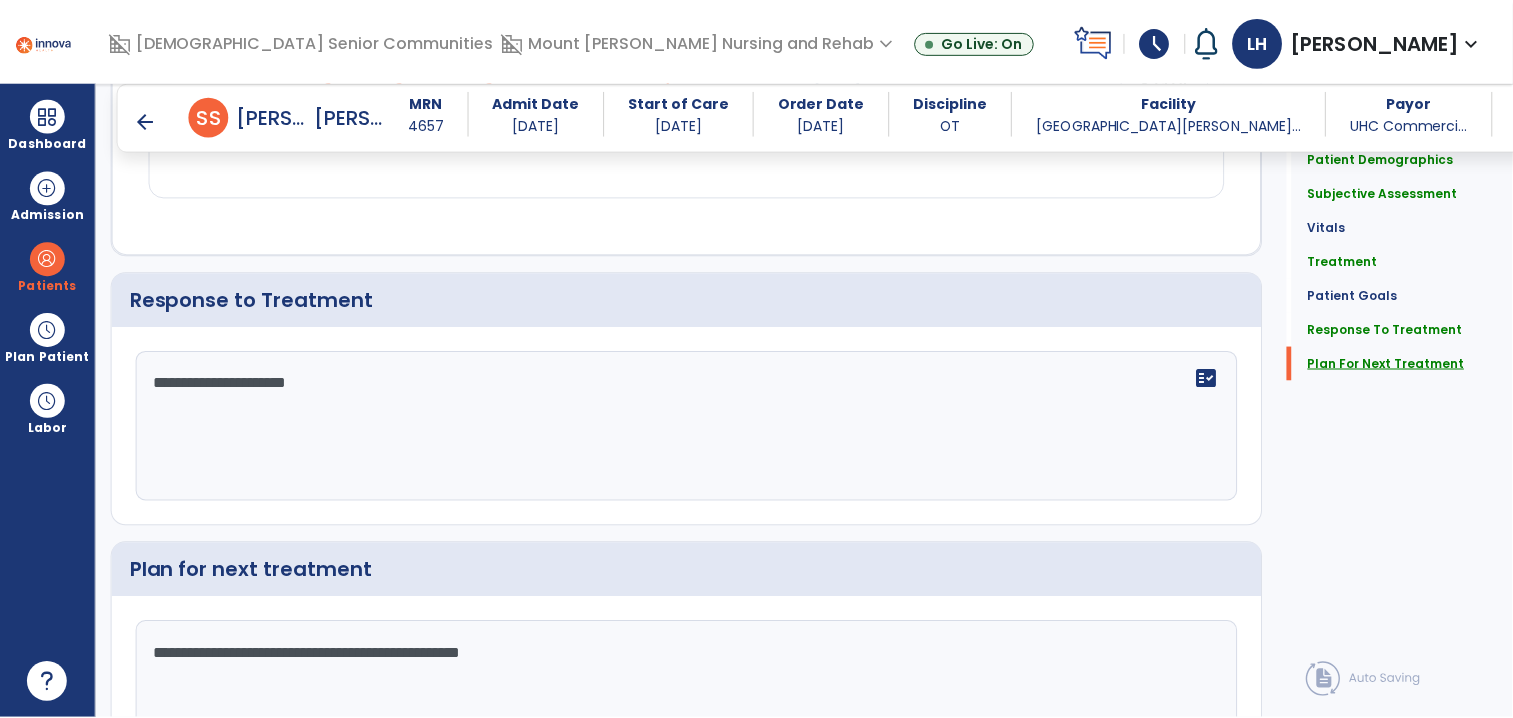 scroll, scrollTop: 2561, scrollLeft: 0, axis: vertical 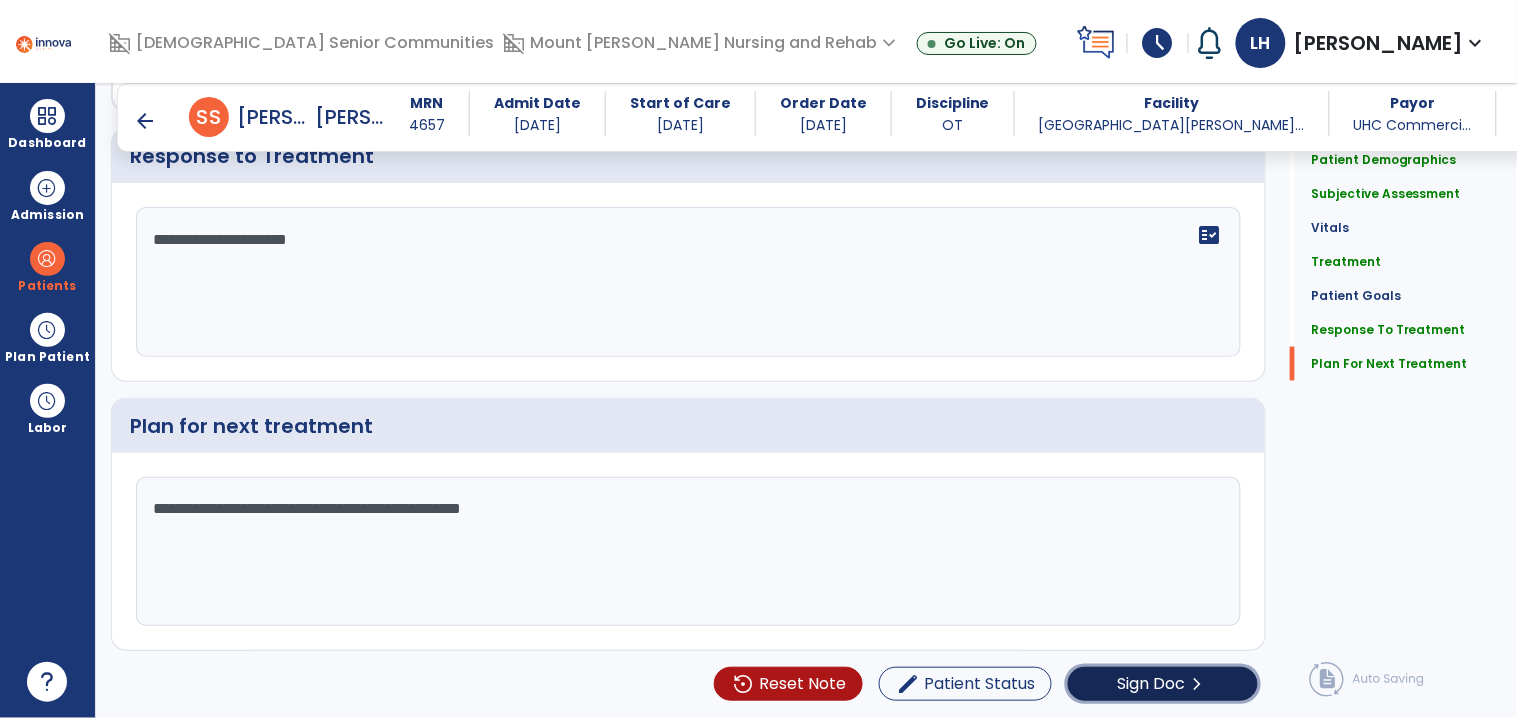 click on "Sign Doc" 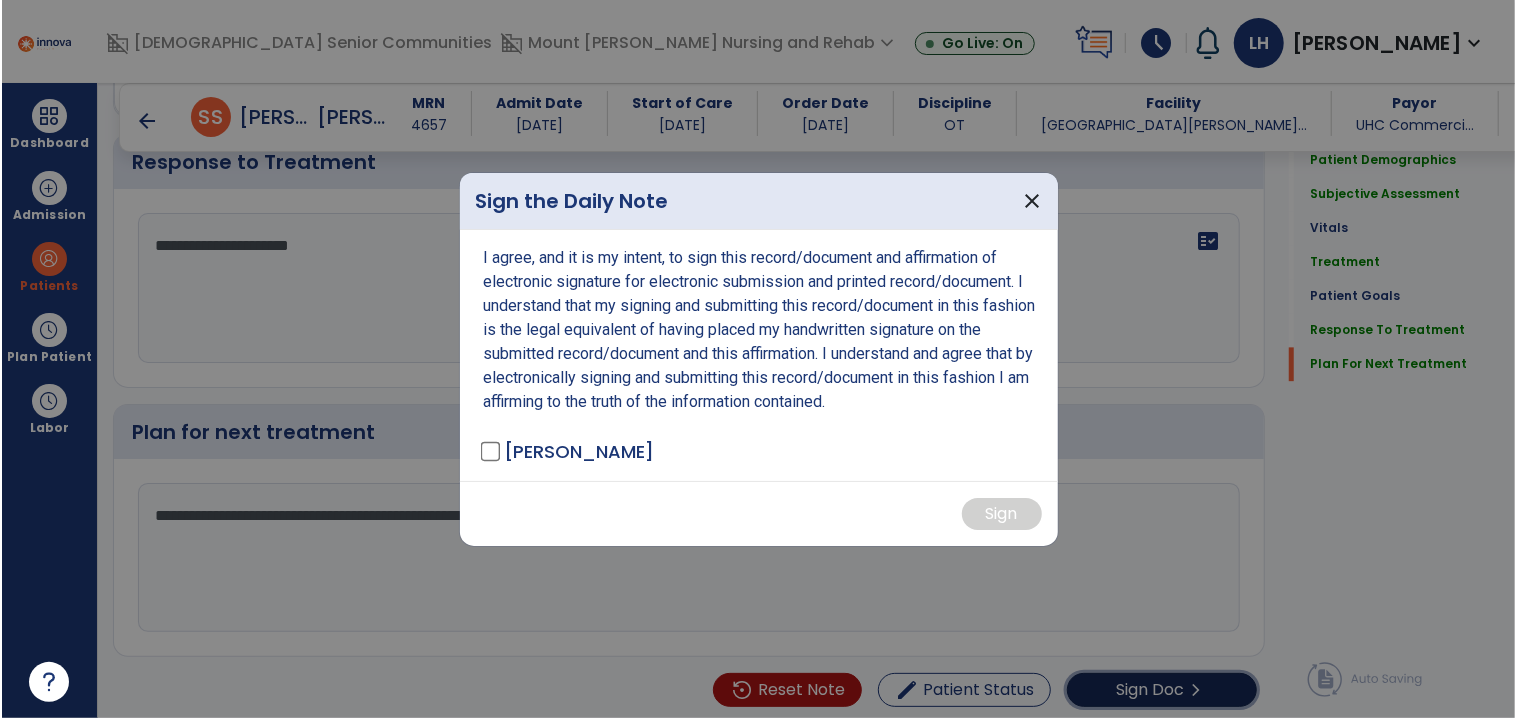scroll, scrollTop: 2561, scrollLeft: 0, axis: vertical 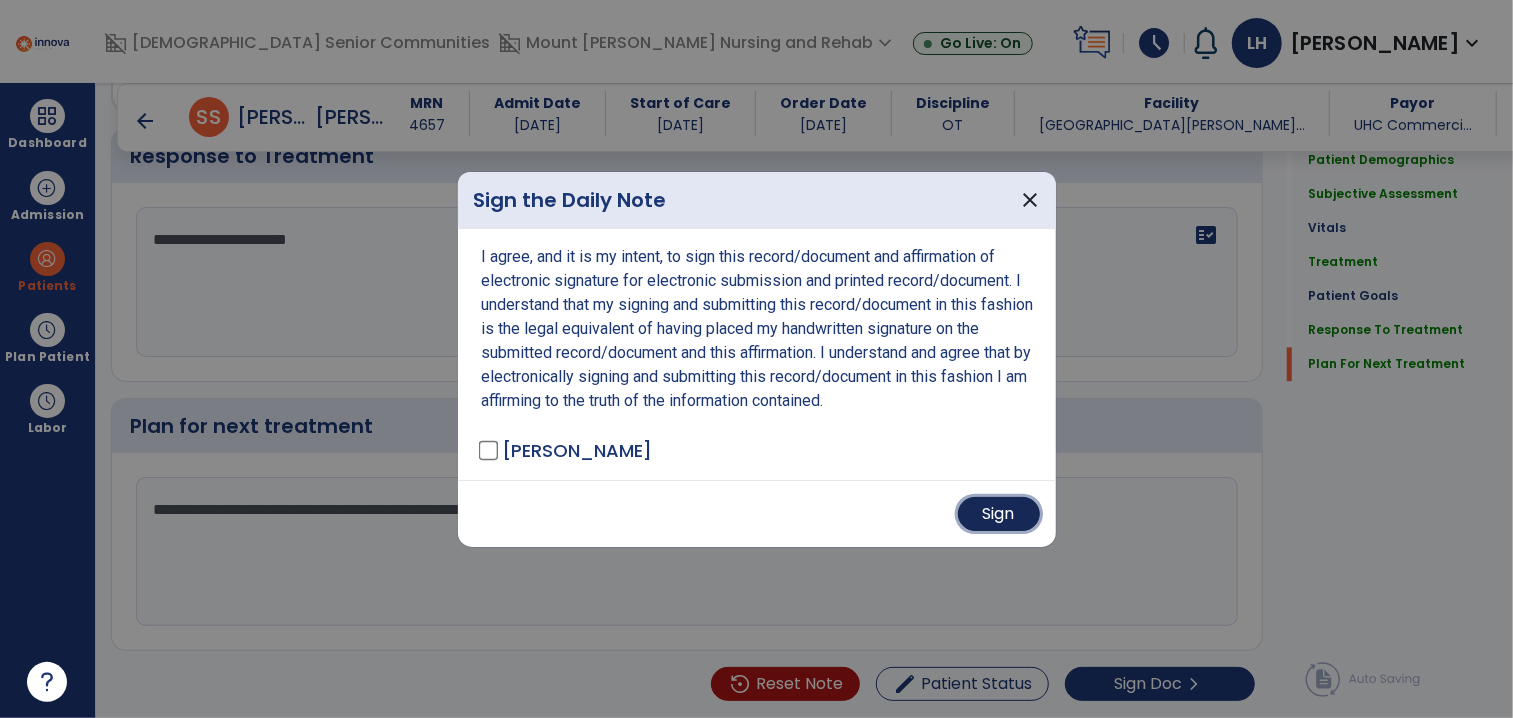 click on "Sign" at bounding box center (999, 514) 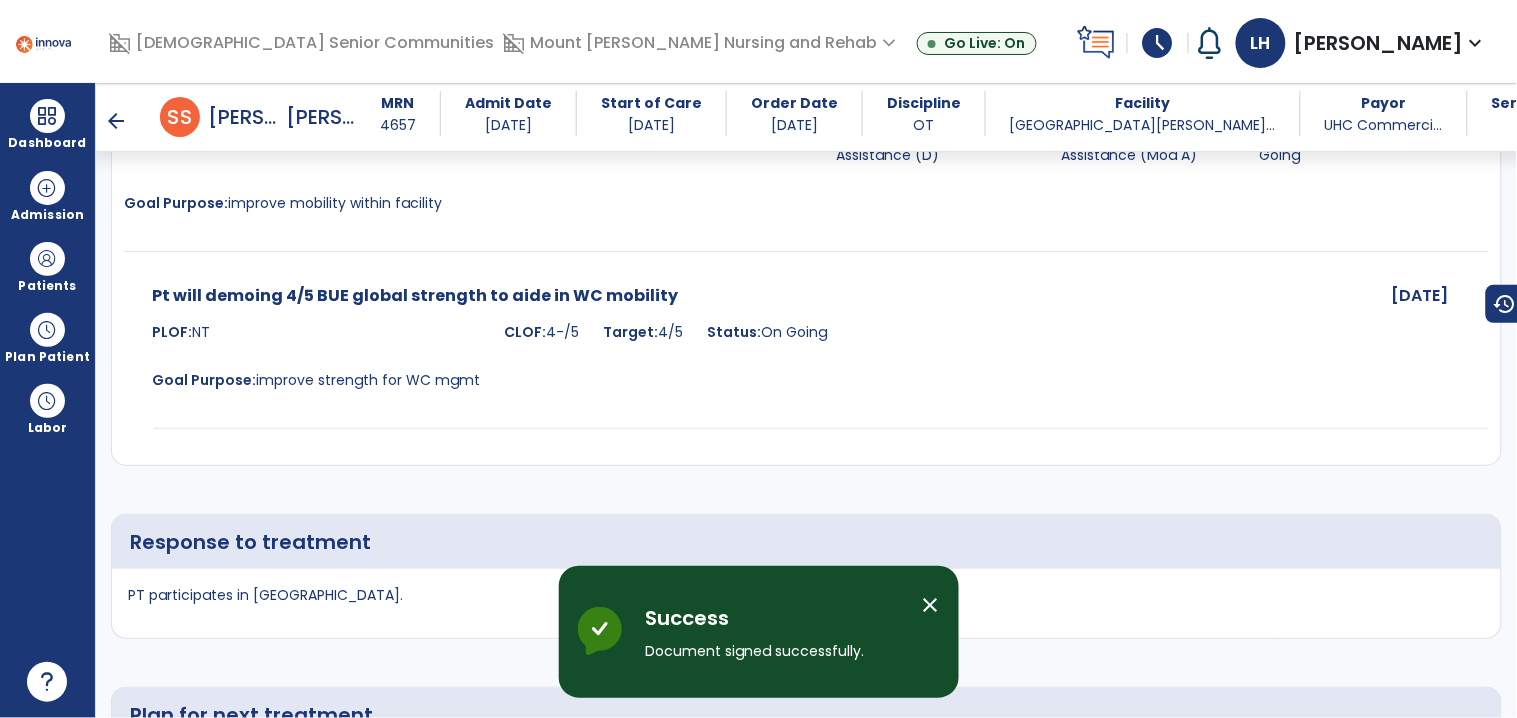scroll, scrollTop: 4008, scrollLeft: 0, axis: vertical 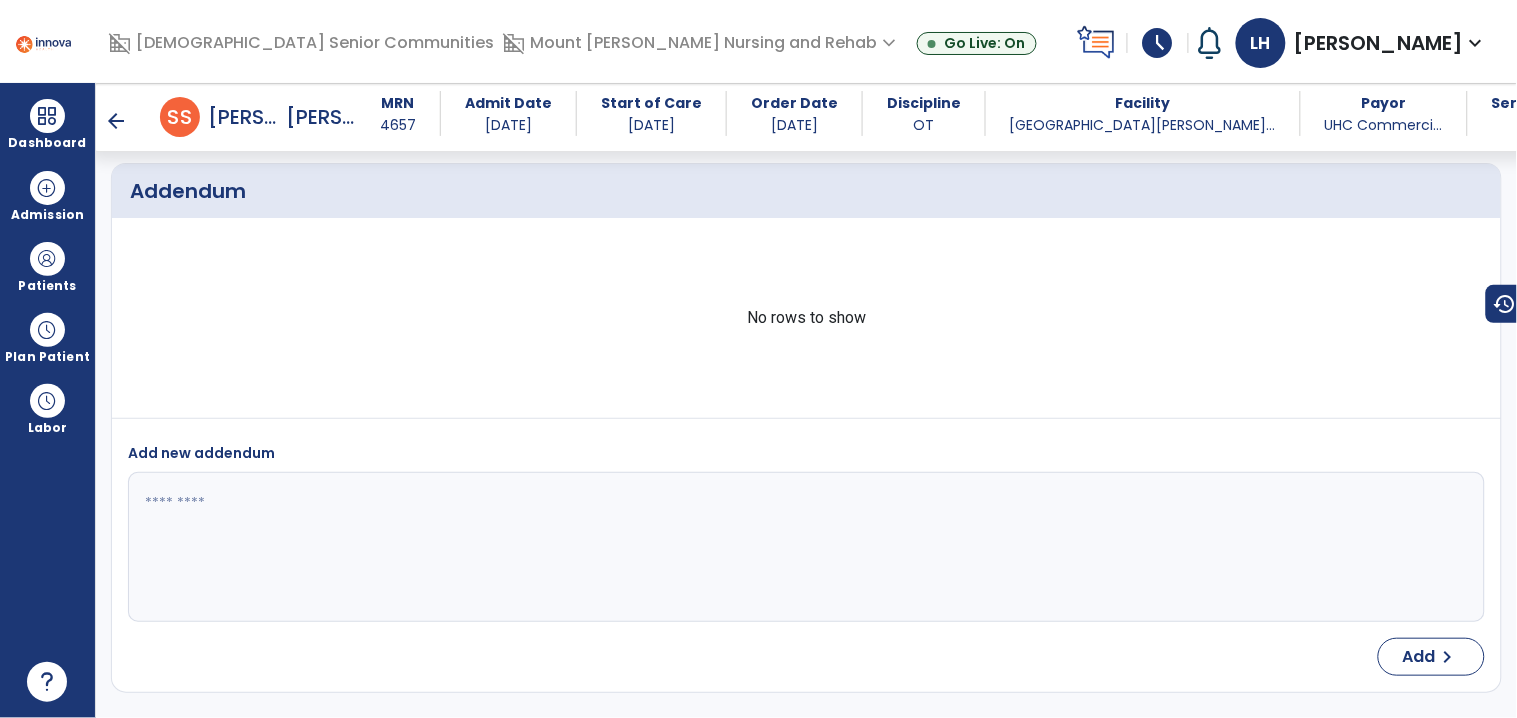 click on "Add new addendum" at bounding box center (806, 532) 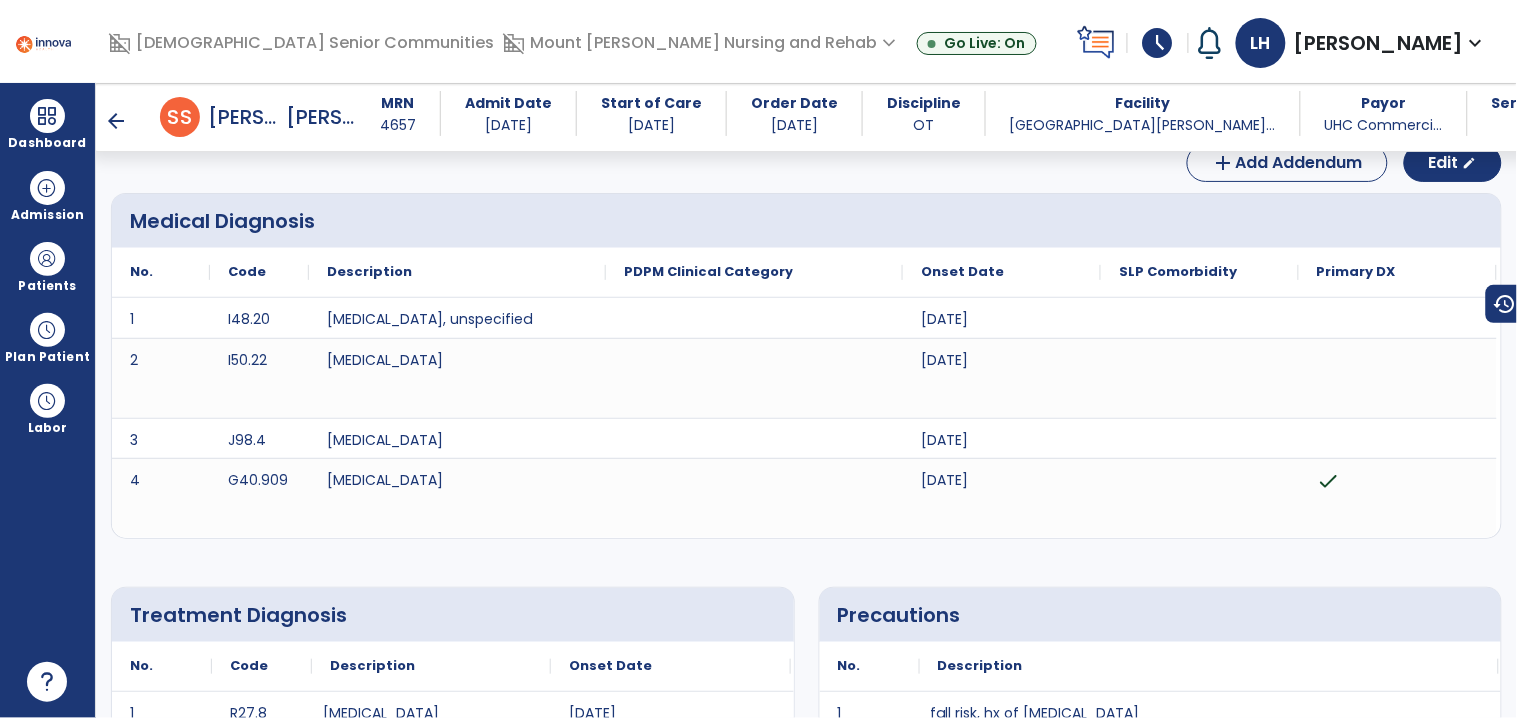 scroll, scrollTop: 0, scrollLeft: 0, axis: both 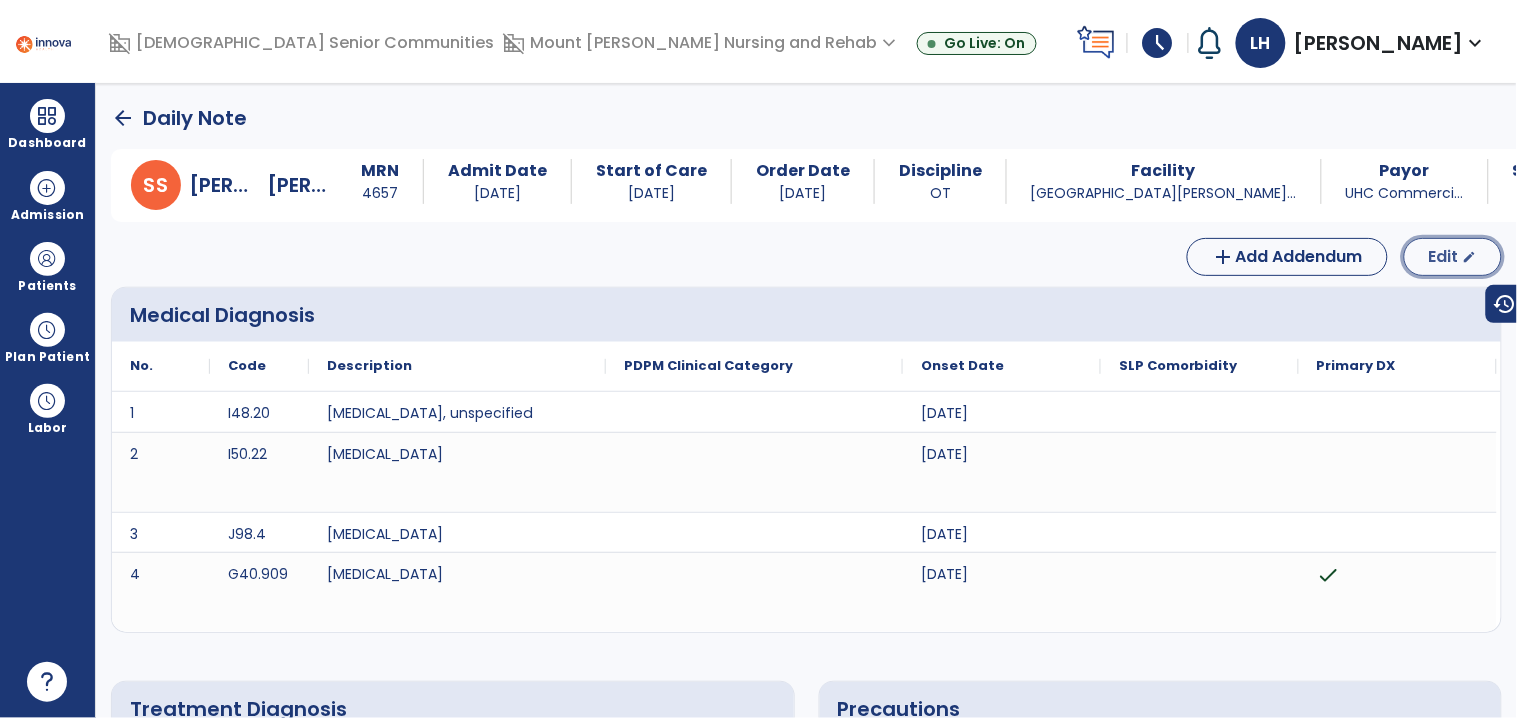 click on "Edit  edit" 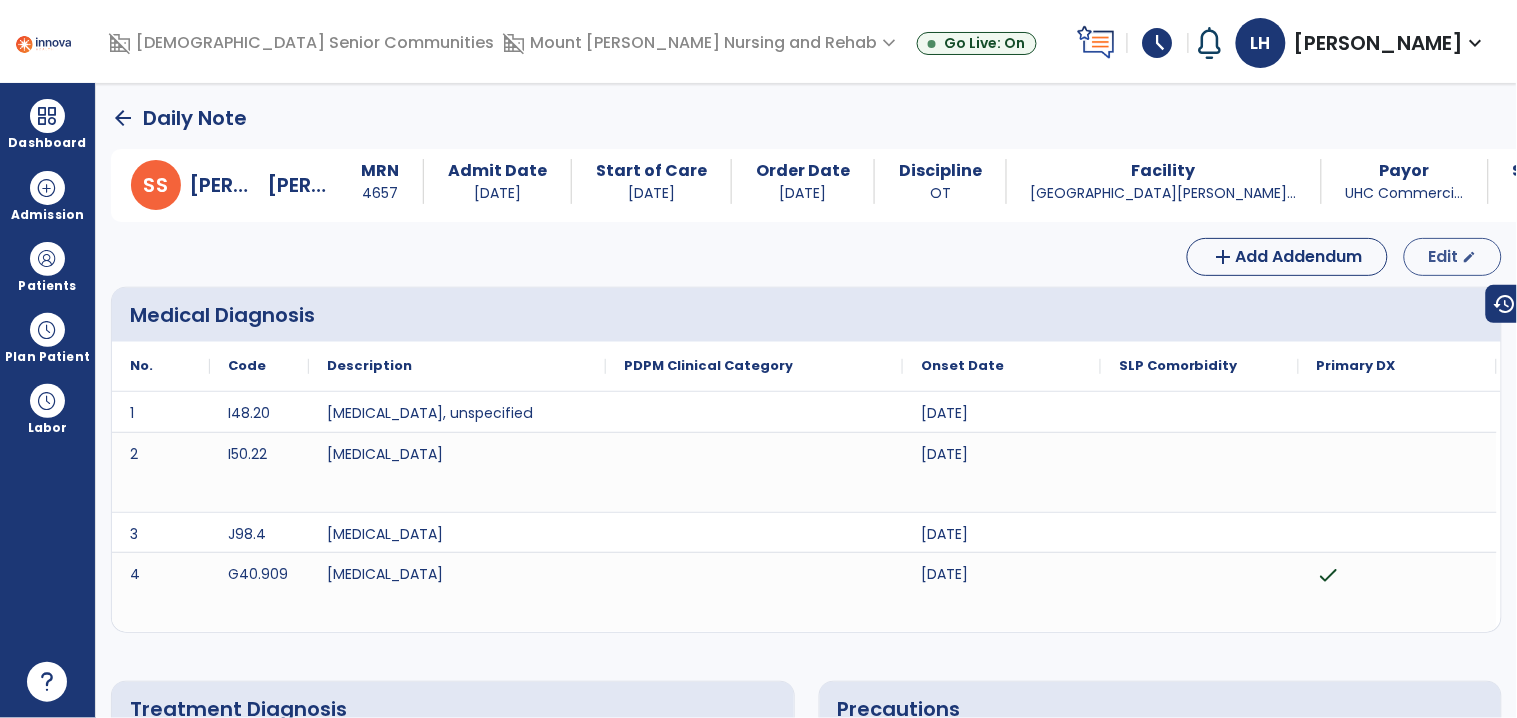 select on "*" 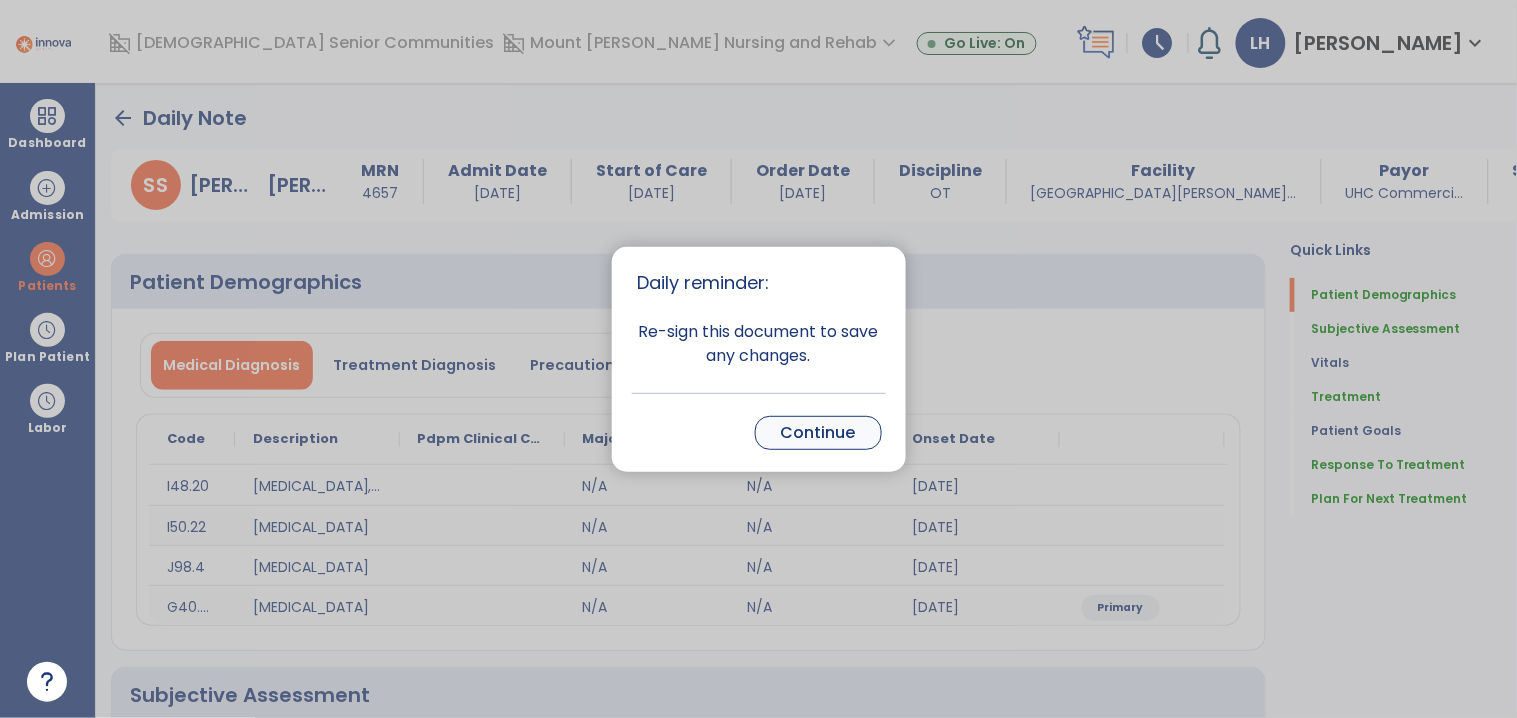 click on "Continue" at bounding box center (818, 433) 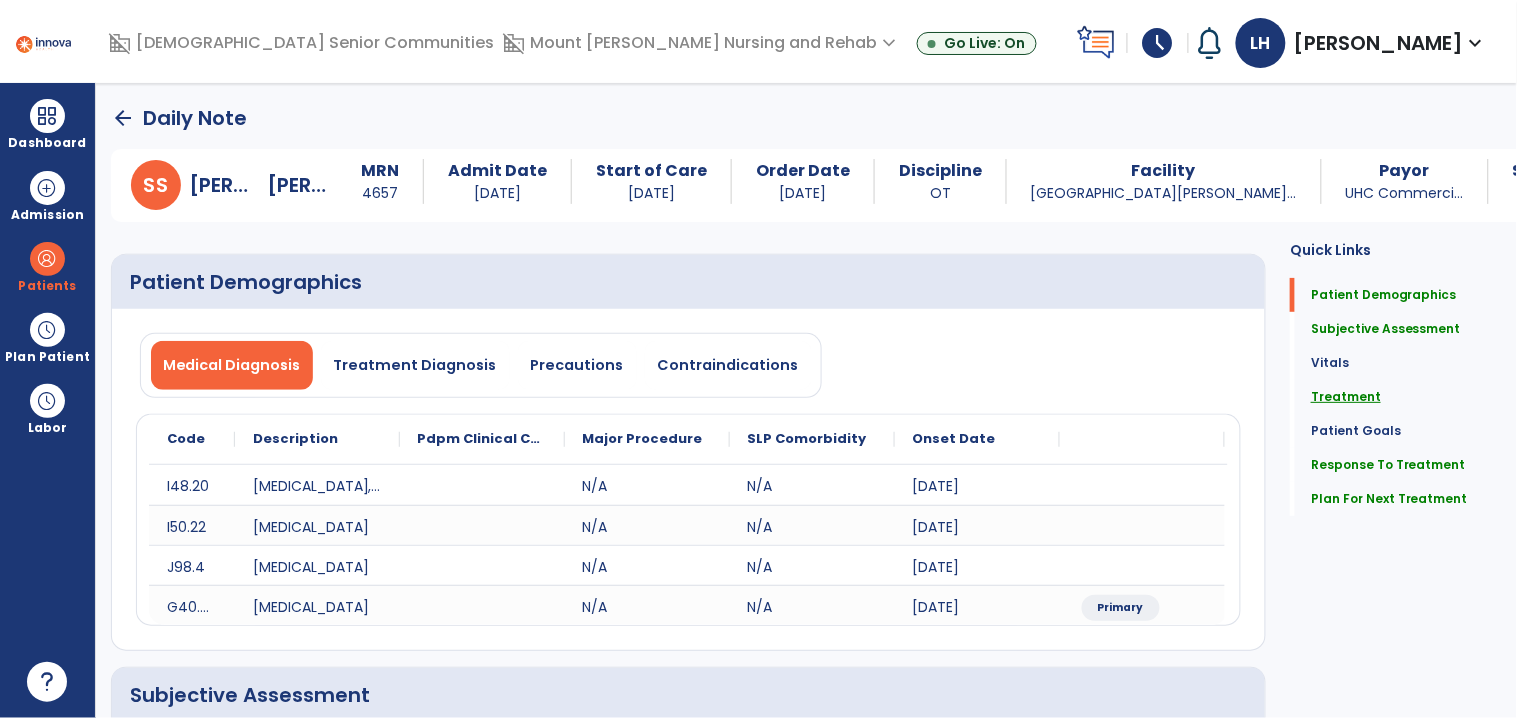 click on "Treatment" 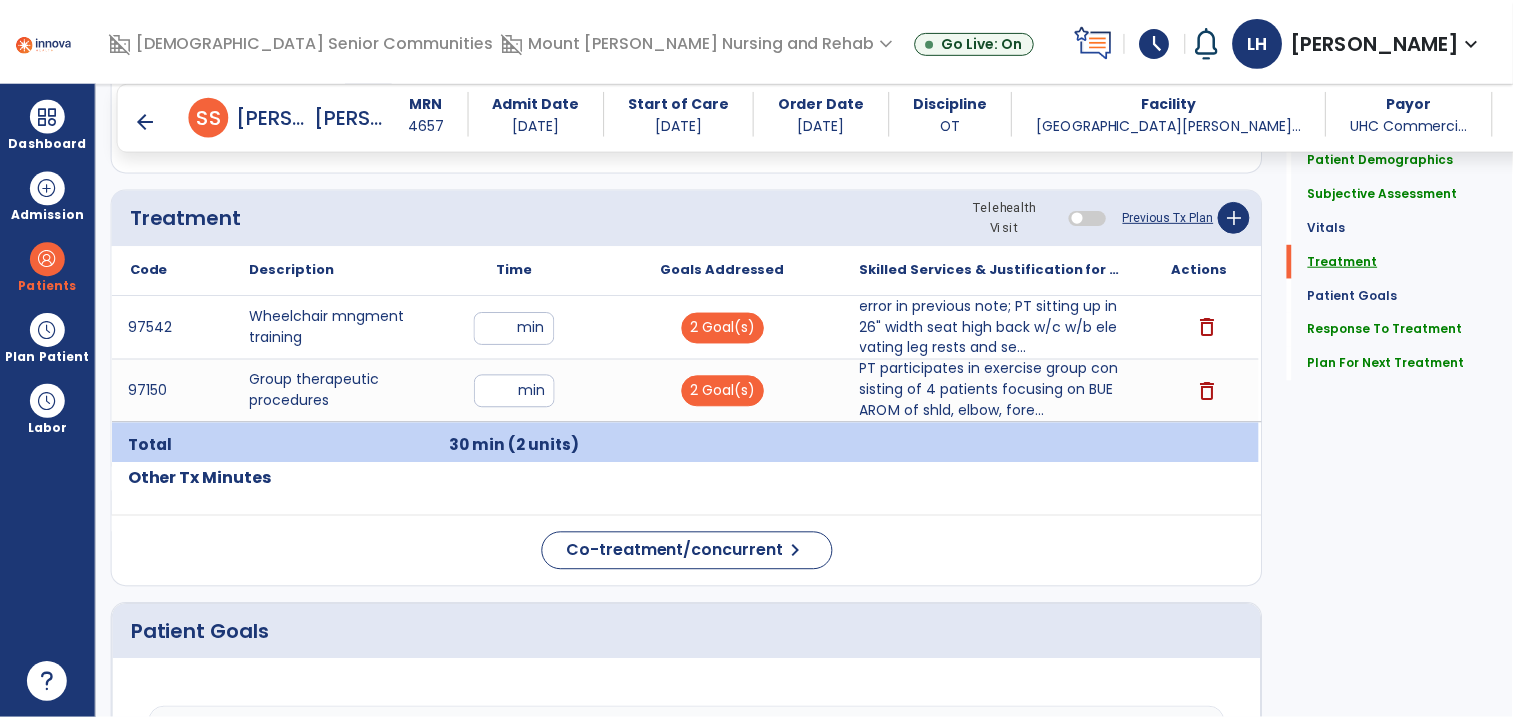 scroll, scrollTop: 1186, scrollLeft: 0, axis: vertical 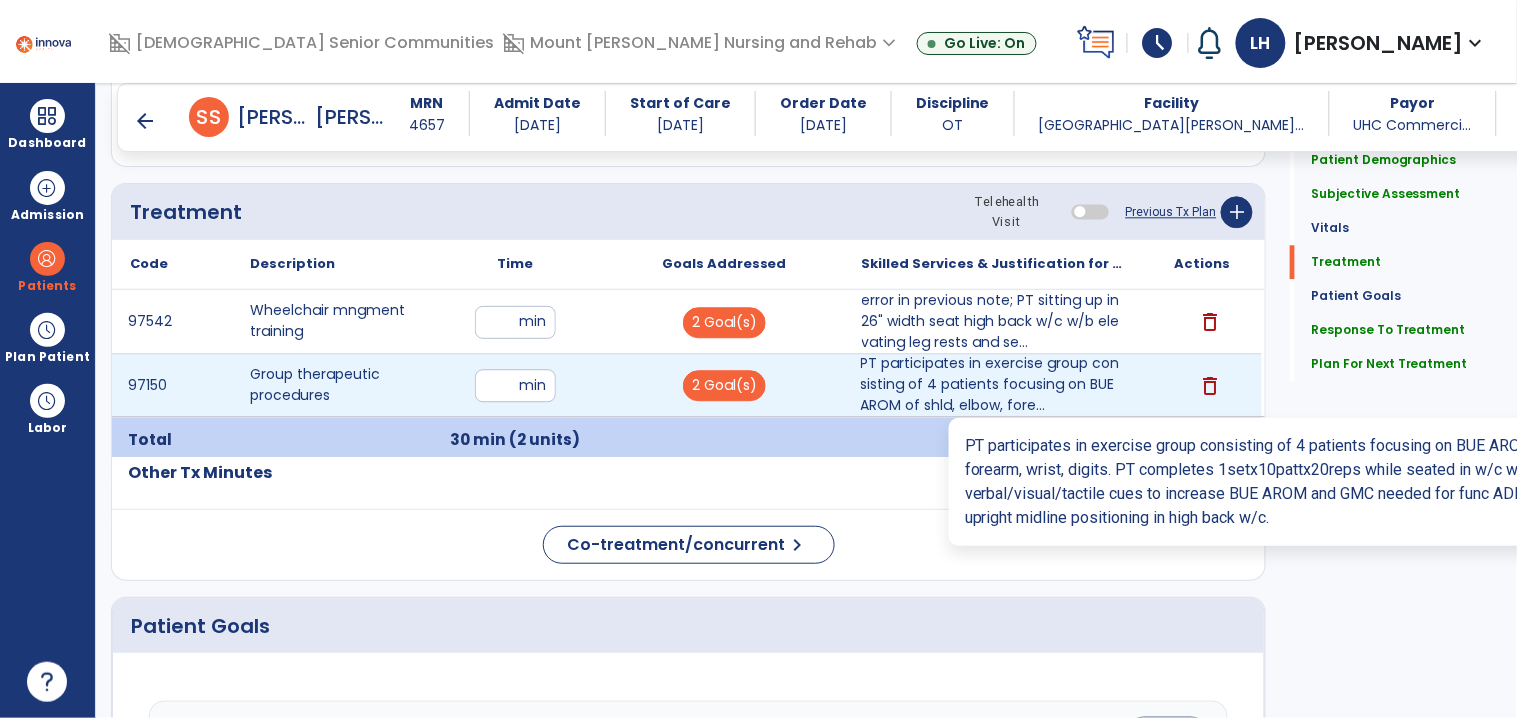 click on "PT participates in exercise group consisting of 4 patients focusing on BUE AROM of shld, elbow, fore..." at bounding box center (993, 384) 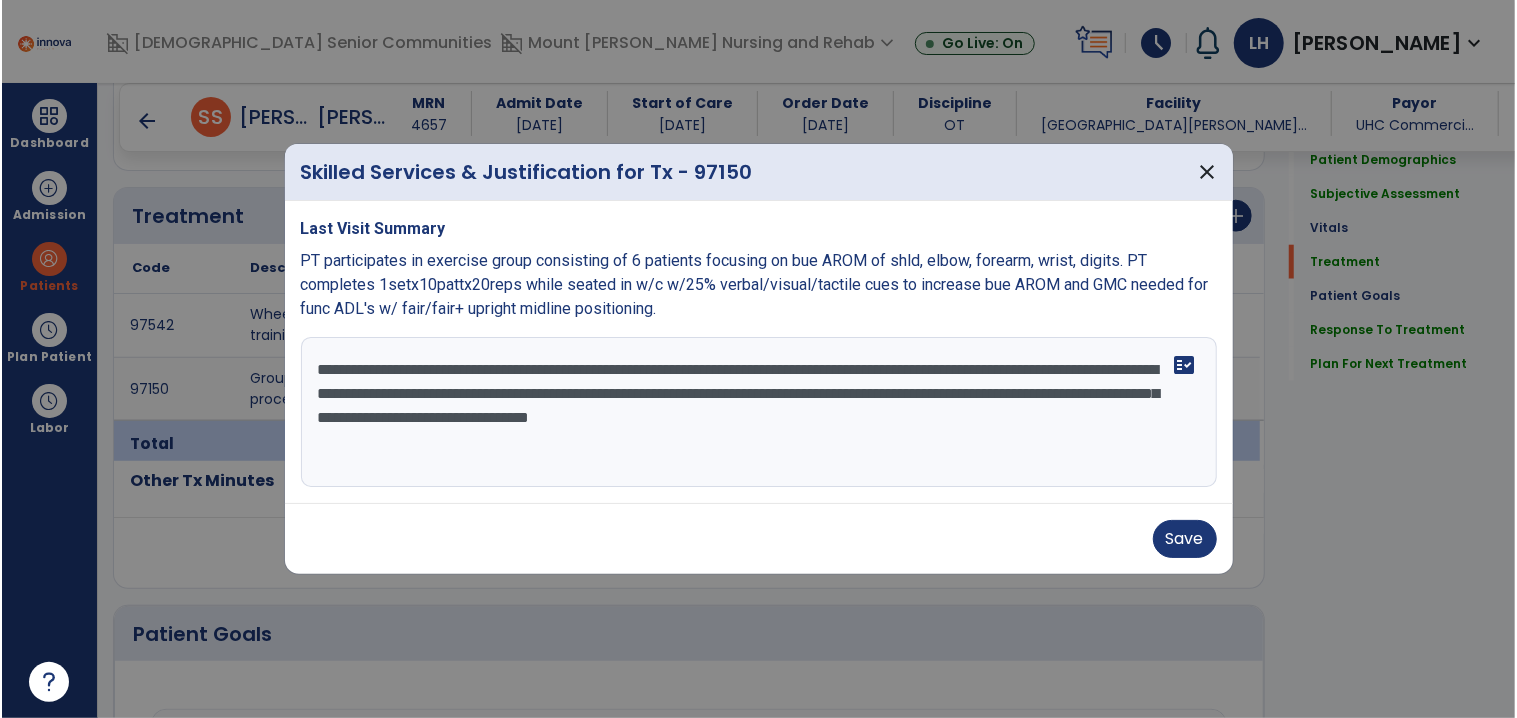 scroll, scrollTop: 1186, scrollLeft: 0, axis: vertical 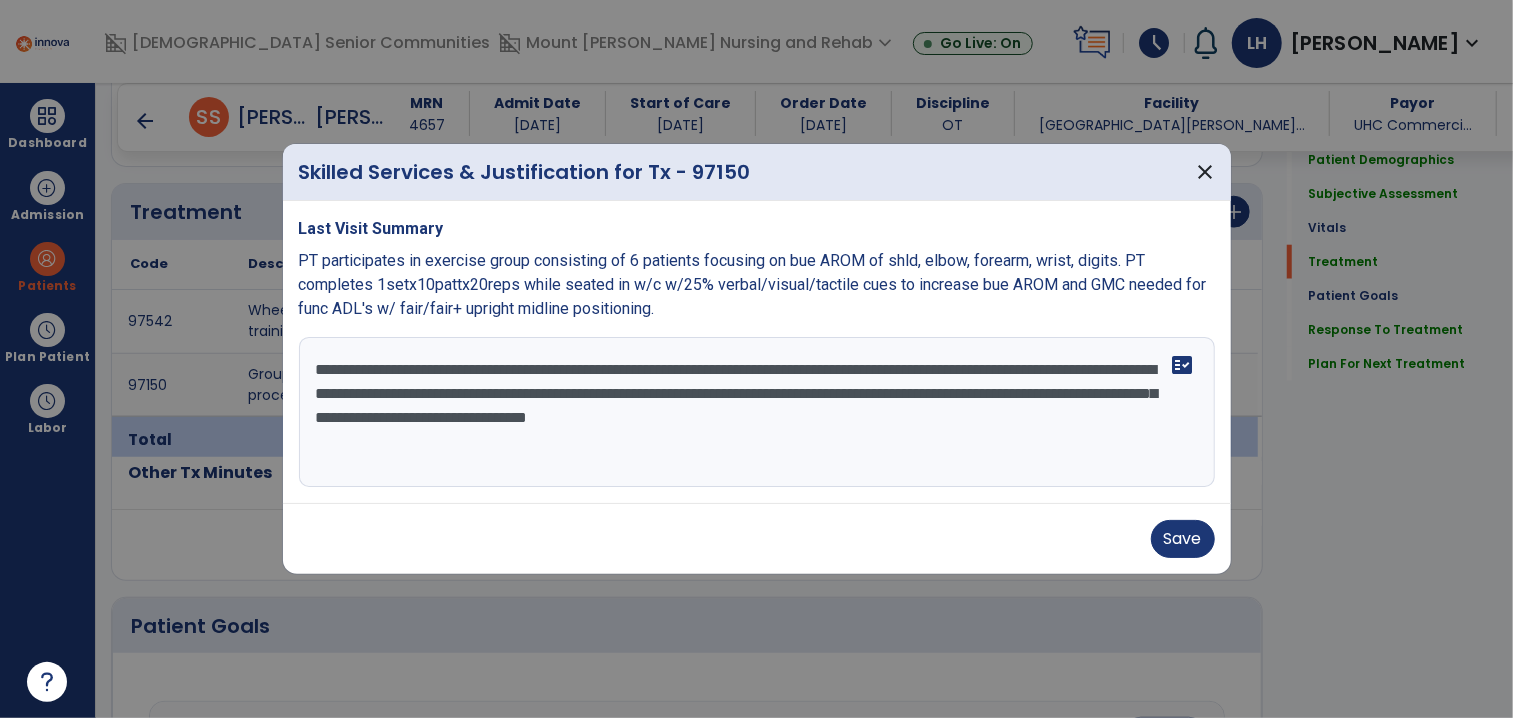 drag, startPoint x: 432, startPoint y: 440, endPoint x: 309, endPoint y: 365, distance: 144.06248 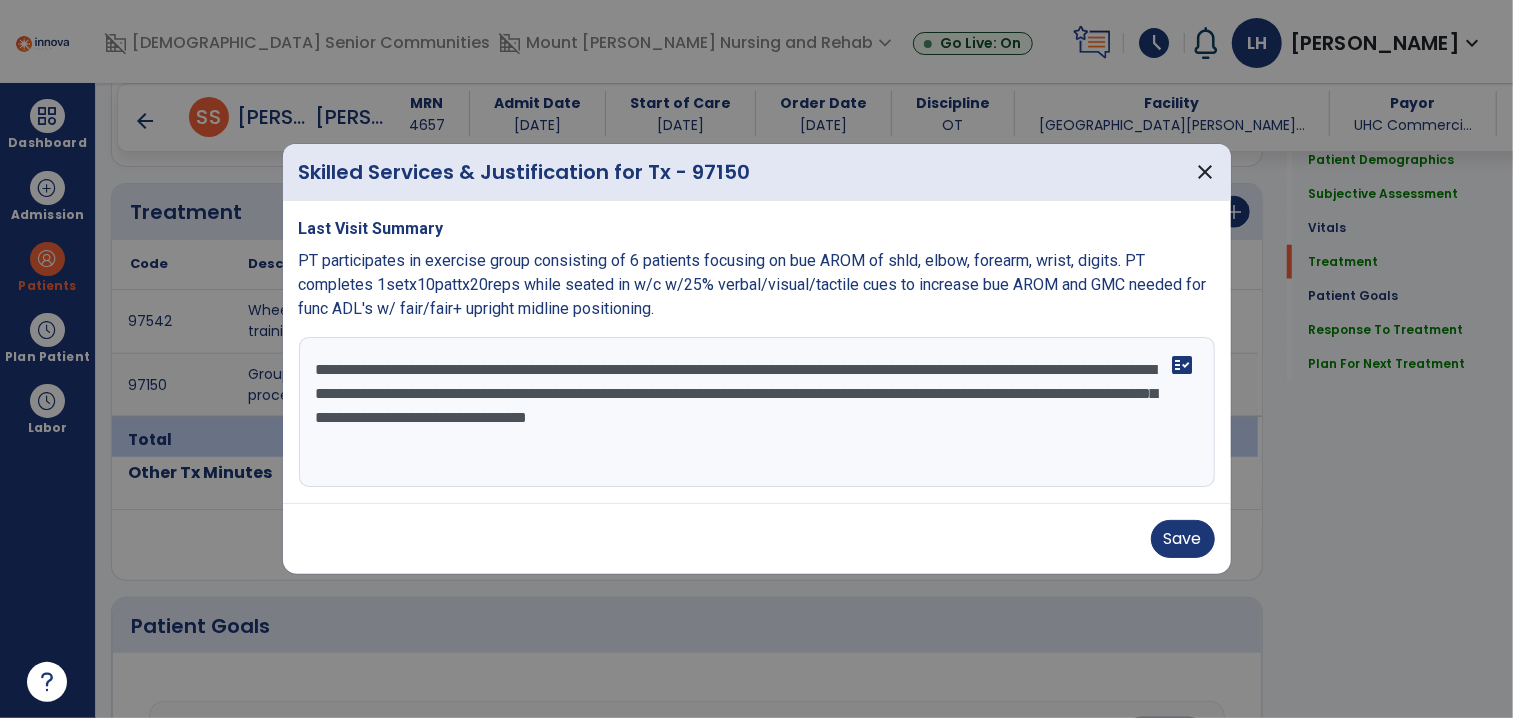 click on "**********" at bounding box center (757, 412) 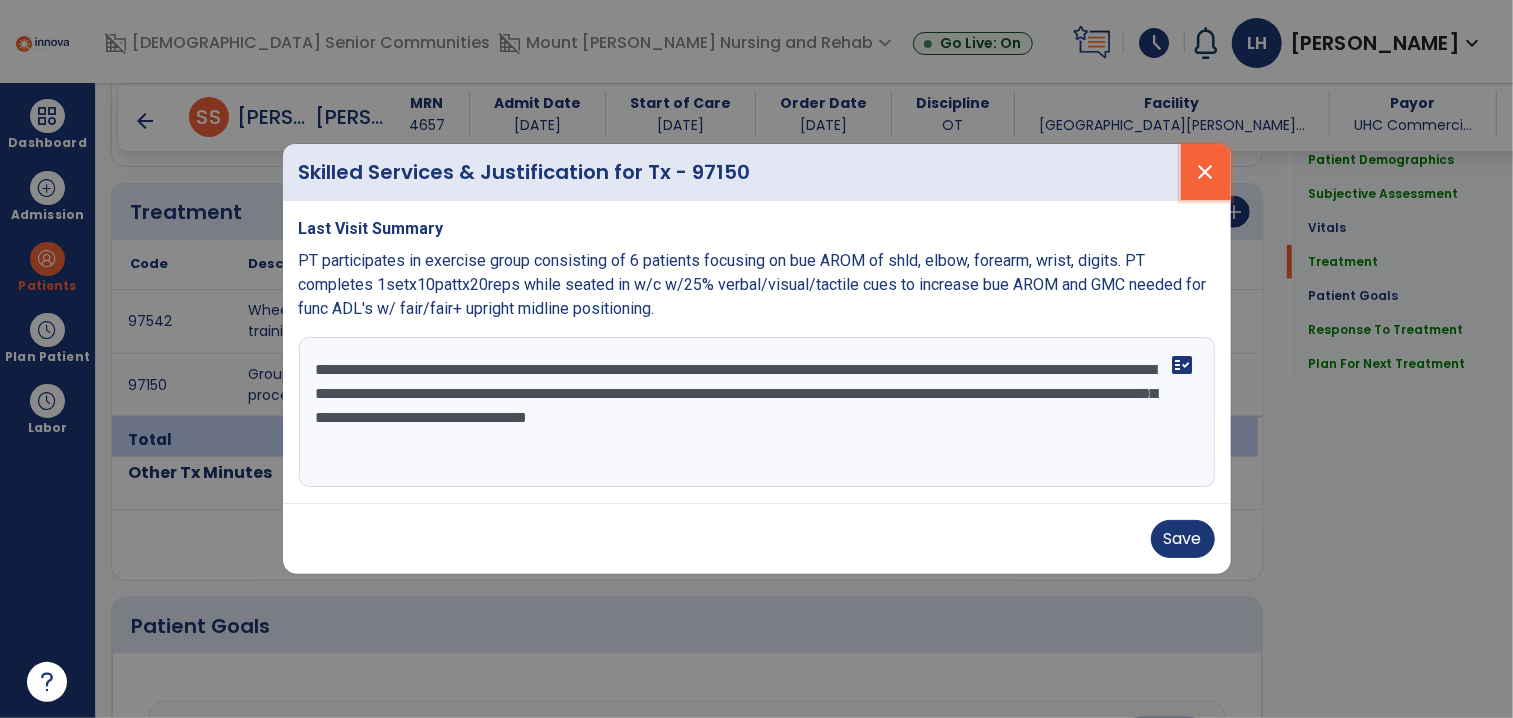 click on "close" at bounding box center [1206, 172] 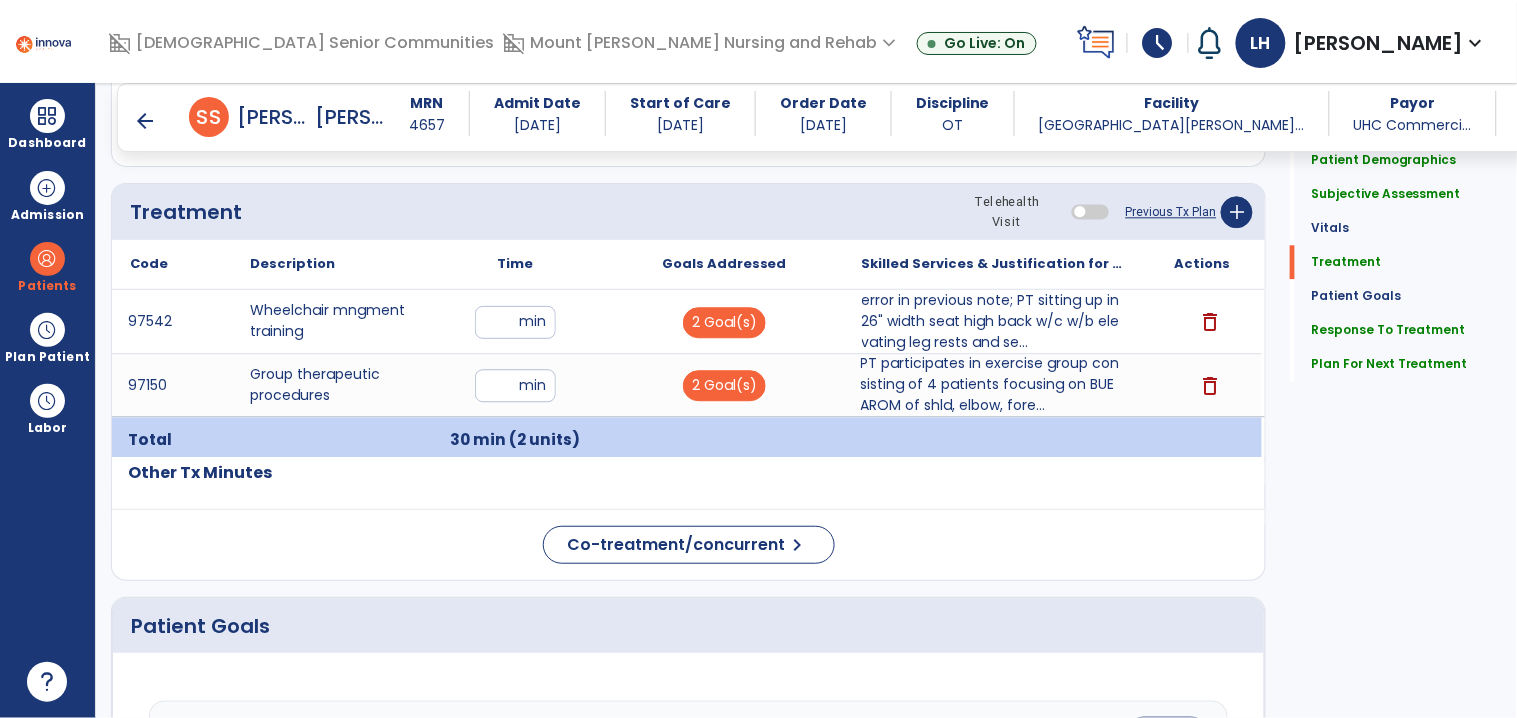 click on "arrow_back" at bounding box center [145, 121] 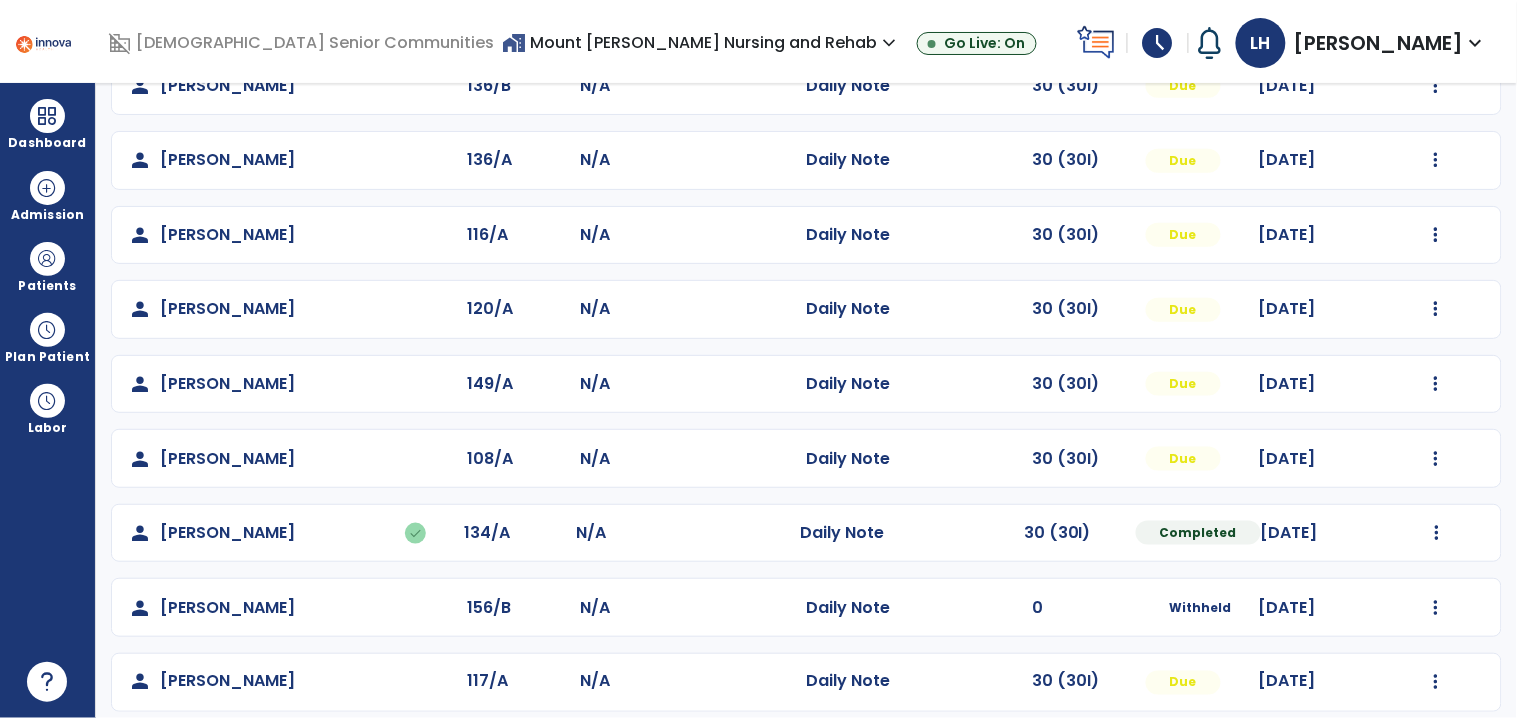 scroll, scrollTop: 441, scrollLeft: 0, axis: vertical 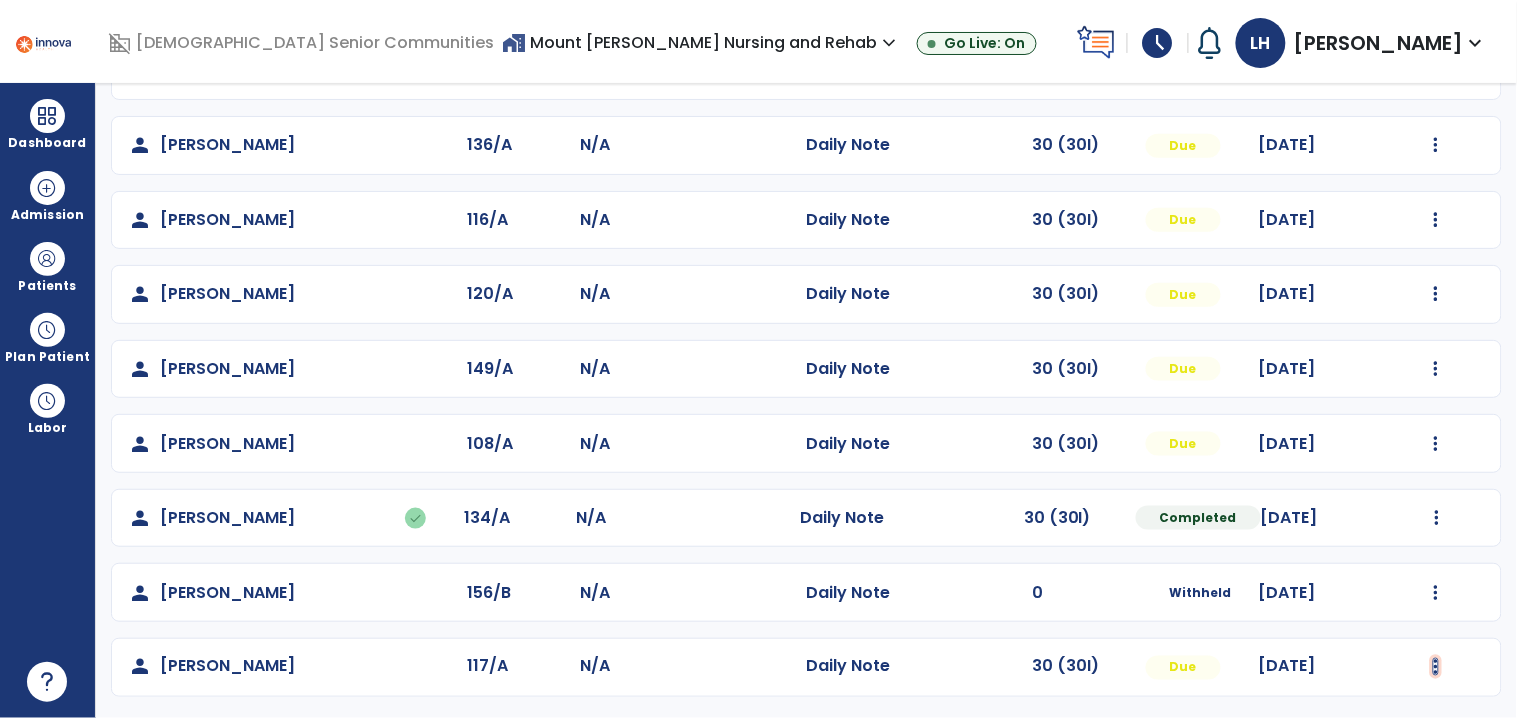 click at bounding box center [1436, -153] 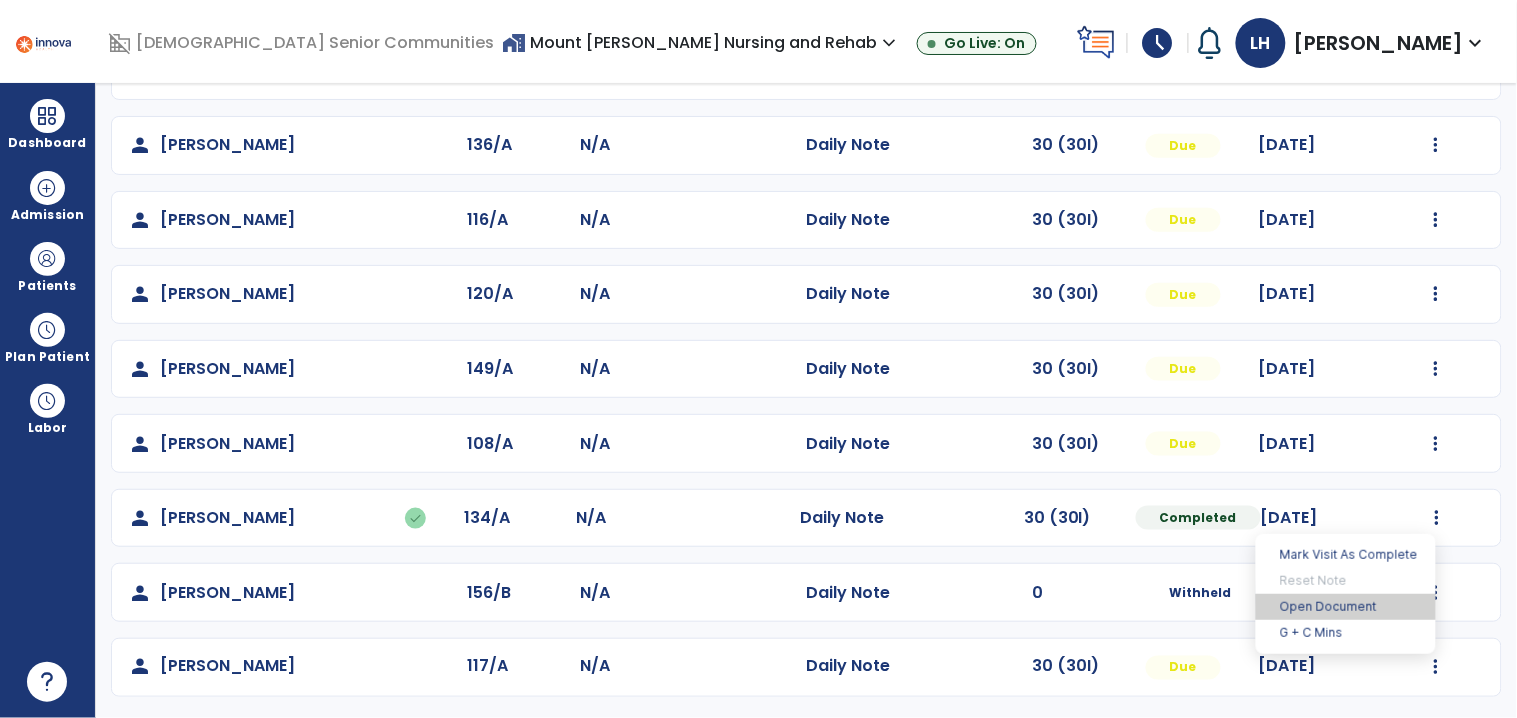 click on "Open Document" at bounding box center (1346, 607) 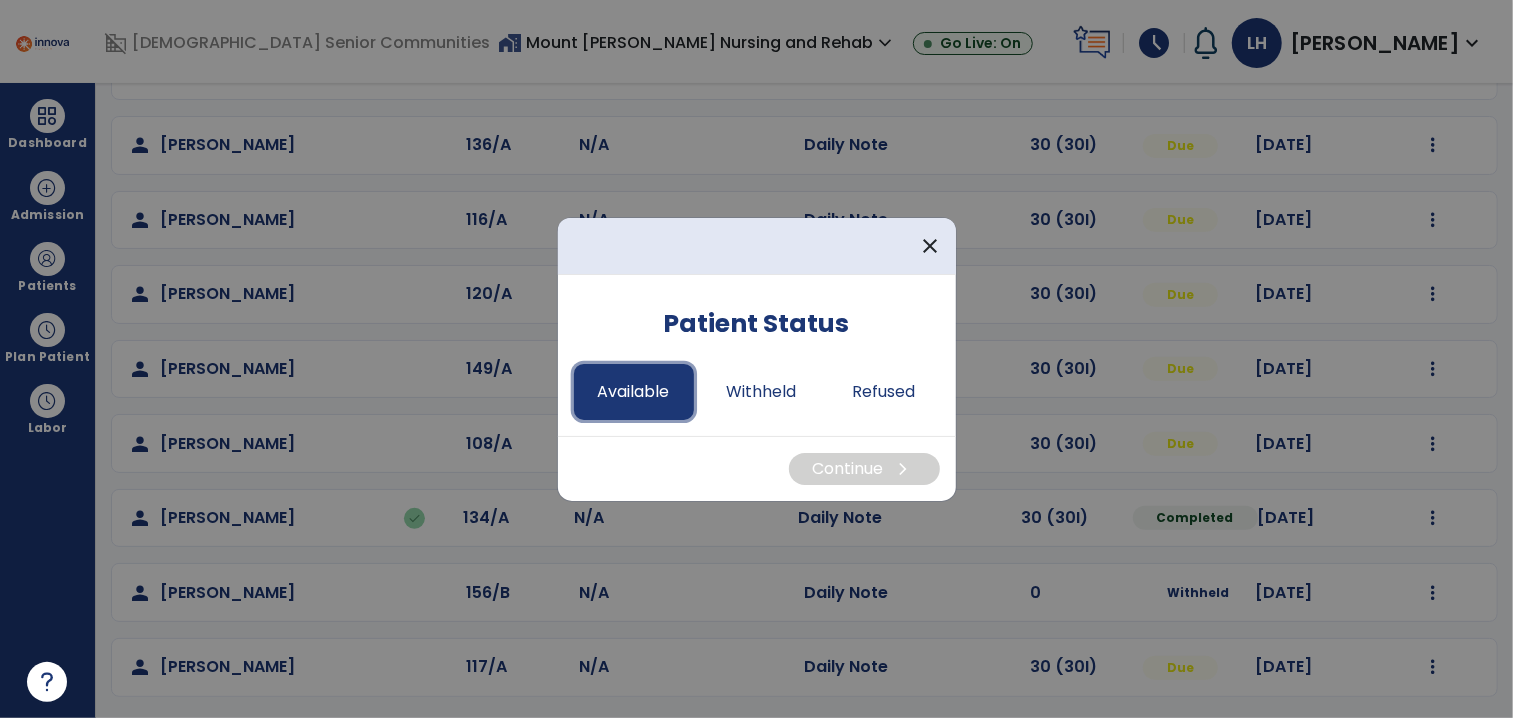 click on "Available" at bounding box center [634, 392] 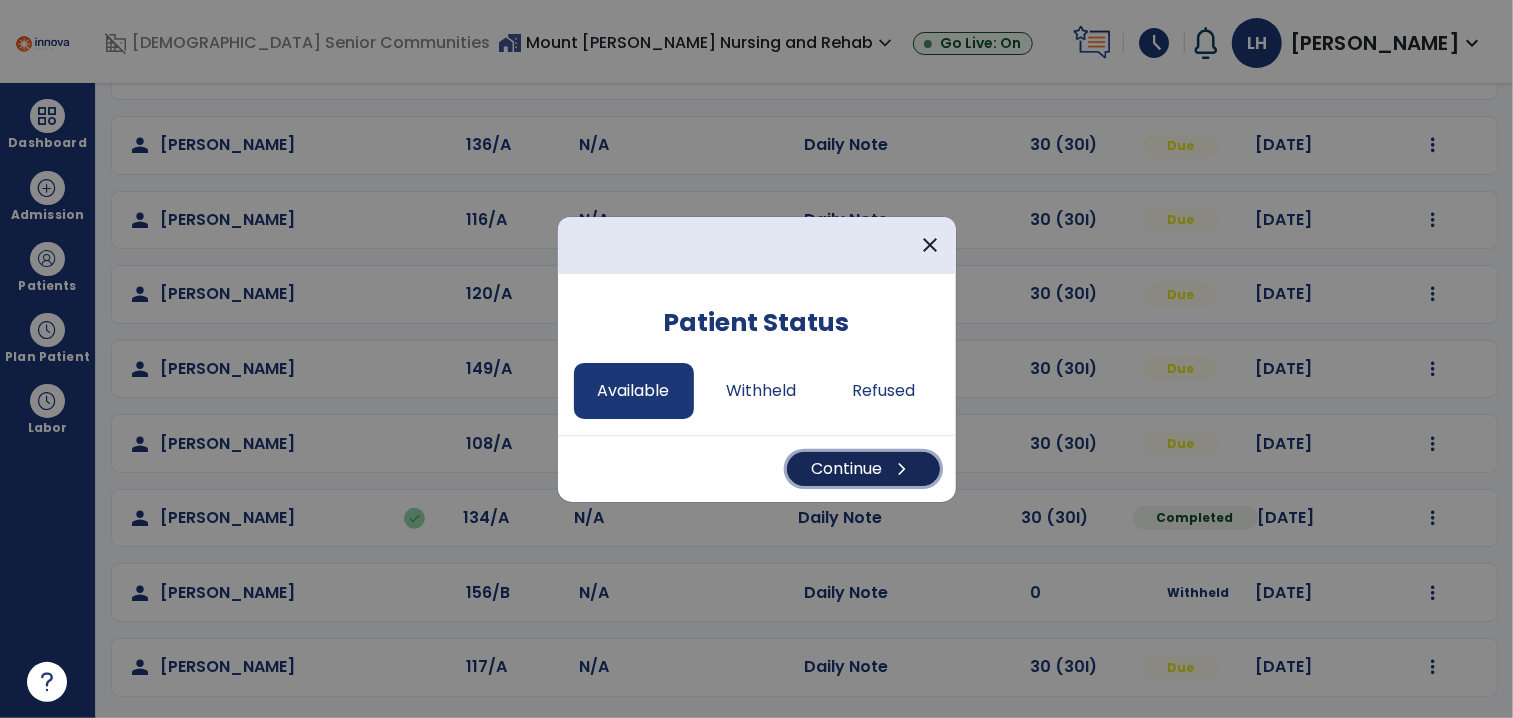 click on "Continue   chevron_right" at bounding box center (863, 469) 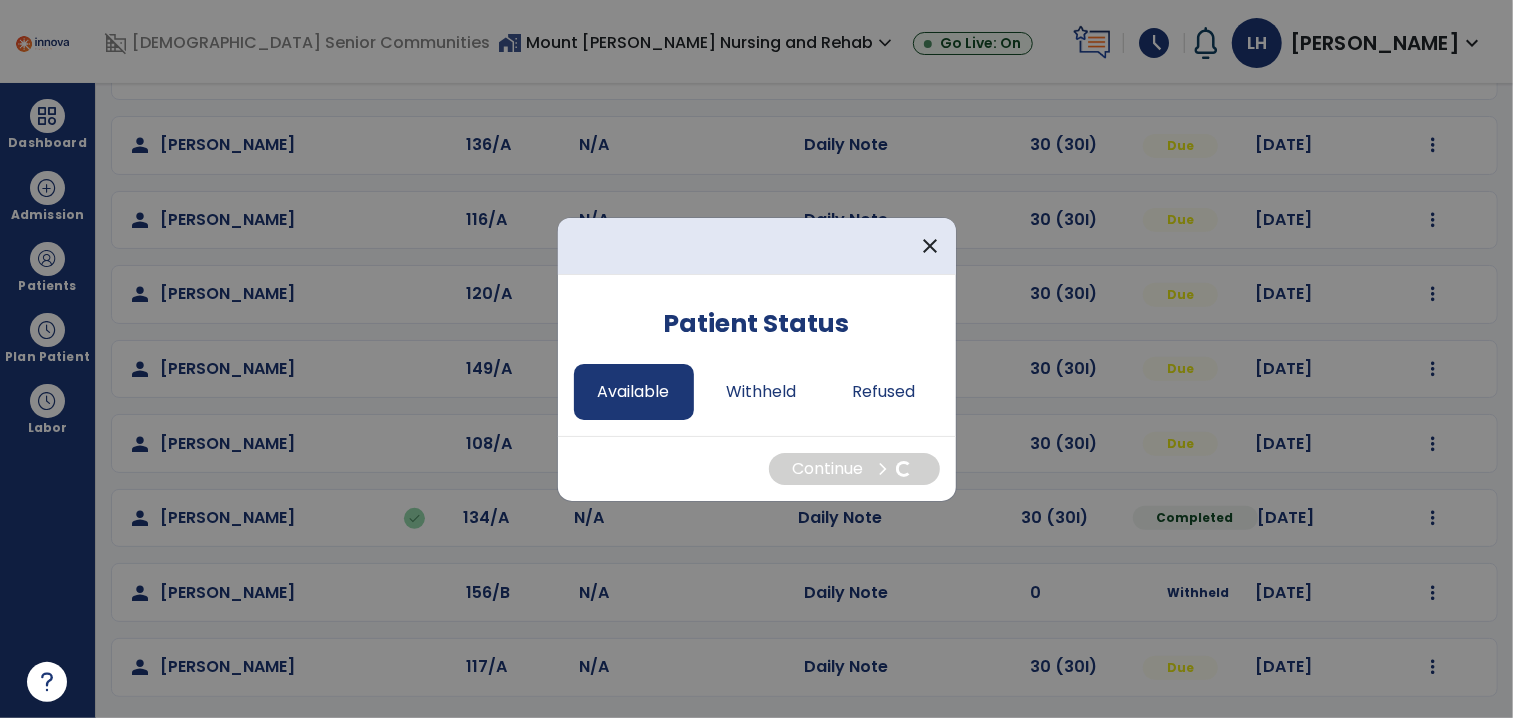 select on "*" 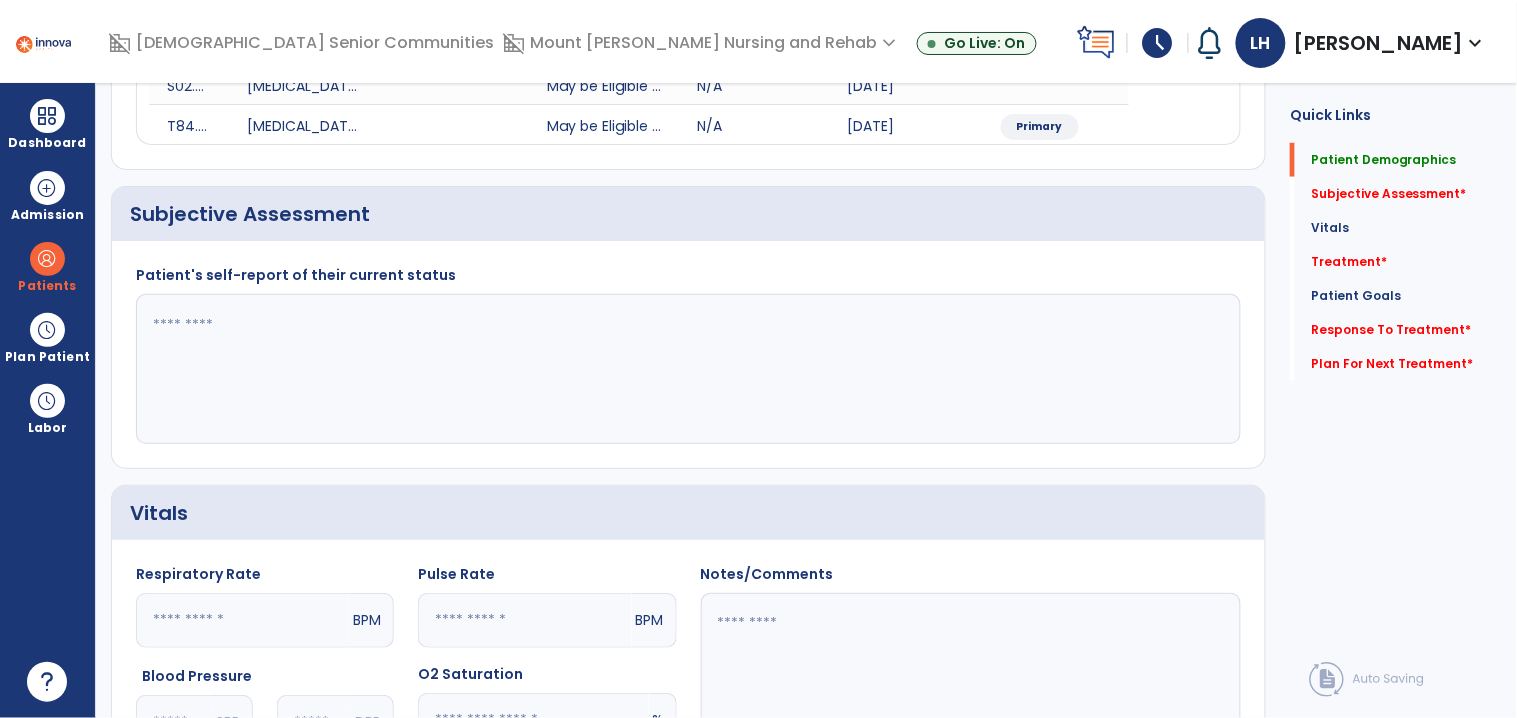 scroll, scrollTop: 0, scrollLeft: 0, axis: both 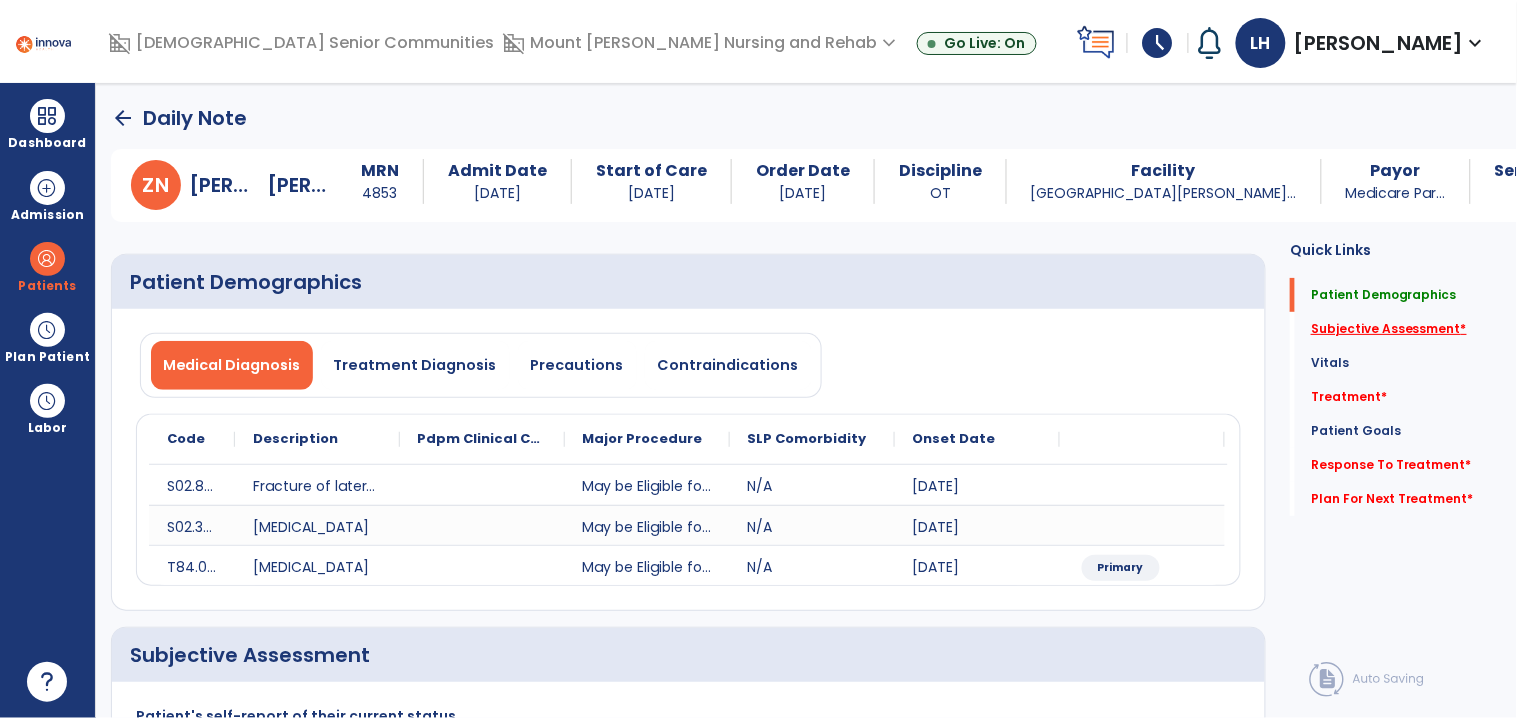 click on "Subjective Assessment   *" 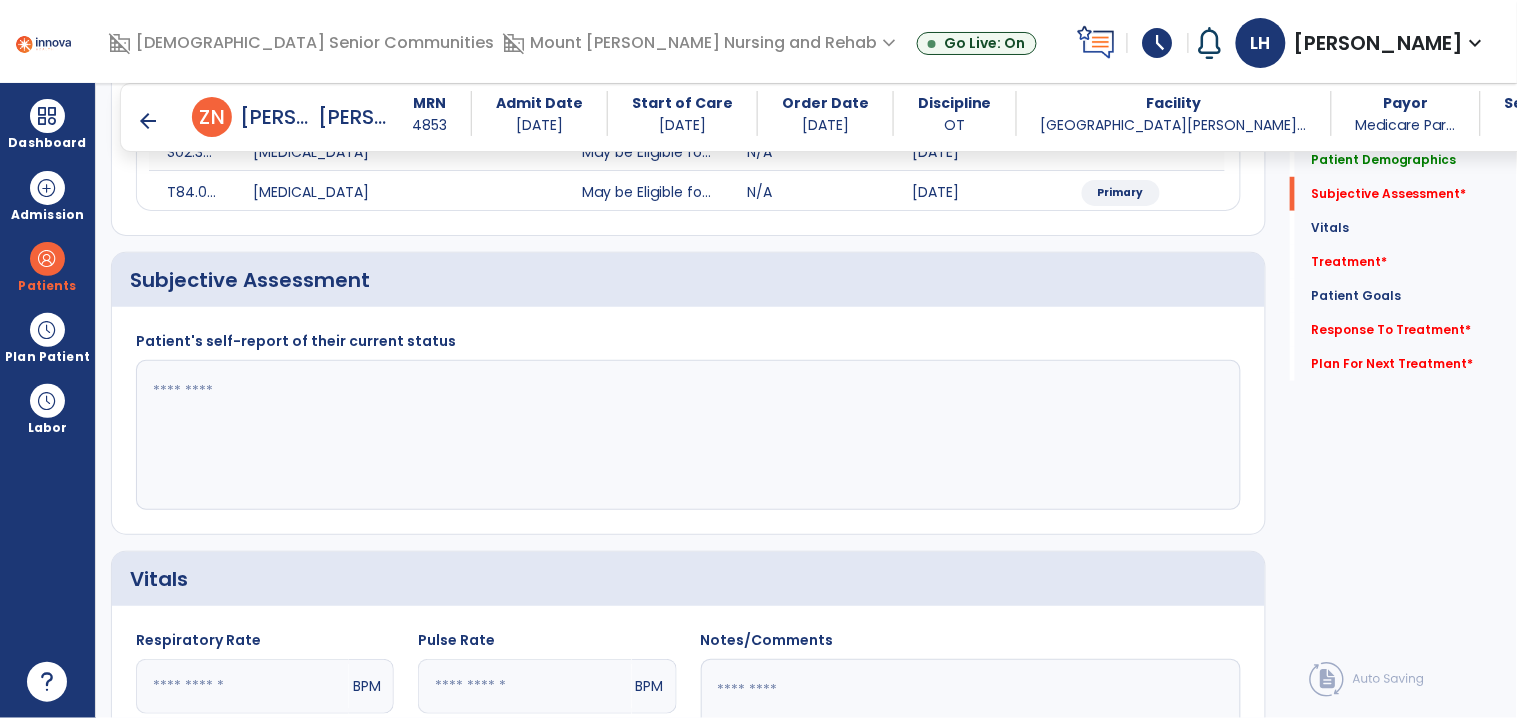 scroll, scrollTop: 367, scrollLeft: 0, axis: vertical 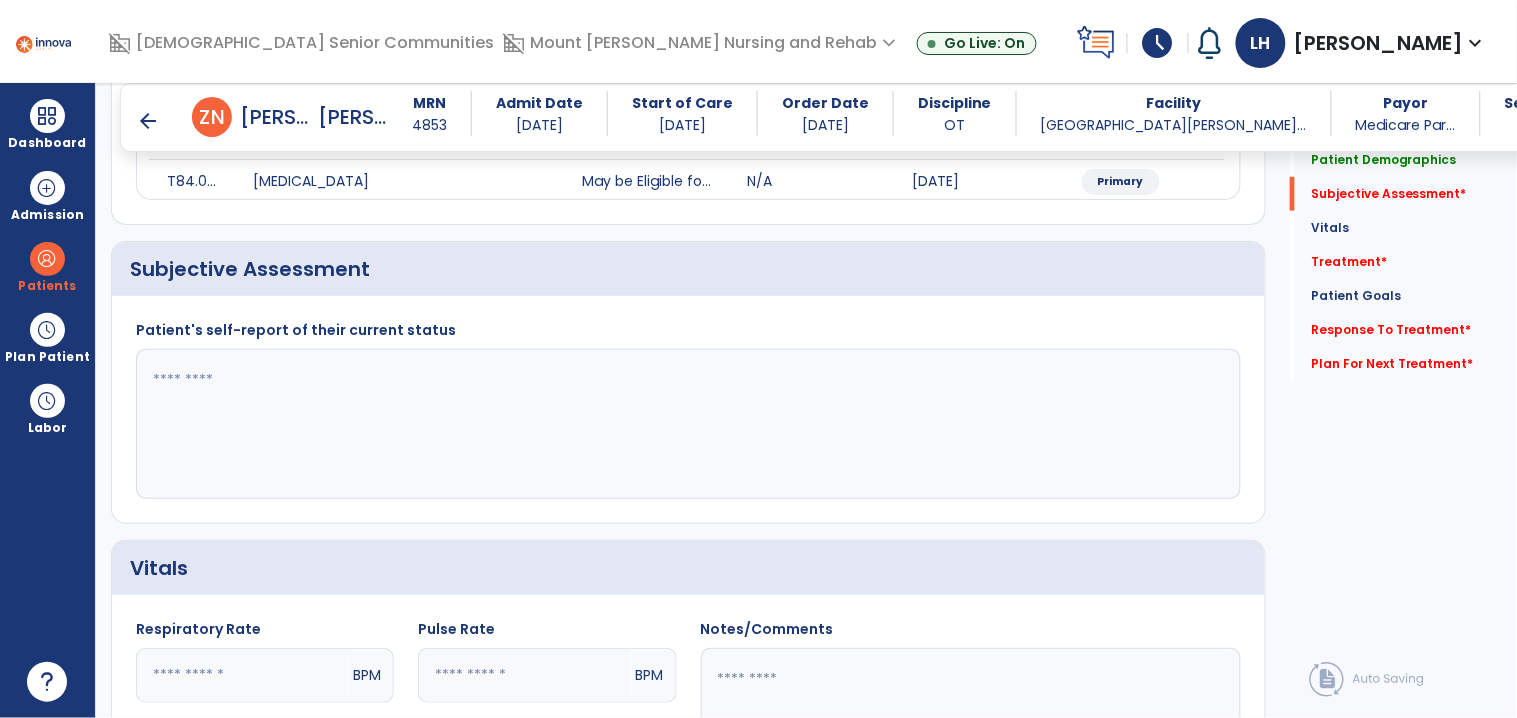 click 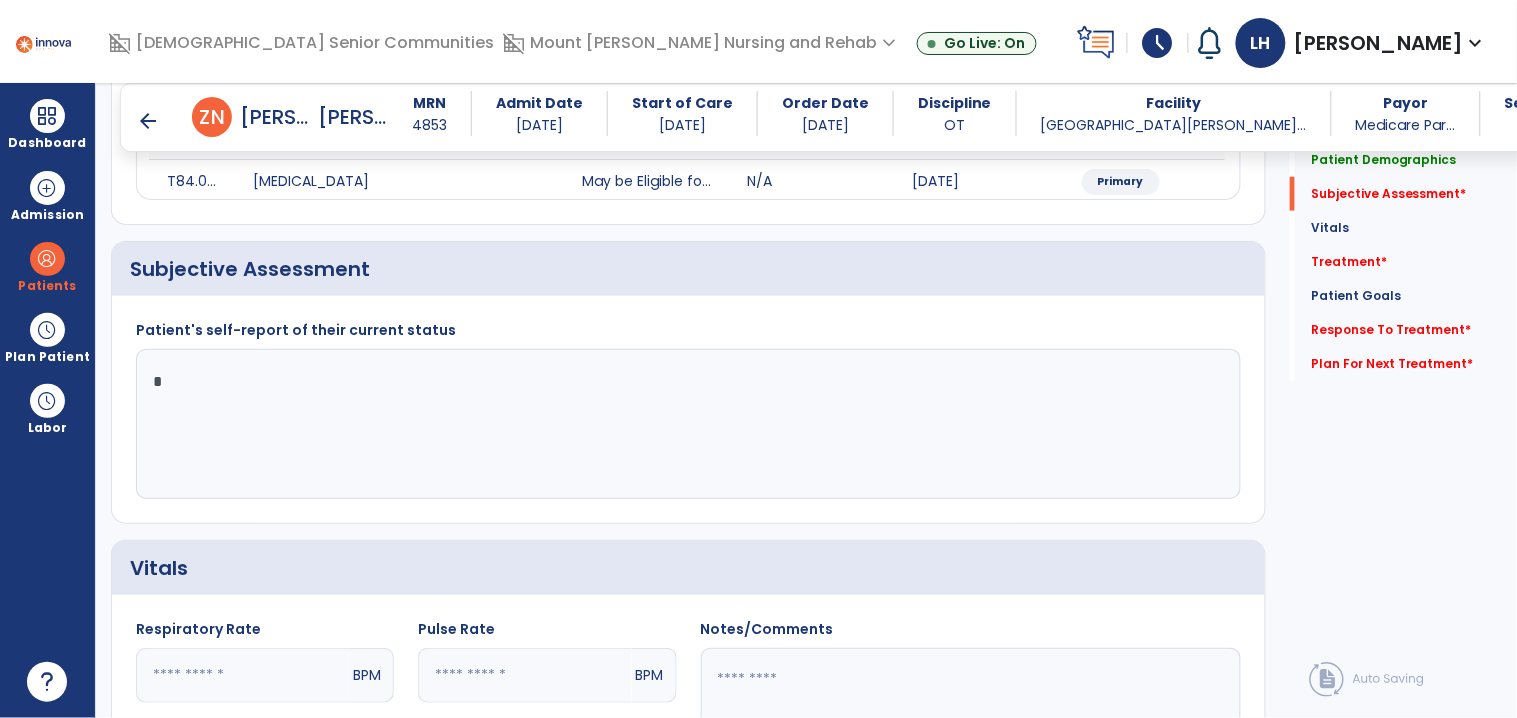 type on "**" 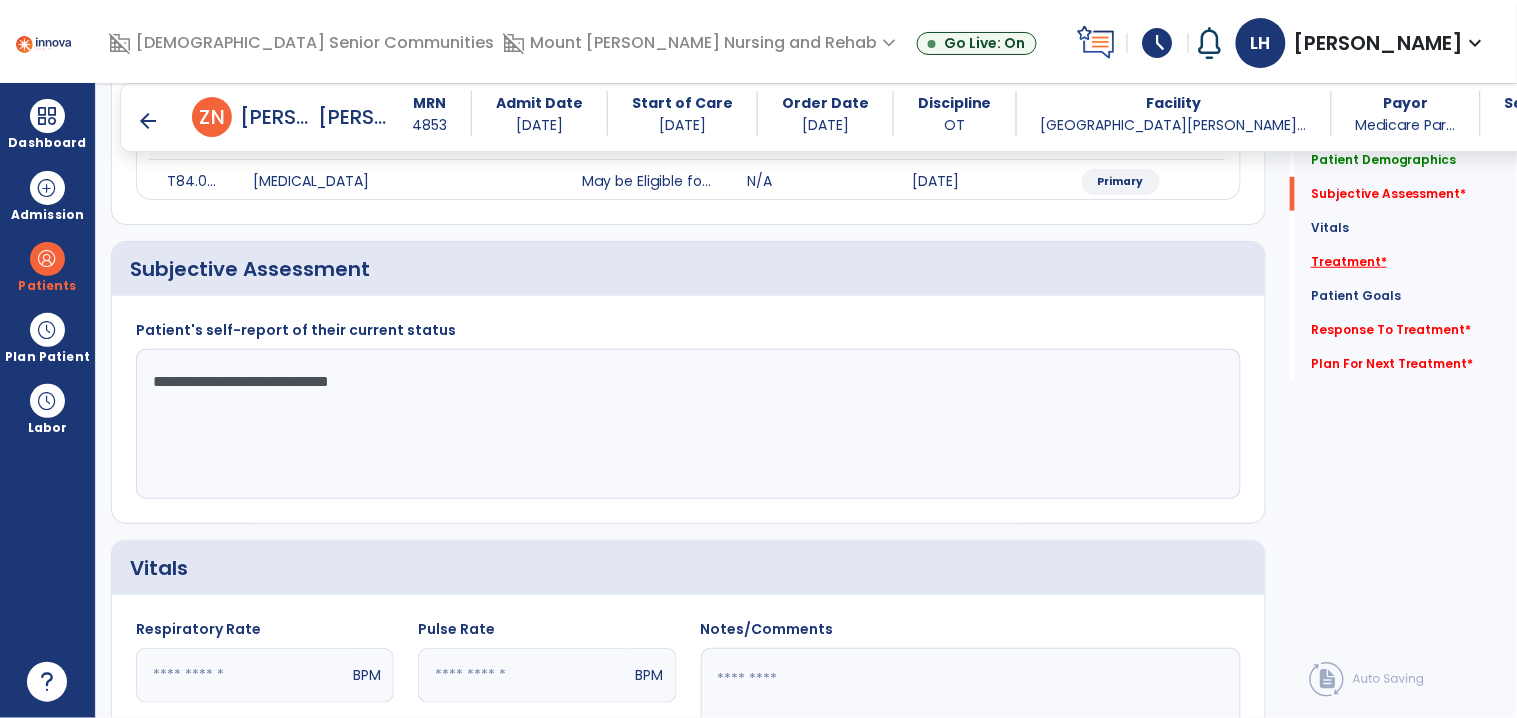 type on "**********" 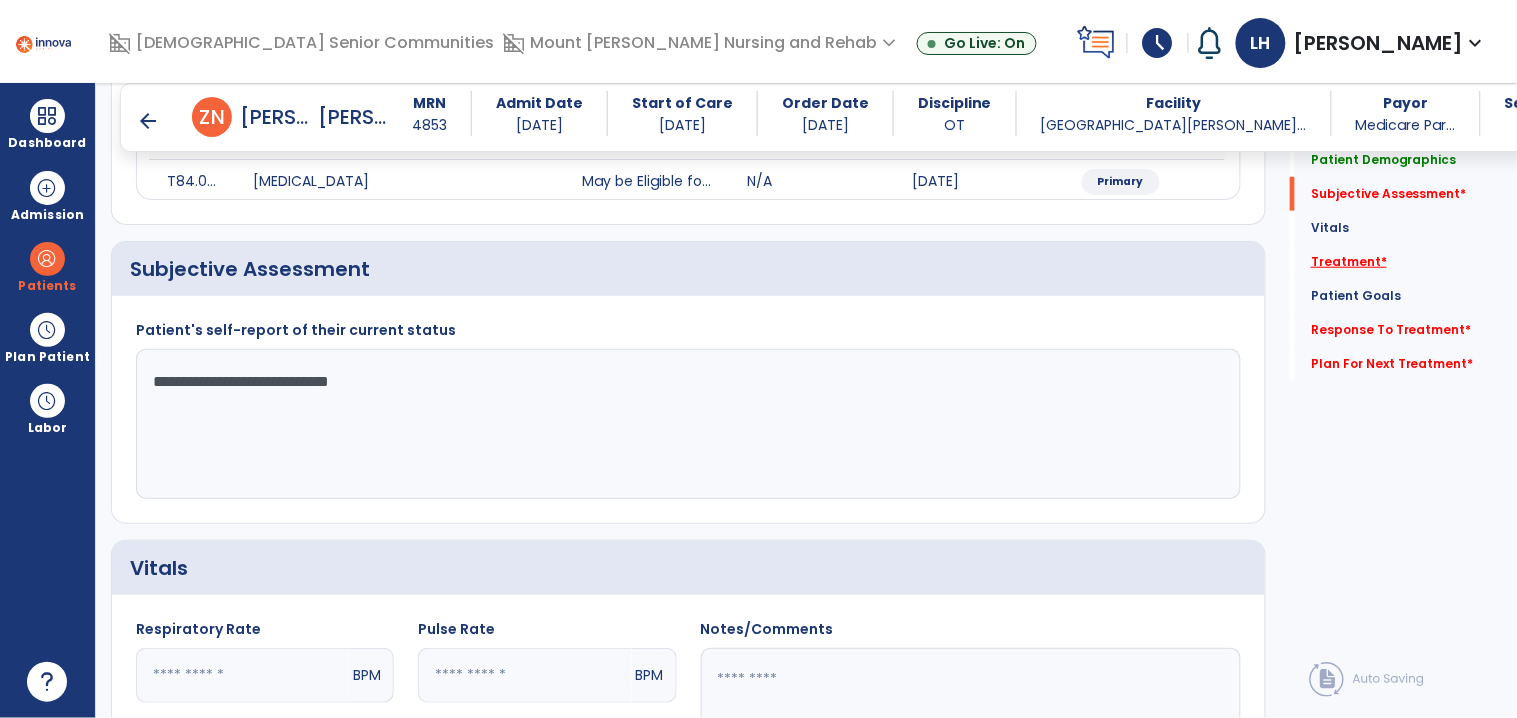 click on "Treatment   *" 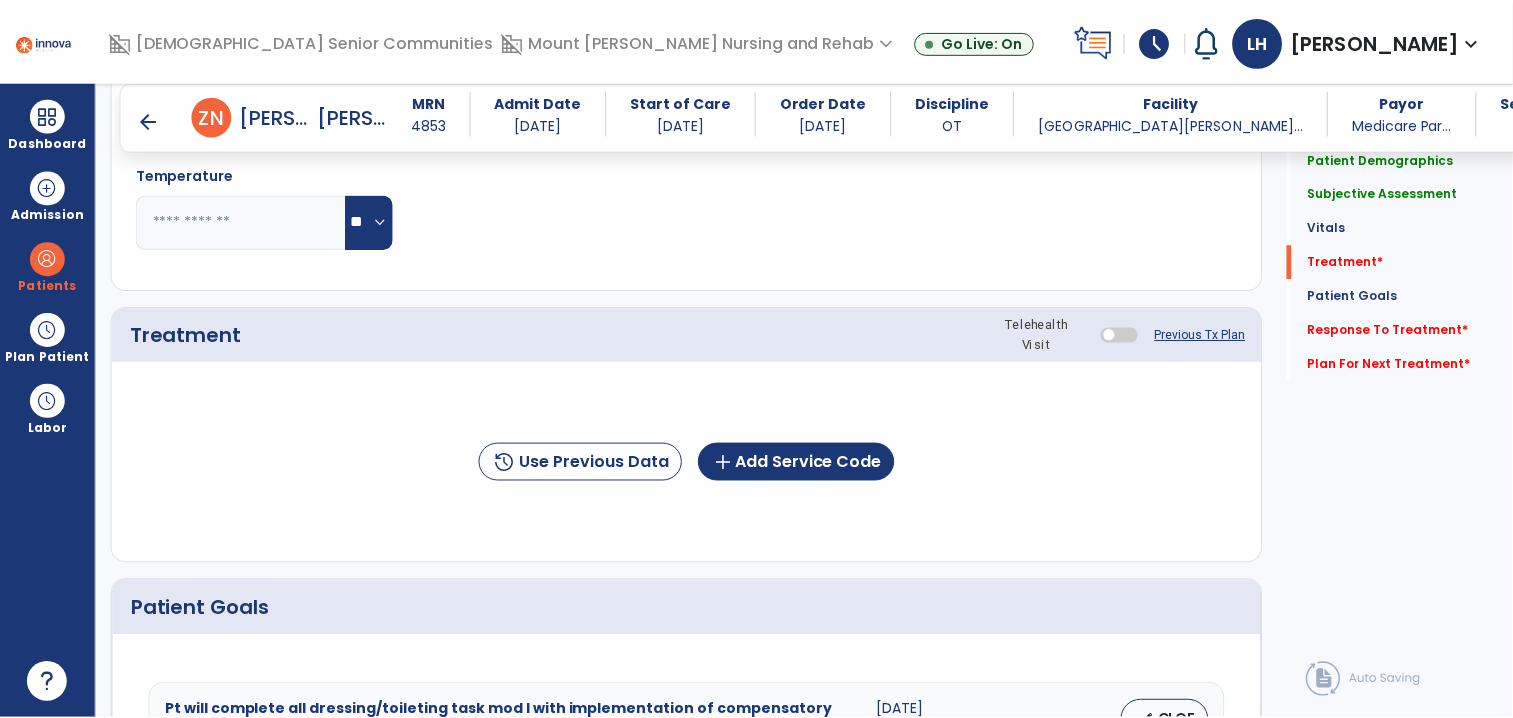 scroll, scrollTop: 1056, scrollLeft: 0, axis: vertical 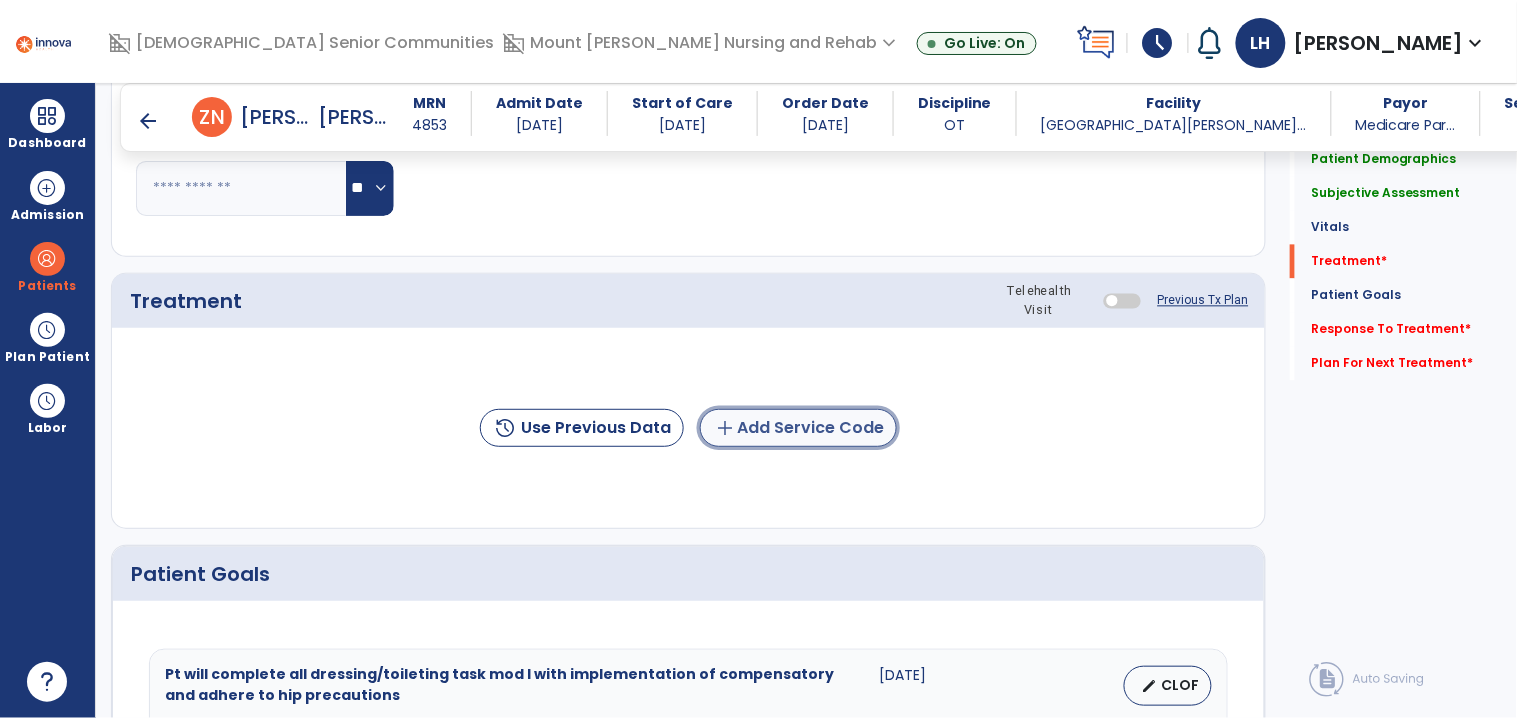 click on "add  Add Service Code" 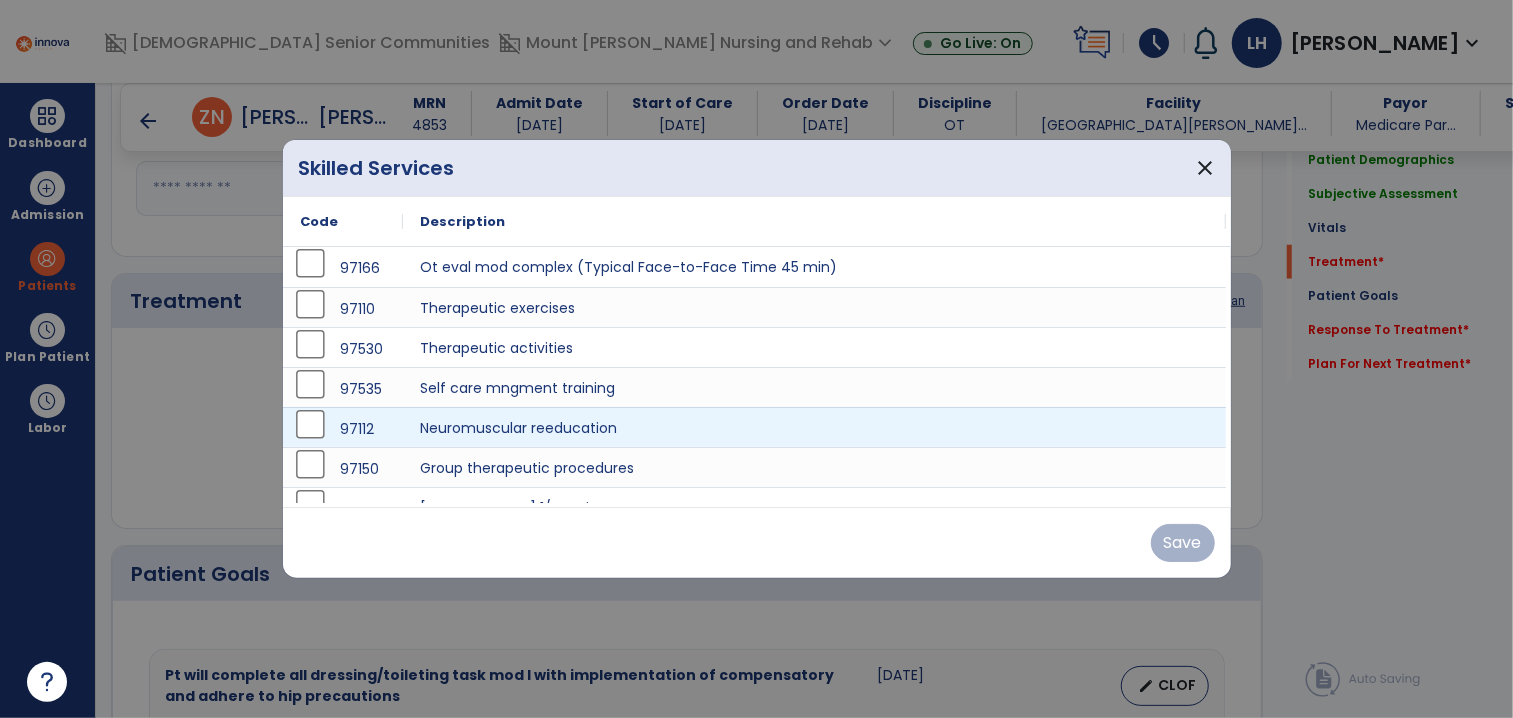 scroll, scrollTop: 1056, scrollLeft: 0, axis: vertical 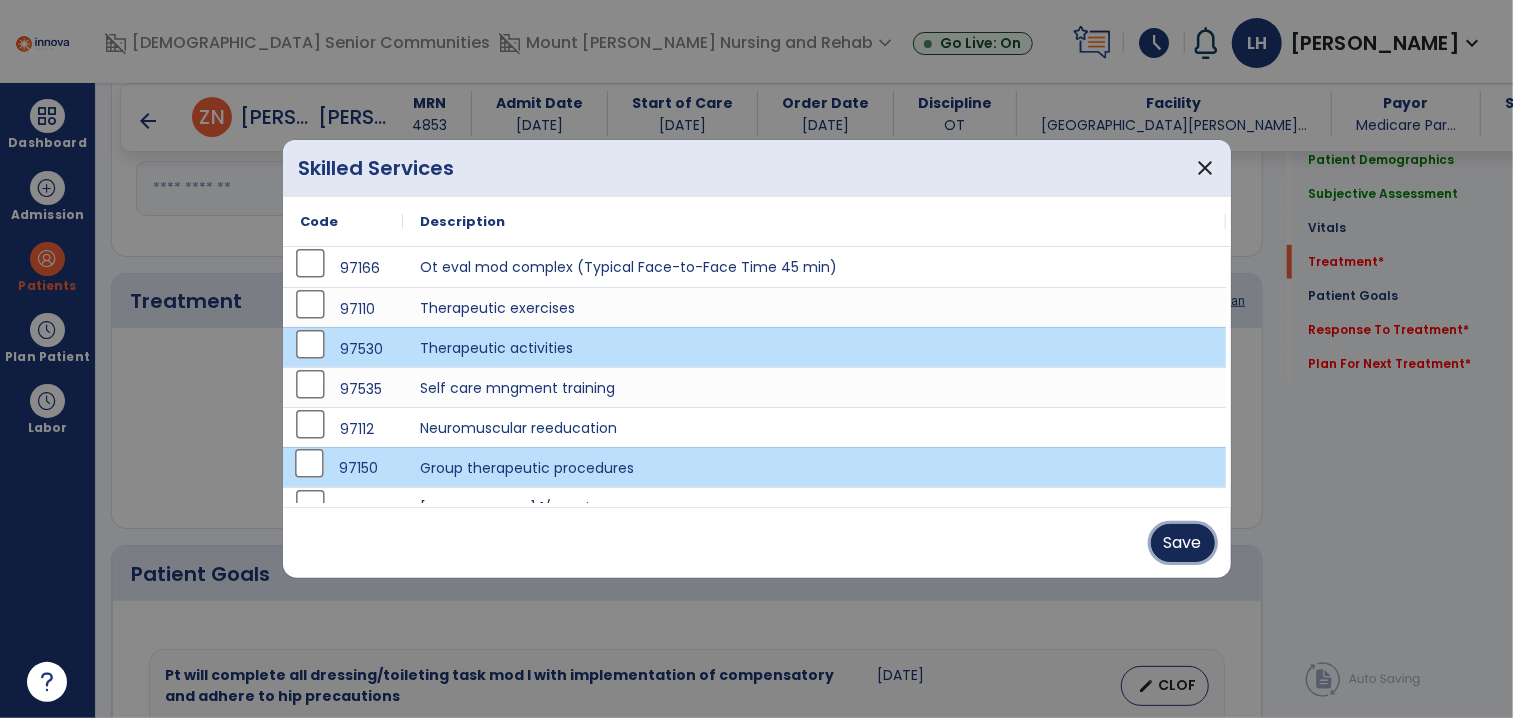 click on "Save" at bounding box center (1183, 543) 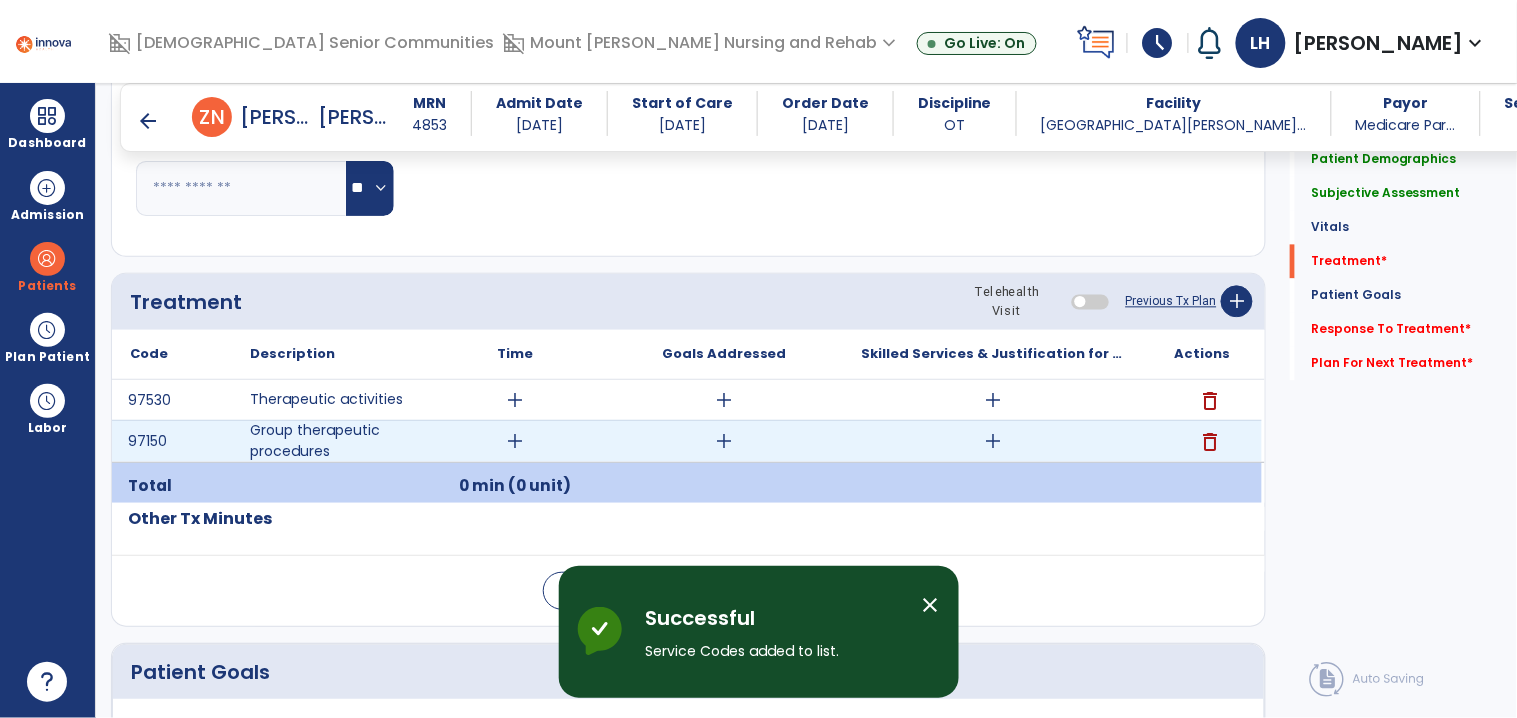 click on "add" at bounding box center [515, 441] 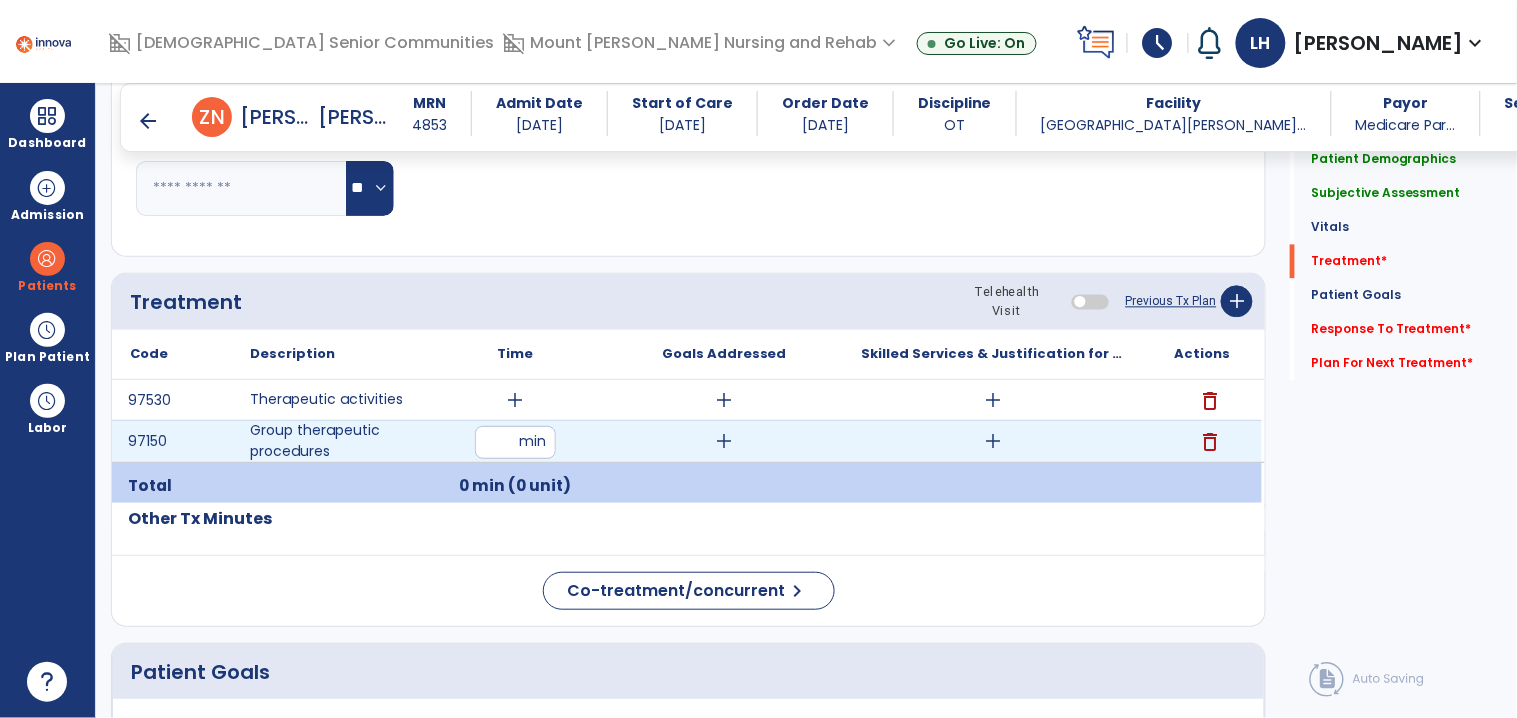 type on "**" 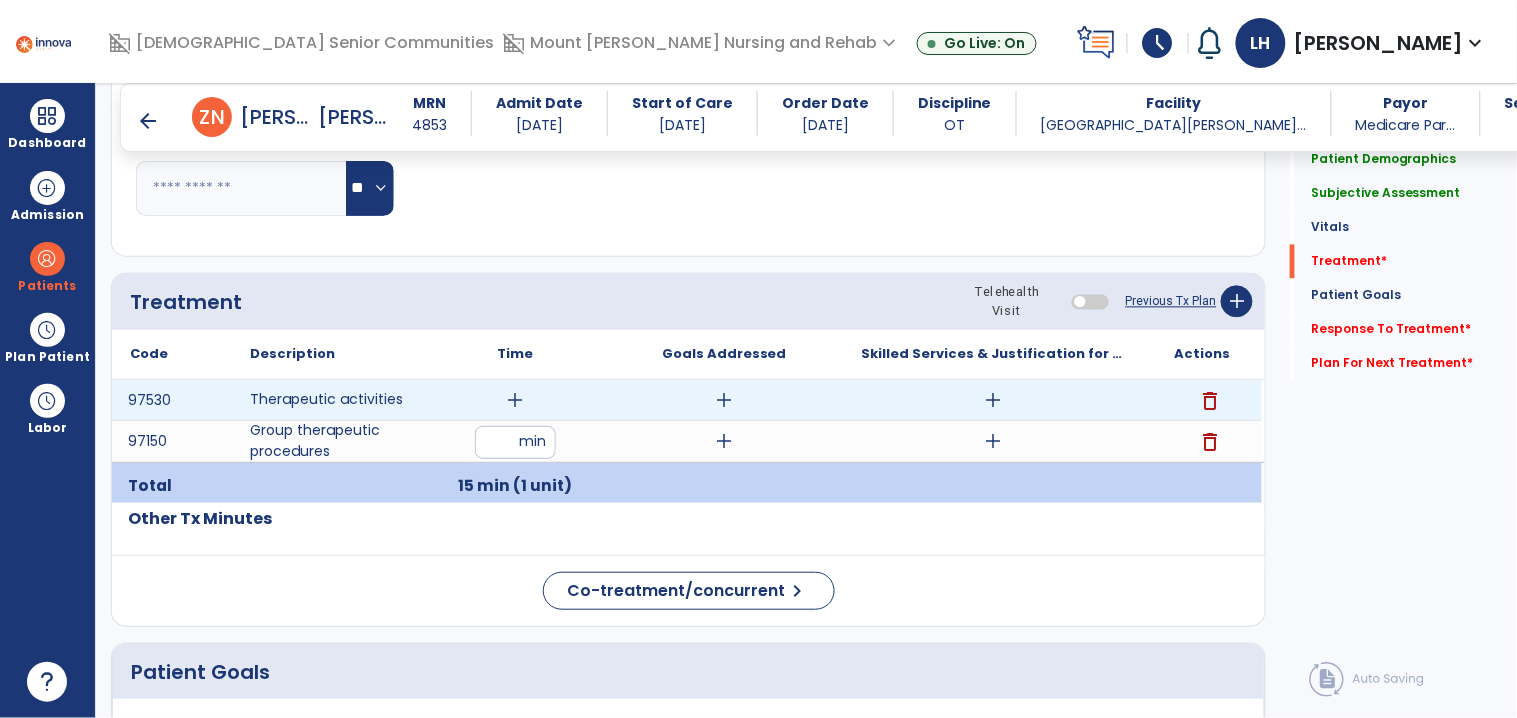 click on "add" at bounding box center [515, 400] 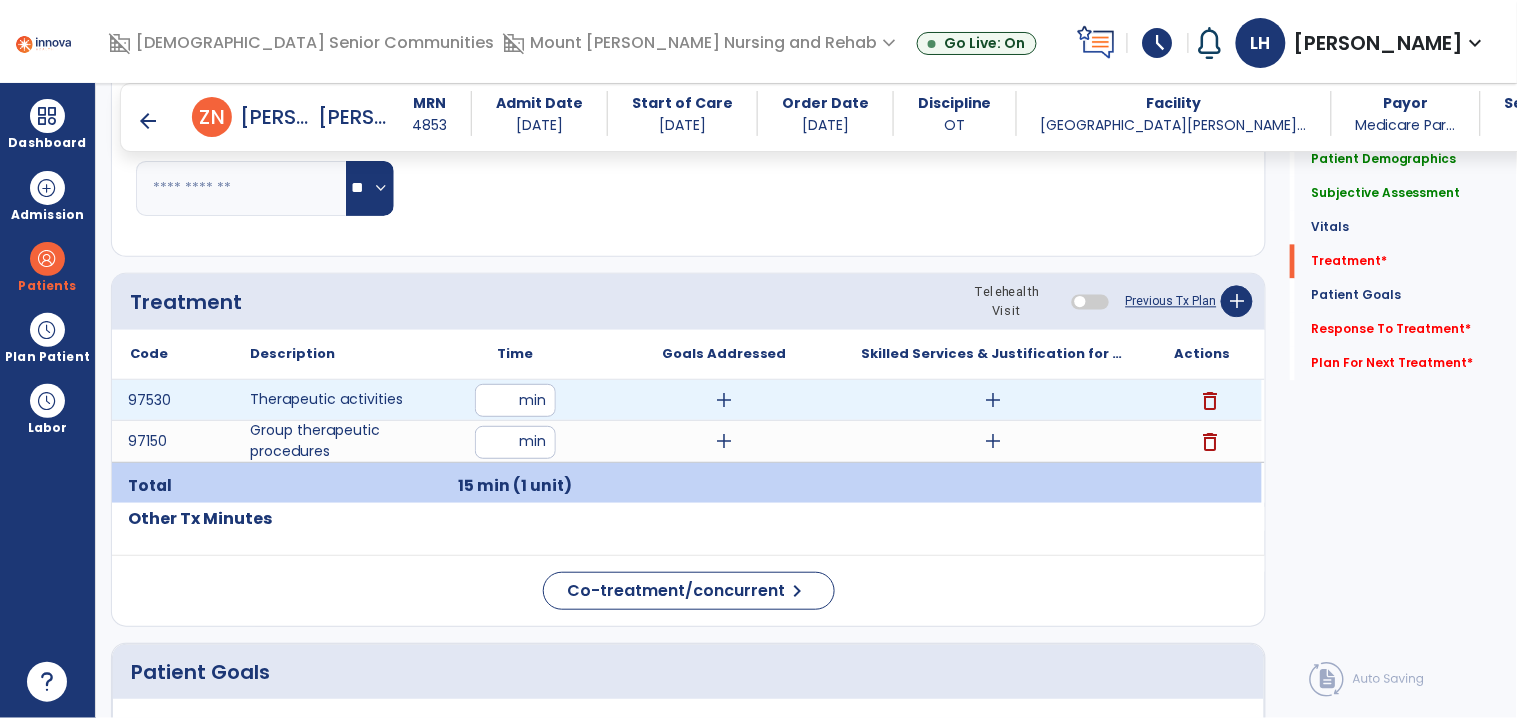 type on "**" 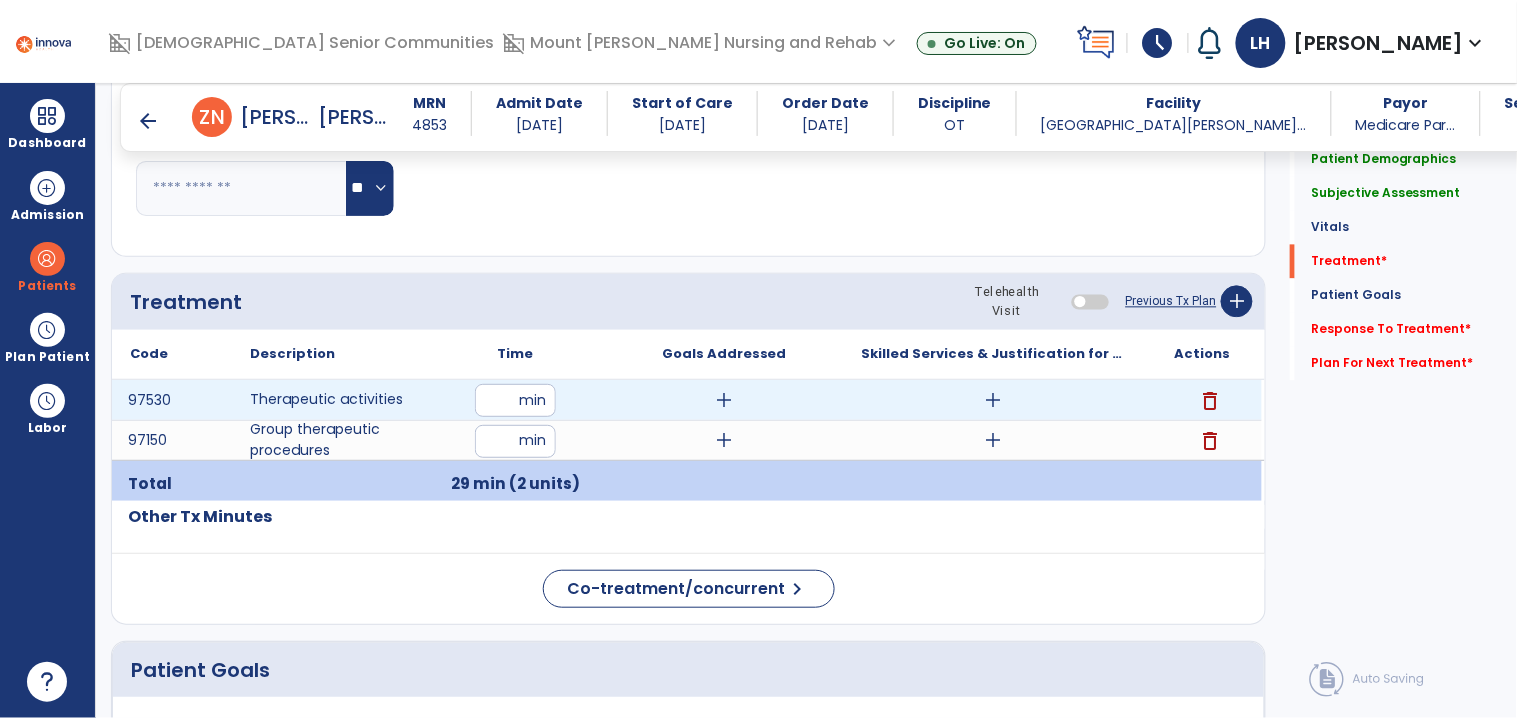 click on "add" at bounding box center [724, 400] 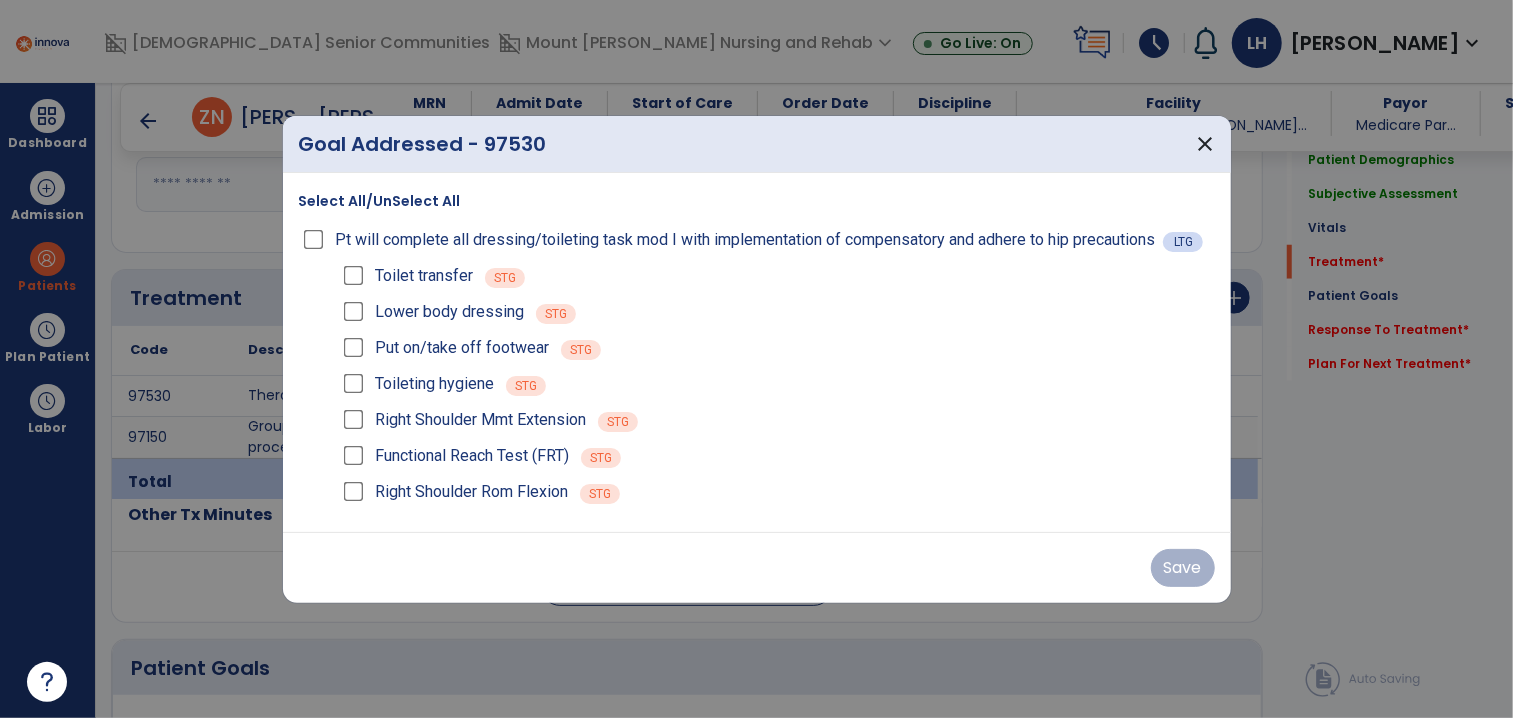 scroll, scrollTop: 1056, scrollLeft: 0, axis: vertical 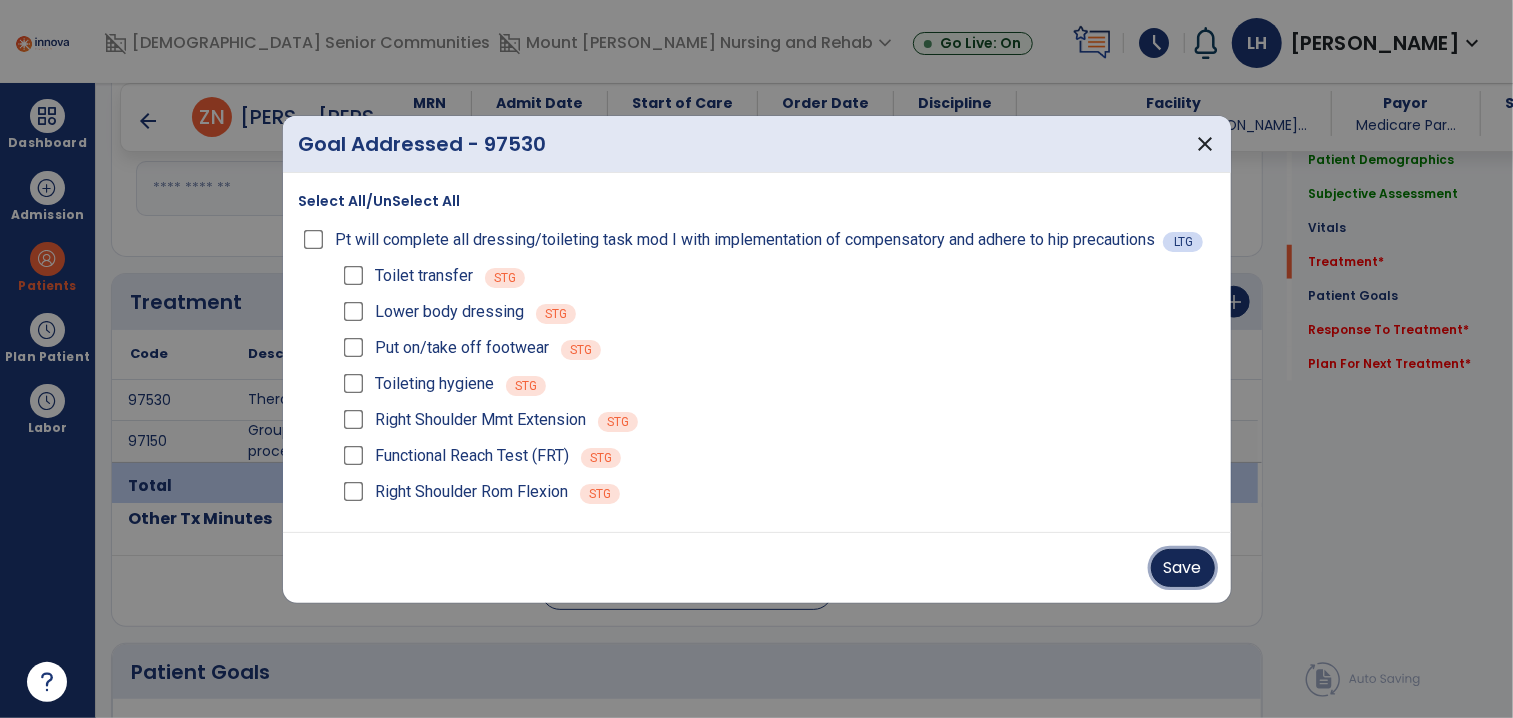 click on "Save" at bounding box center [1183, 568] 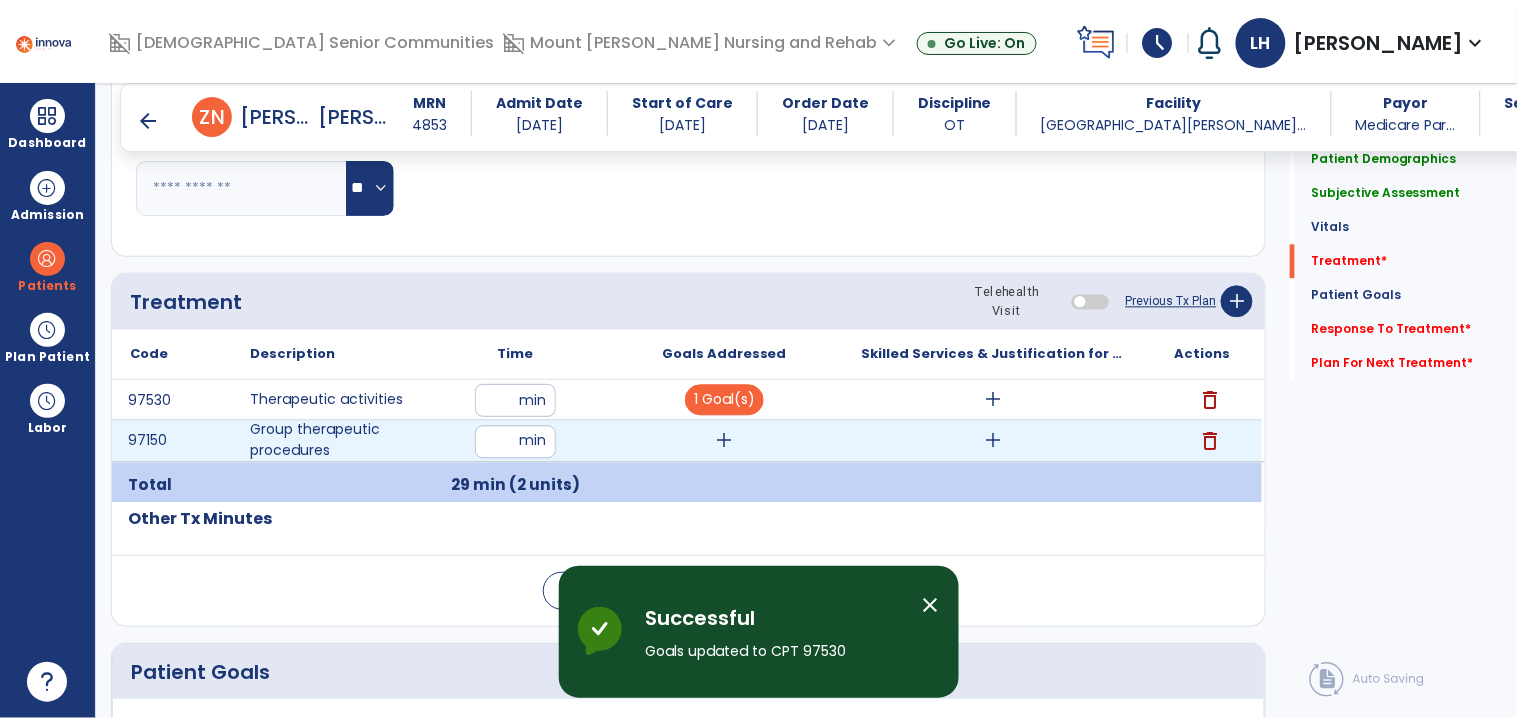 click on "add" at bounding box center (724, 441) 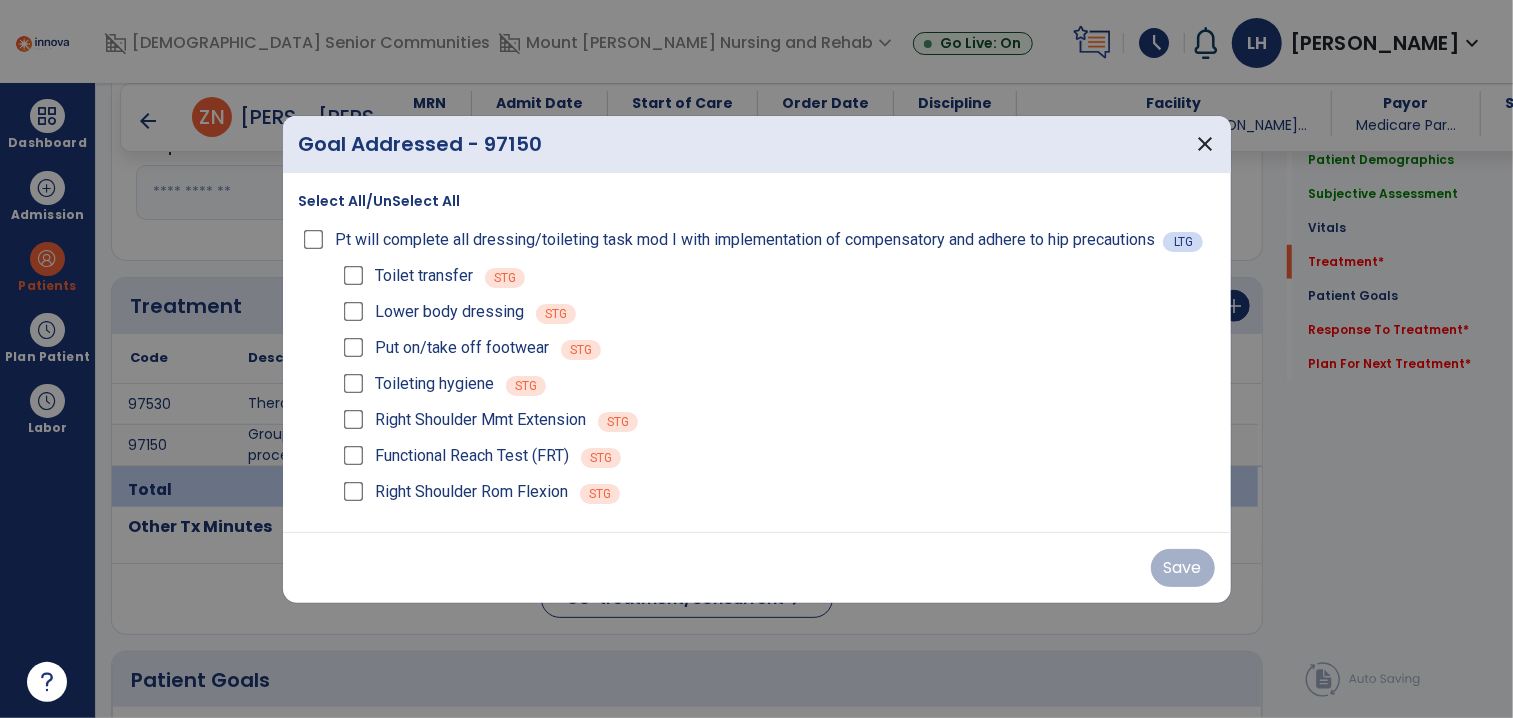scroll, scrollTop: 1056, scrollLeft: 0, axis: vertical 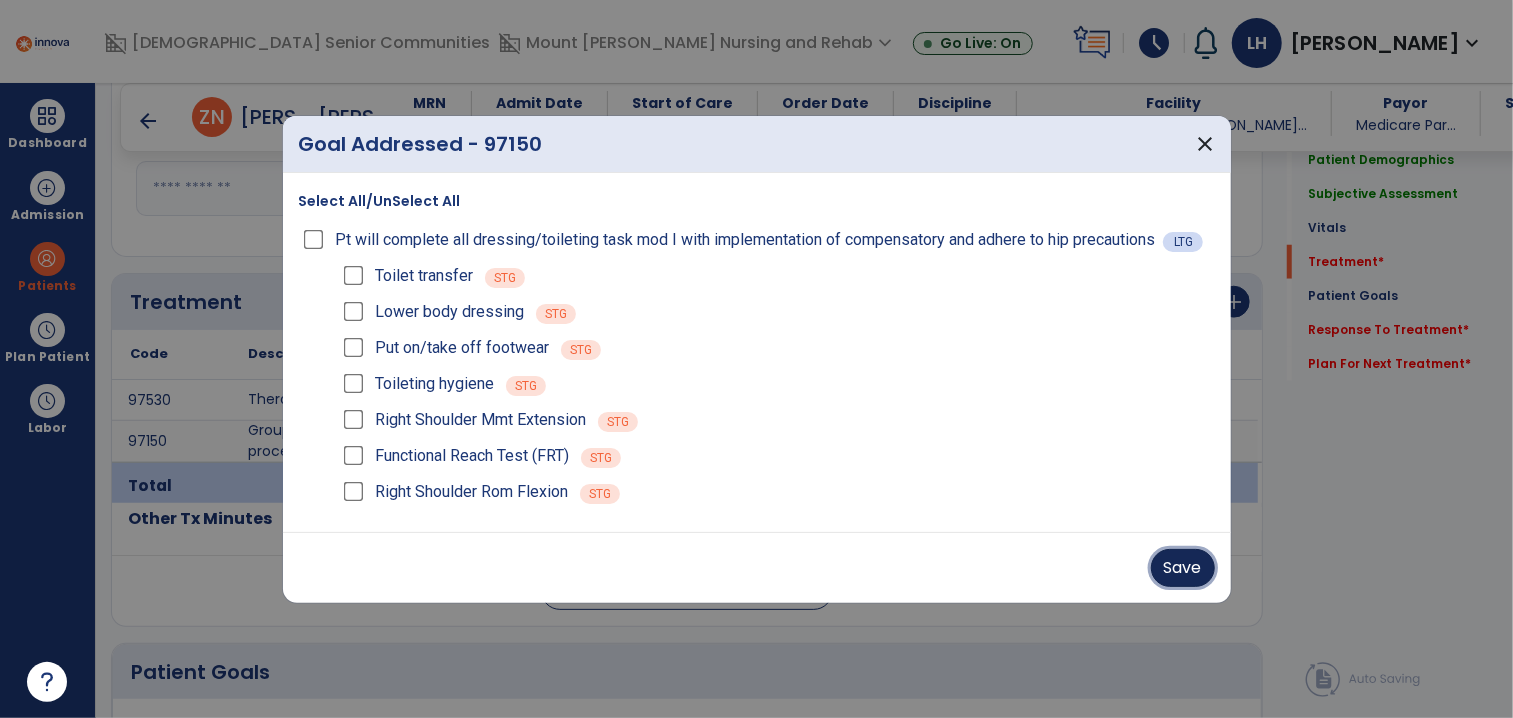 click on "Save" at bounding box center (1183, 568) 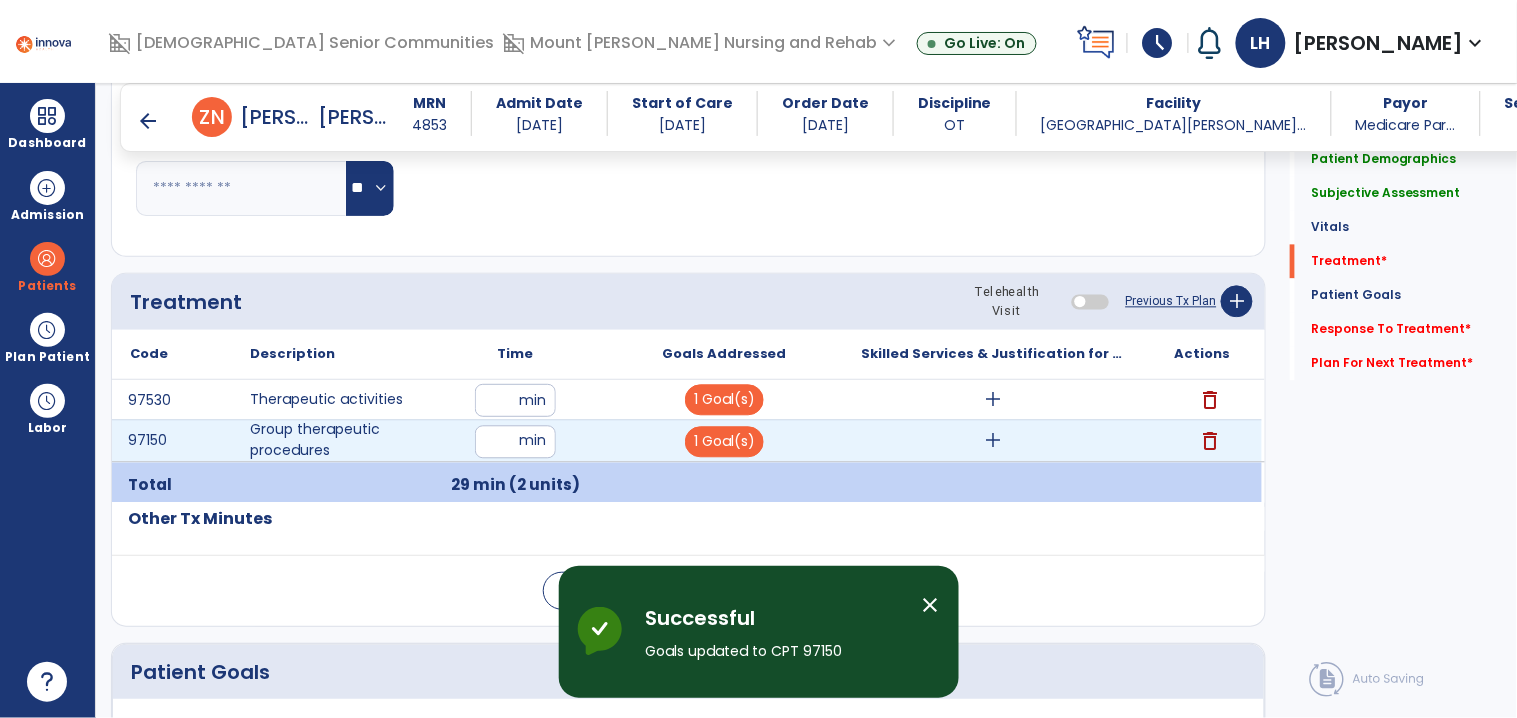 click on "add" at bounding box center (993, 441) 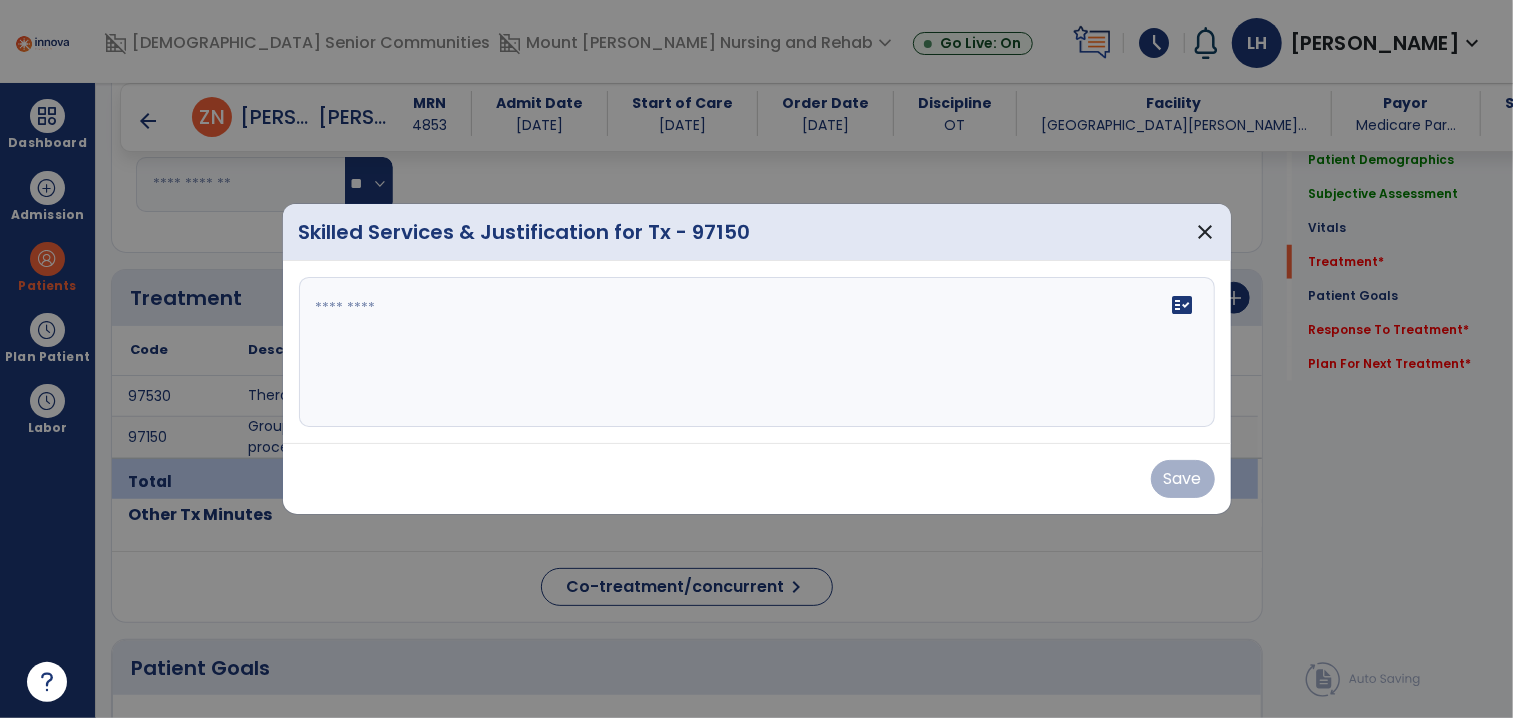 scroll, scrollTop: 1056, scrollLeft: 0, axis: vertical 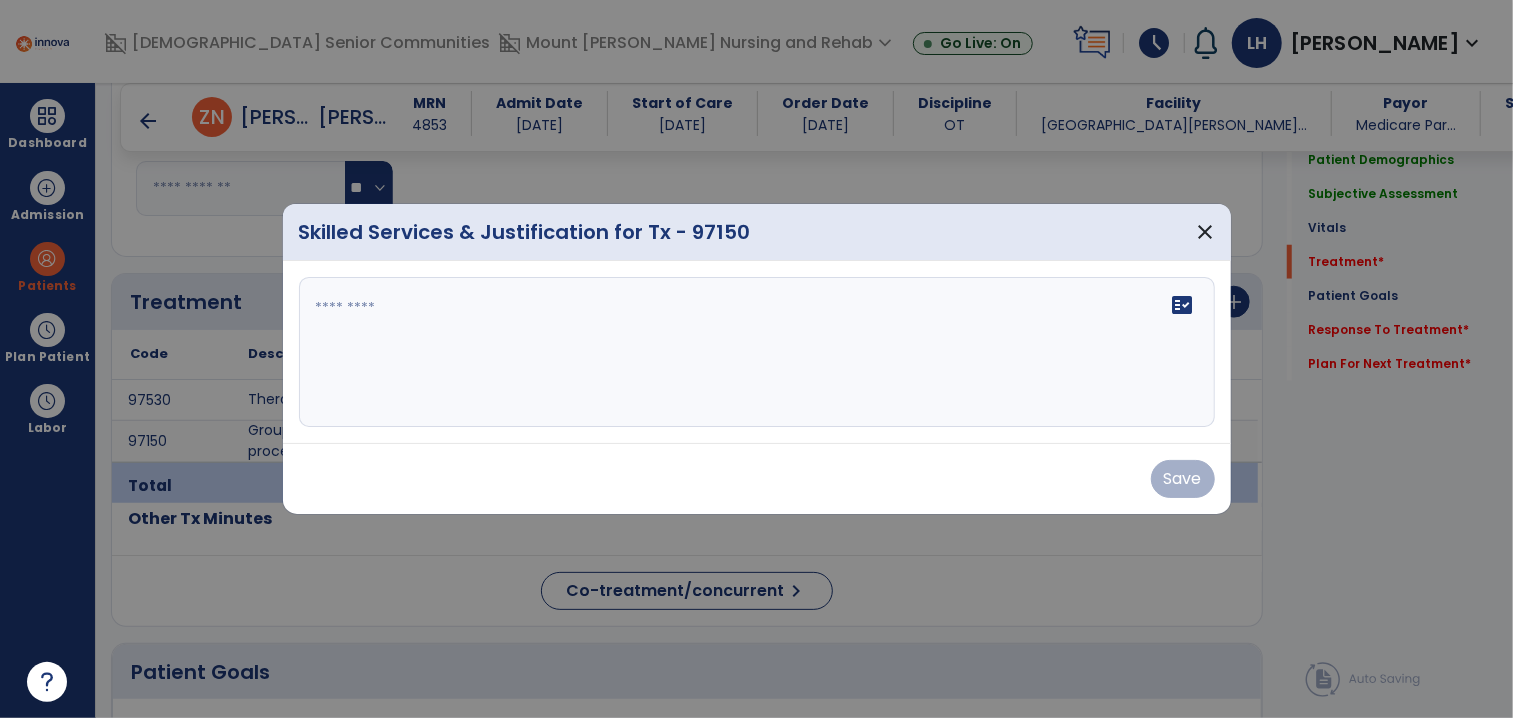 click on "fact_check" at bounding box center (757, 352) 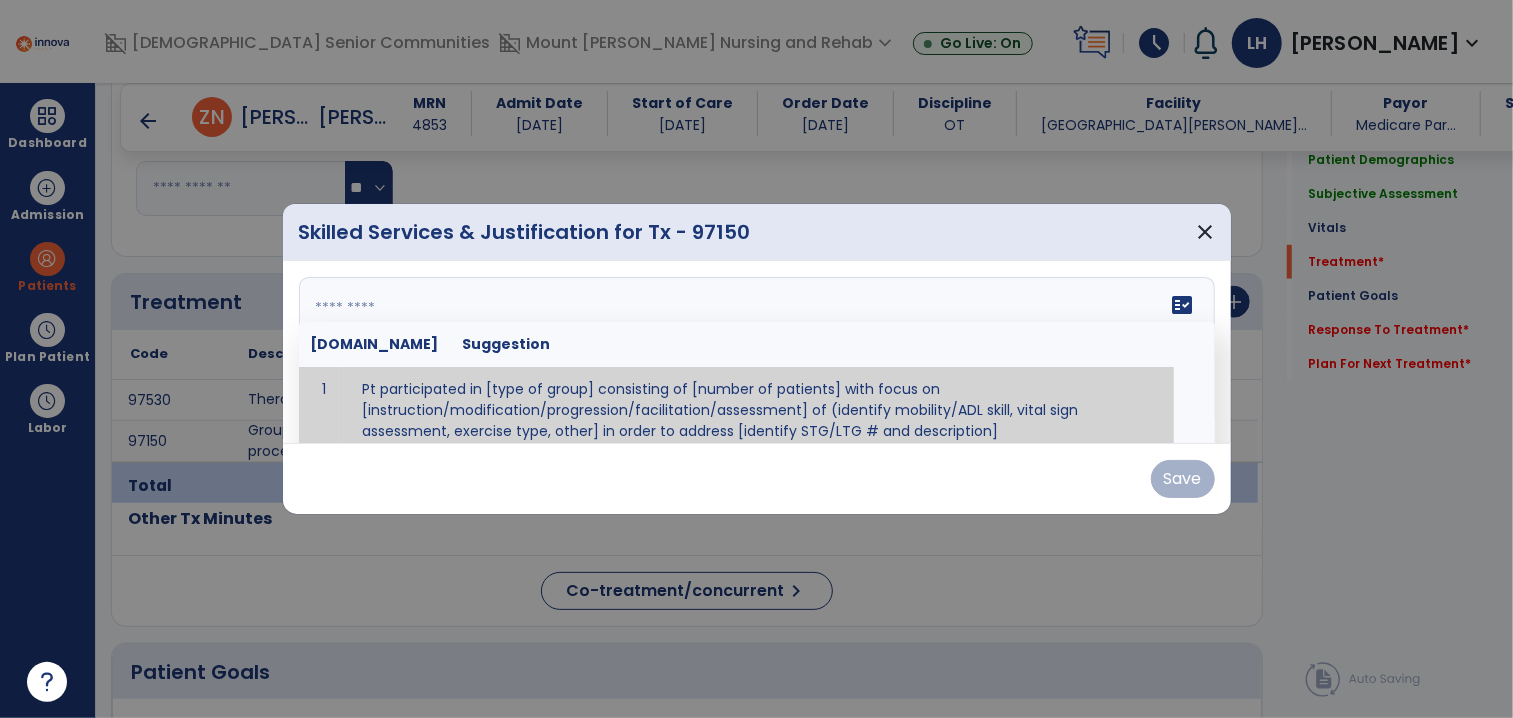 scroll, scrollTop: 11, scrollLeft: 0, axis: vertical 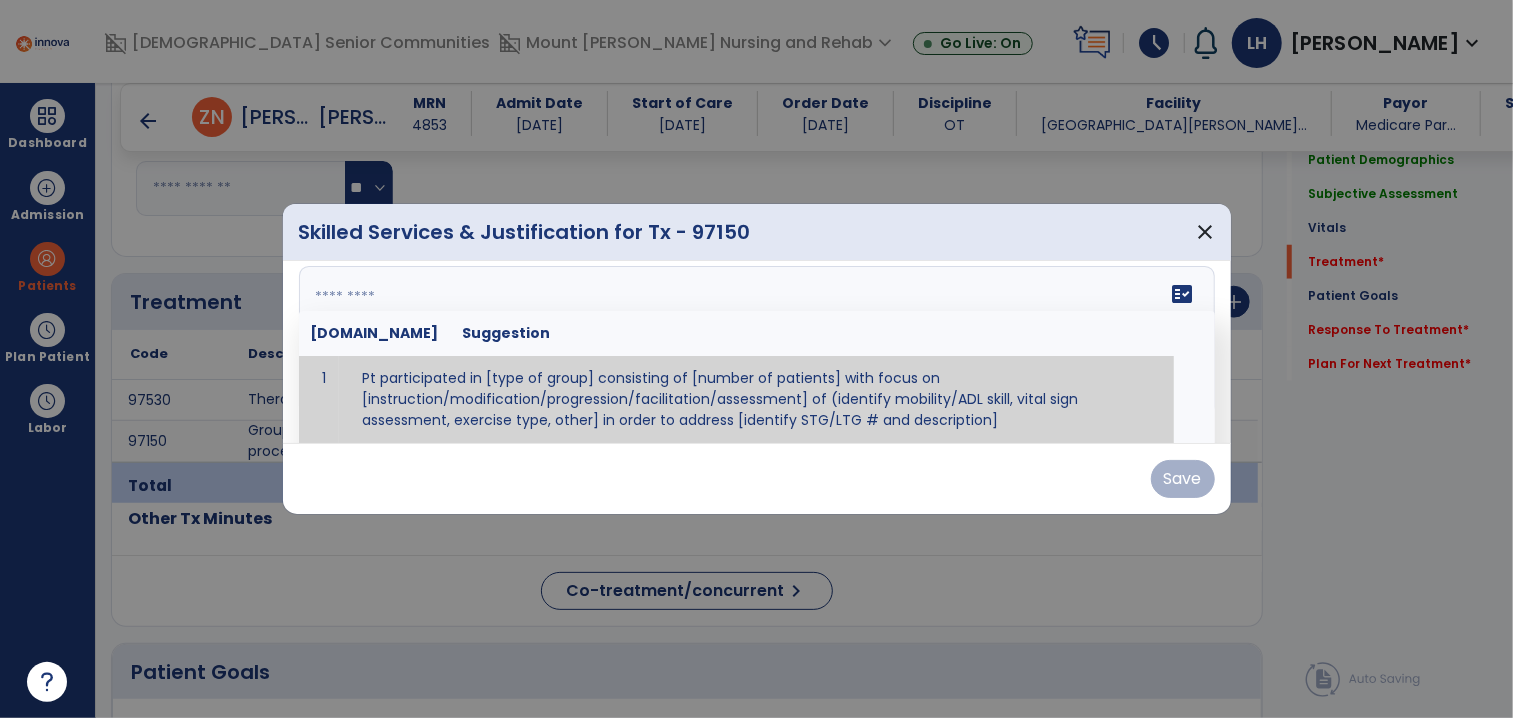 paste on "**********" 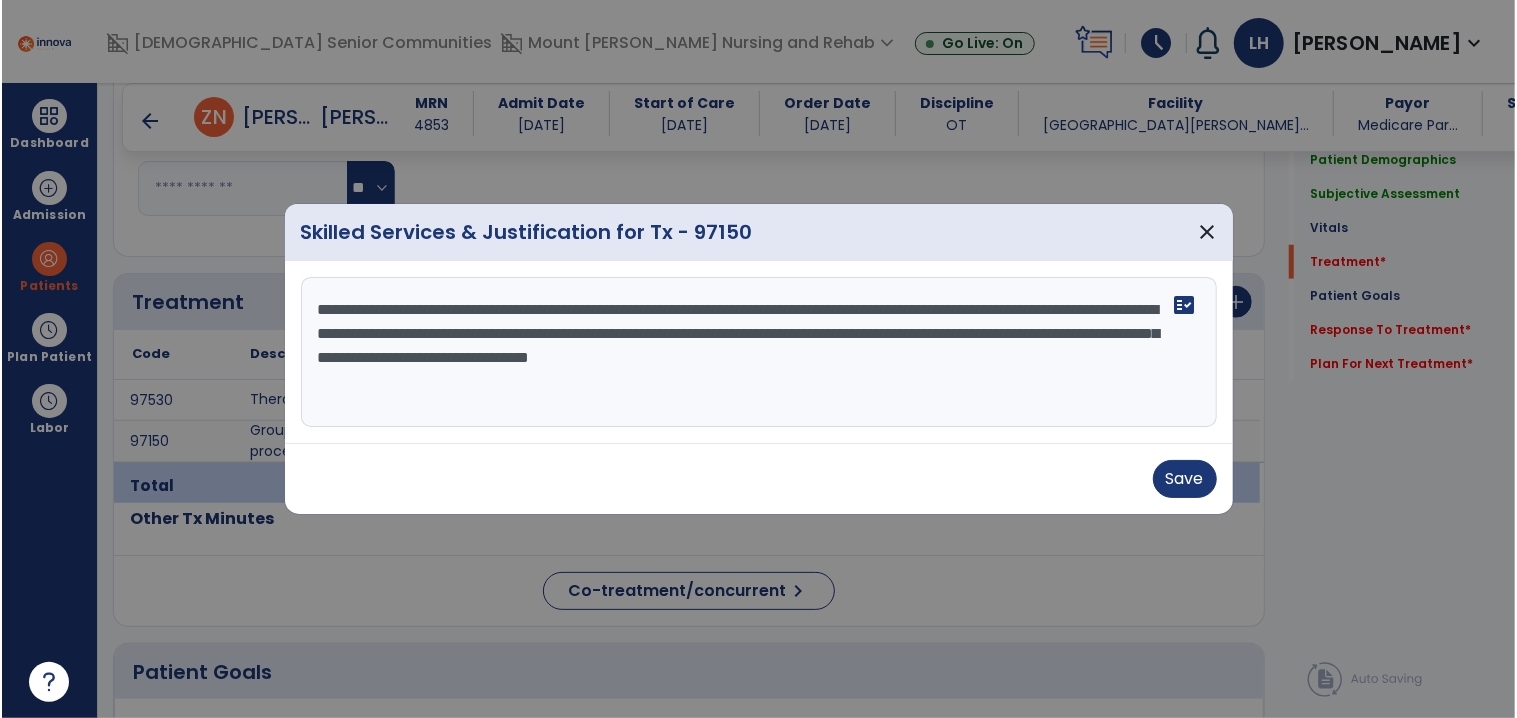 scroll, scrollTop: 0, scrollLeft: 0, axis: both 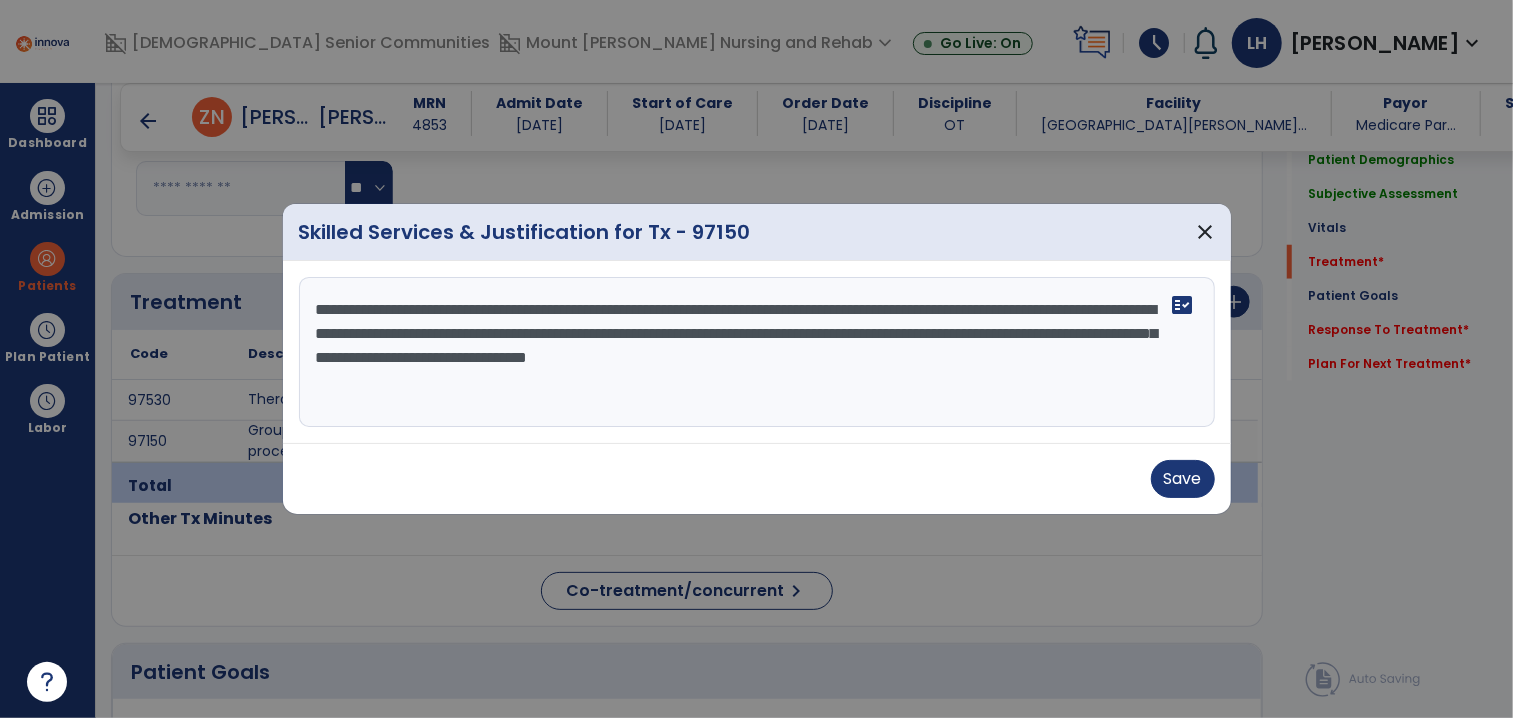 drag, startPoint x: 598, startPoint y: 388, endPoint x: 724, endPoint y: 365, distance: 128.082 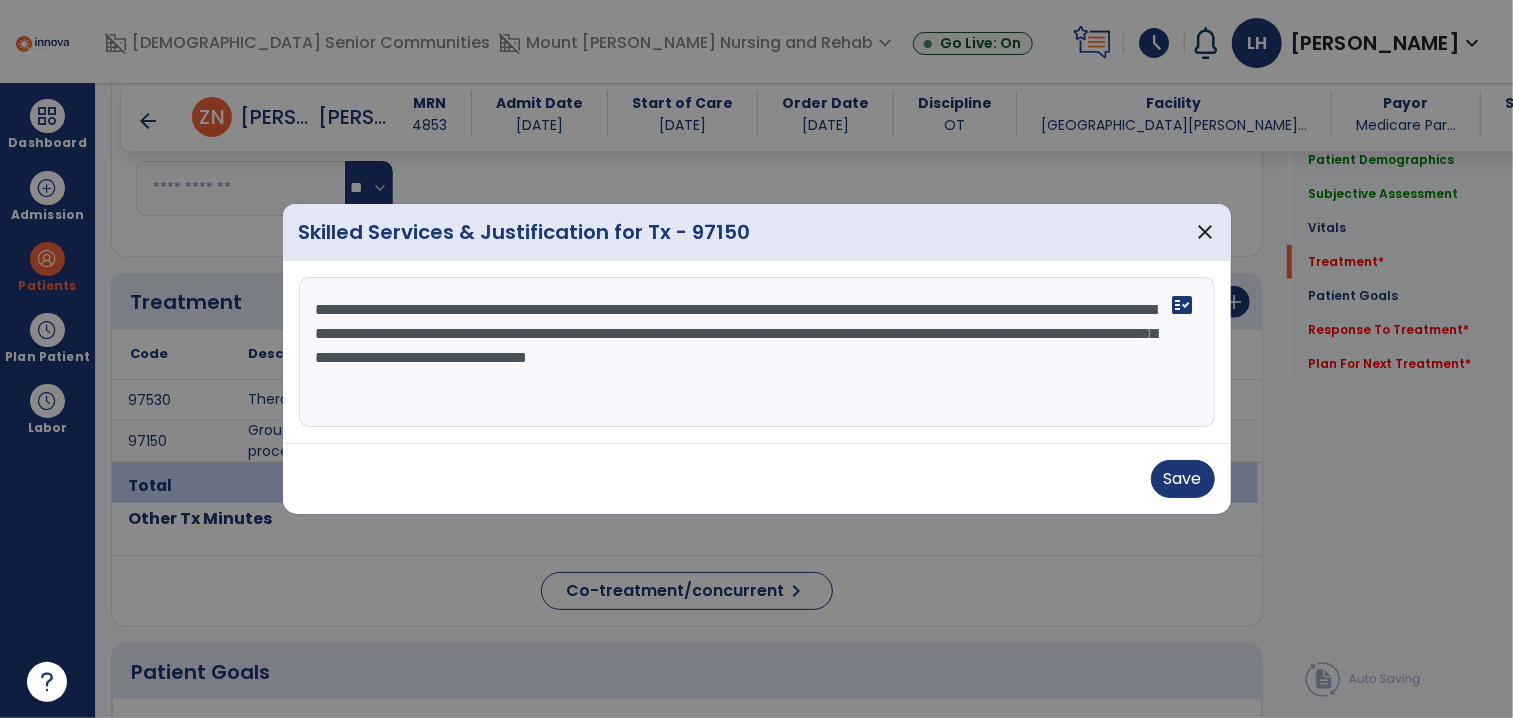 click on "**********" at bounding box center (757, 352) 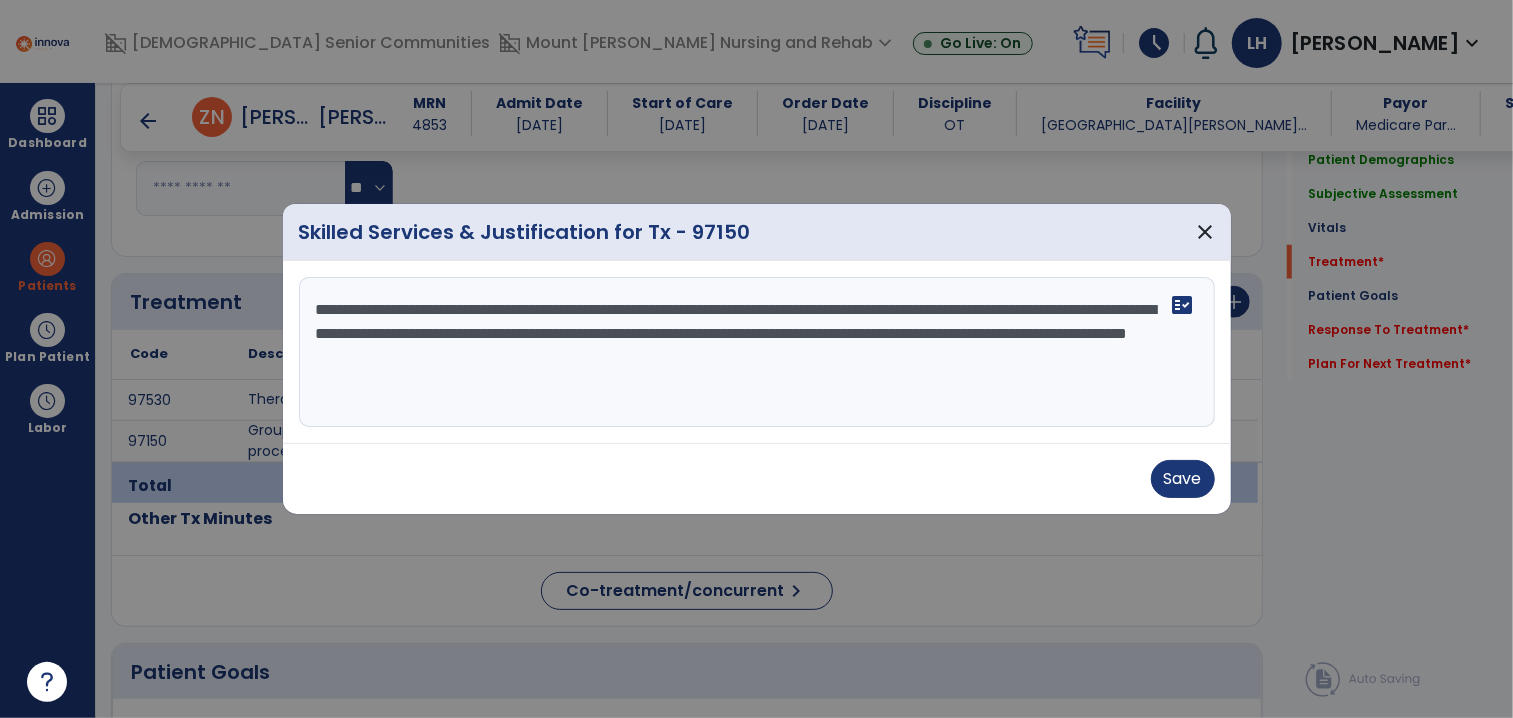 drag, startPoint x: 922, startPoint y: 364, endPoint x: 312, endPoint y: 304, distance: 612.9437 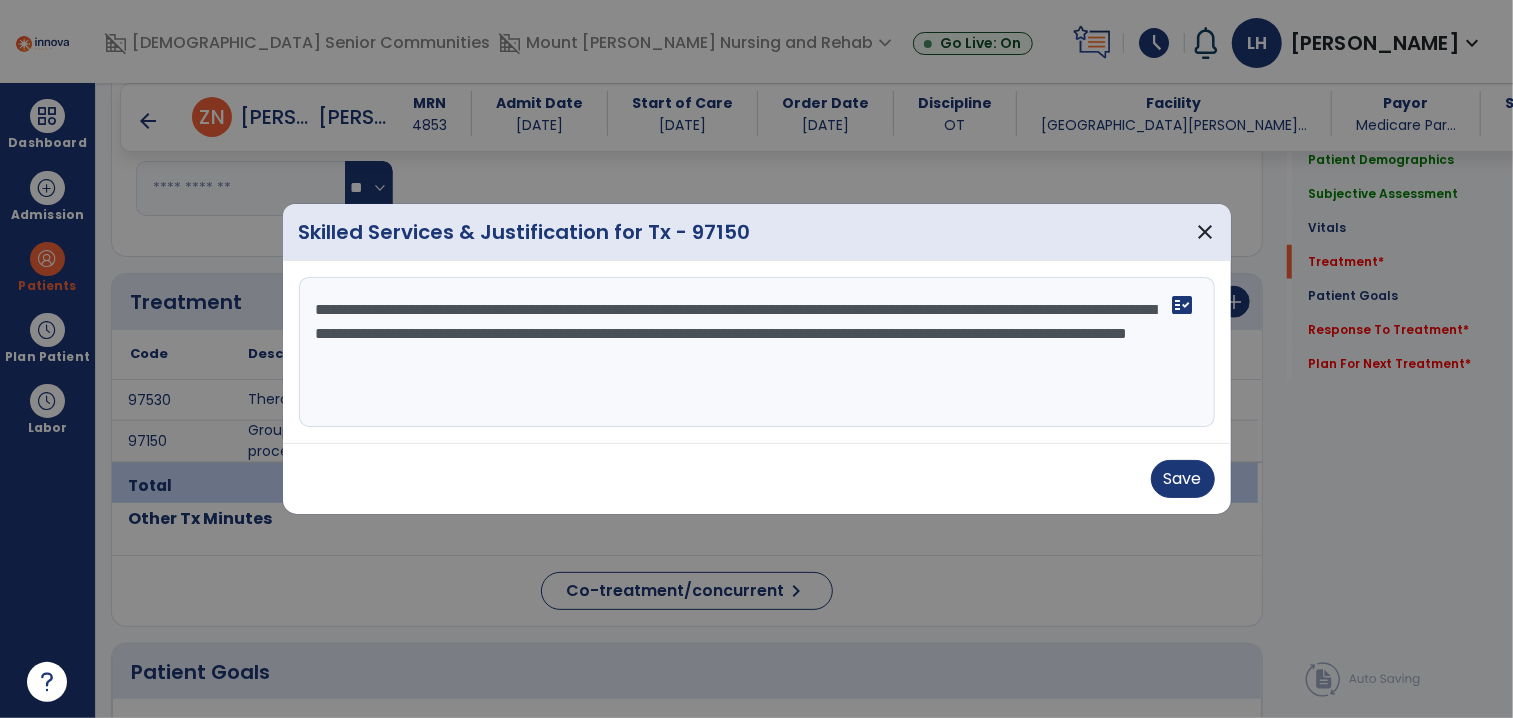 click on "**********" at bounding box center [757, 352] 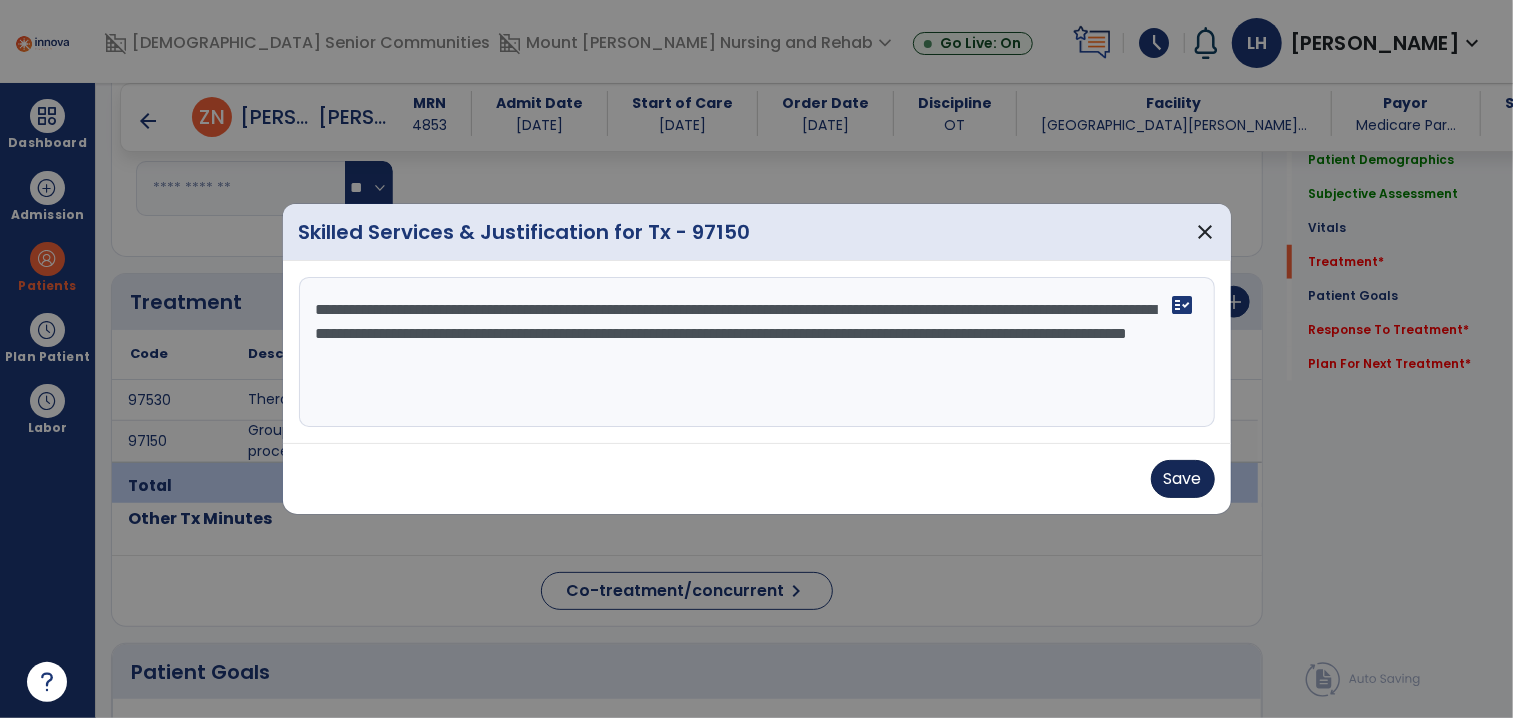 type on "**********" 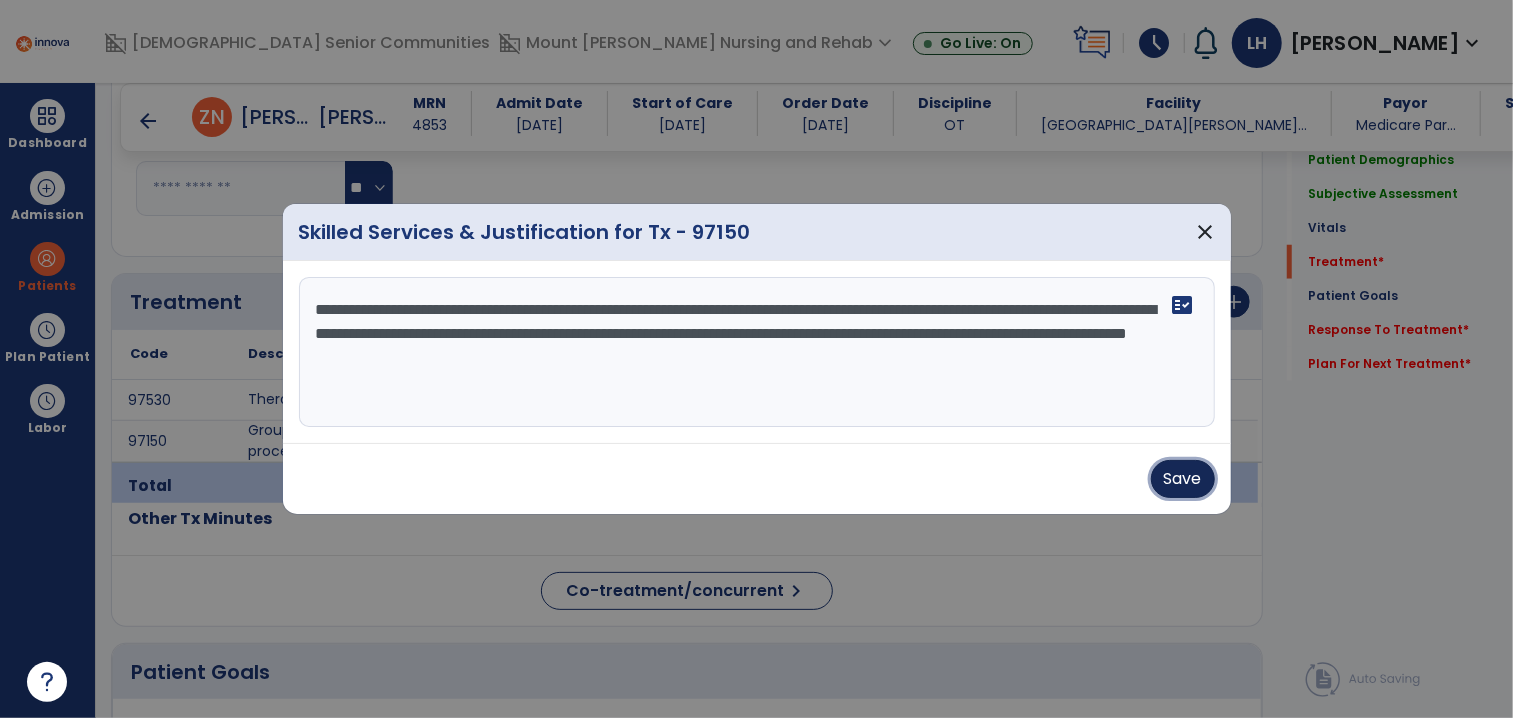 click on "Save" at bounding box center (1183, 479) 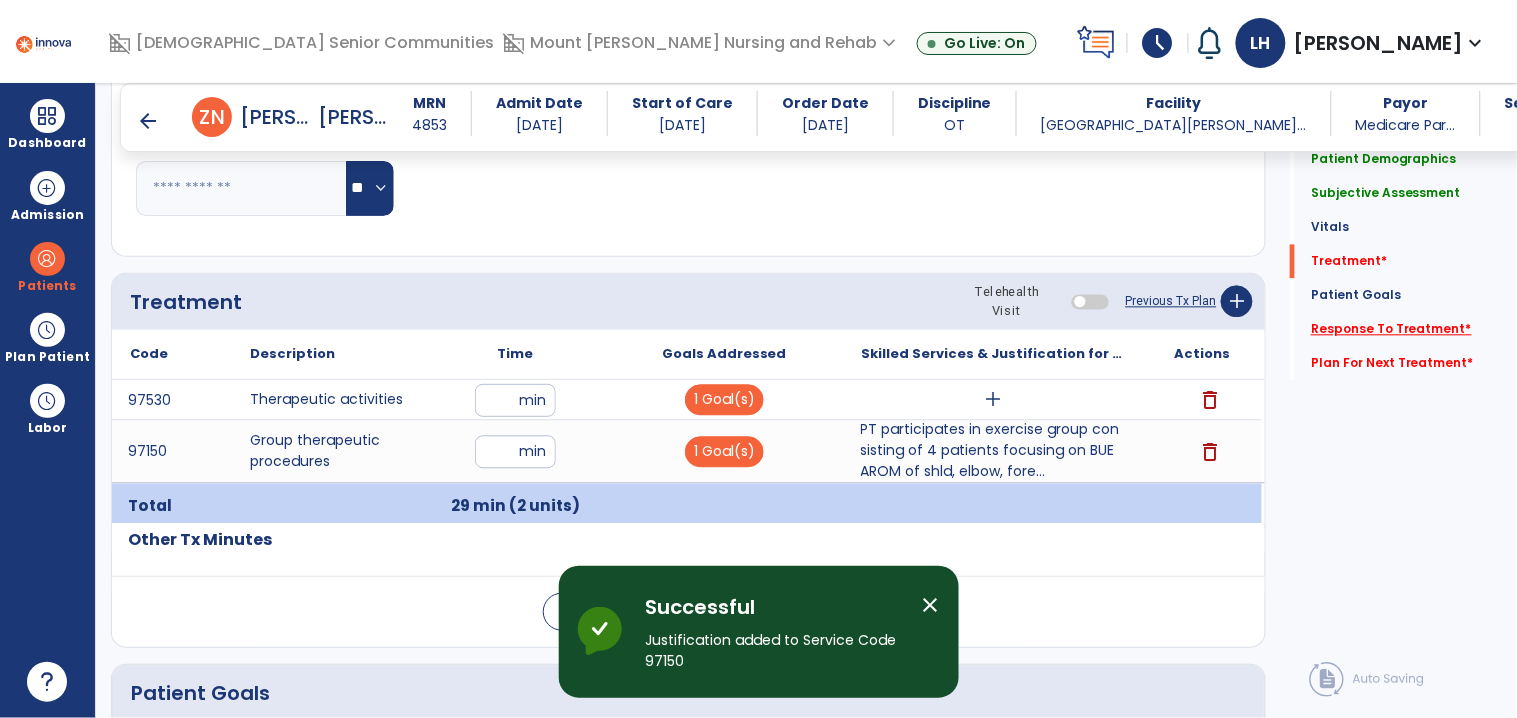 click on "Response To Treatment   *" 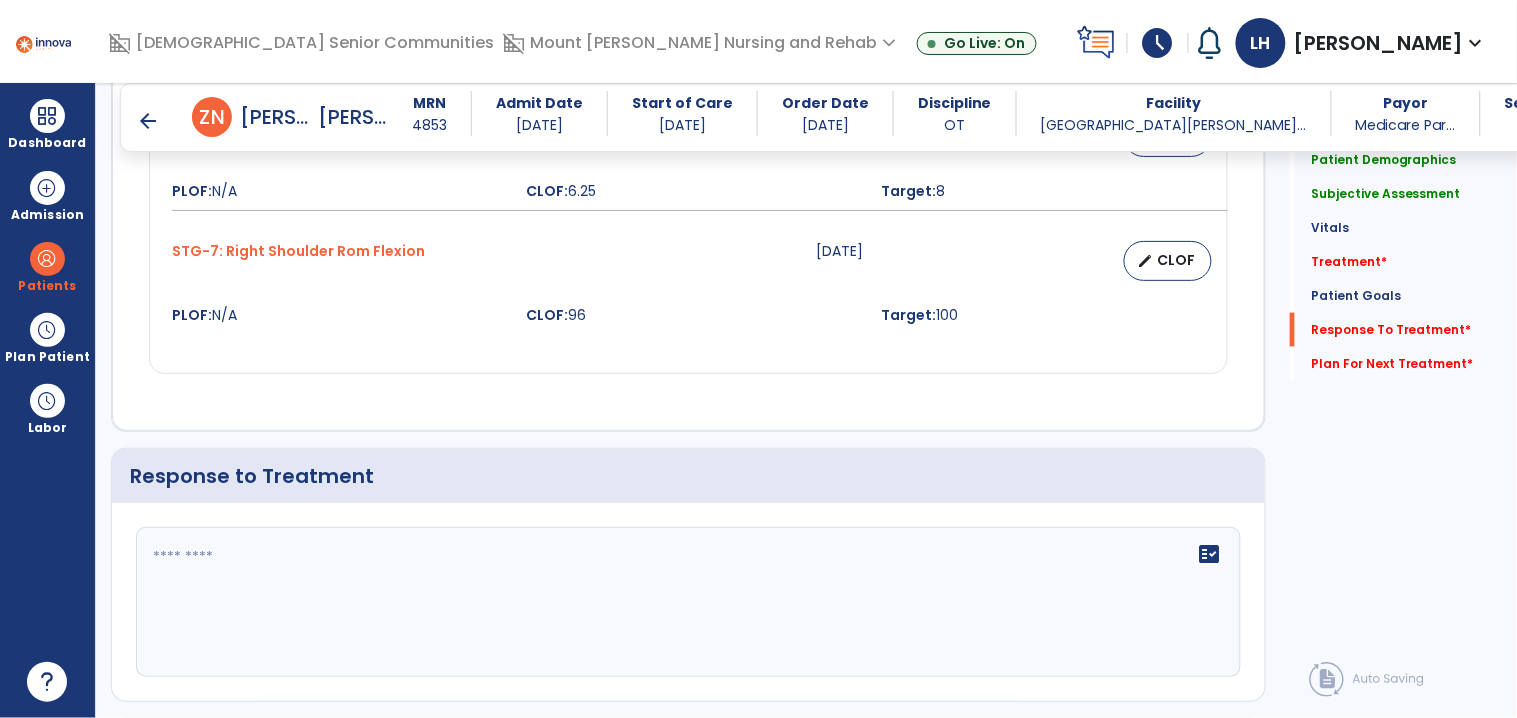 scroll, scrollTop: 2636, scrollLeft: 0, axis: vertical 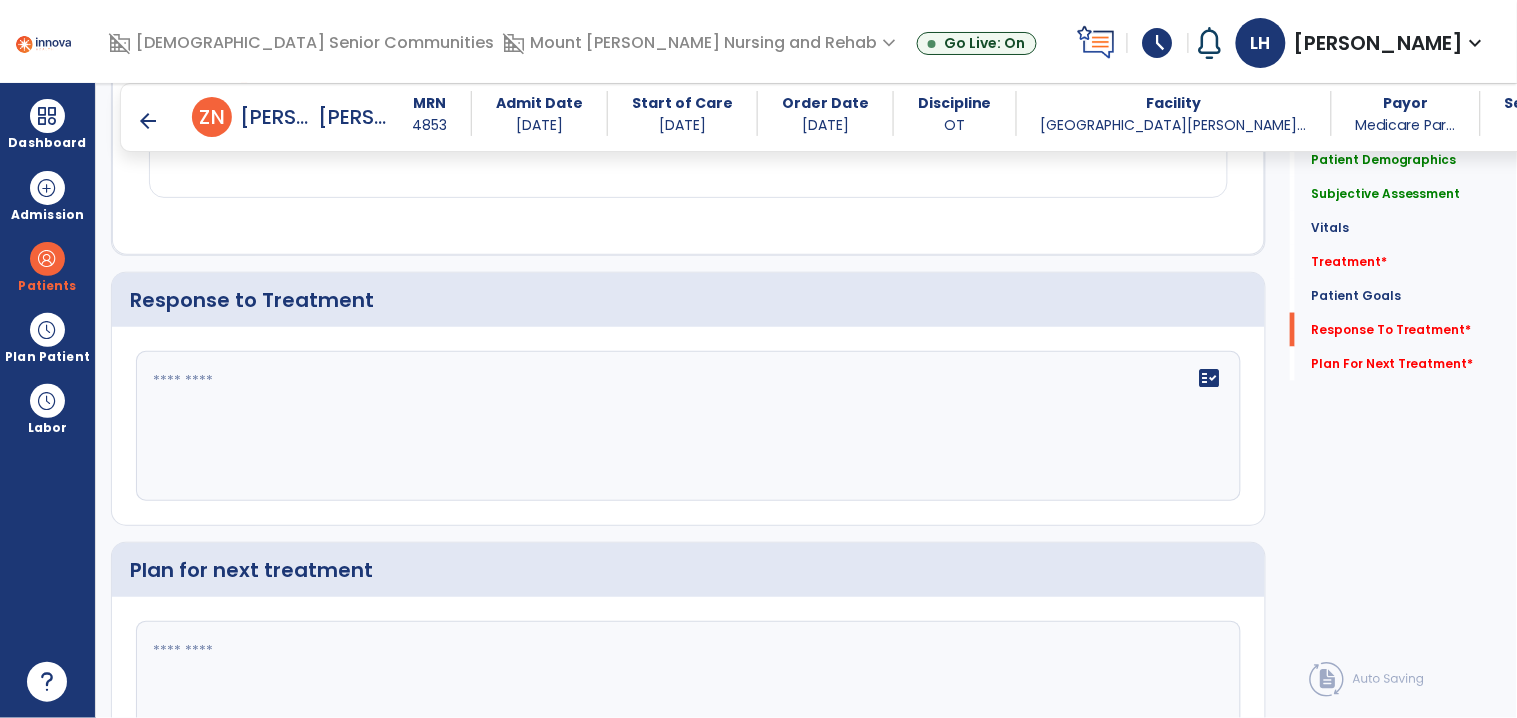 click on "fact_check" 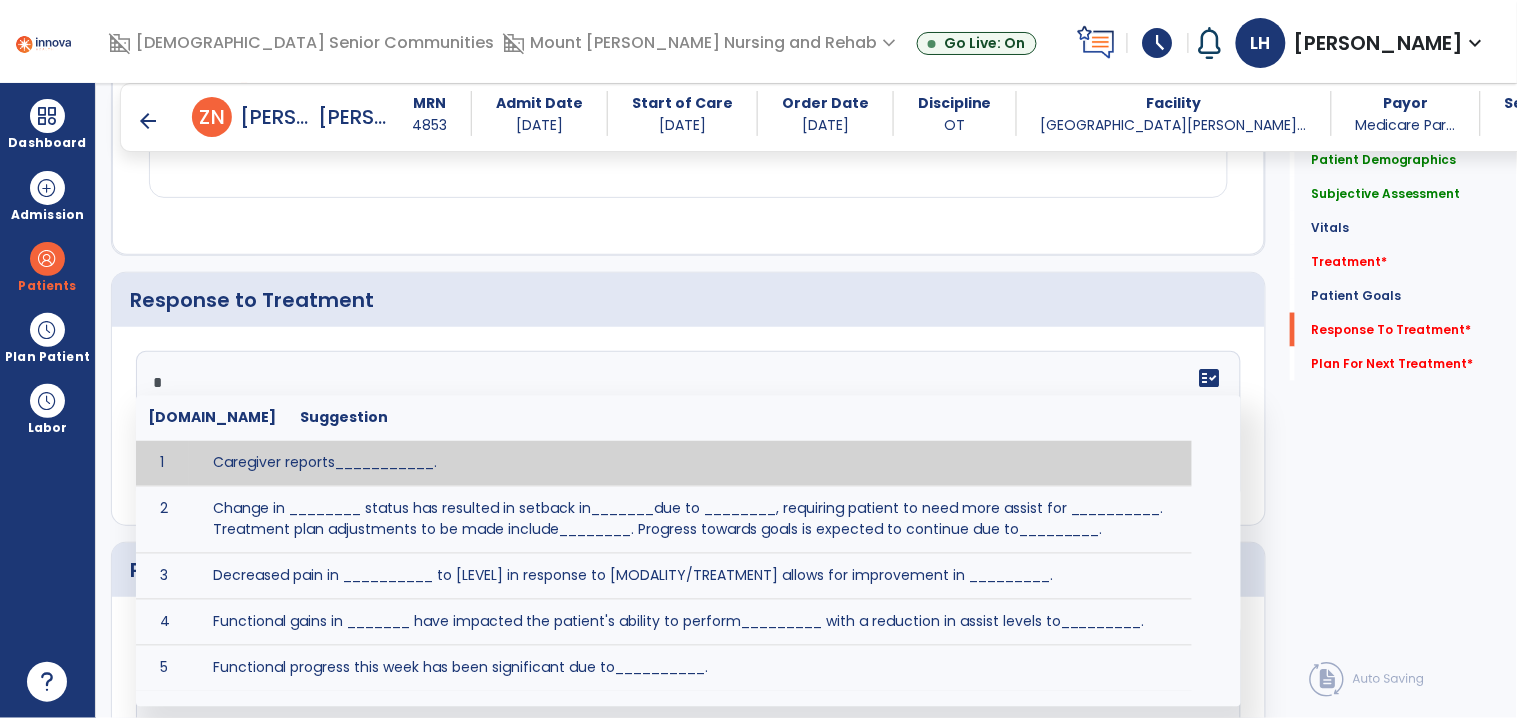 type on "**" 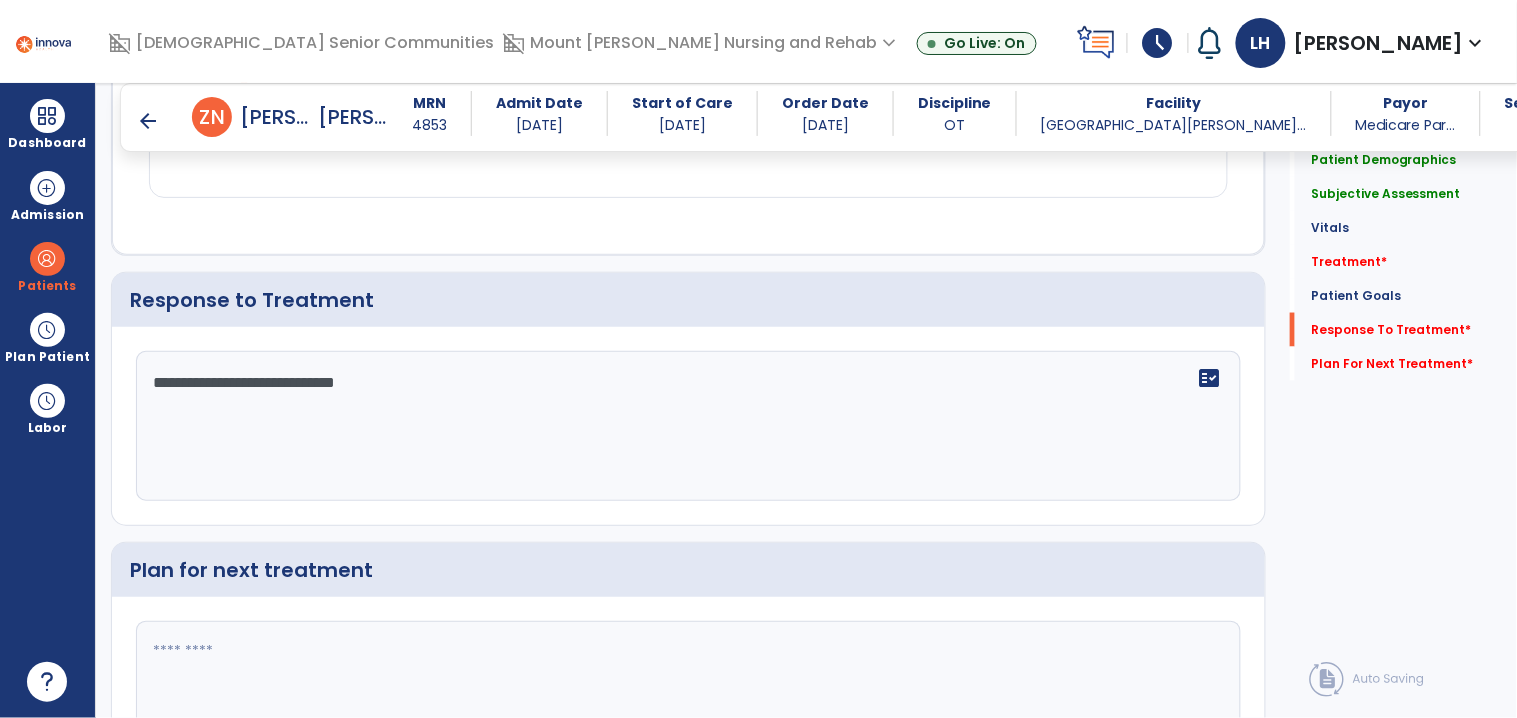 type on "**********" 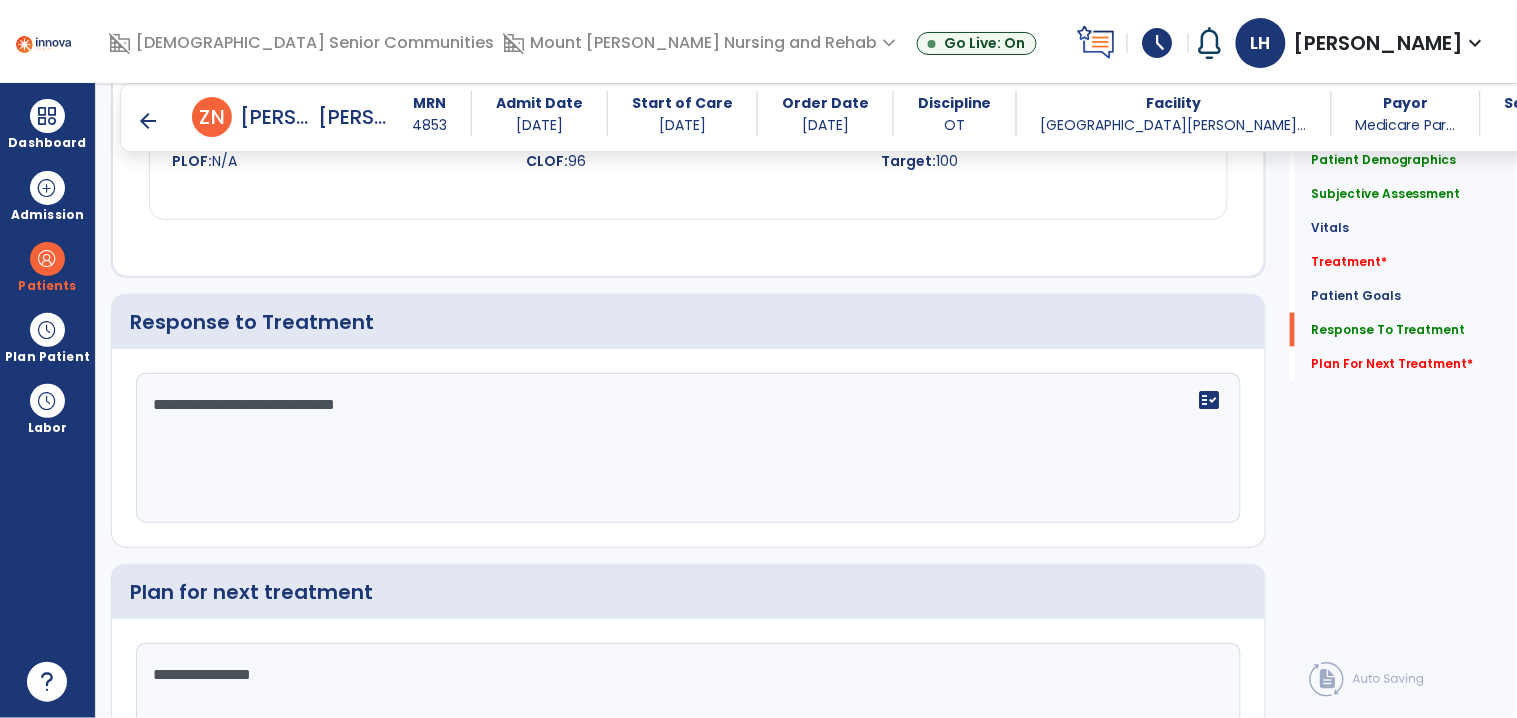 scroll, scrollTop: 2637, scrollLeft: 0, axis: vertical 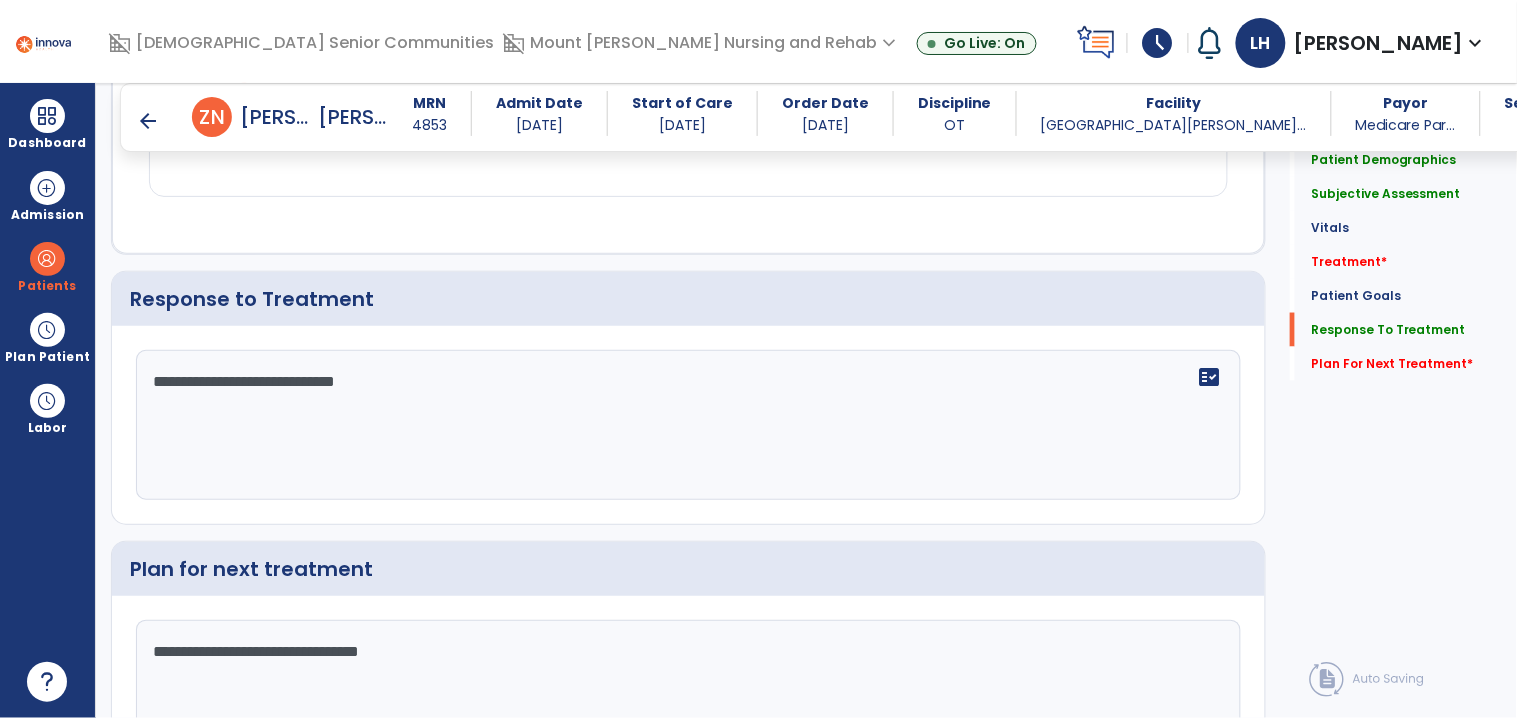 type on "**********" 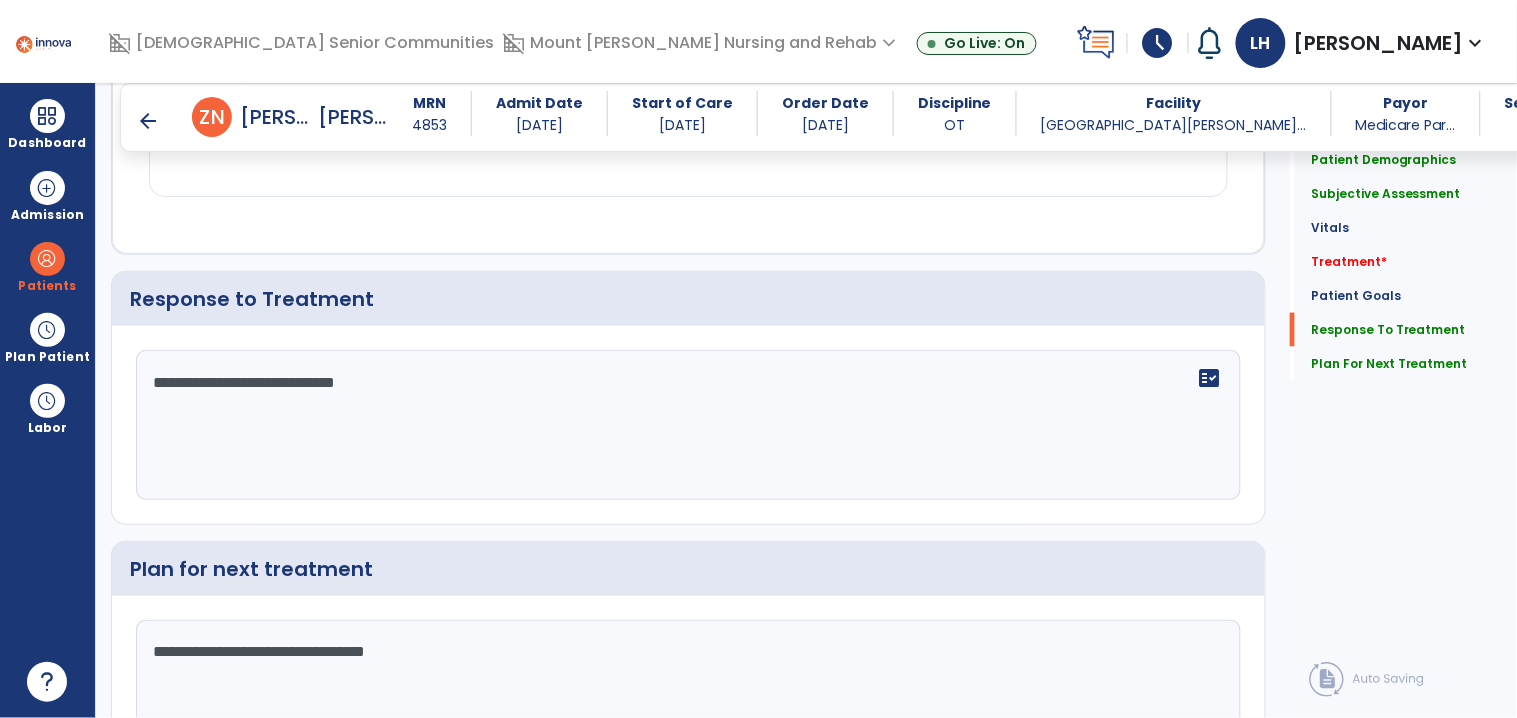 scroll, scrollTop: 2637, scrollLeft: 0, axis: vertical 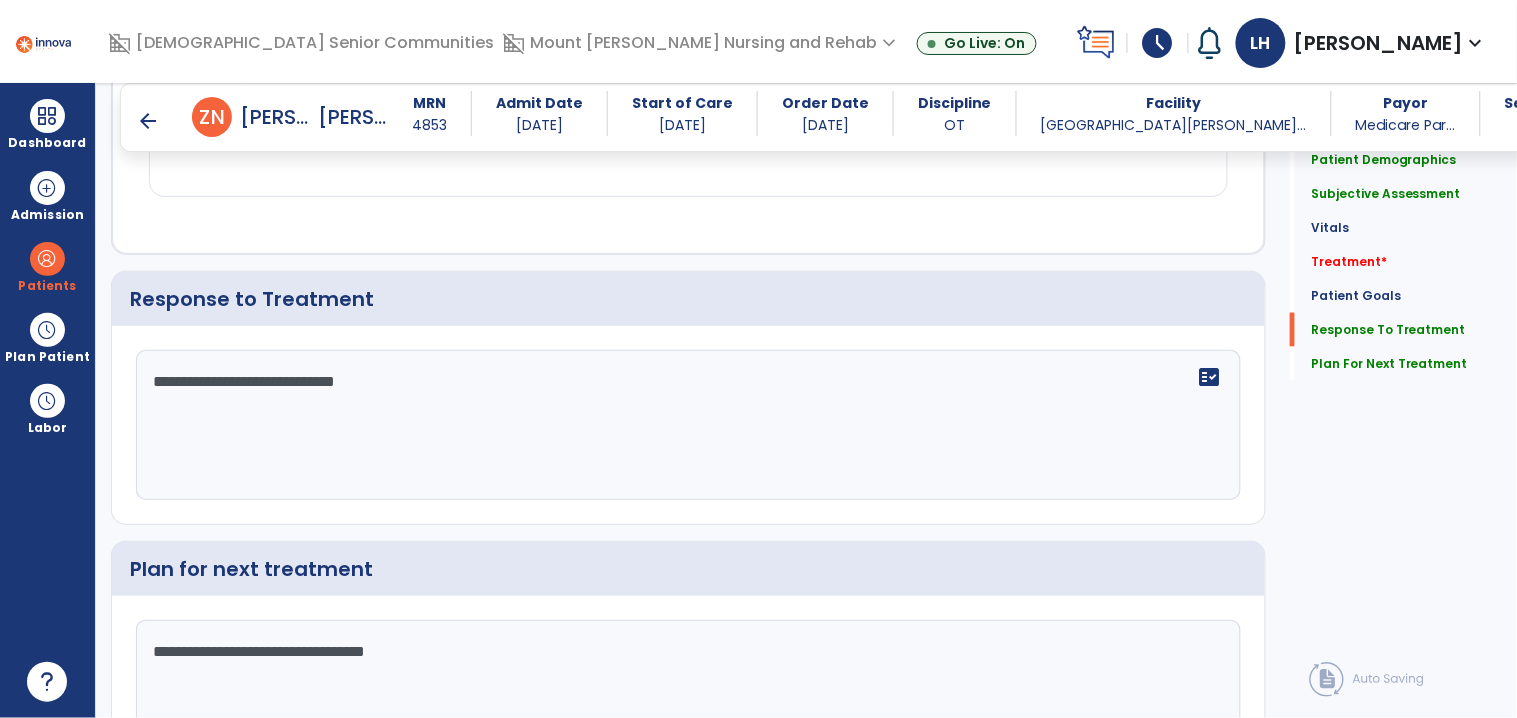 click on "arrow_back" at bounding box center (148, 121) 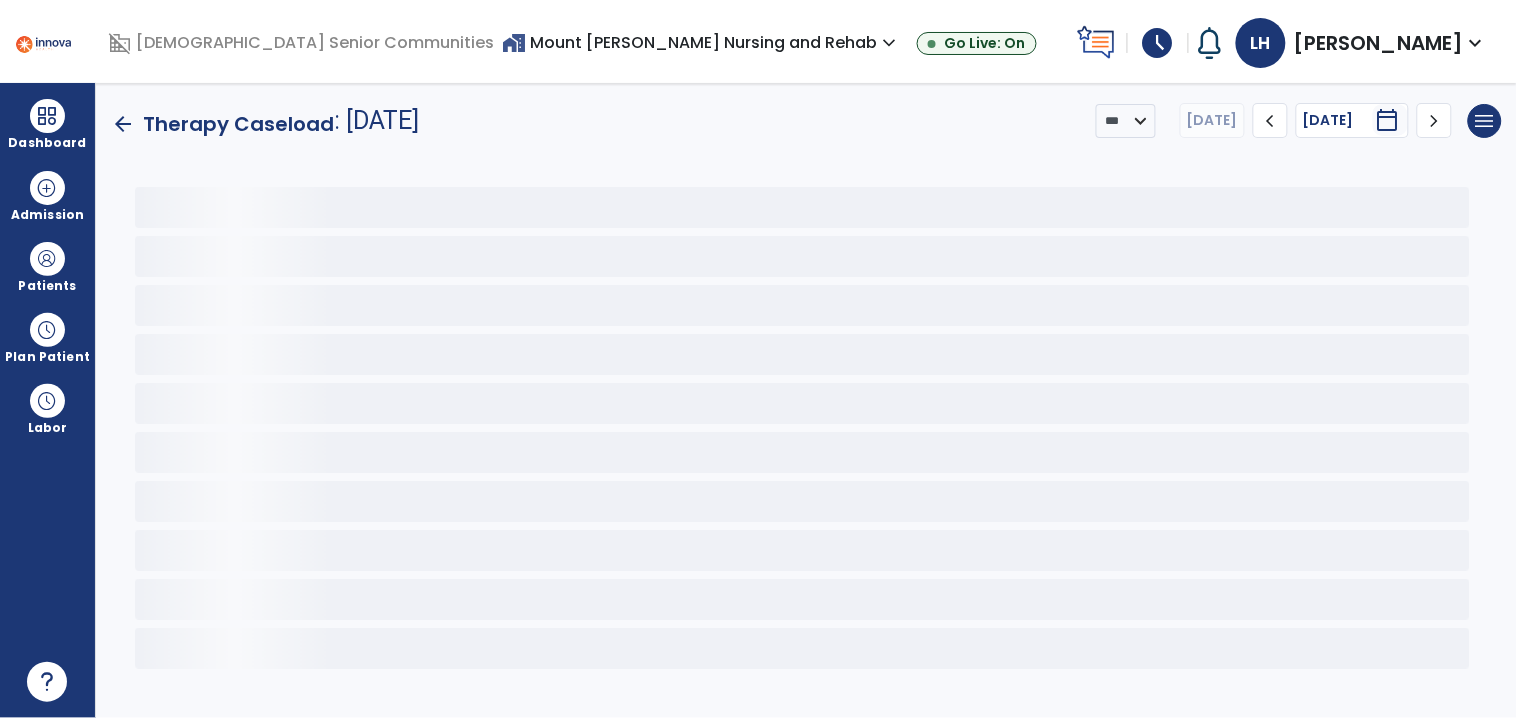 scroll, scrollTop: 0, scrollLeft: 0, axis: both 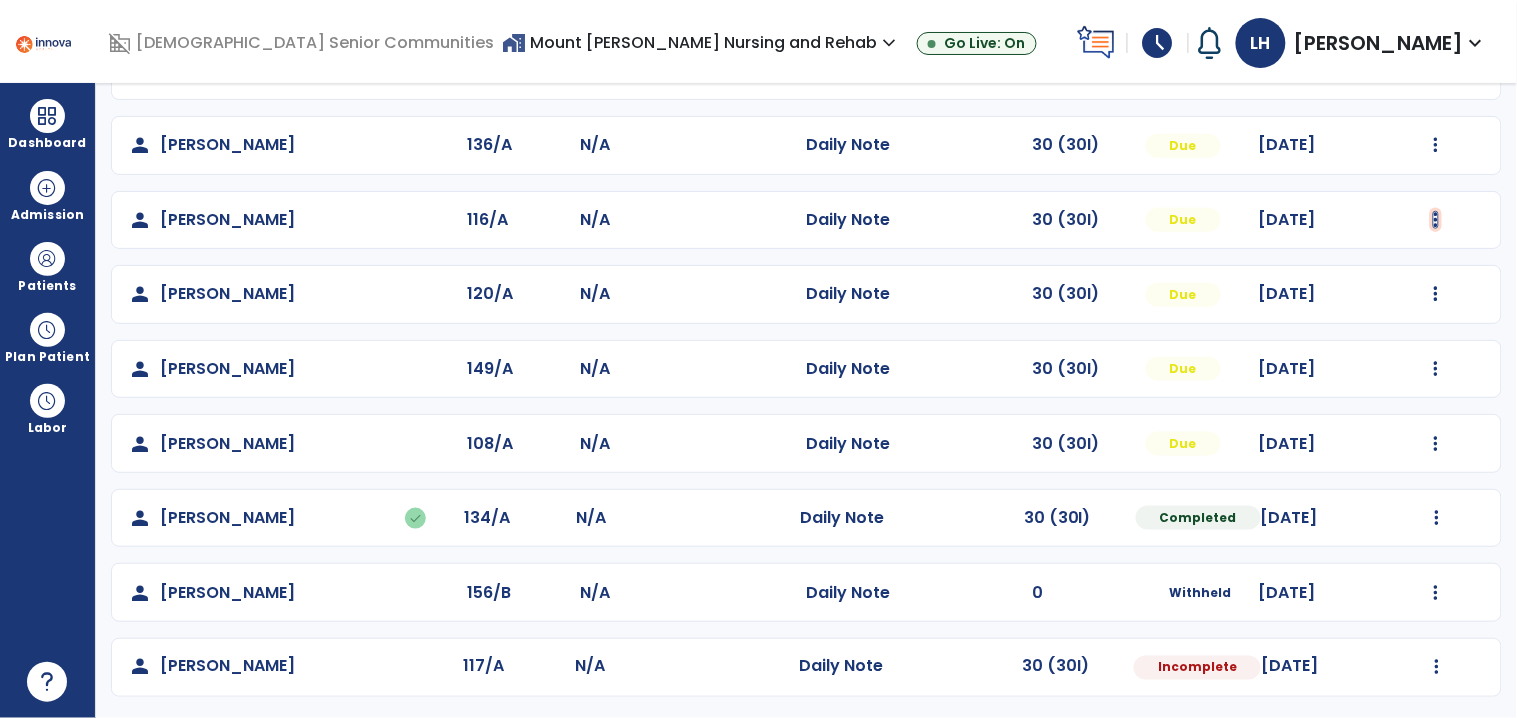 click at bounding box center (1436, -153) 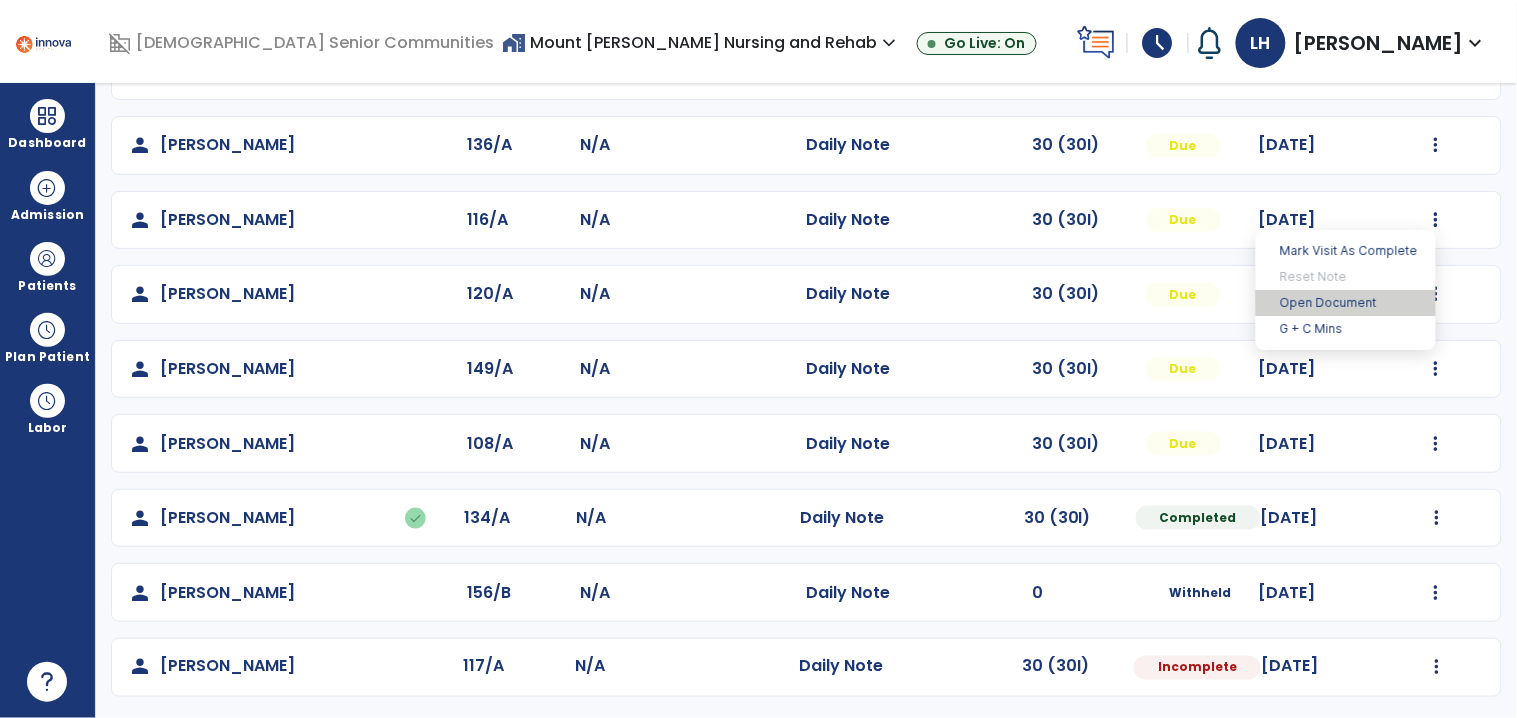 click on "Open Document" at bounding box center [1346, 303] 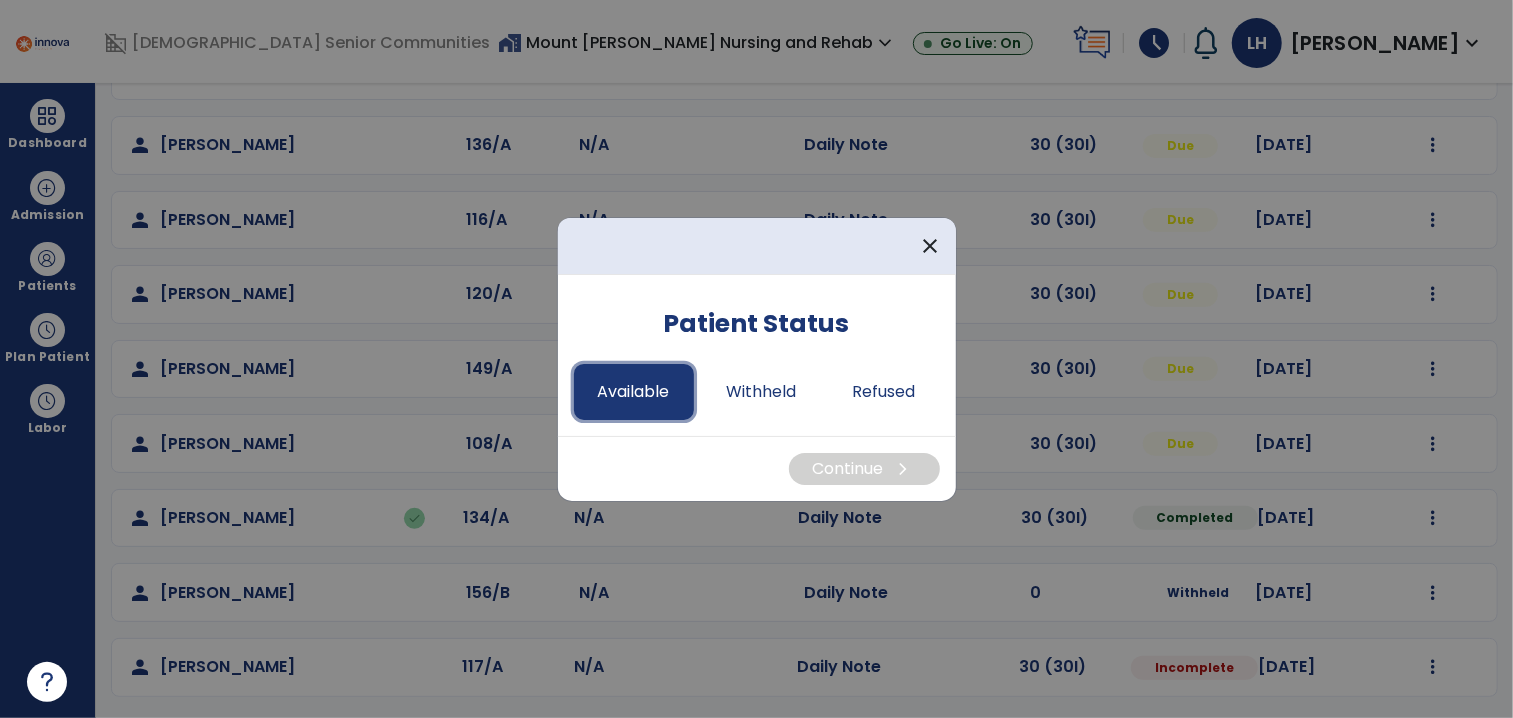 click on "Available" at bounding box center [634, 392] 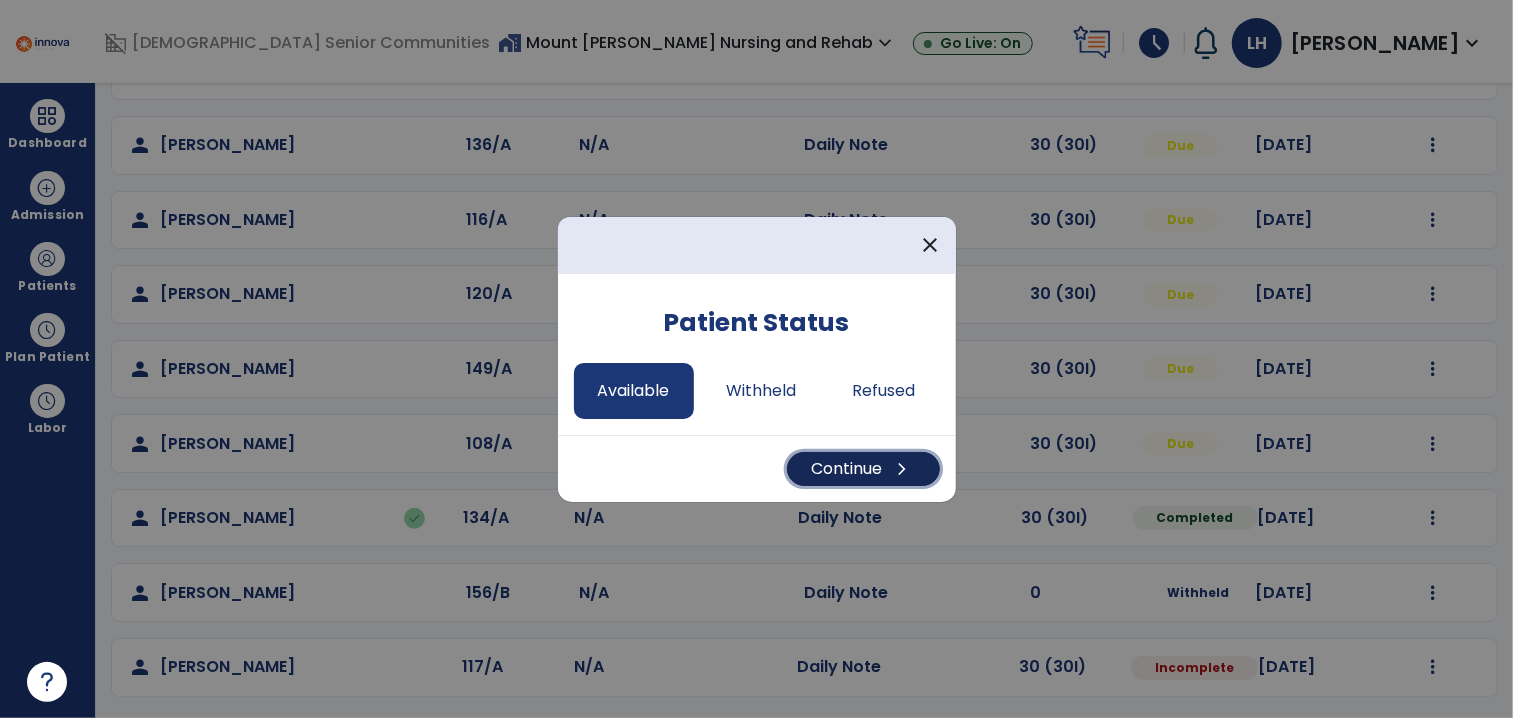 click on "Continue   chevron_right" at bounding box center (863, 469) 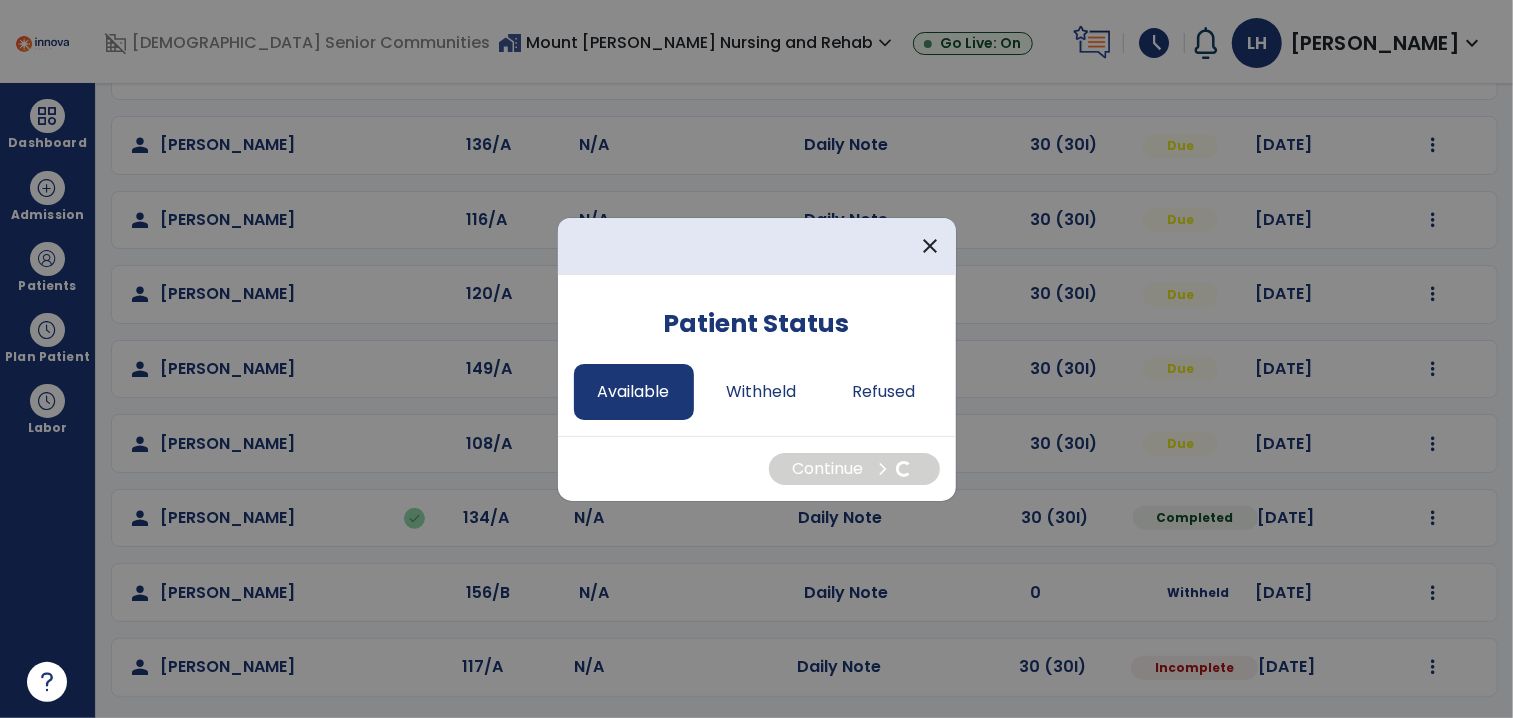 select on "*" 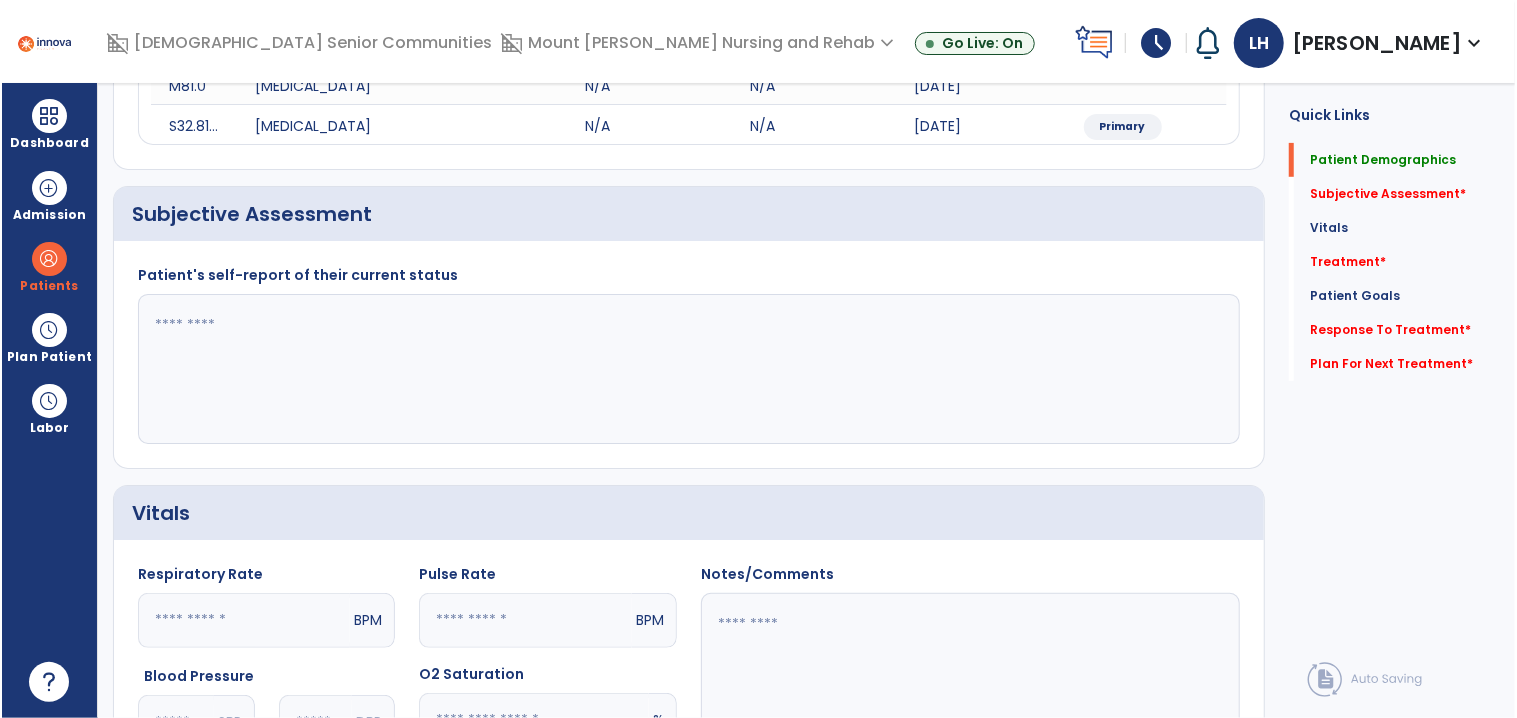 scroll, scrollTop: 0, scrollLeft: 0, axis: both 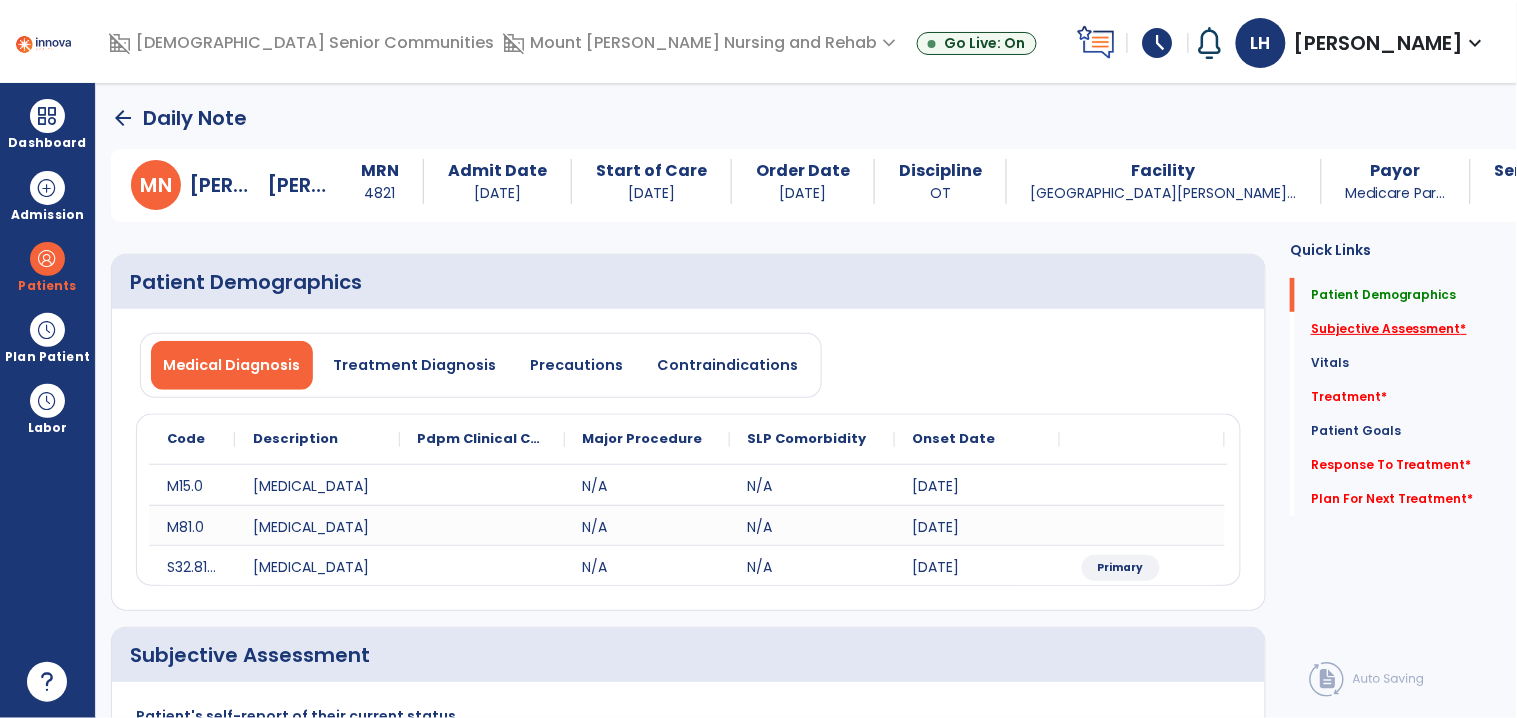 click on "Subjective Assessment   *" 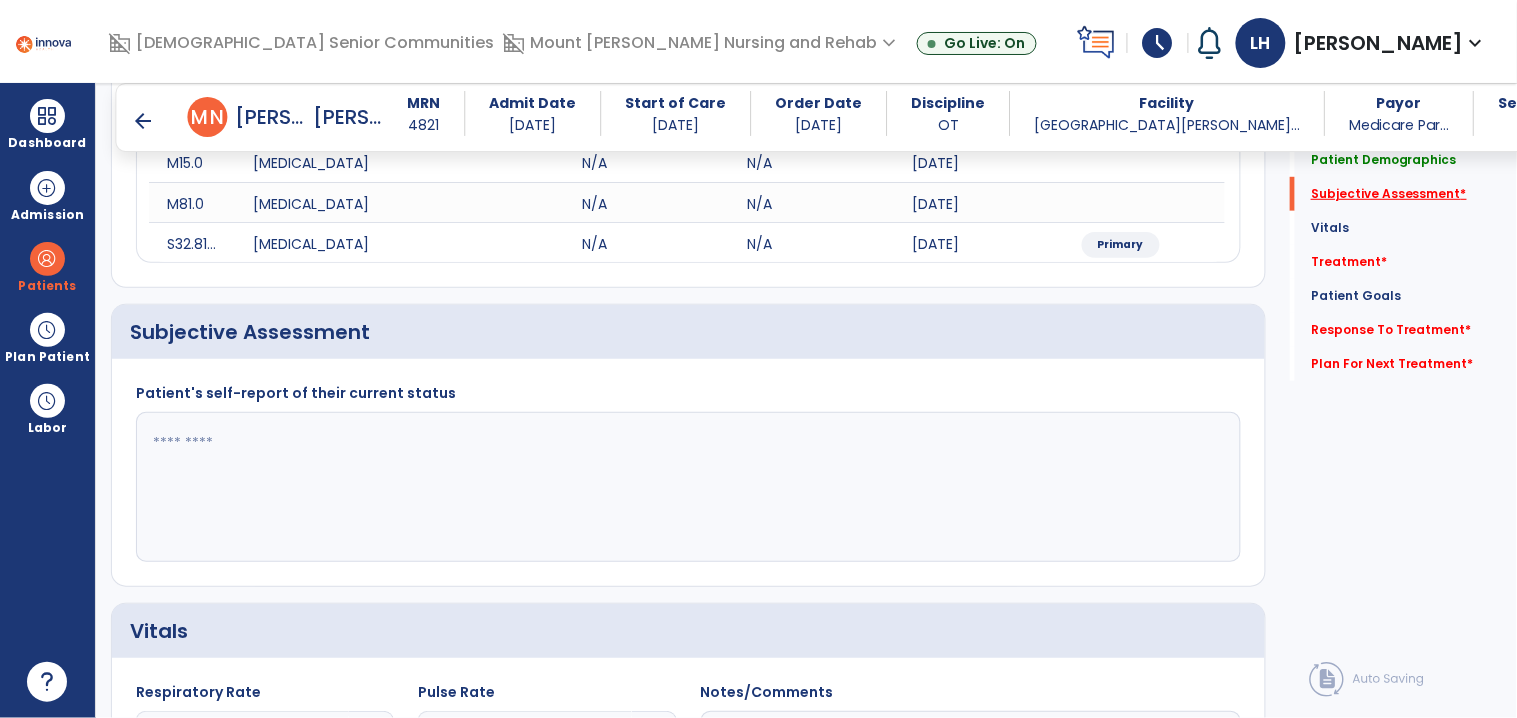 scroll, scrollTop: 367, scrollLeft: 0, axis: vertical 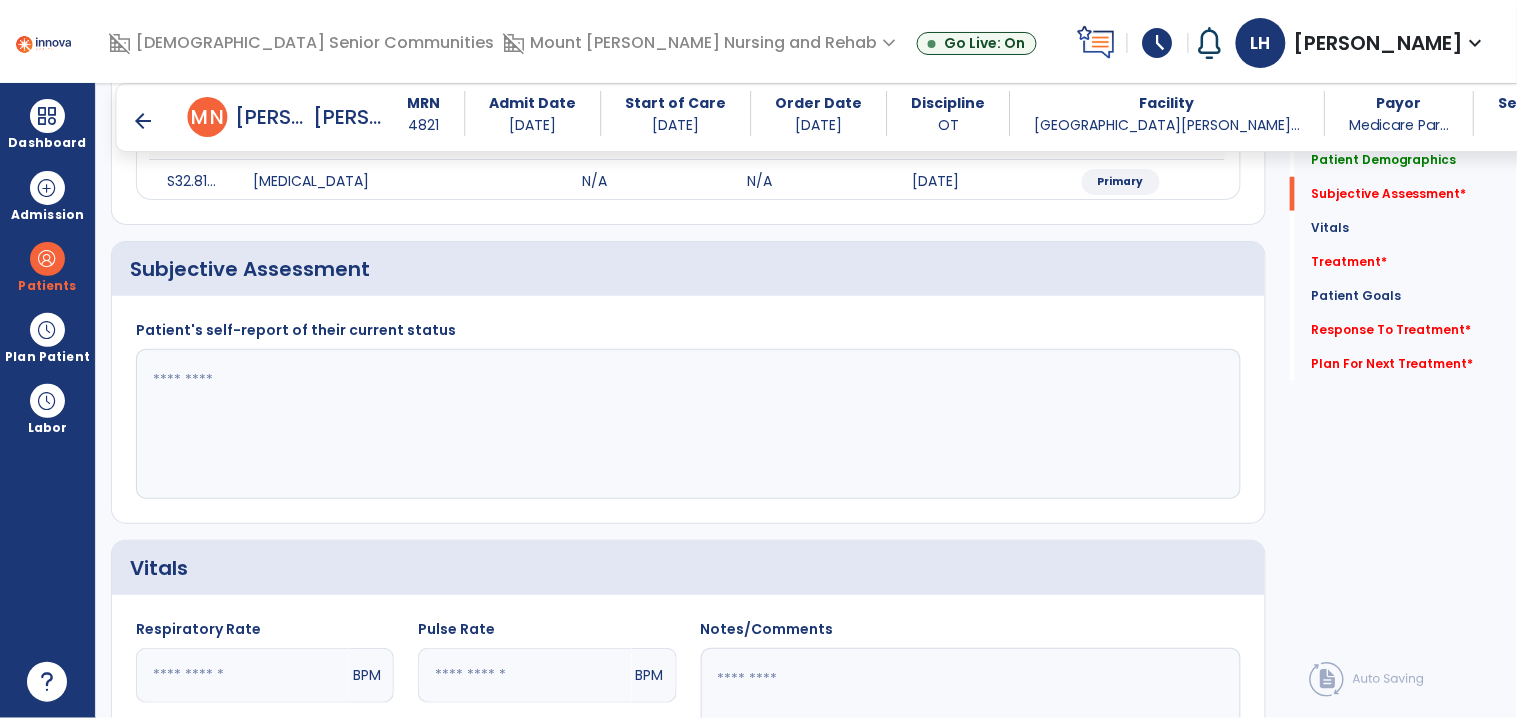 click 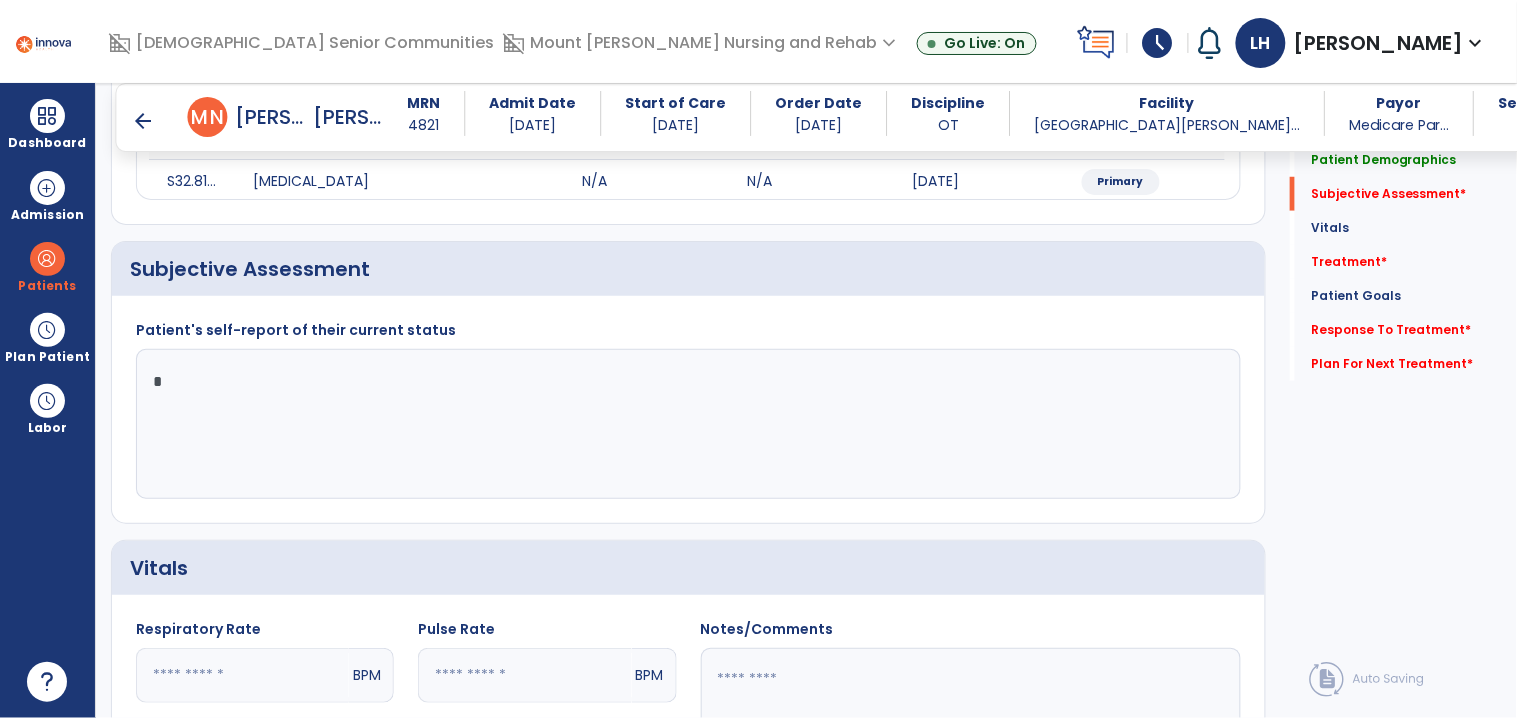 type on "**" 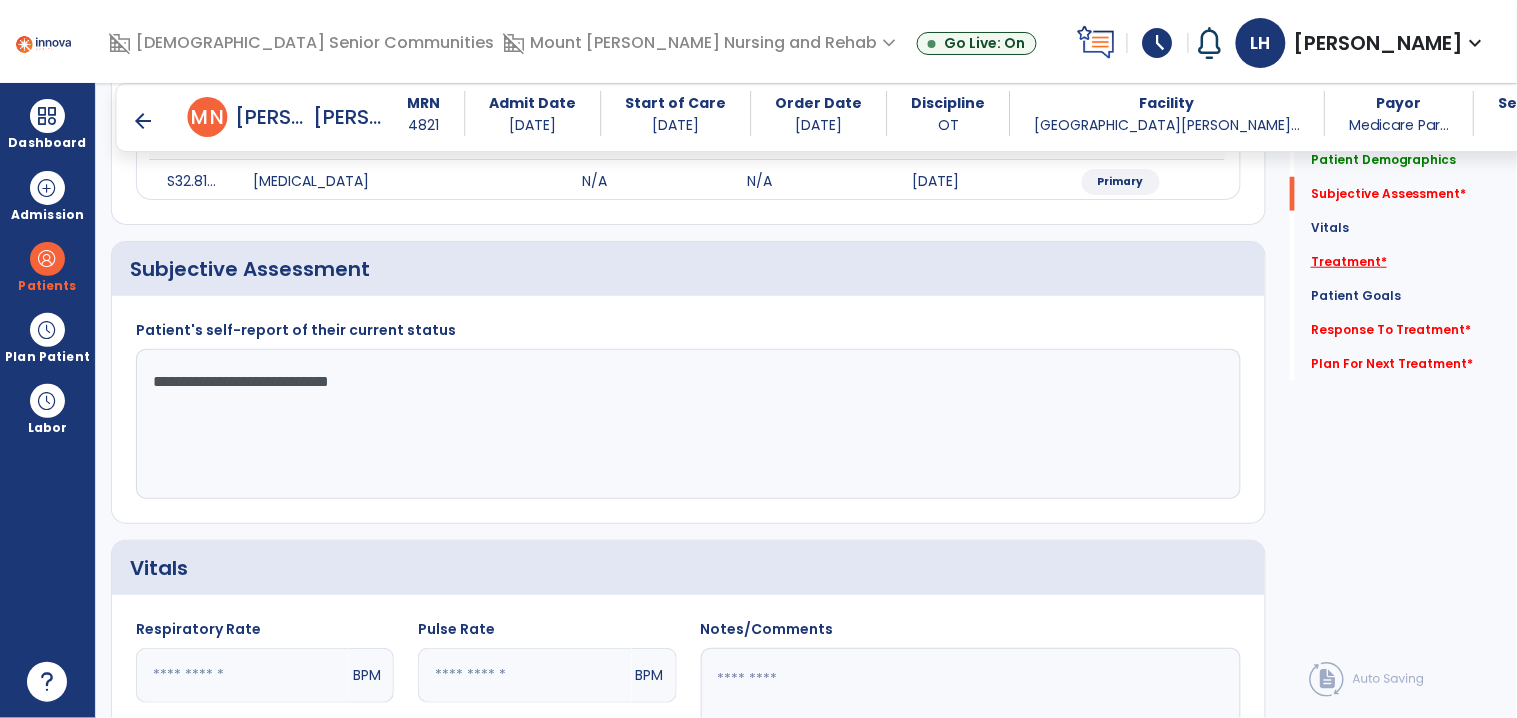 type on "**********" 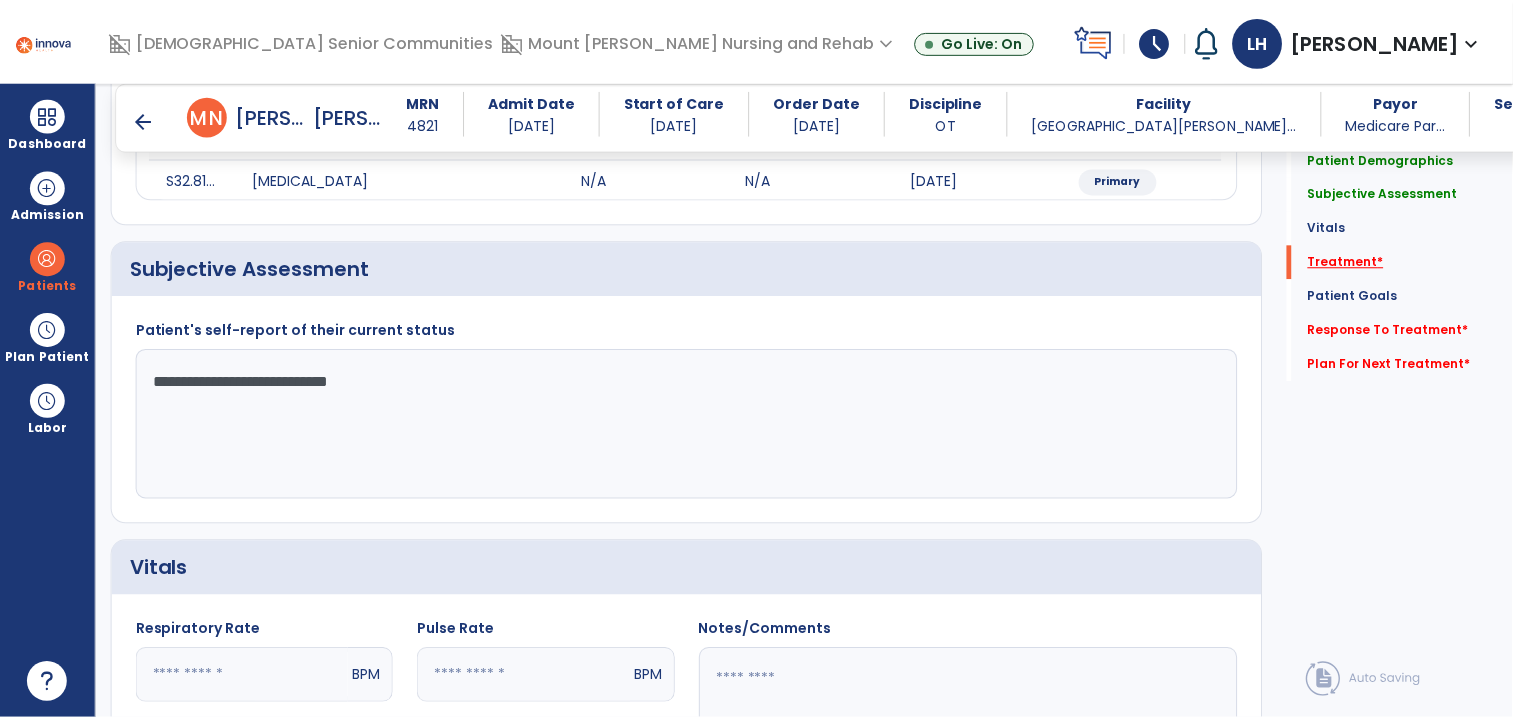scroll, scrollTop: 1056, scrollLeft: 0, axis: vertical 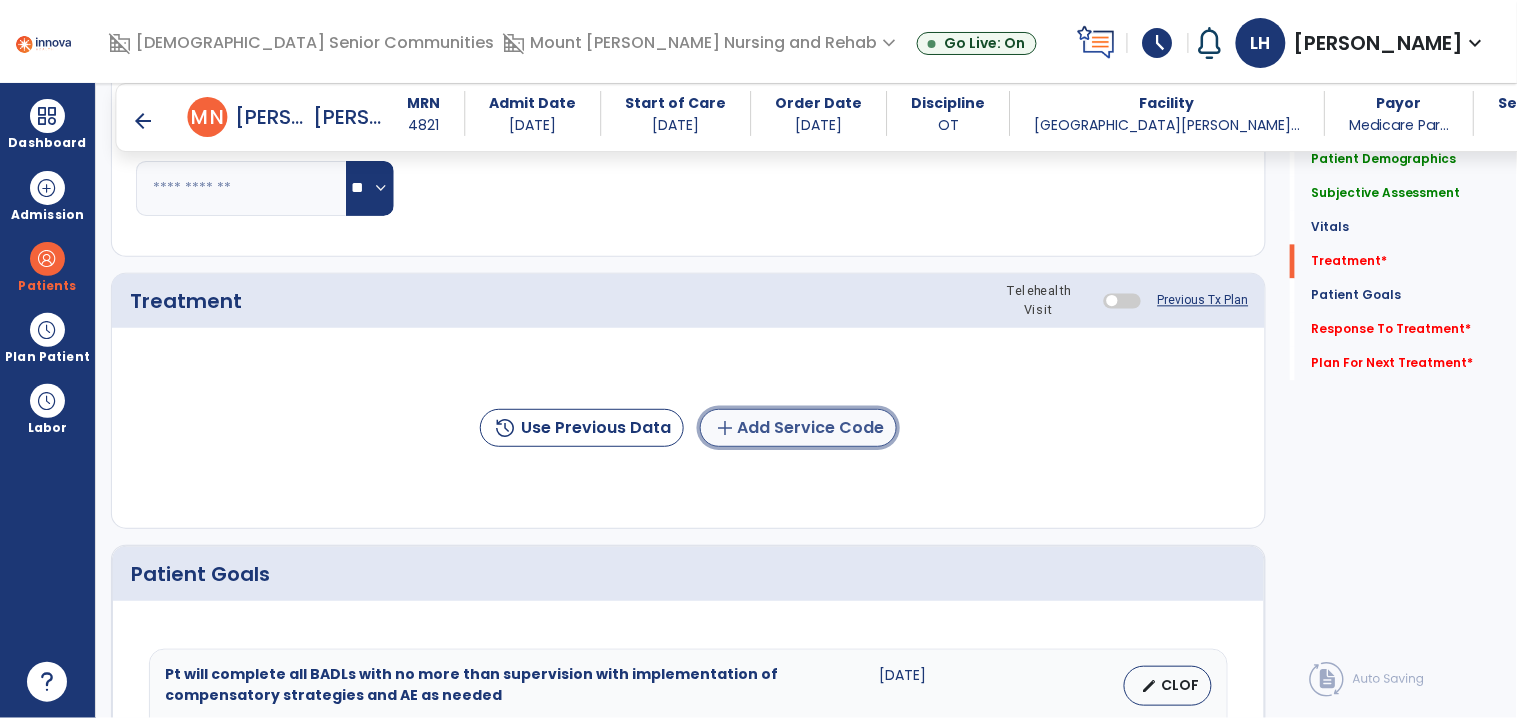 click on "add  Add Service Code" 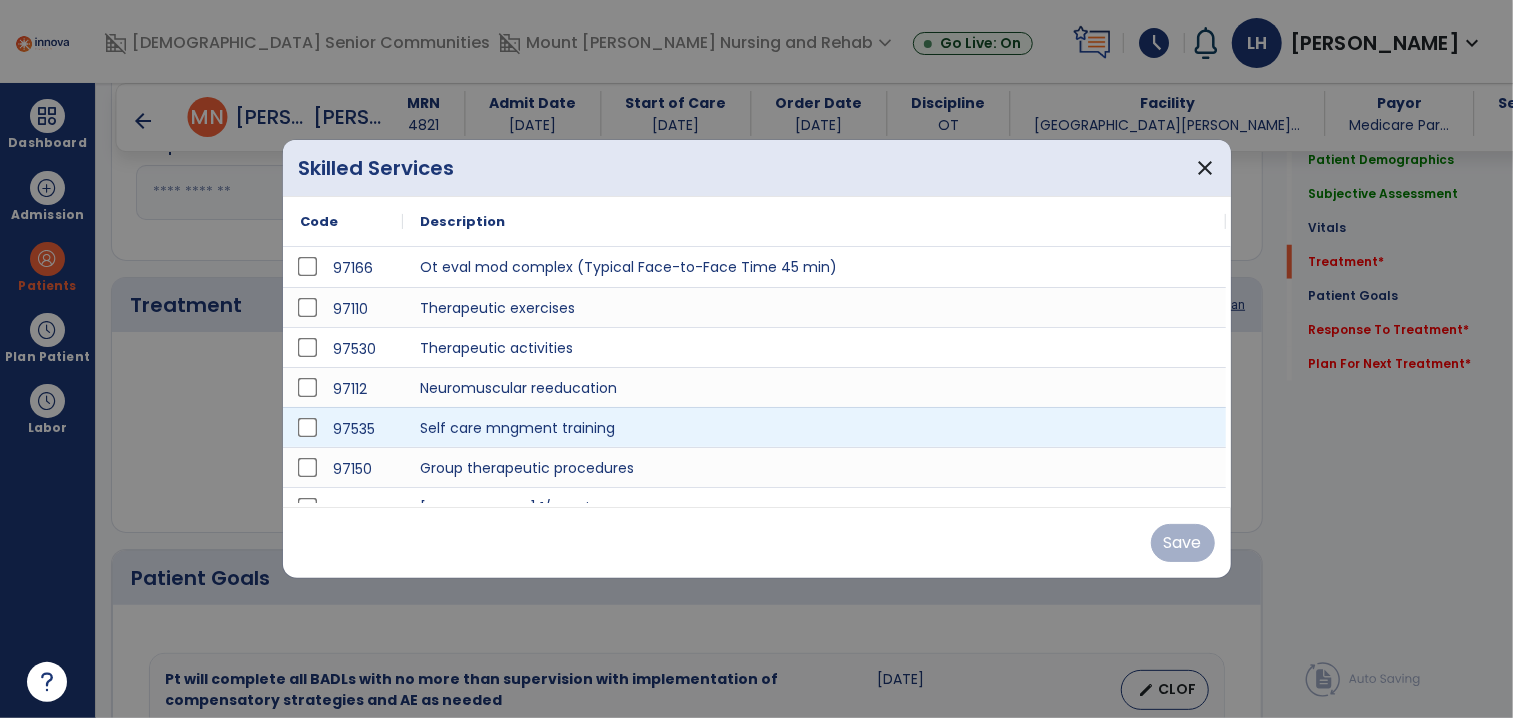 scroll, scrollTop: 1056, scrollLeft: 0, axis: vertical 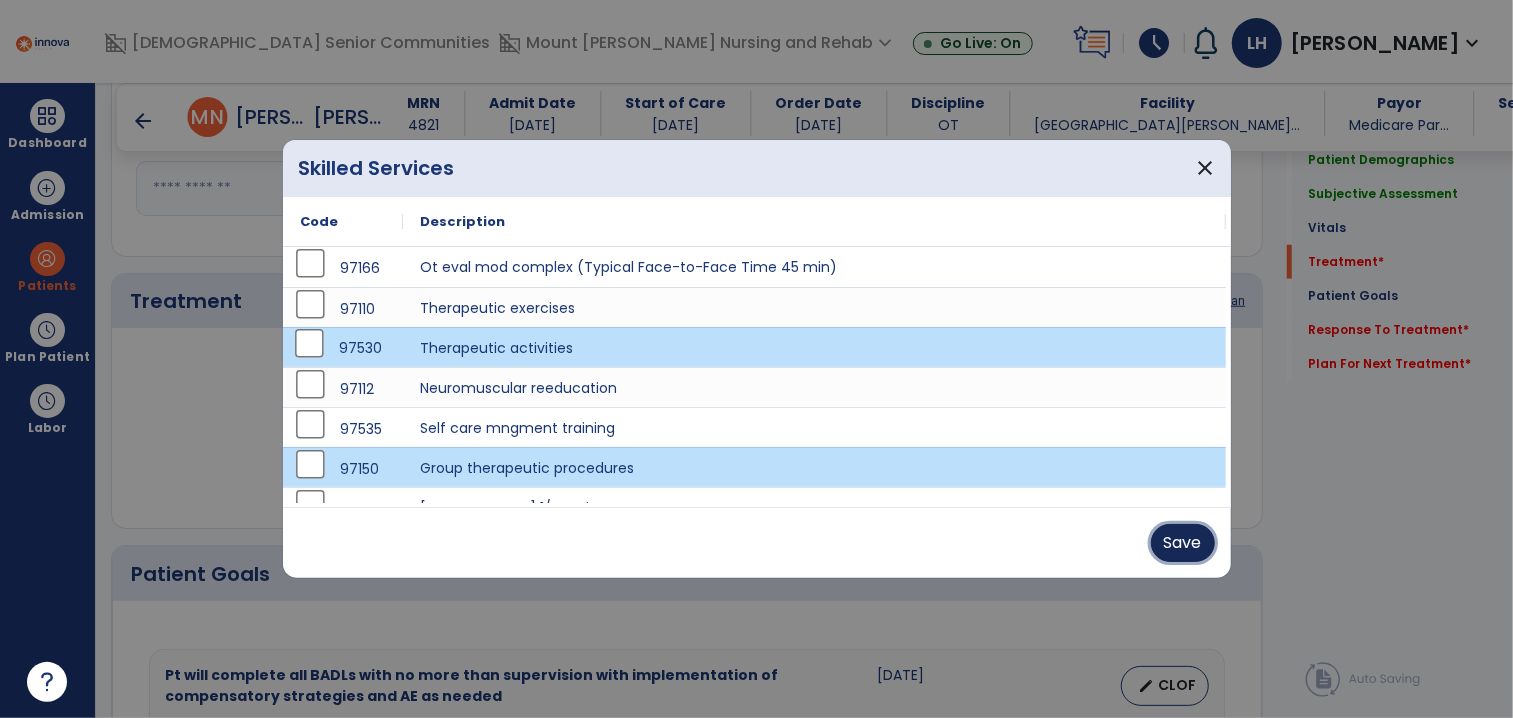 click on "Save" at bounding box center [1183, 543] 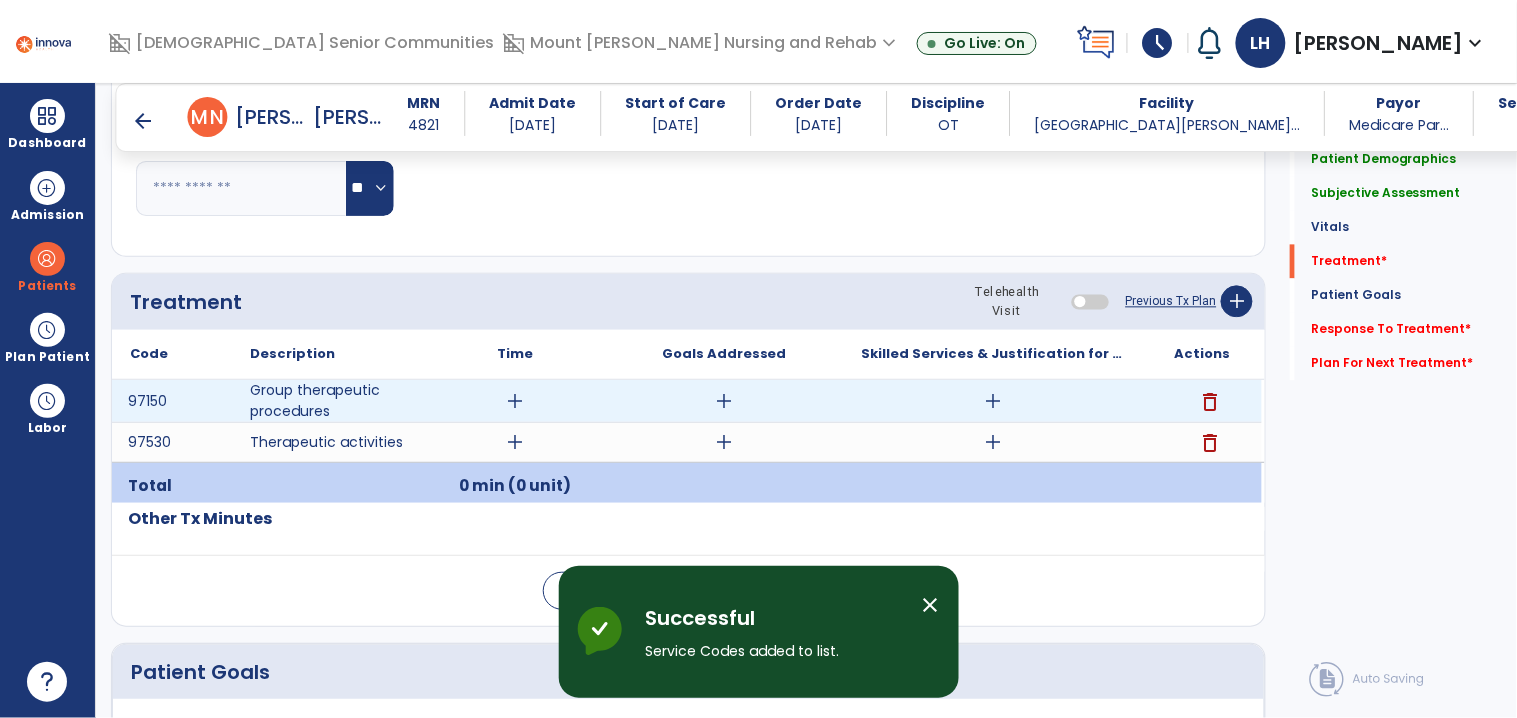 click on "add" at bounding box center [515, 401] 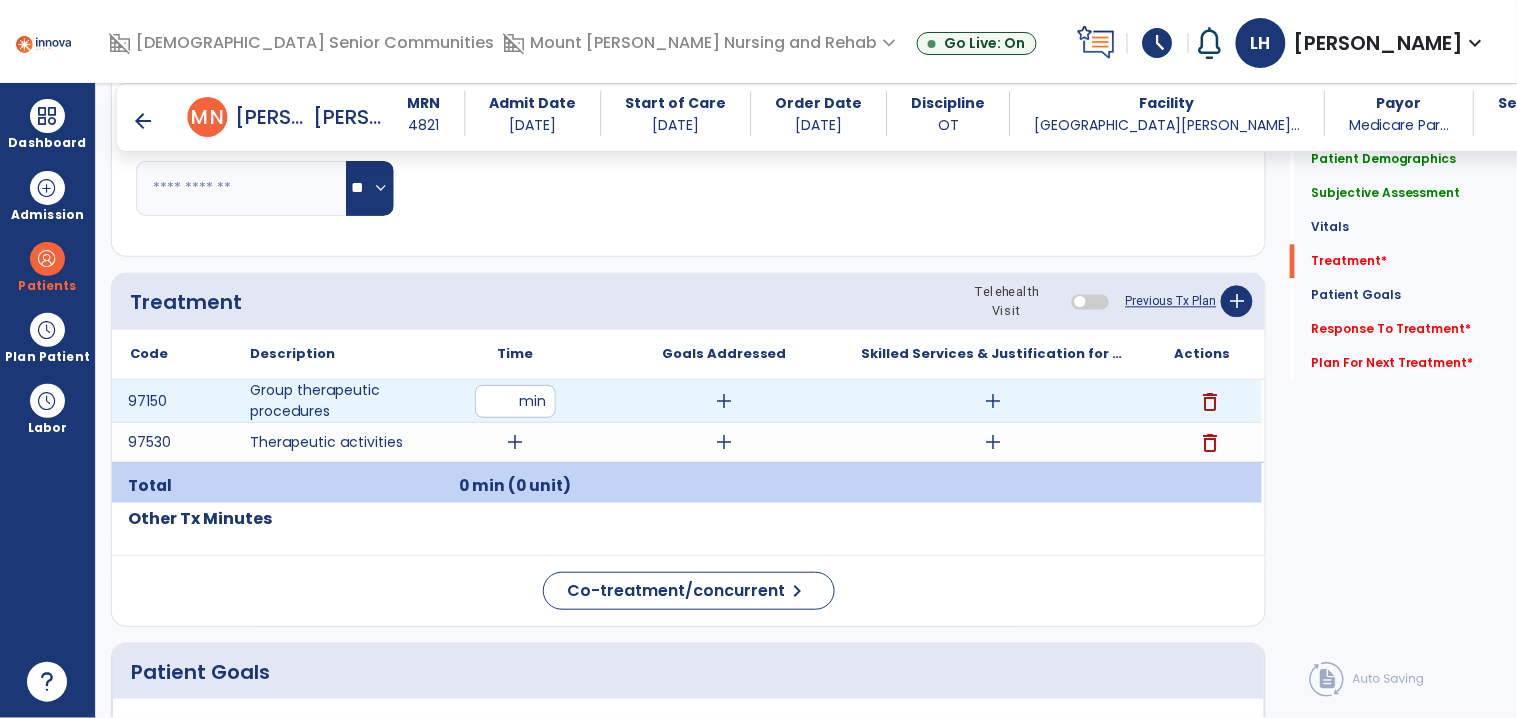 type on "**" 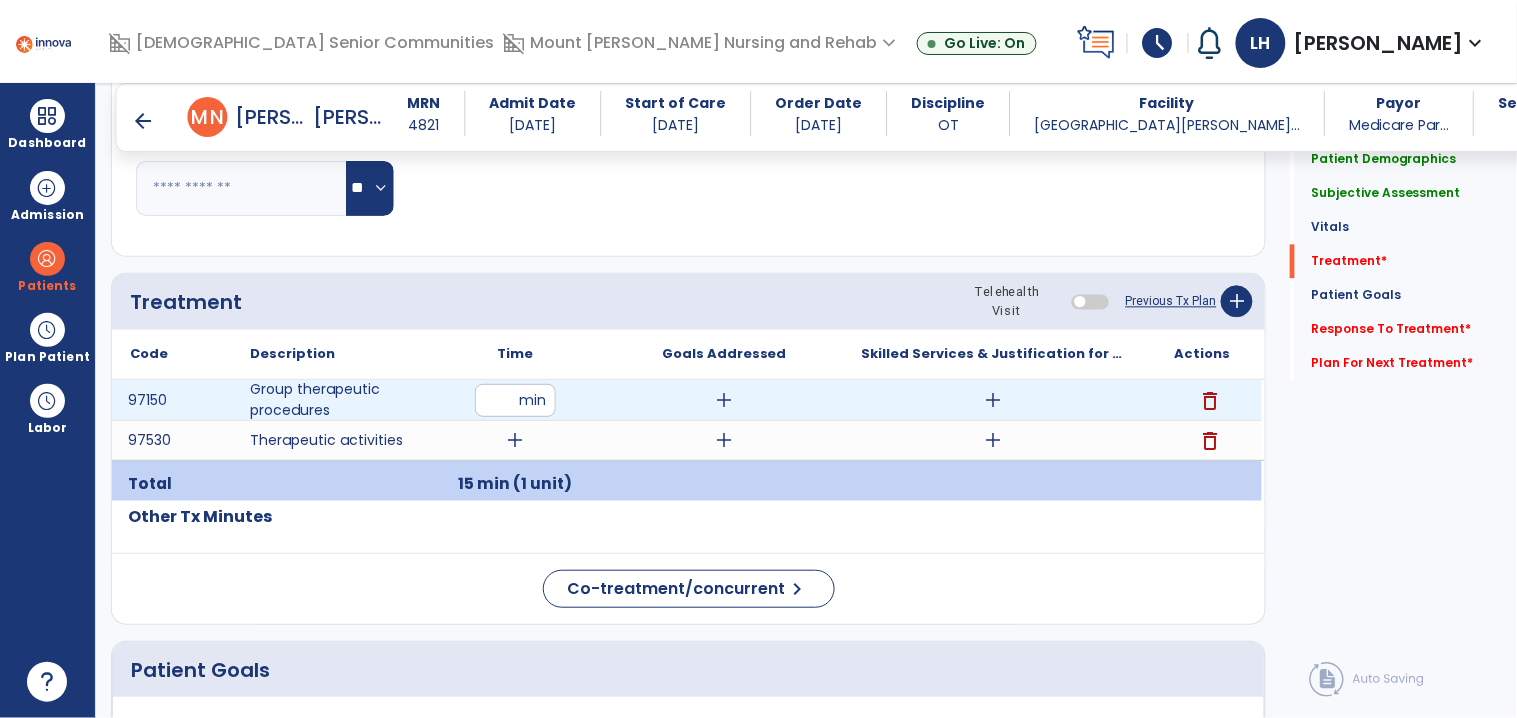 click on "add" at bounding box center [724, 400] 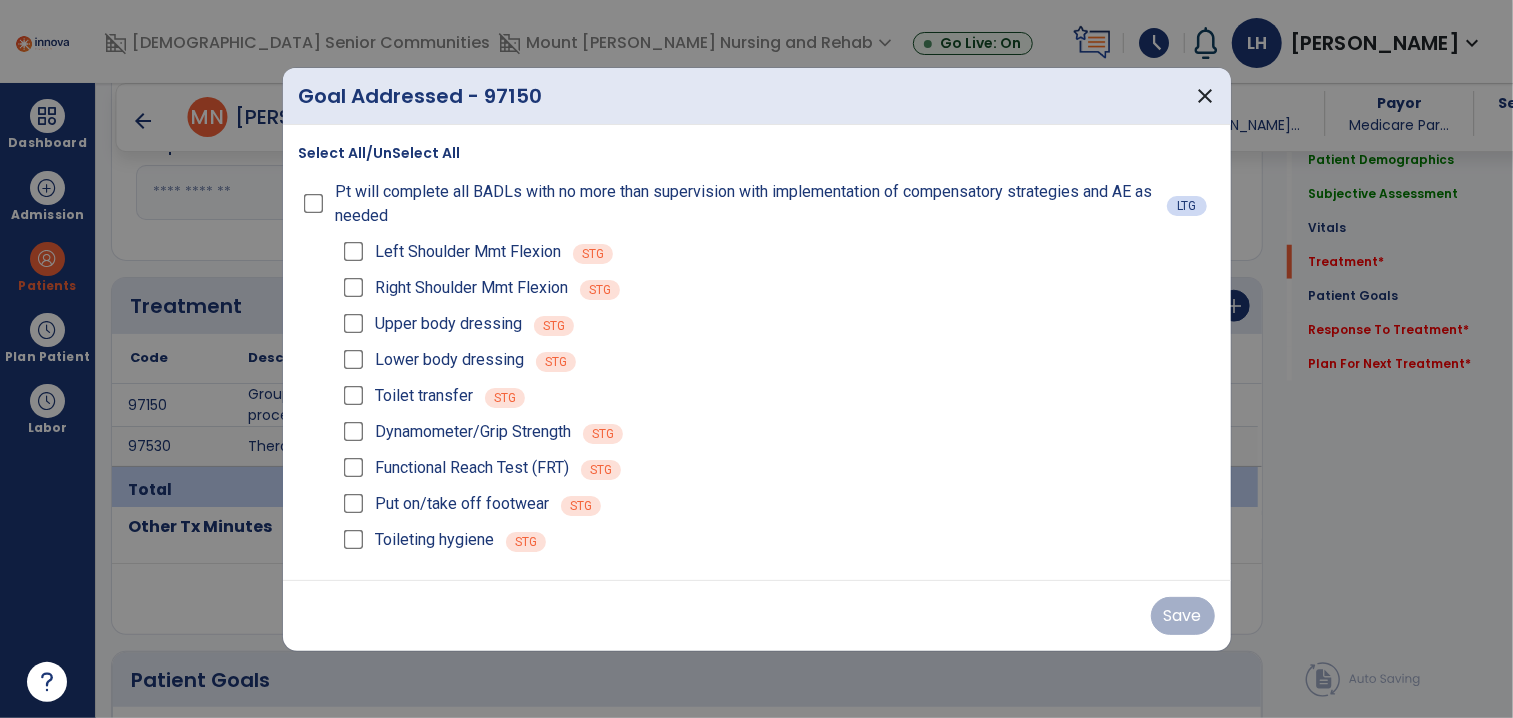 scroll, scrollTop: 1056, scrollLeft: 0, axis: vertical 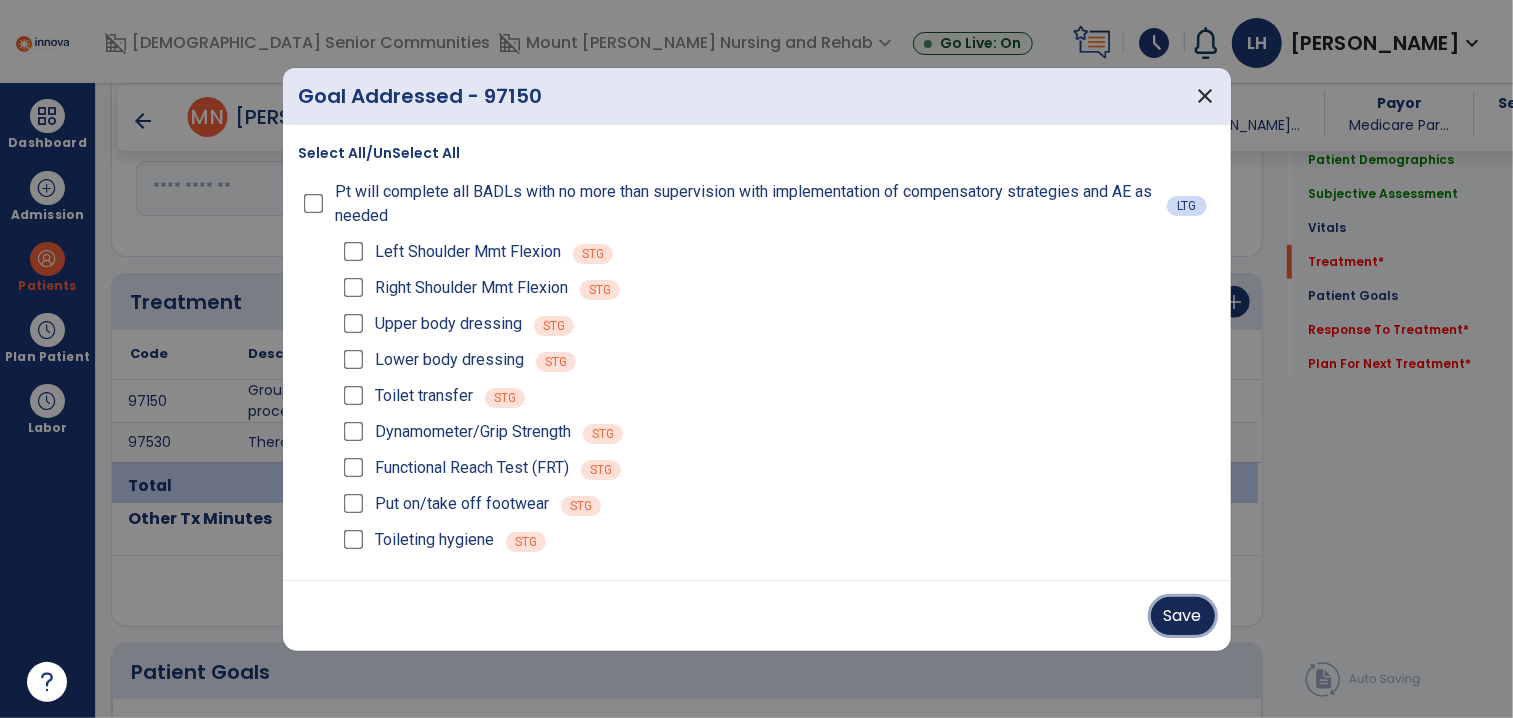 click on "Save" at bounding box center (1183, 616) 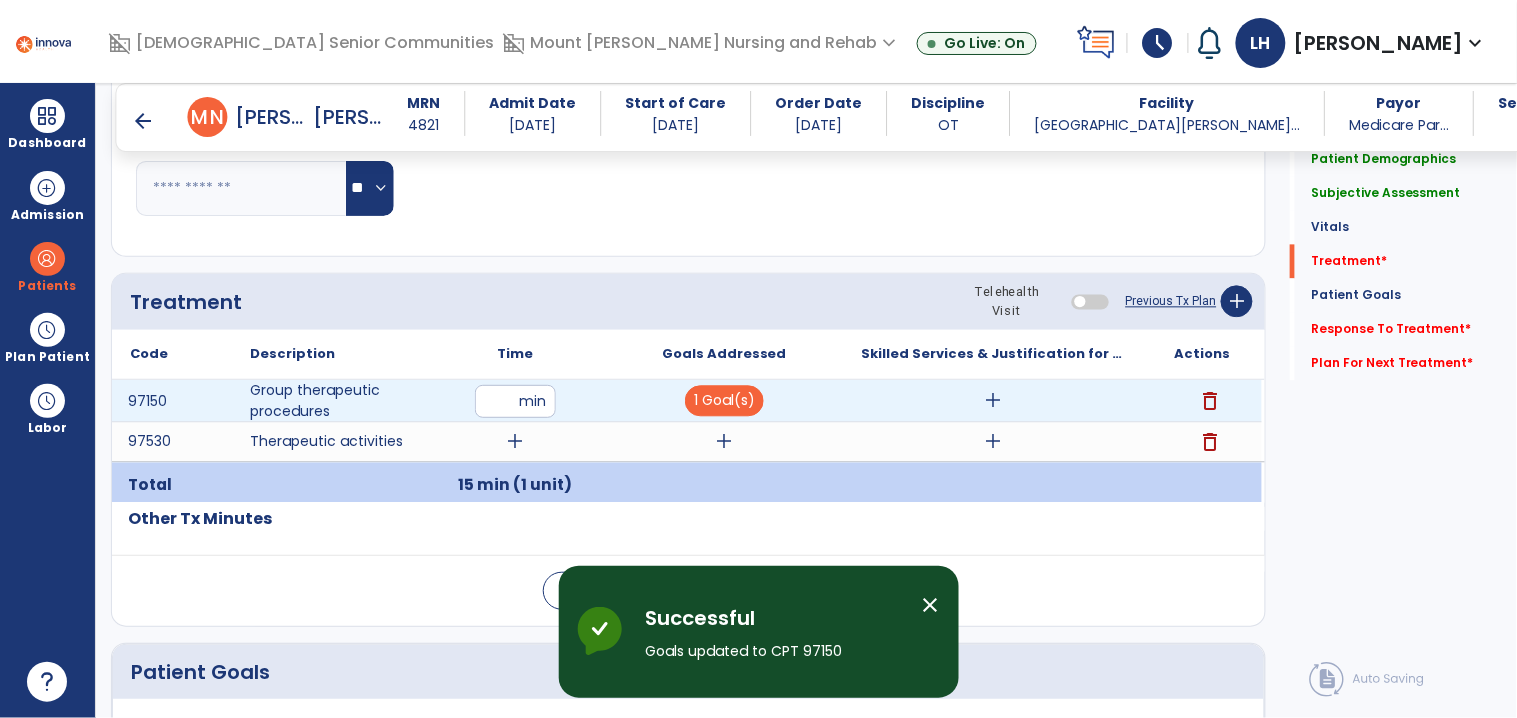 click on "add" at bounding box center (993, 401) 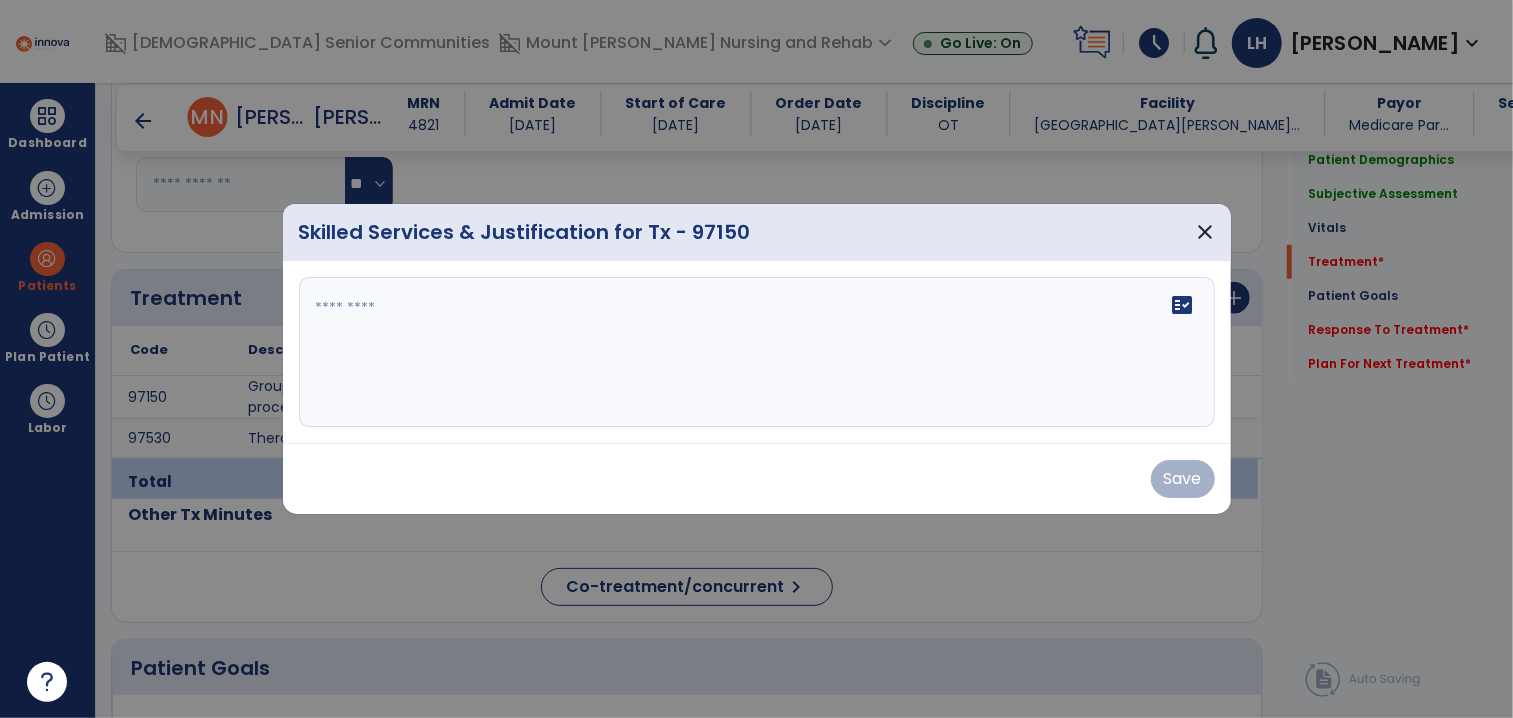 scroll, scrollTop: 1056, scrollLeft: 0, axis: vertical 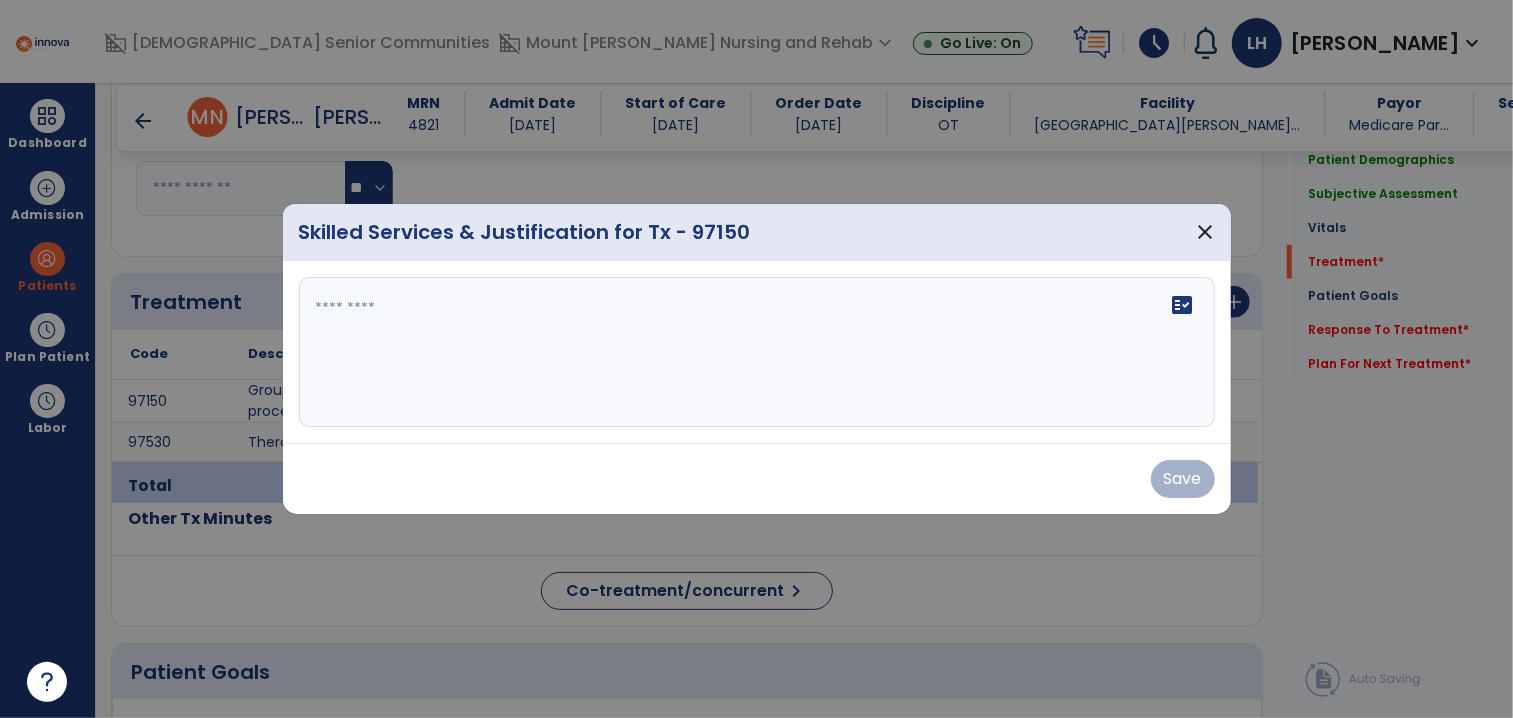 click on "fact_check" at bounding box center [757, 352] 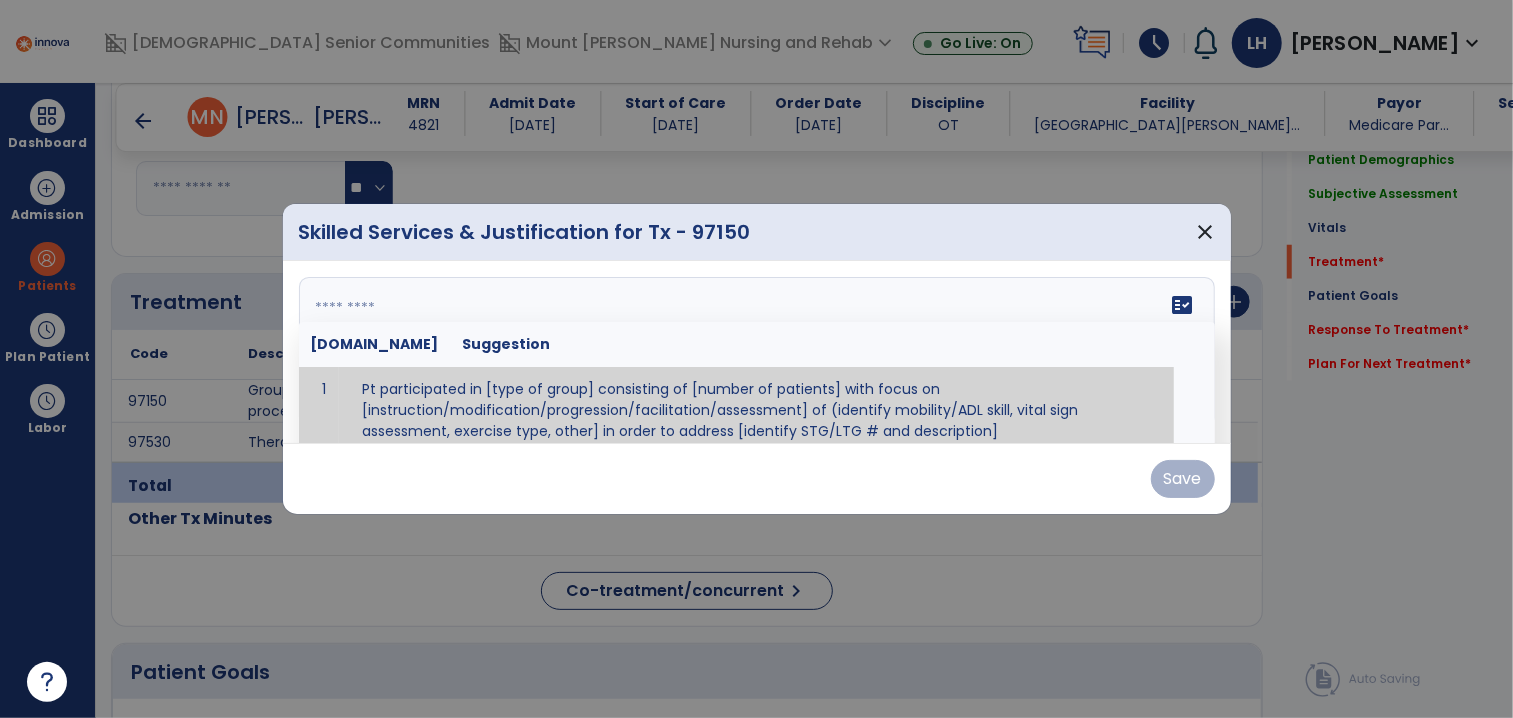 scroll, scrollTop: 11, scrollLeft: 0, axis: vertical 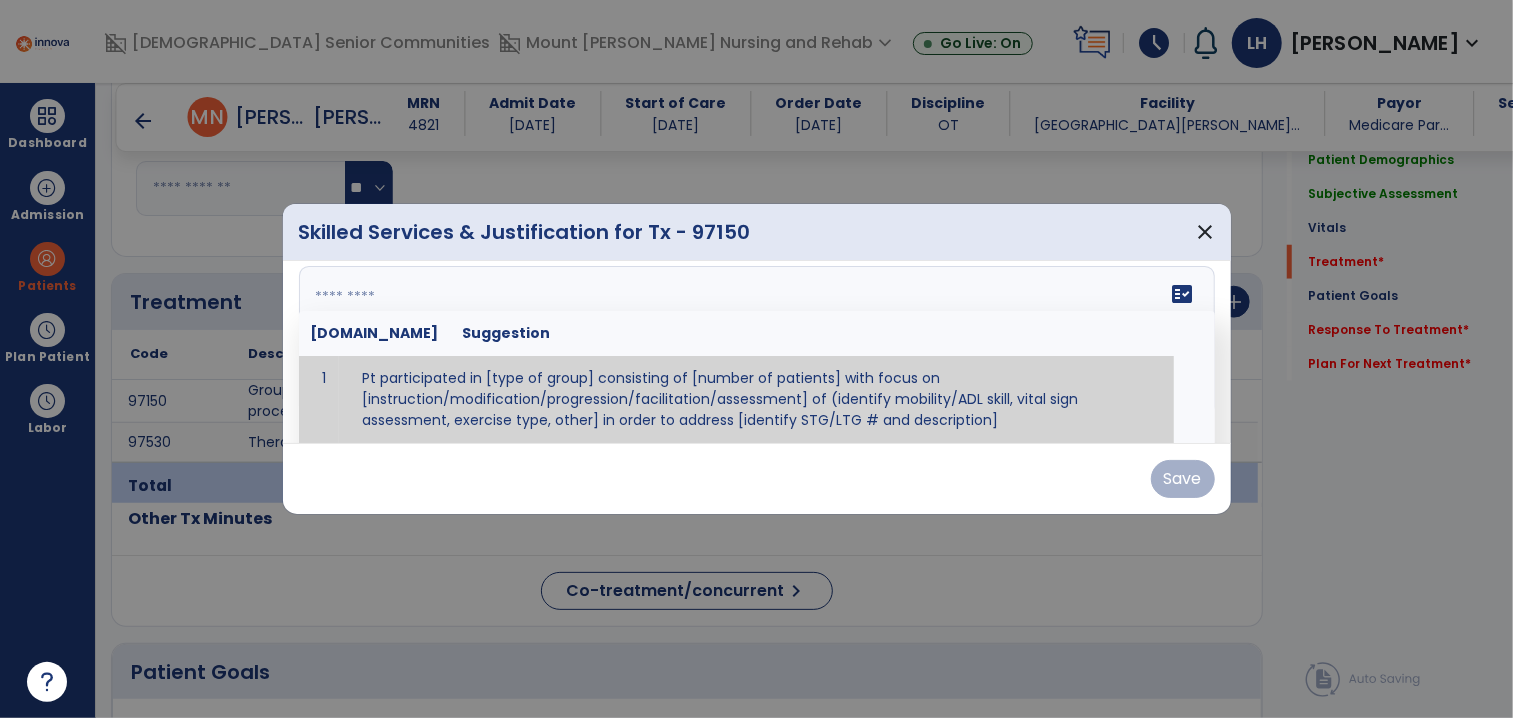 paste on "**********" 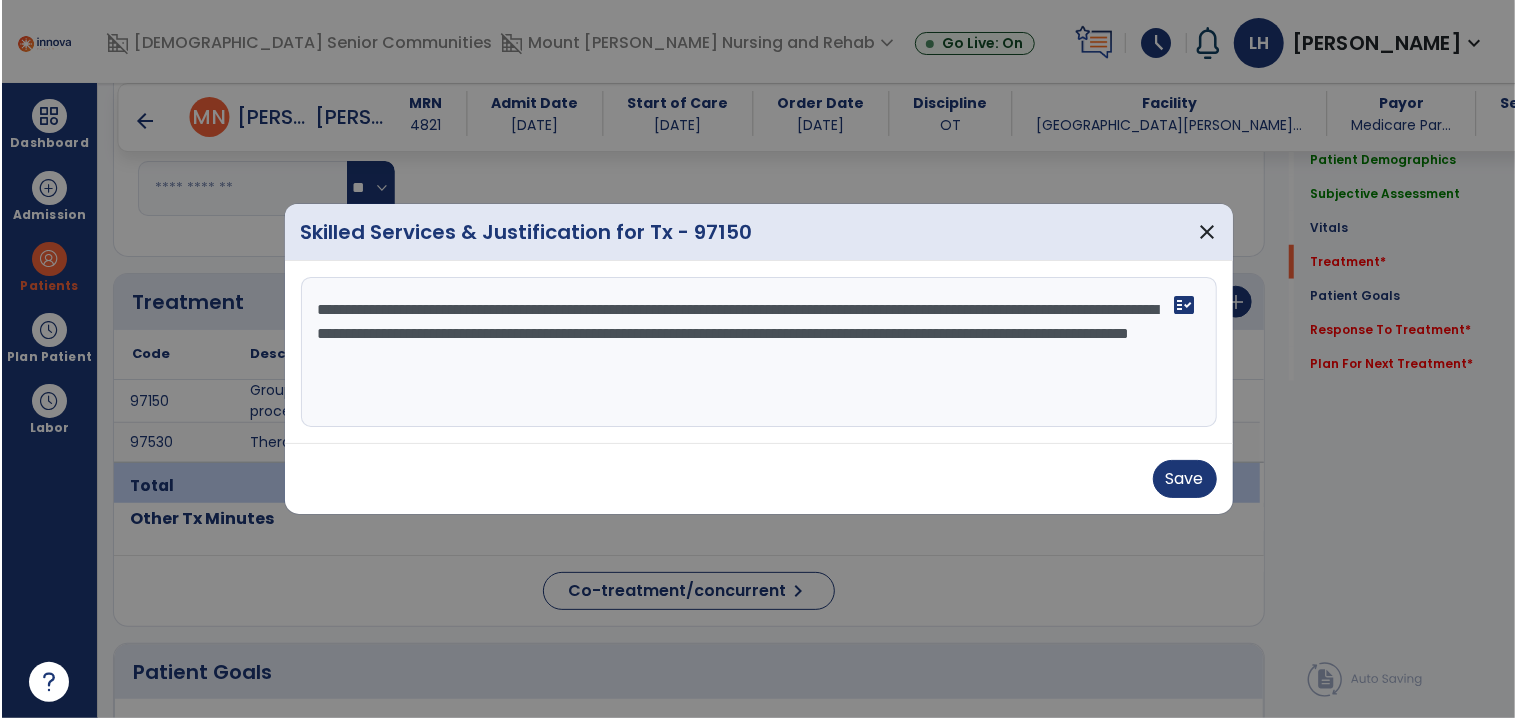 scroll, scrollTop: 0, scrollLeft: 0, axis: both 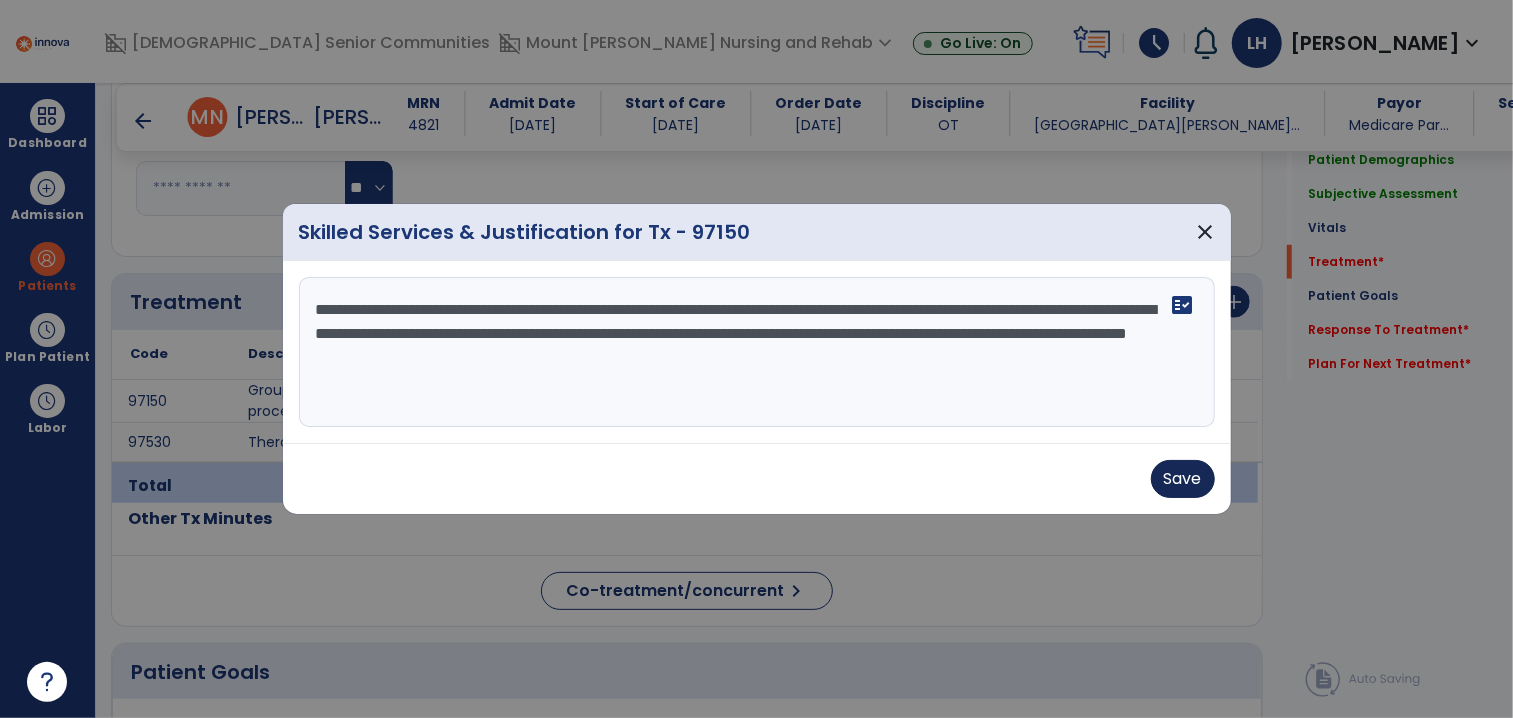 type on "**********" 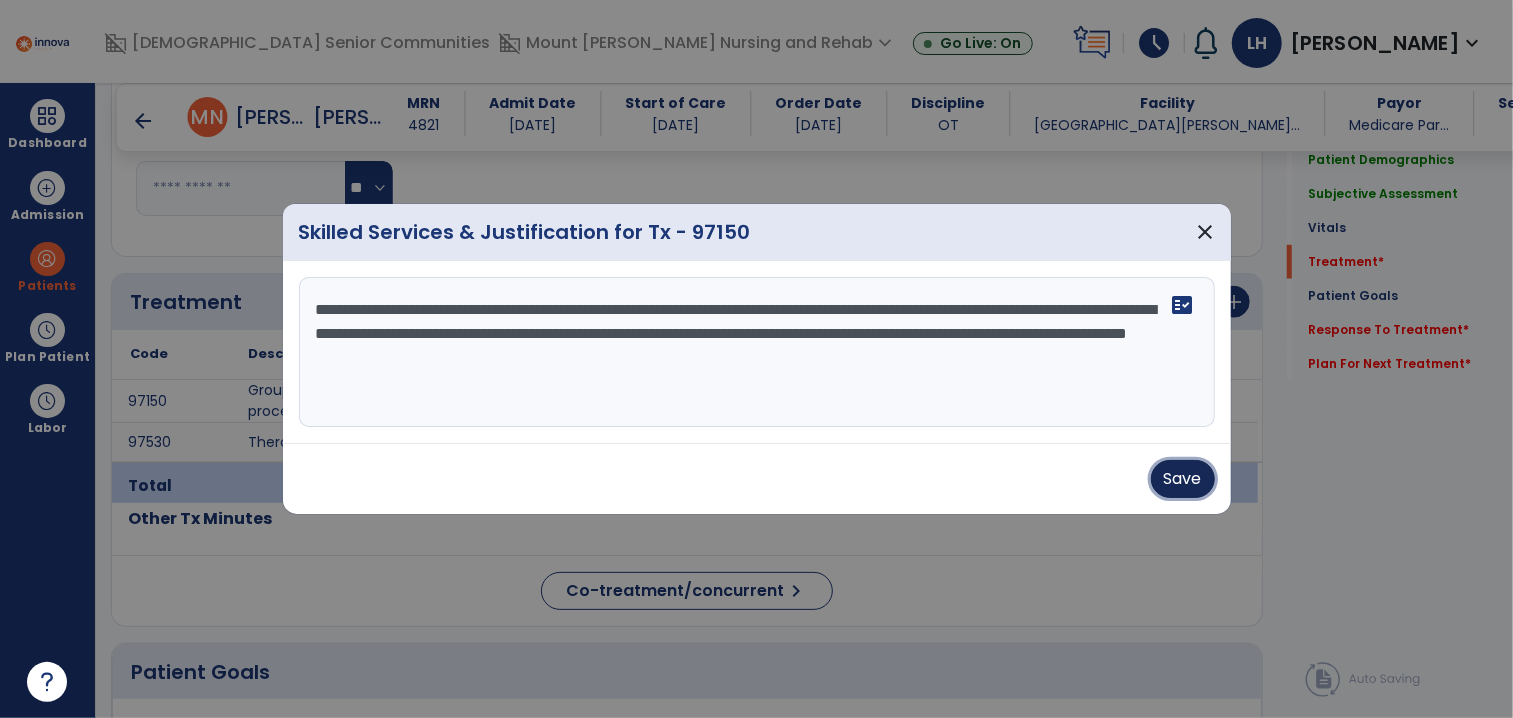 click on "Save" at bounding box center (1183, 479) 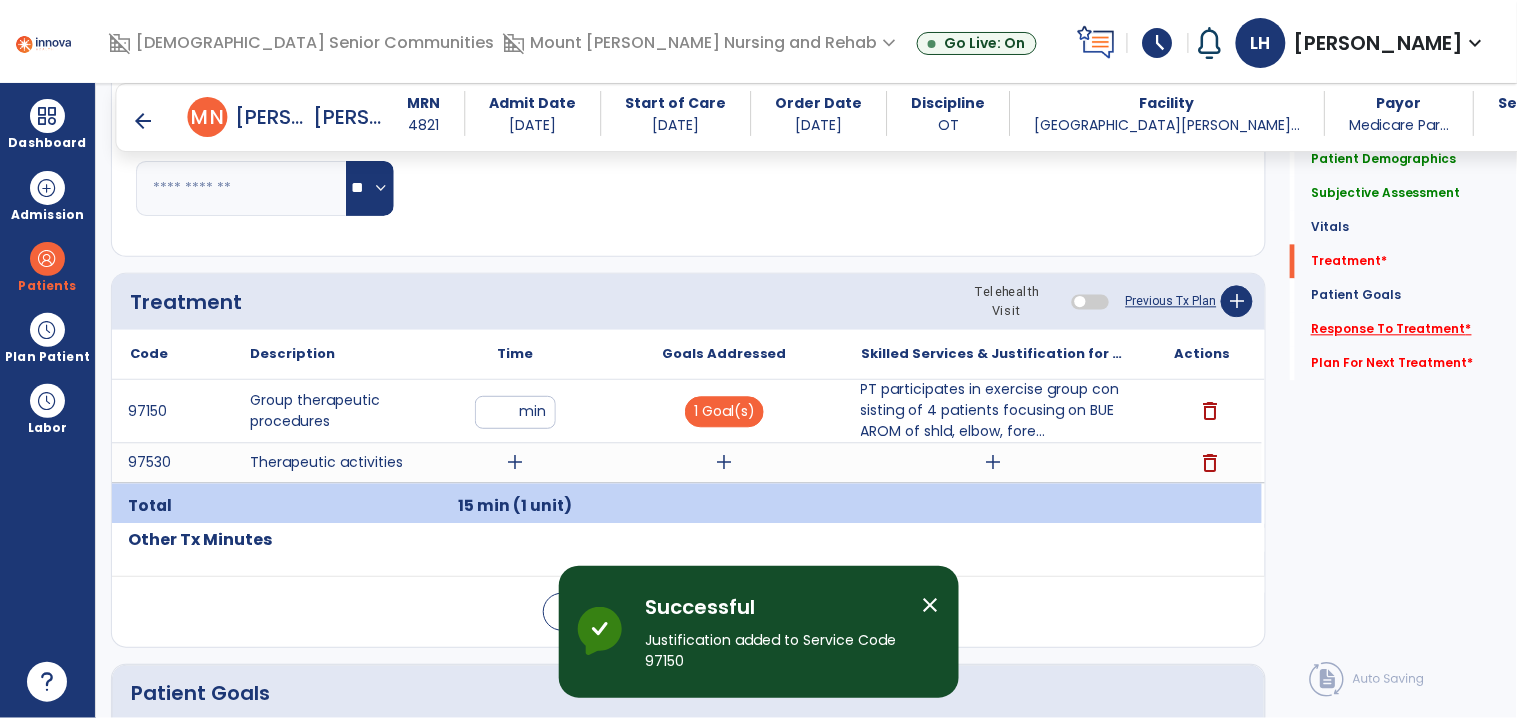 click on "Response To Treatment   *" 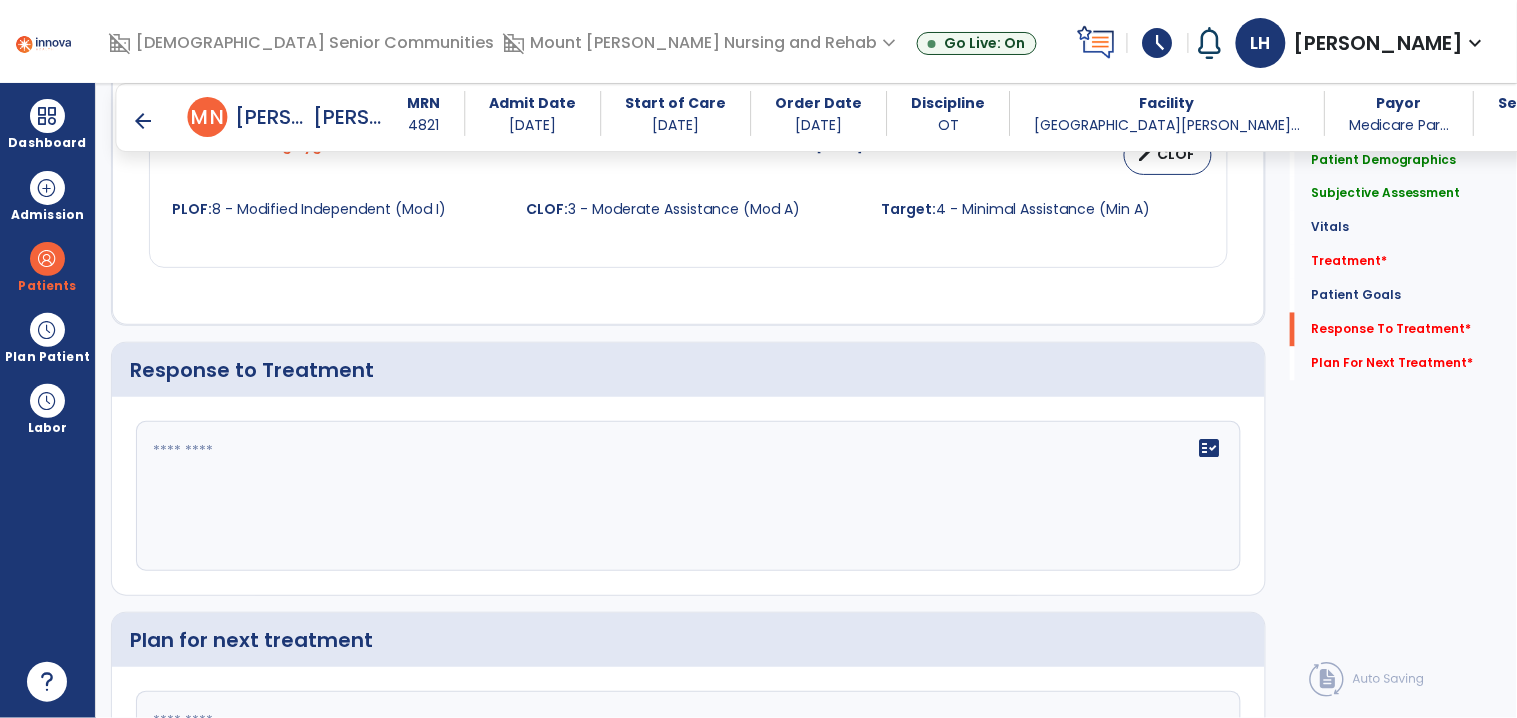 scroll, scrollTop: 2884, scrollLeft: 0, axis: vertical 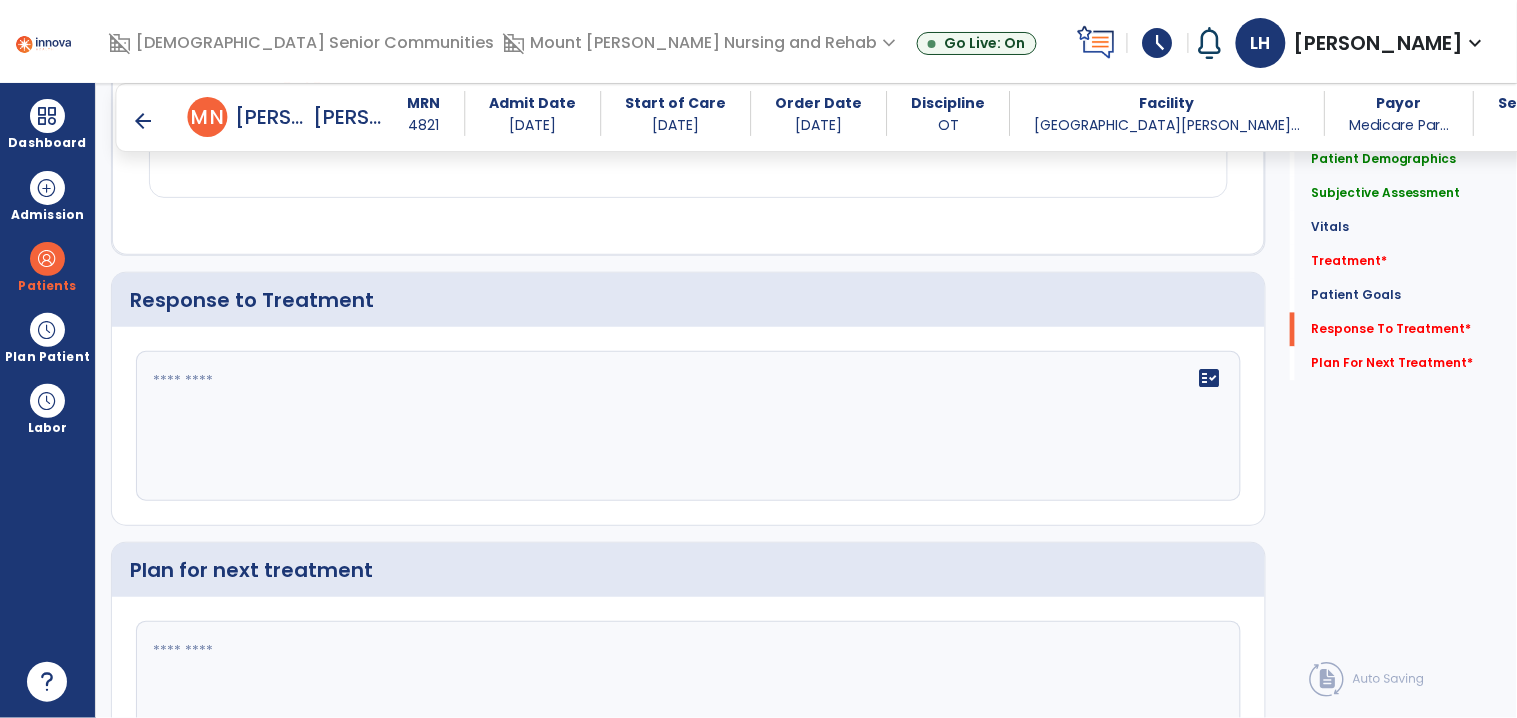 click on "fact_check" 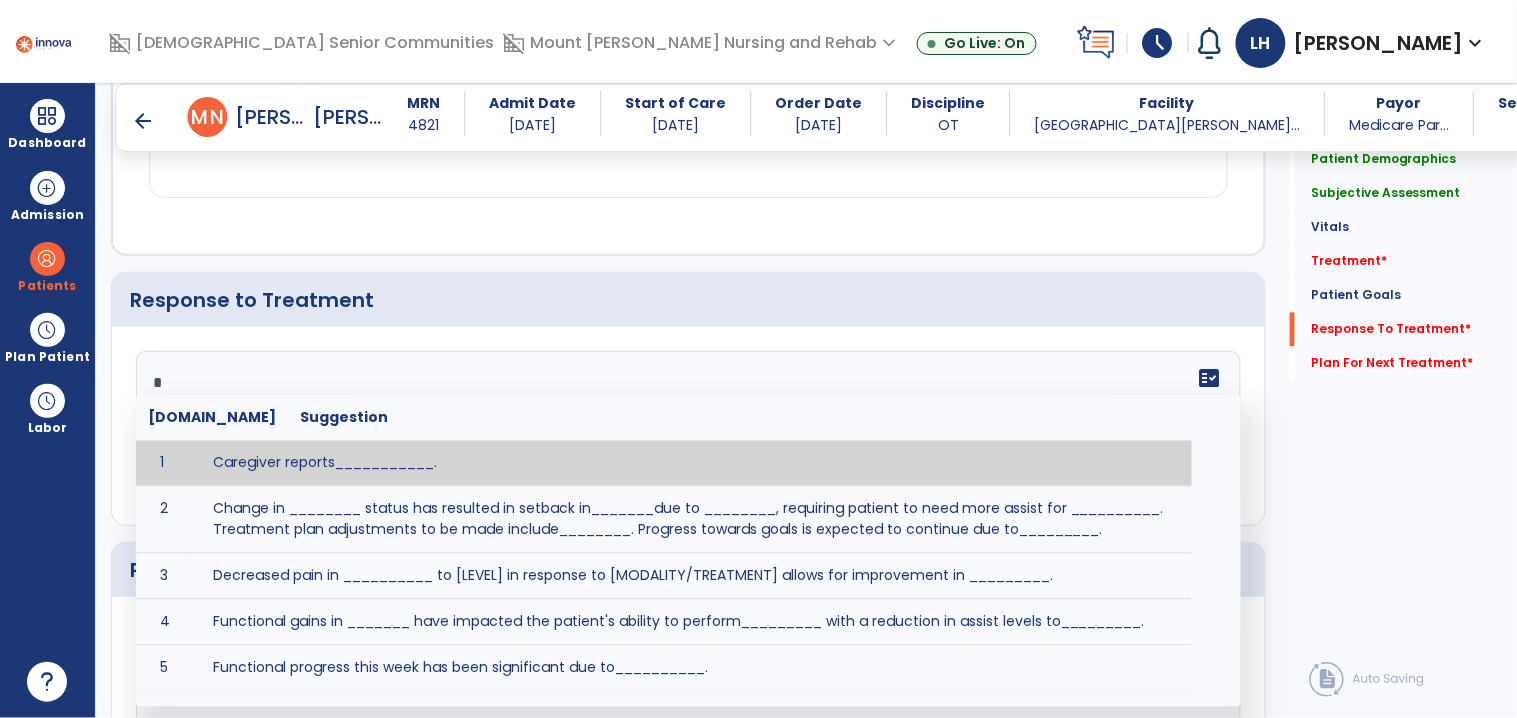 type on "**" 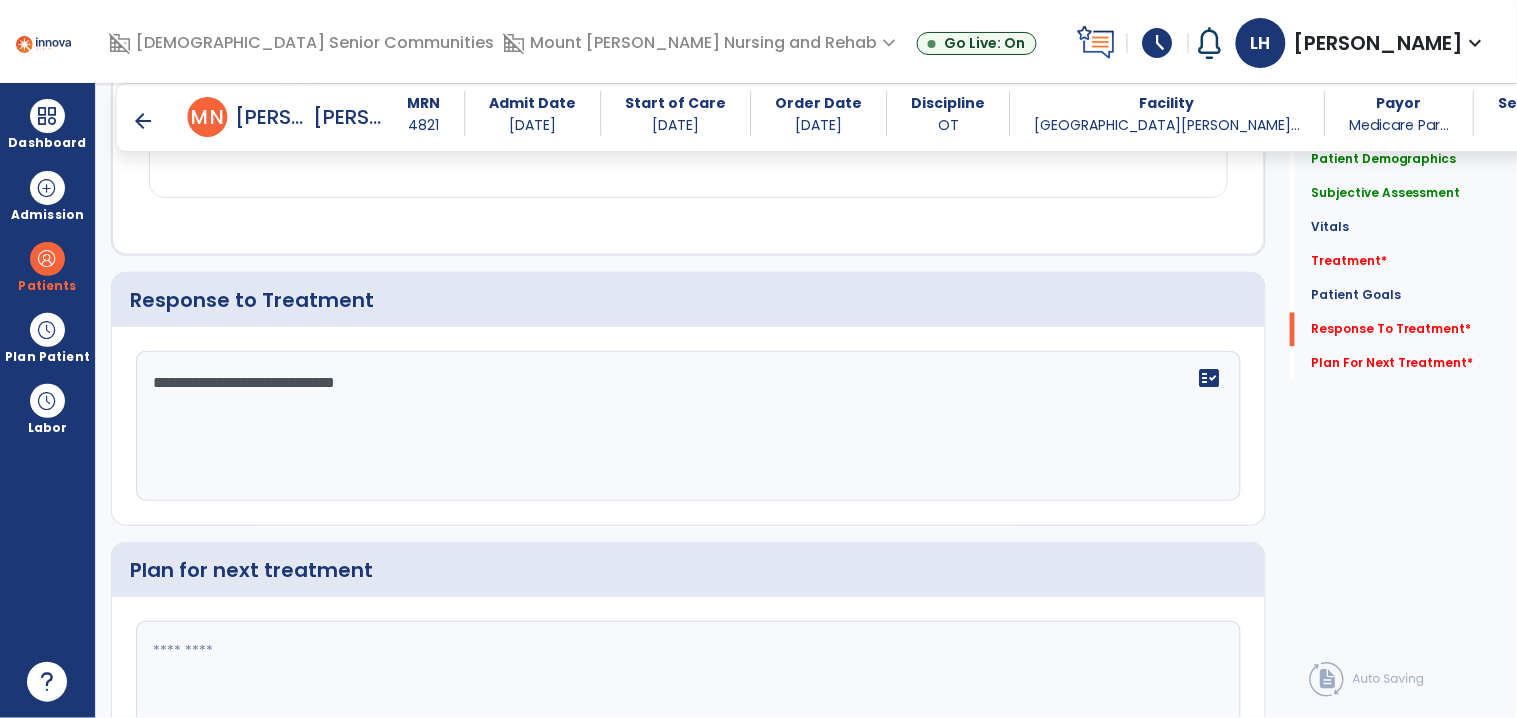 type on "**********" 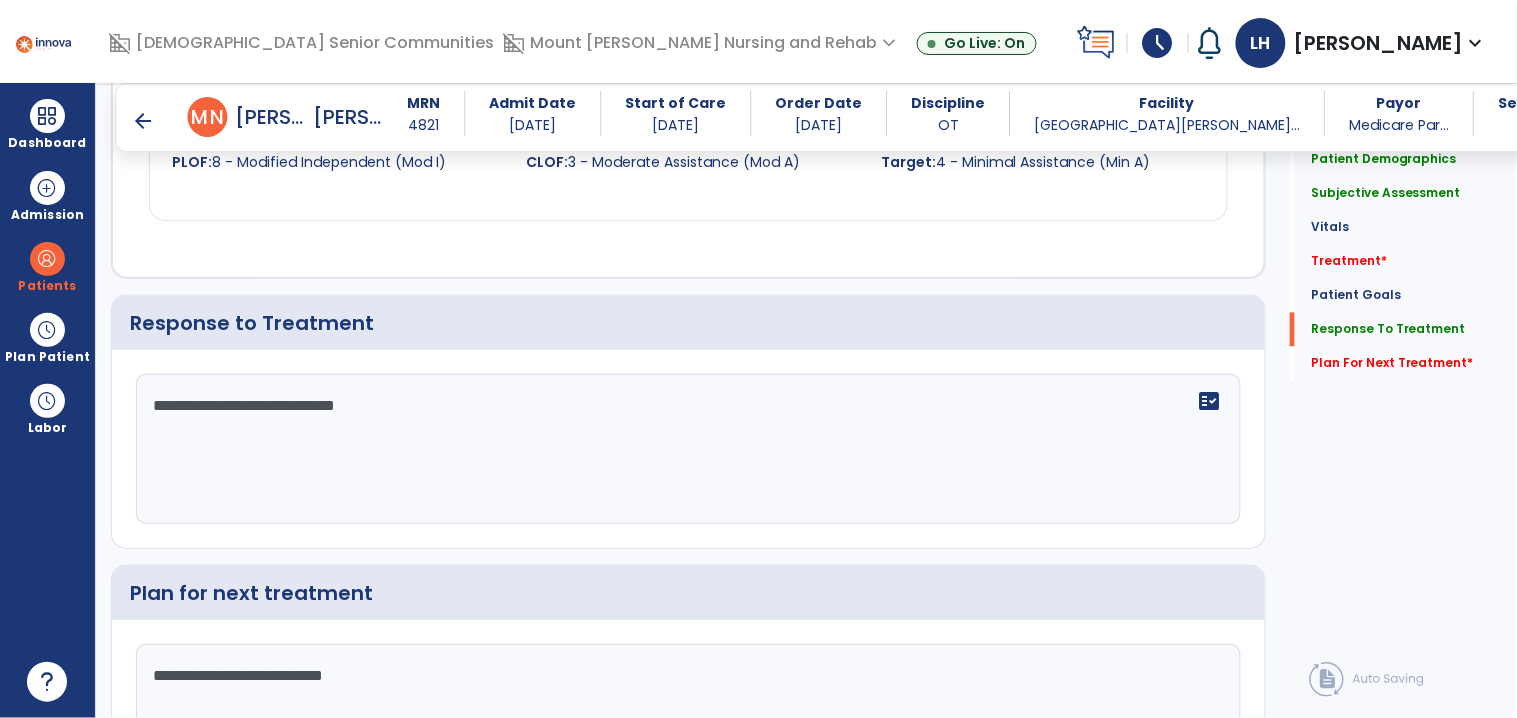 scroll, scrollTop: 2884, scrollLeft: 0, axis: vertical 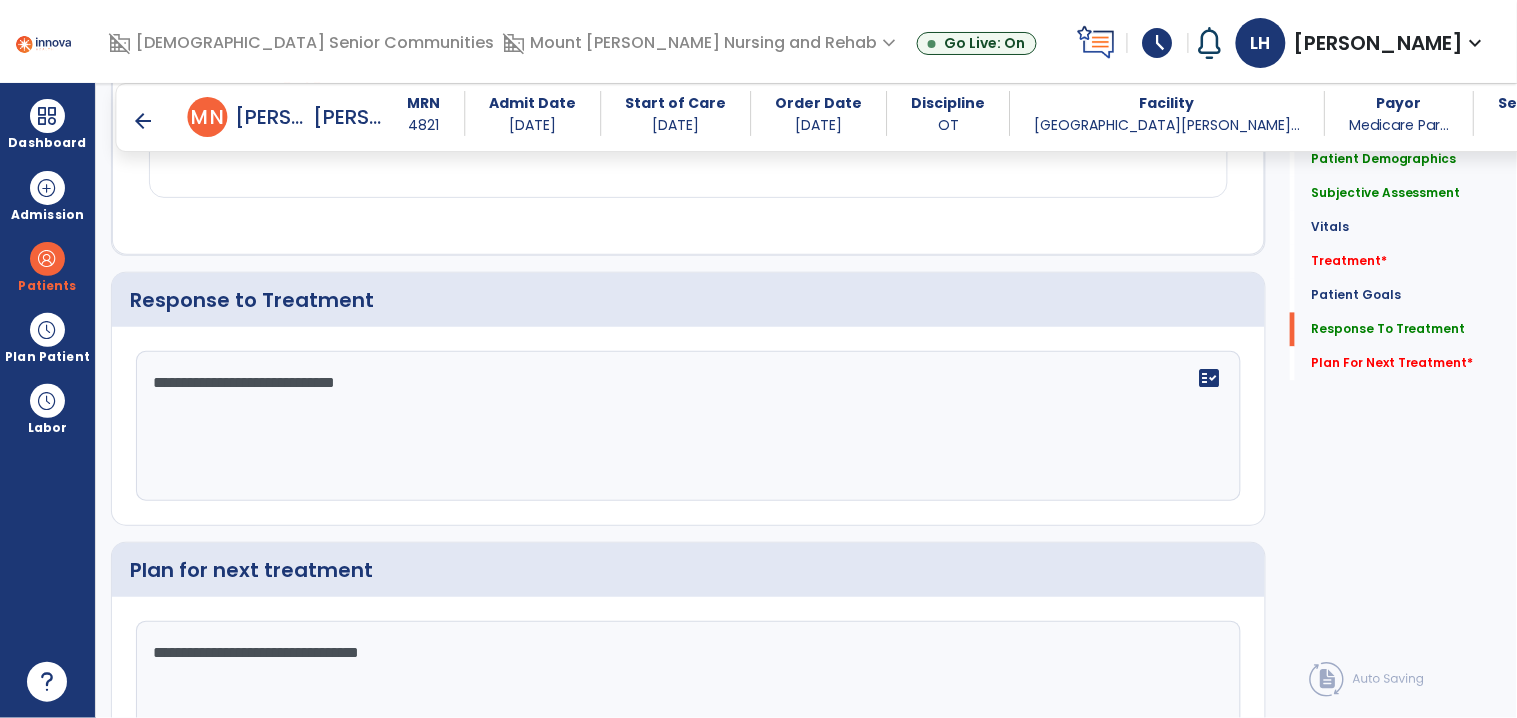 type on "**********" 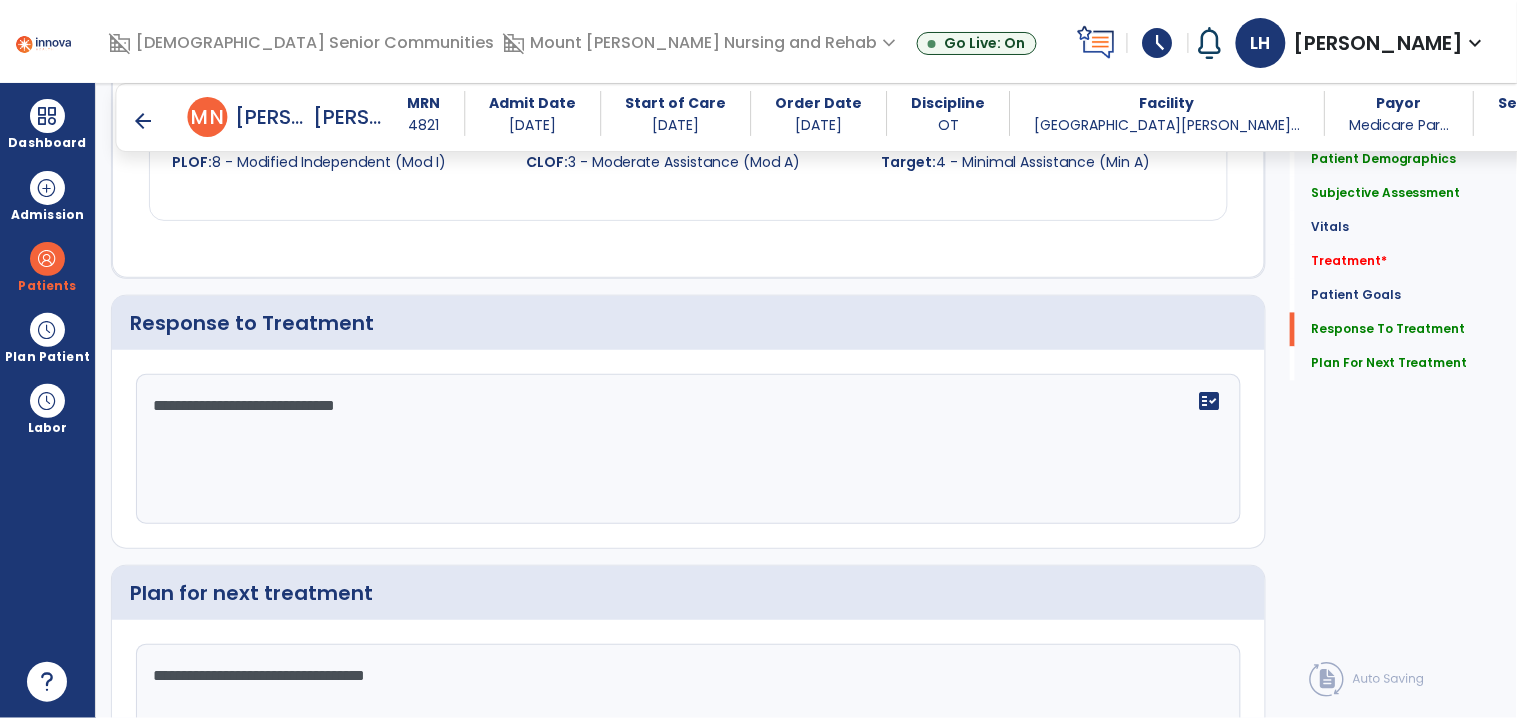 scroll, scrollTop: 2884, scrollLeft: 0, axis: vertical 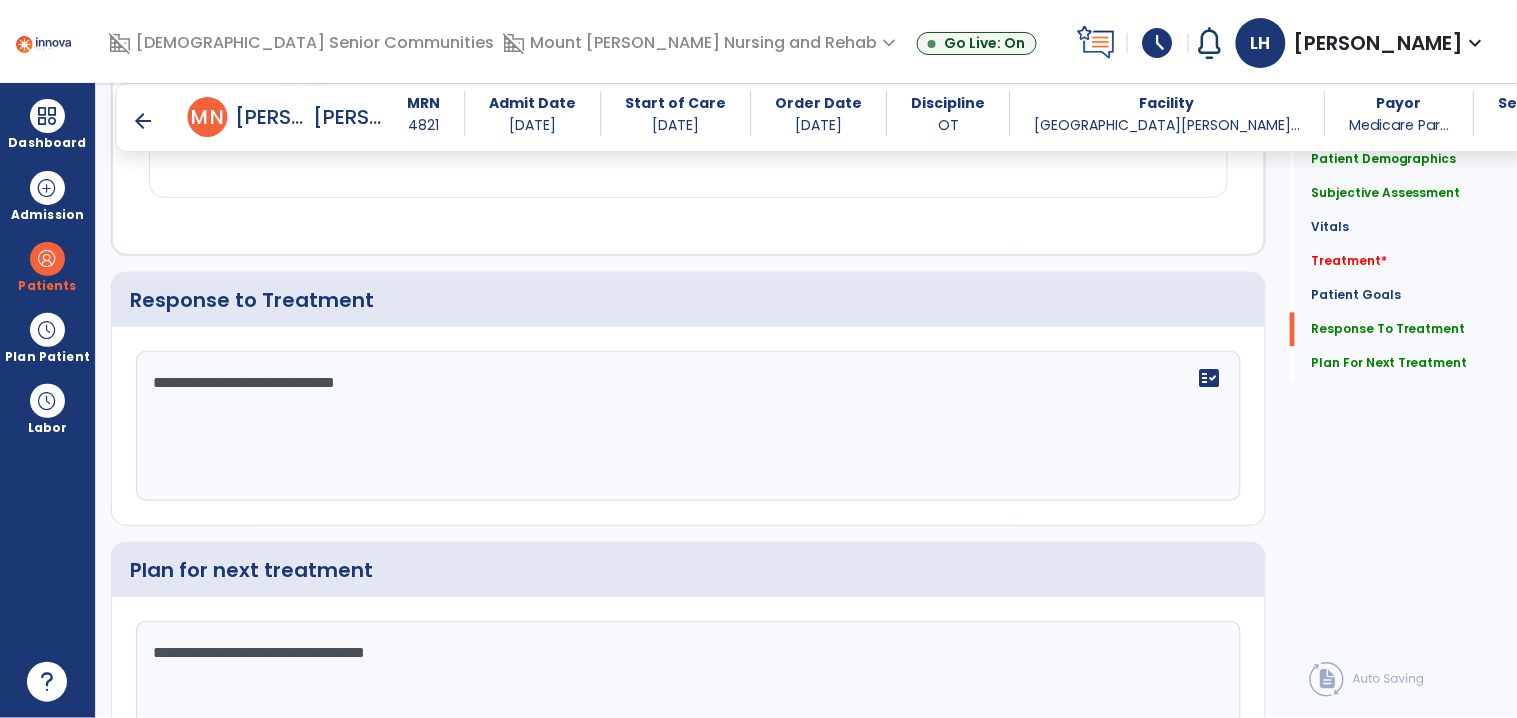 click on "arrow_back" at bounding box center (144, 121) 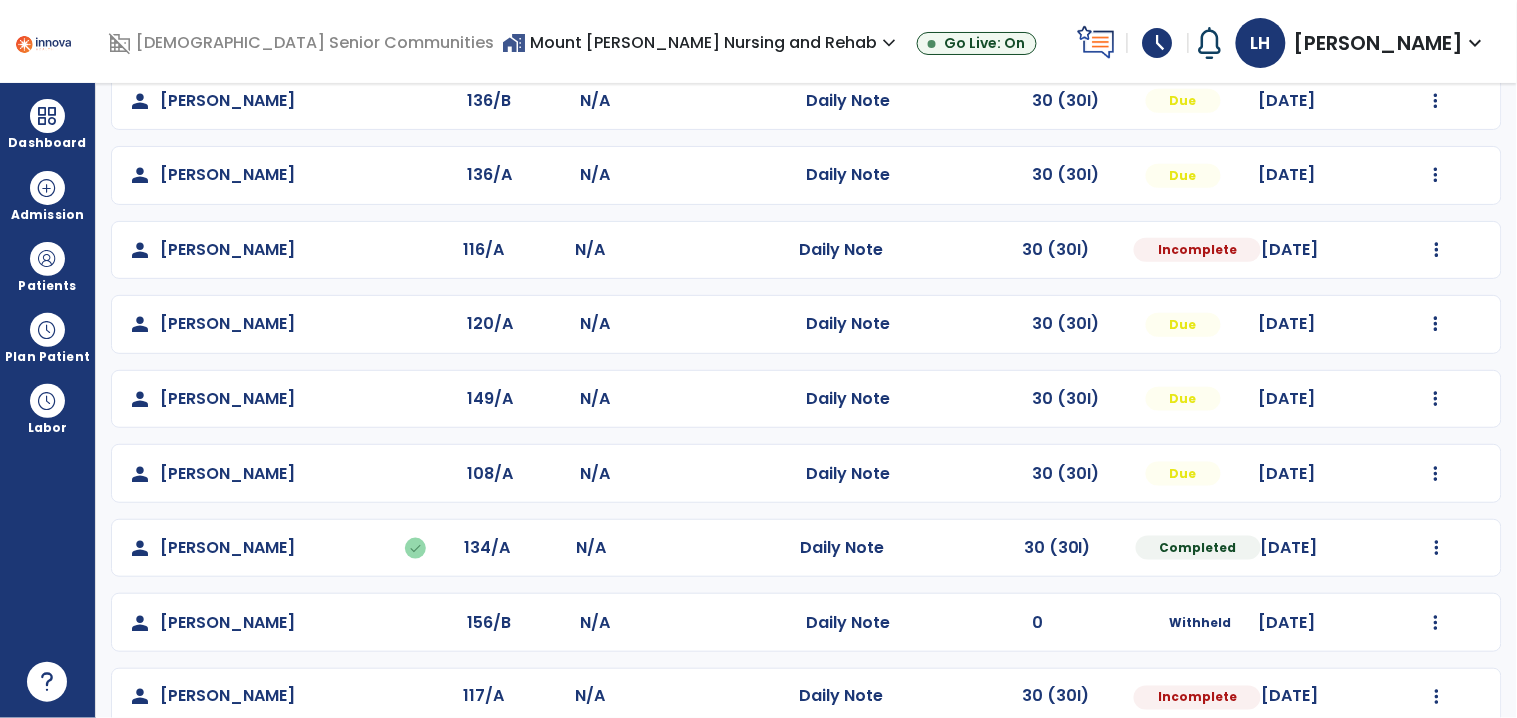 scroll, scrollTop: 441, scrollLeft: 0, axis: vertical 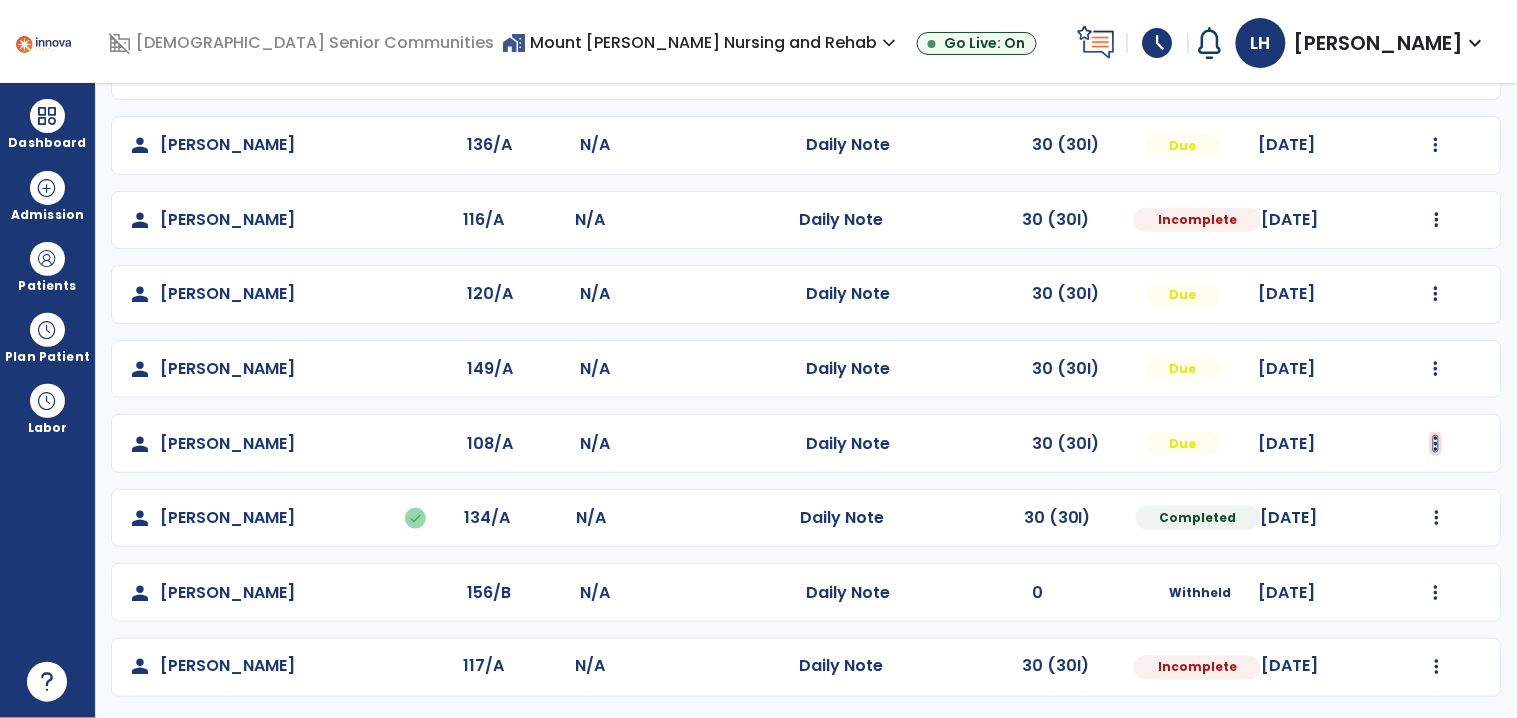 click at bounding box center [1436, -153] 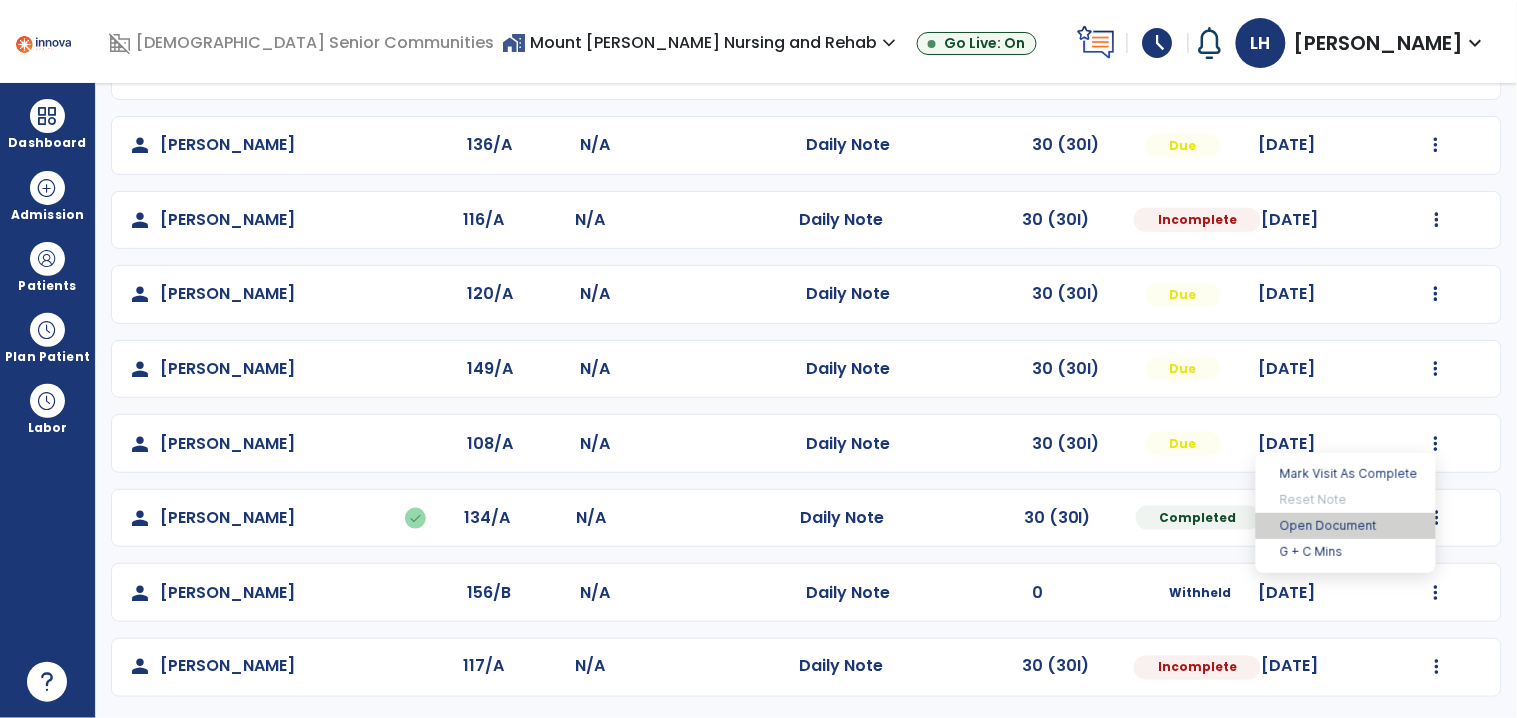 click on "Open Document" at bounding box center [1346, 526] 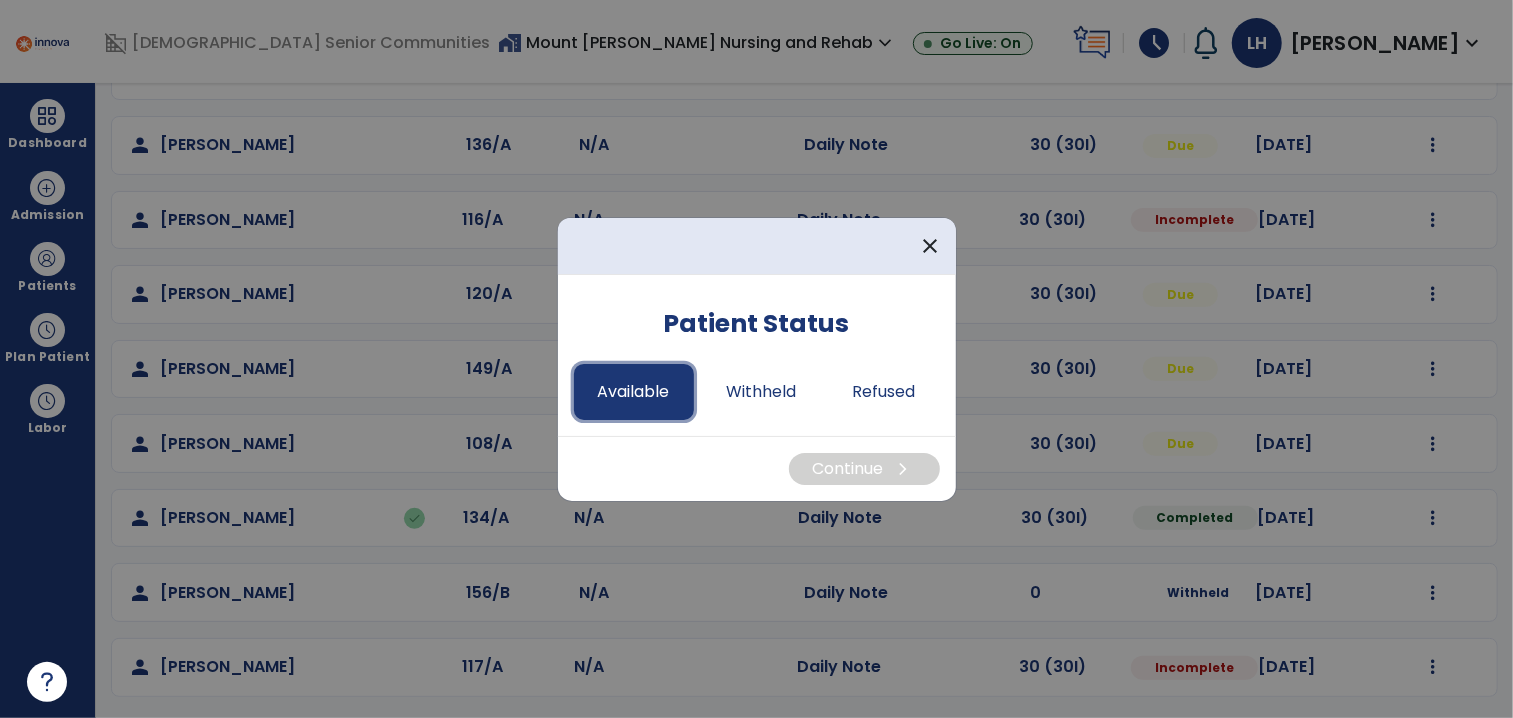 click on "Available" at bounding box center (634, 392) 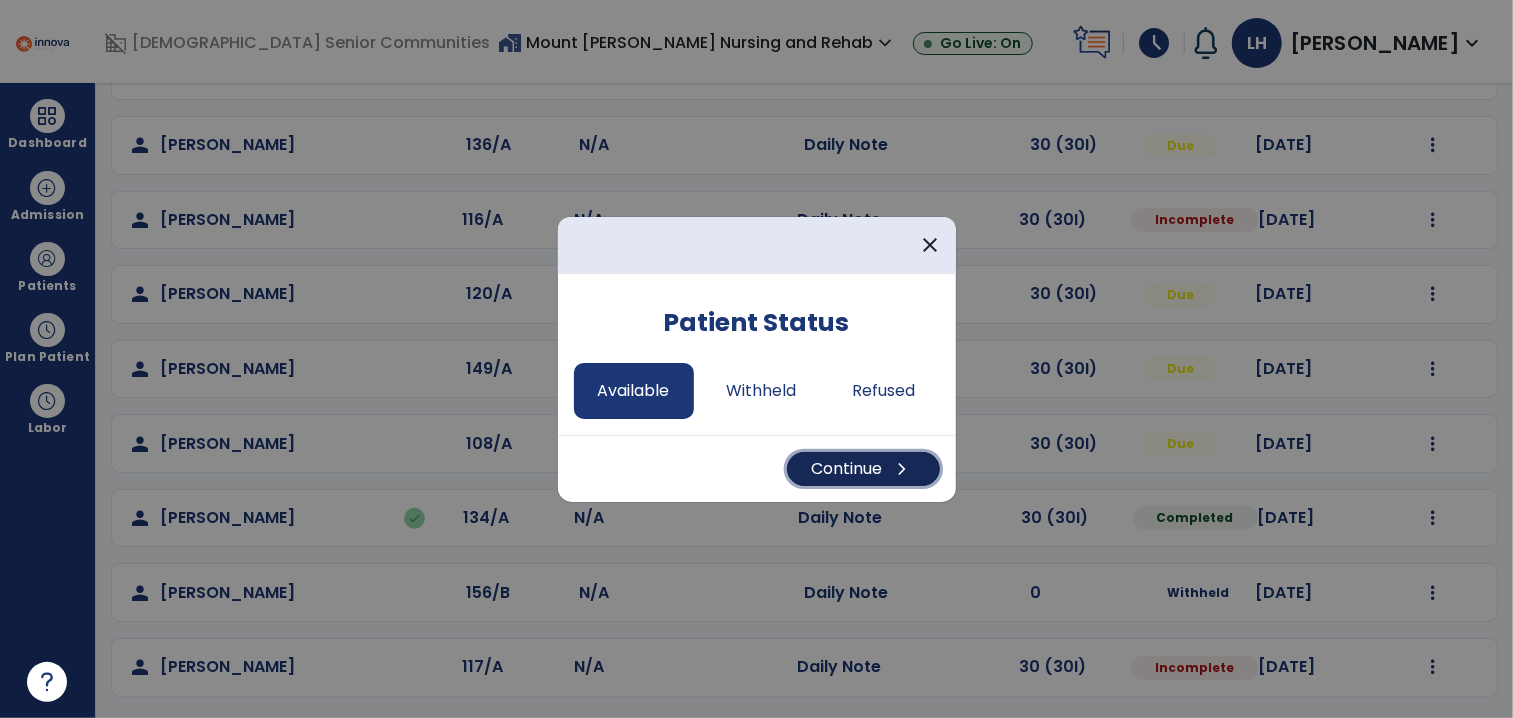 click on "Continue   chevron_right" at bounding box center (863, 469) 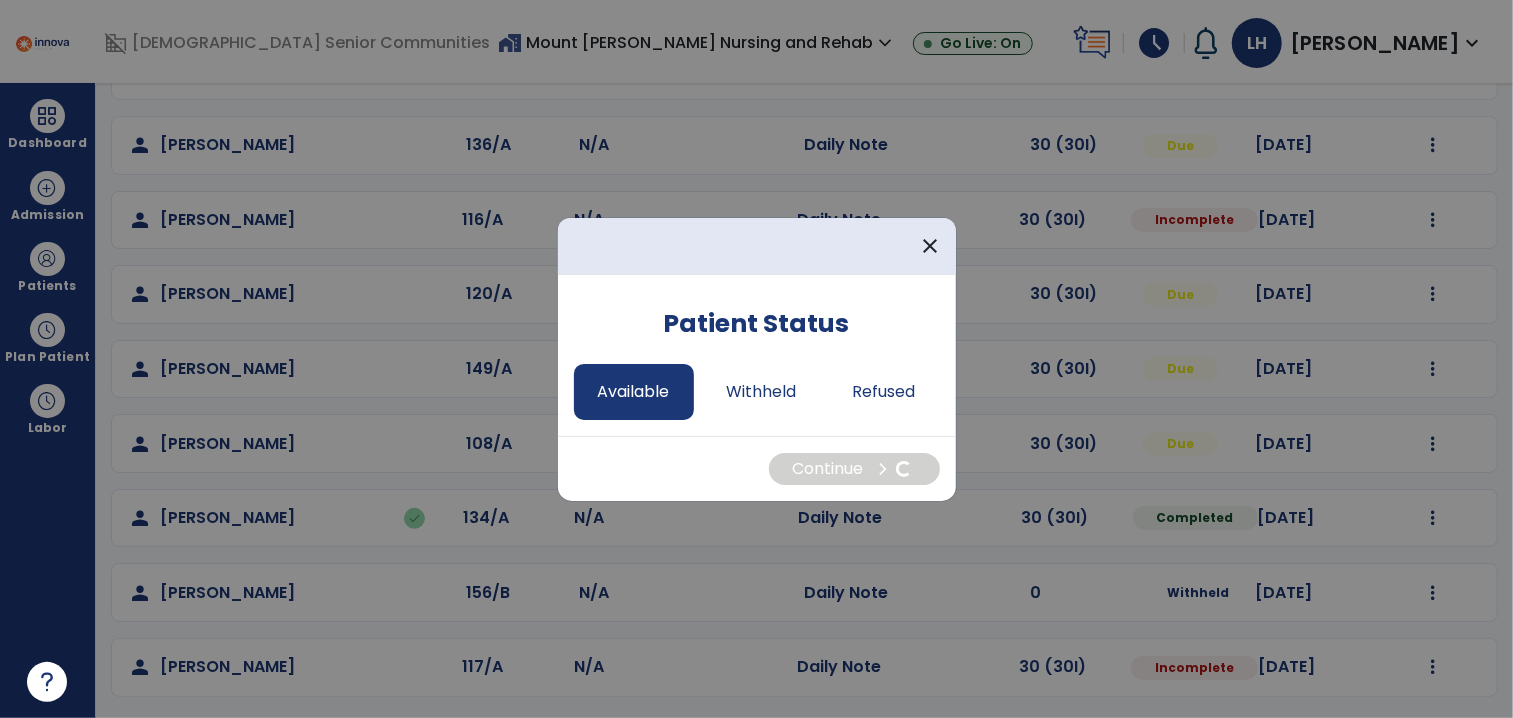 select on "*" 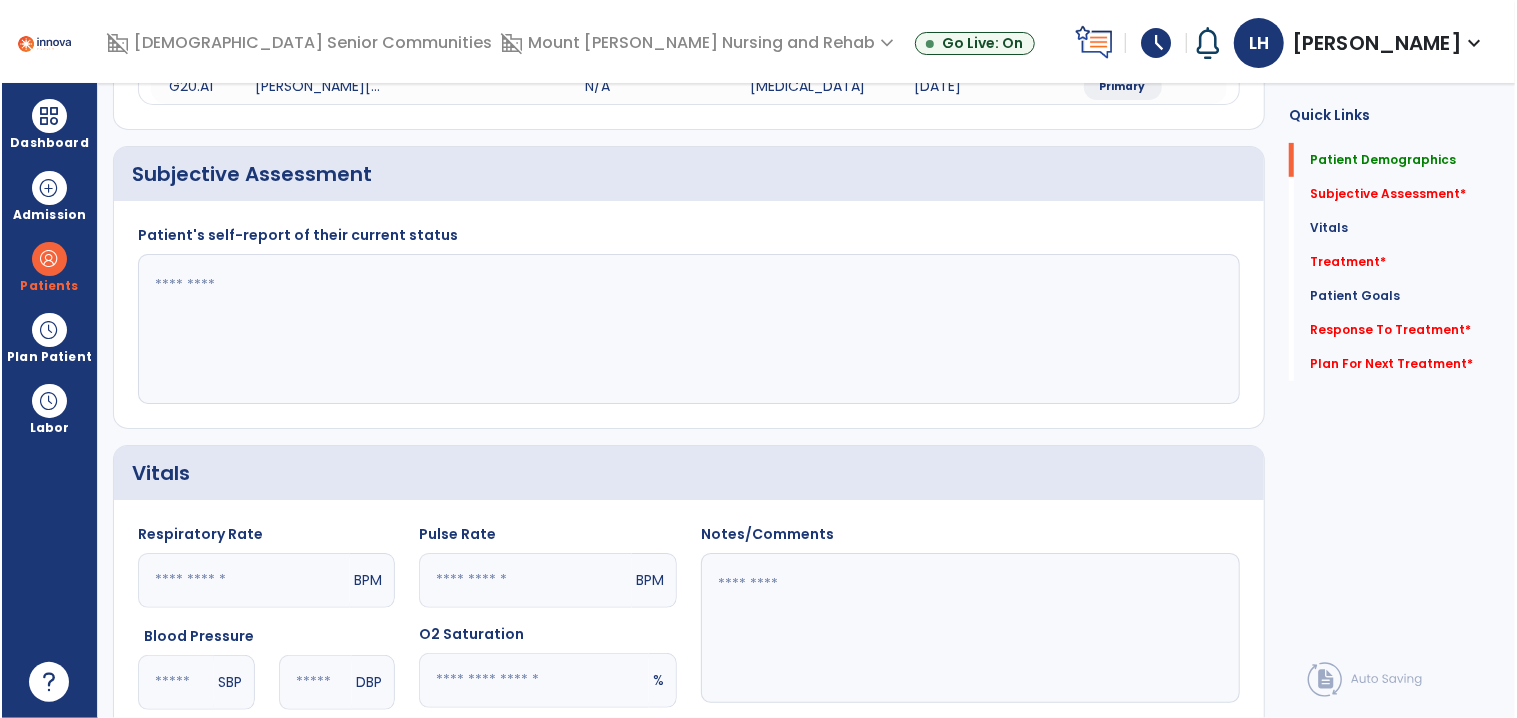 scroll, scrollTop: 0, scrollLeft: 0, axis: both 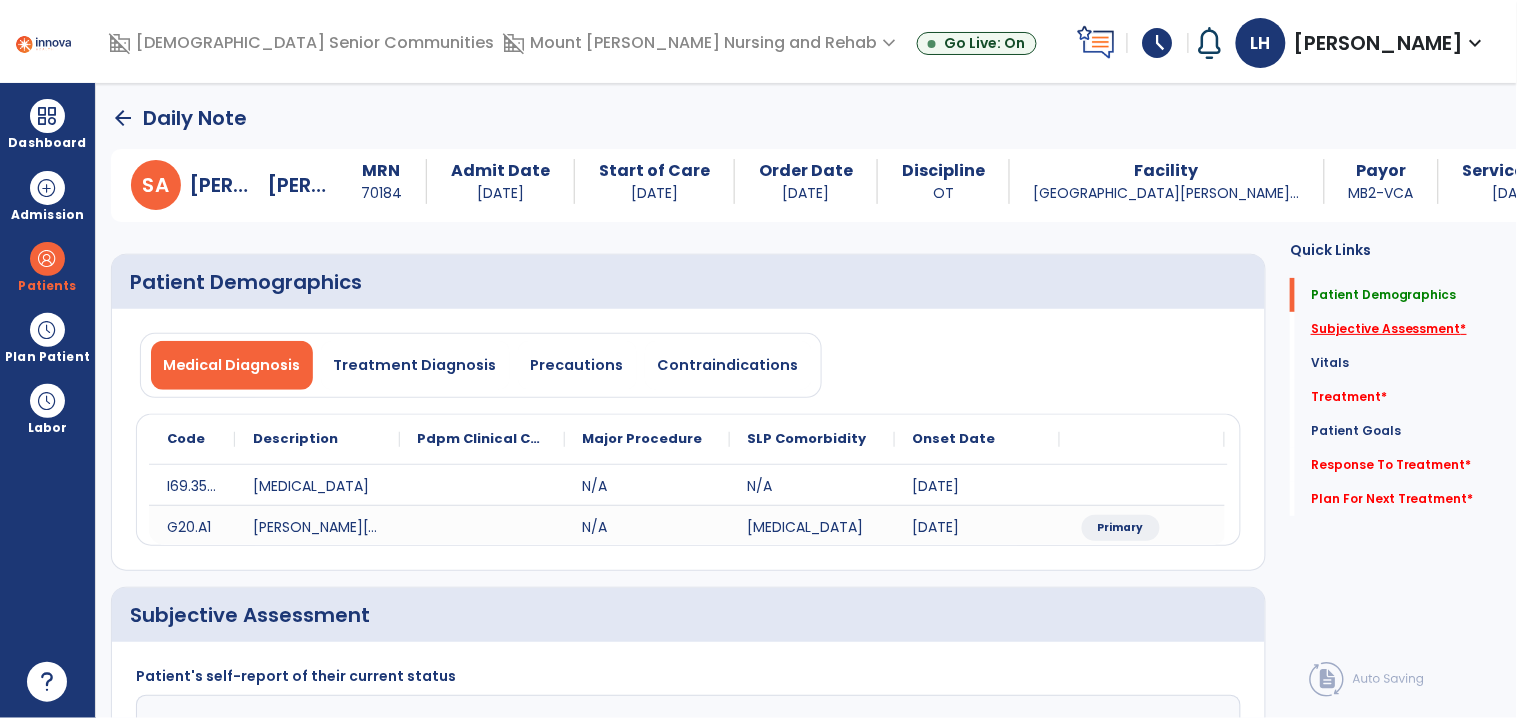 click on "Subjective Assessment   *" 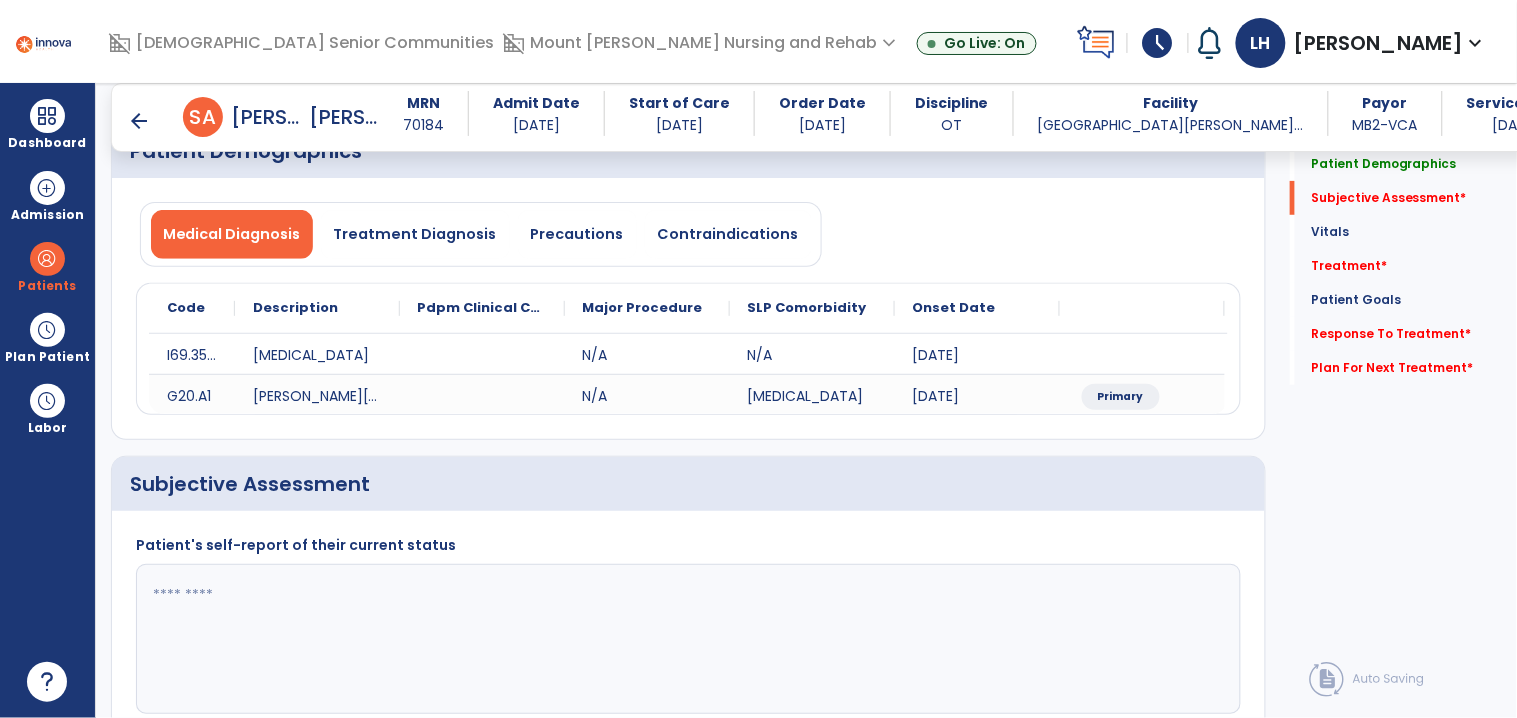 scroll, scrollTop: 327, scrollLeft: 0, axis: vertical 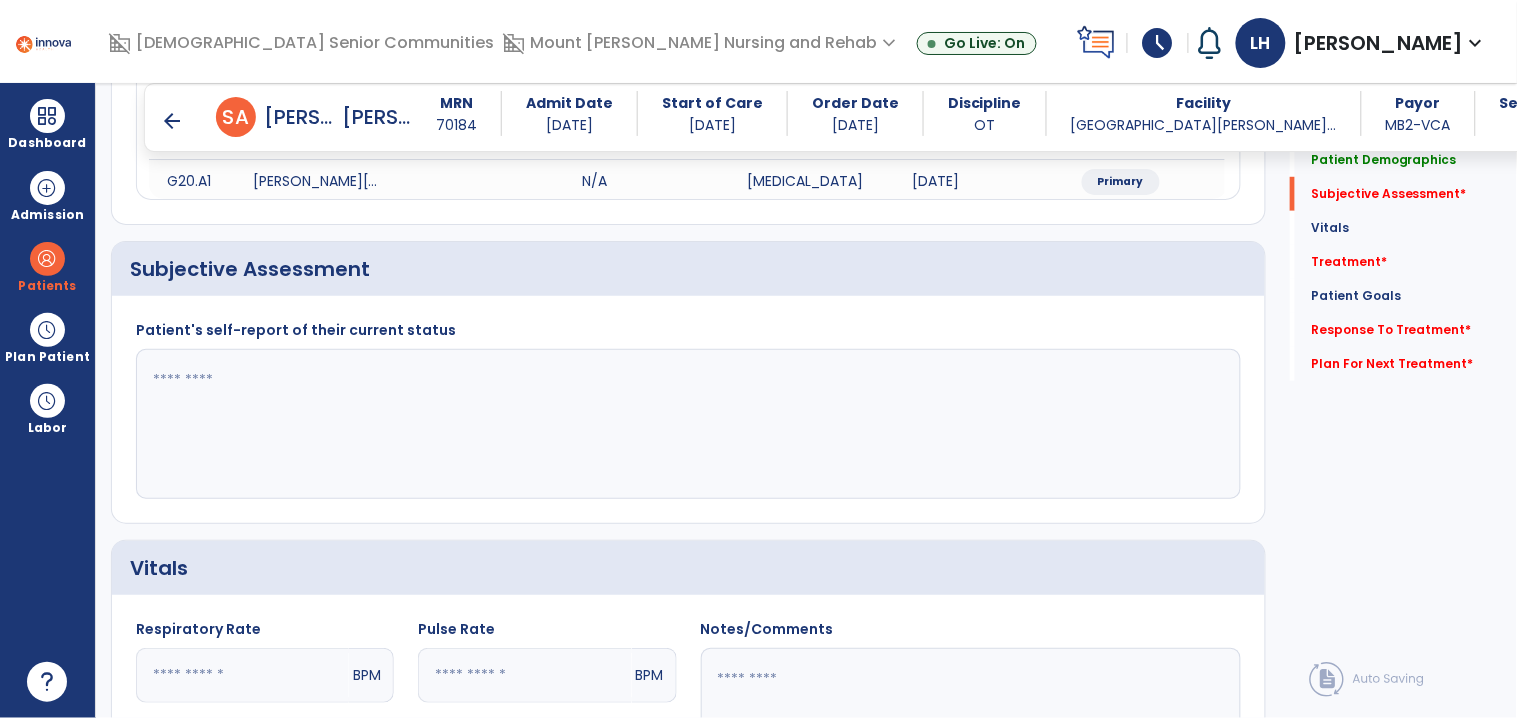 click 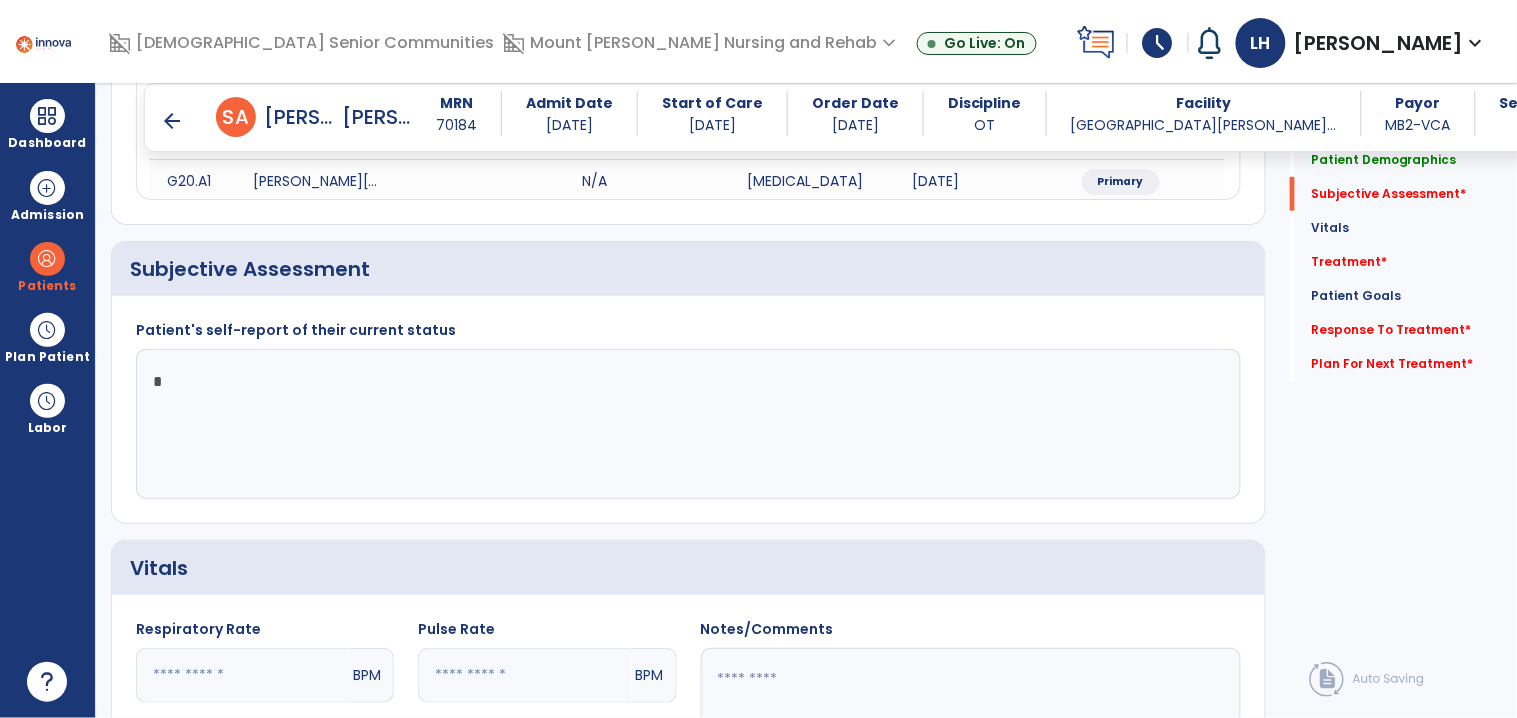 type on "**" 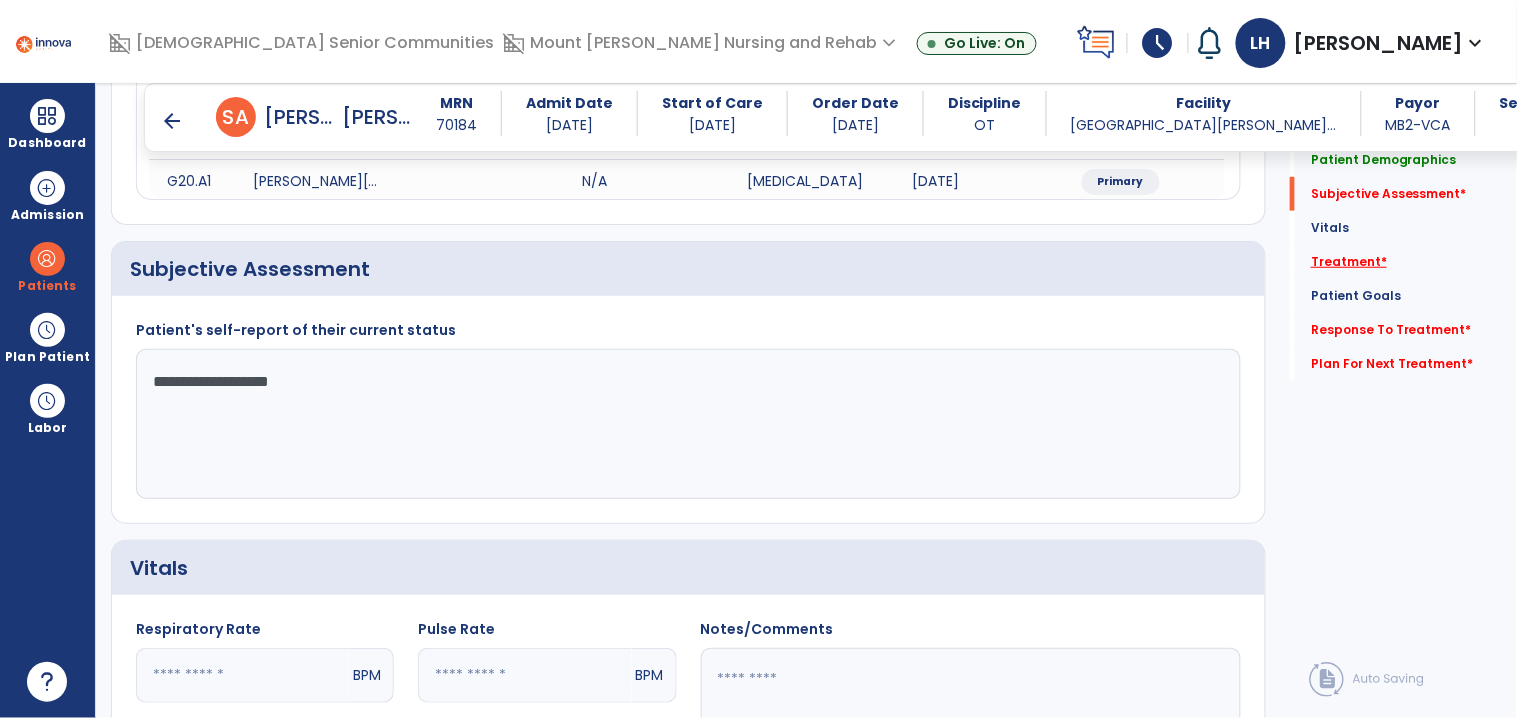 type on "**********" 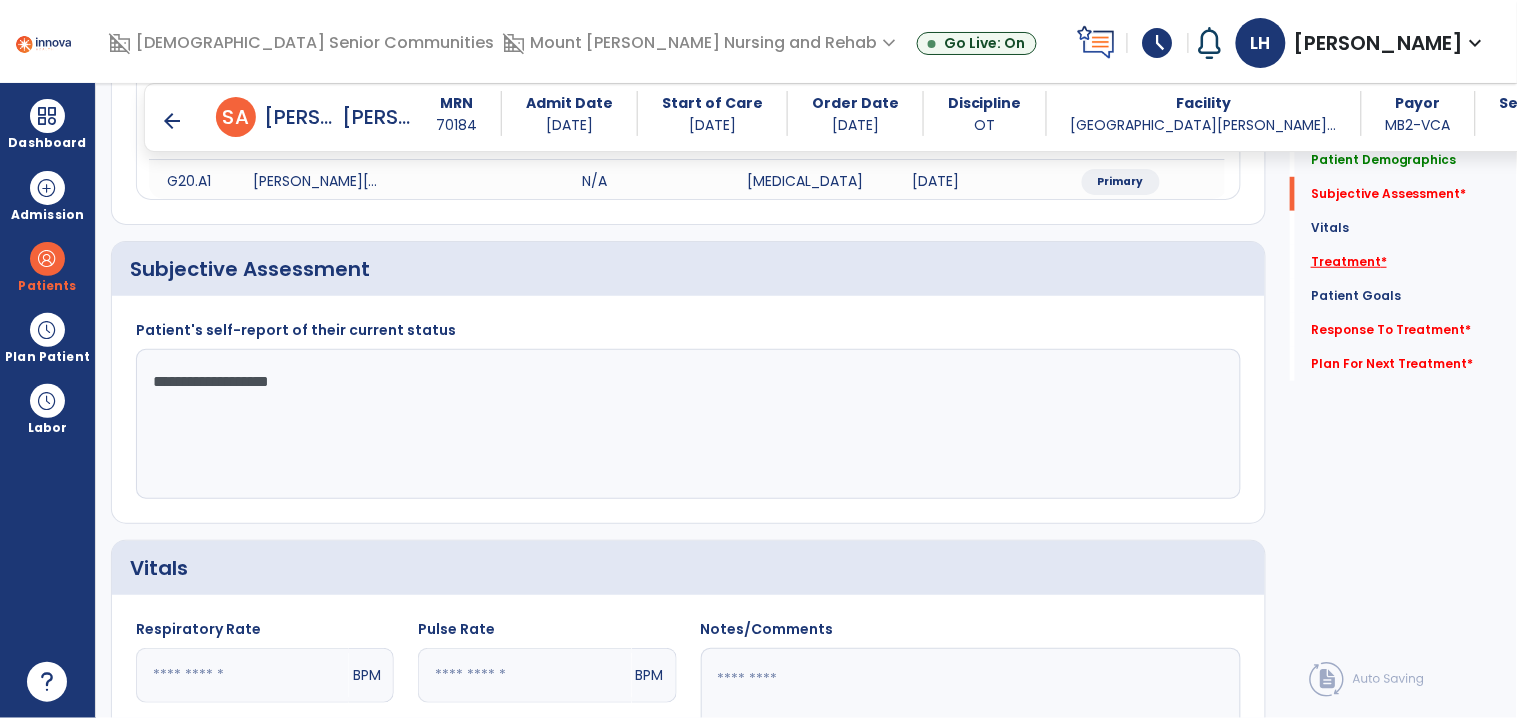 click on "Treatment   *" 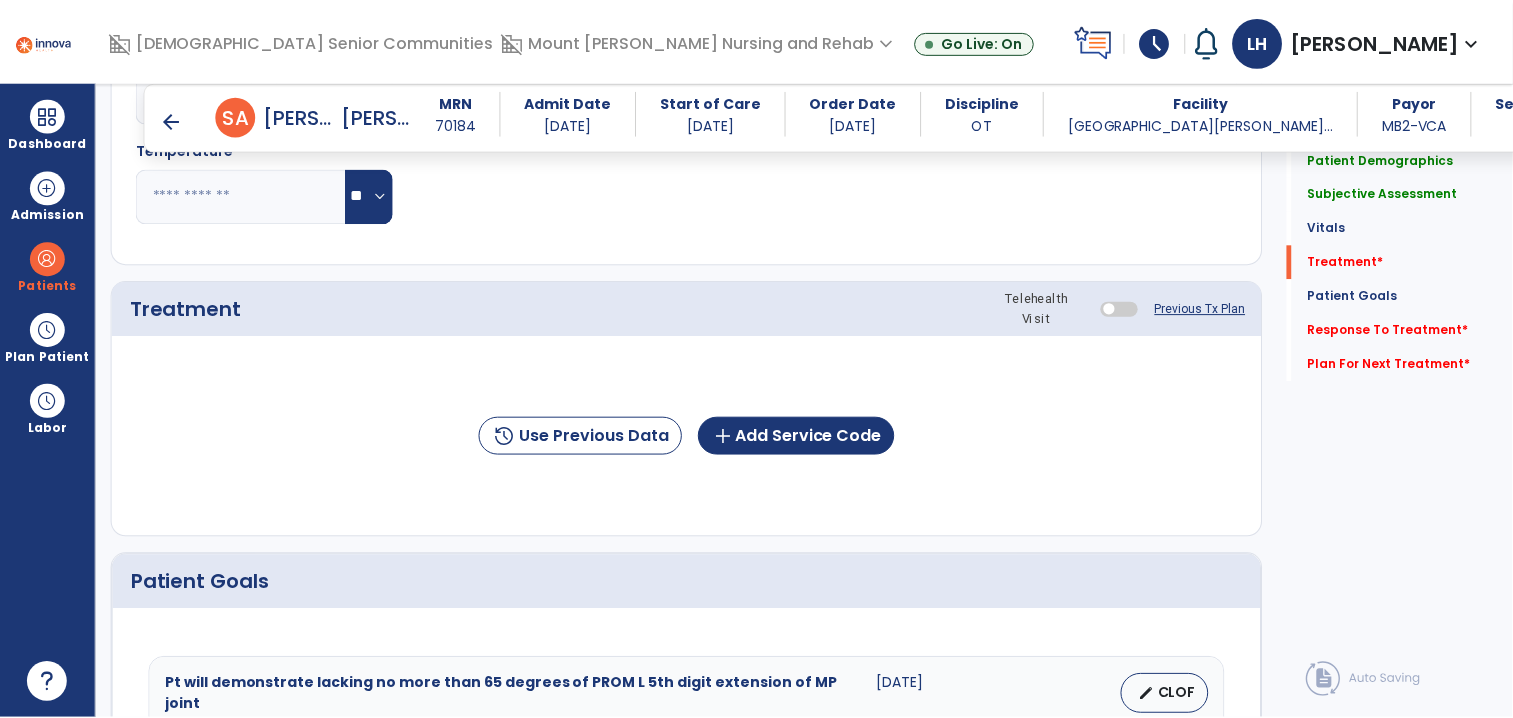 scroll, scrollTop: 1016, scrollLeft: 0, axis: vertical 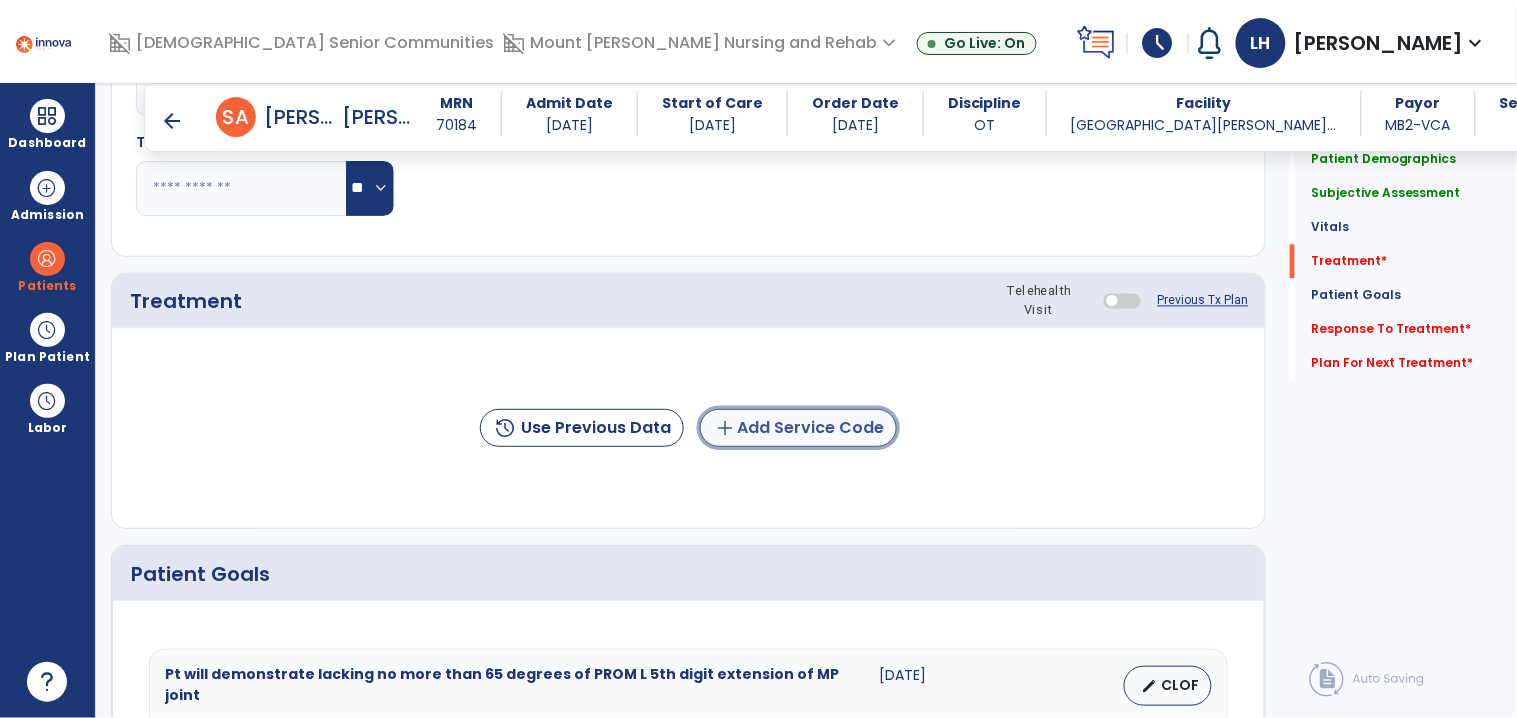 click on "add  Add Service Code" 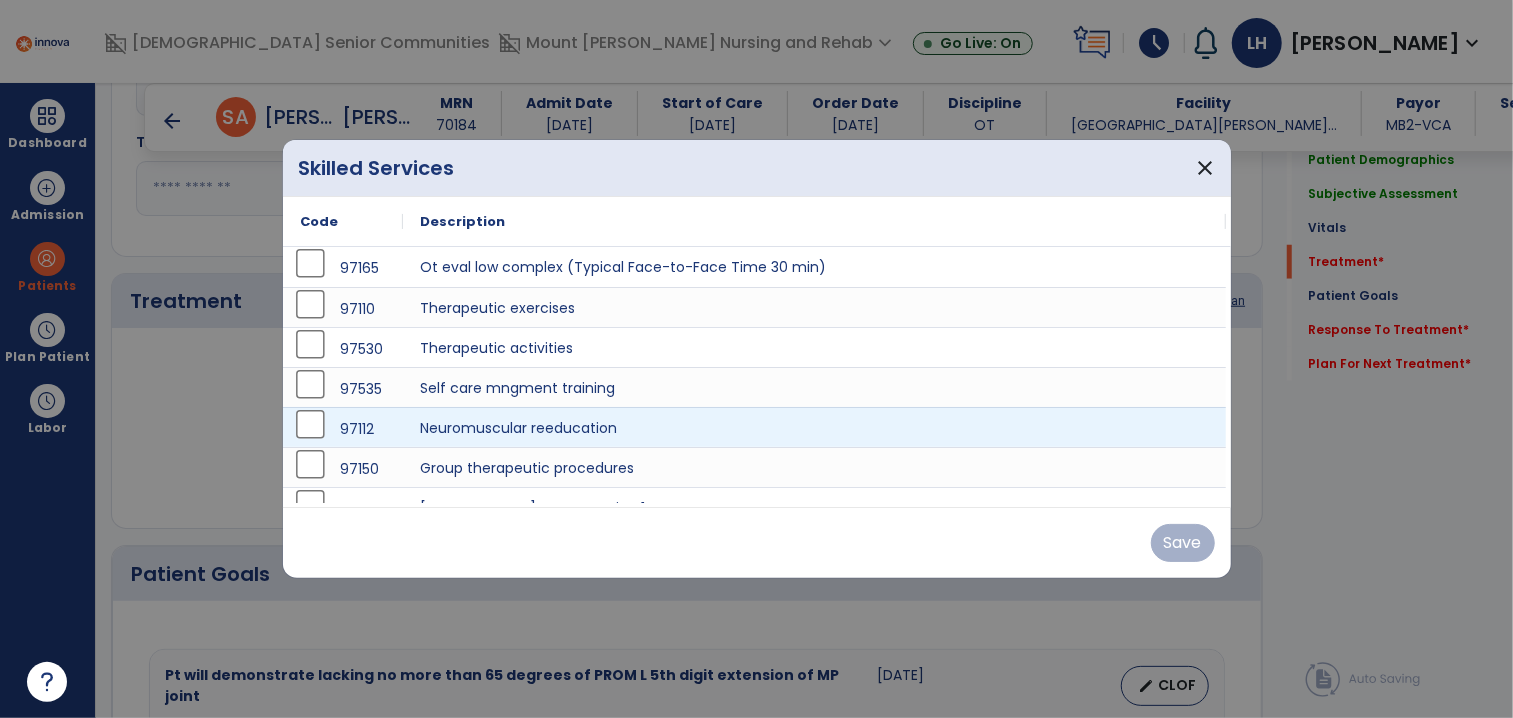 scroll, scrollTop: 1016, scrollLeft: 0, axis: vertical 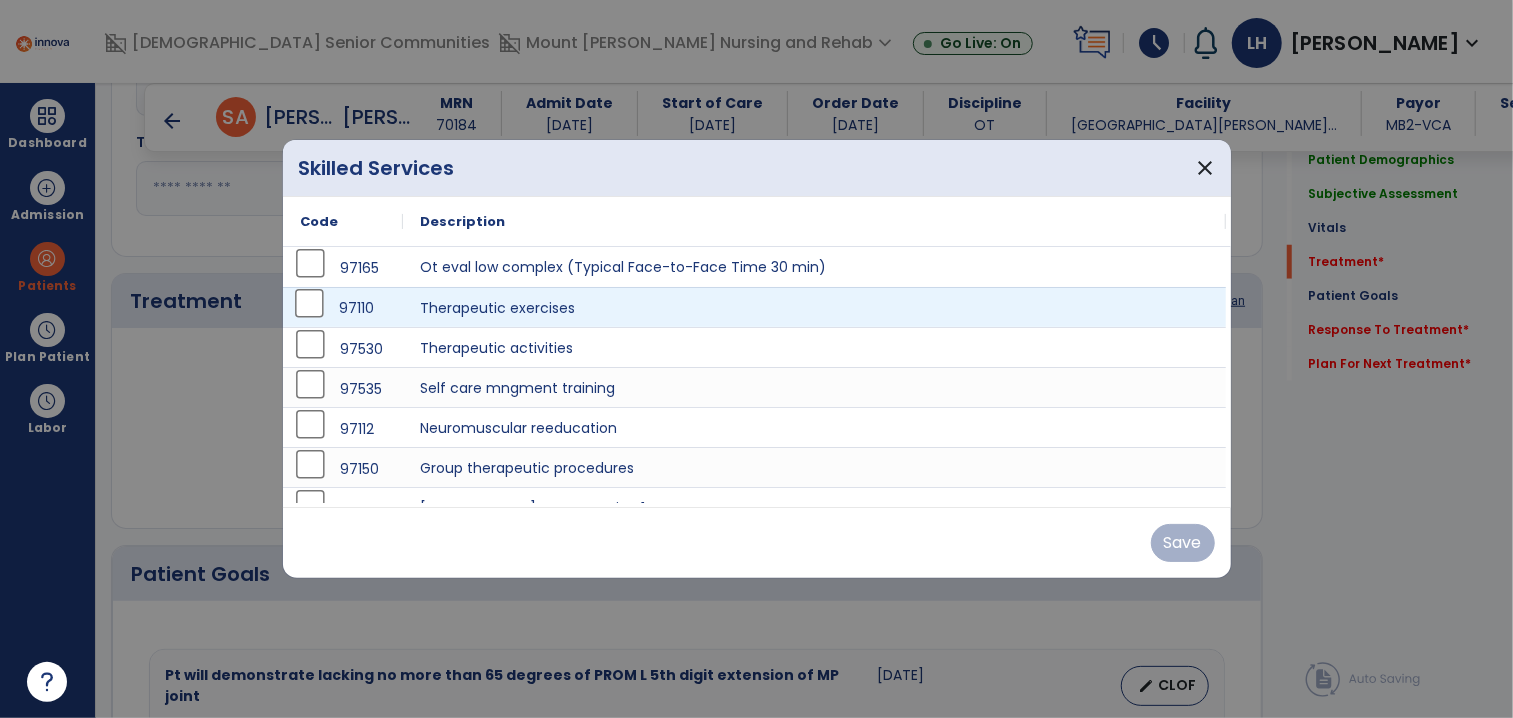 click on "97110" at bounding box center [343, 308] 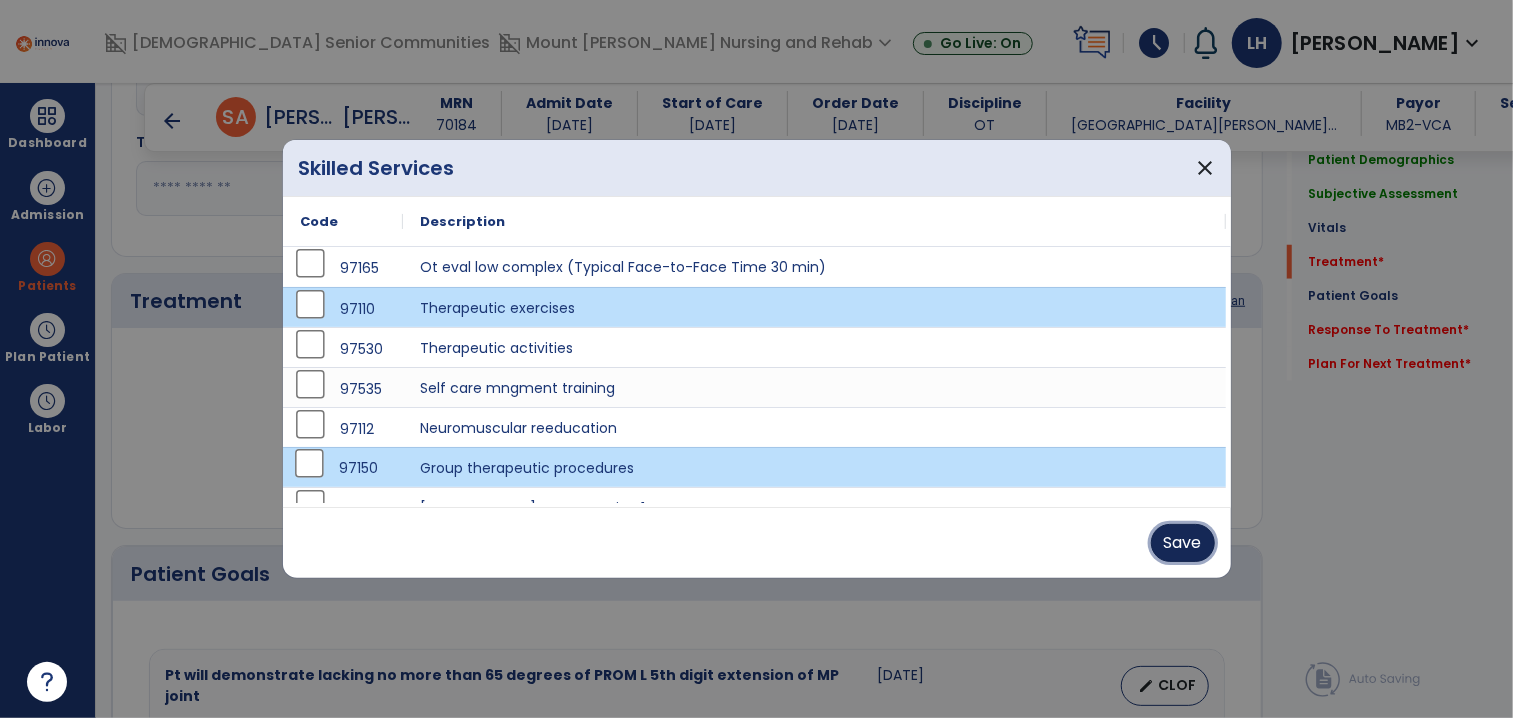click on "Save" at bounding box center [1183, 543] 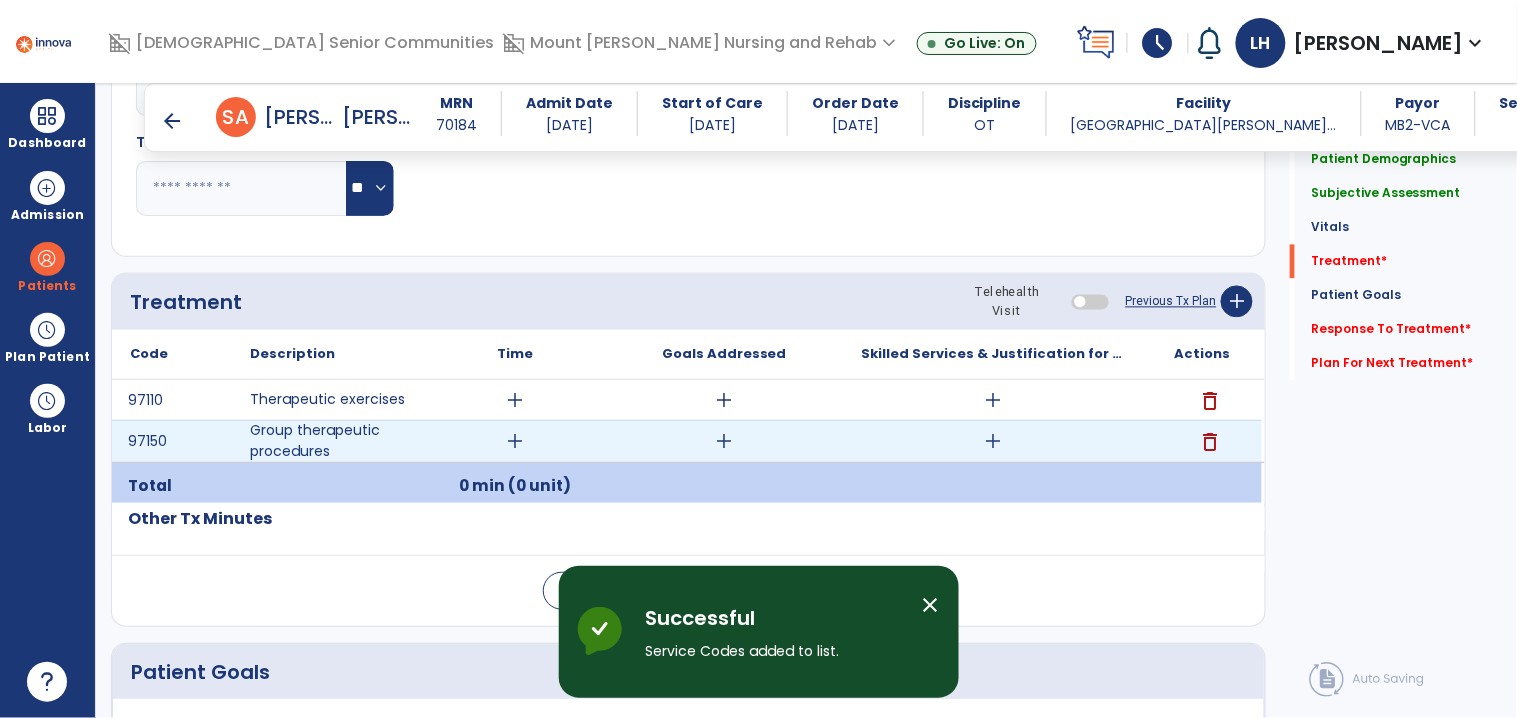 click on "add" at bounding box center (515, 441) 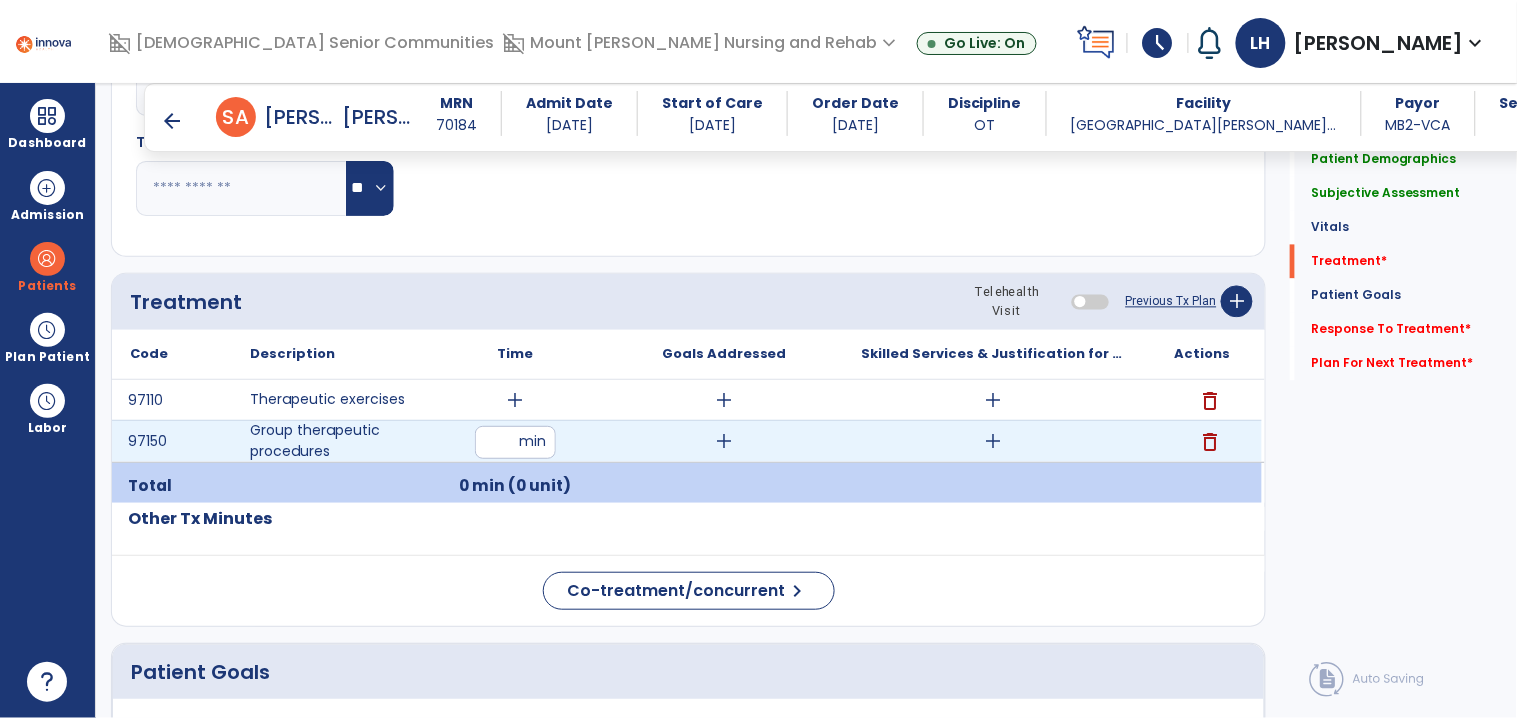 type on "**" 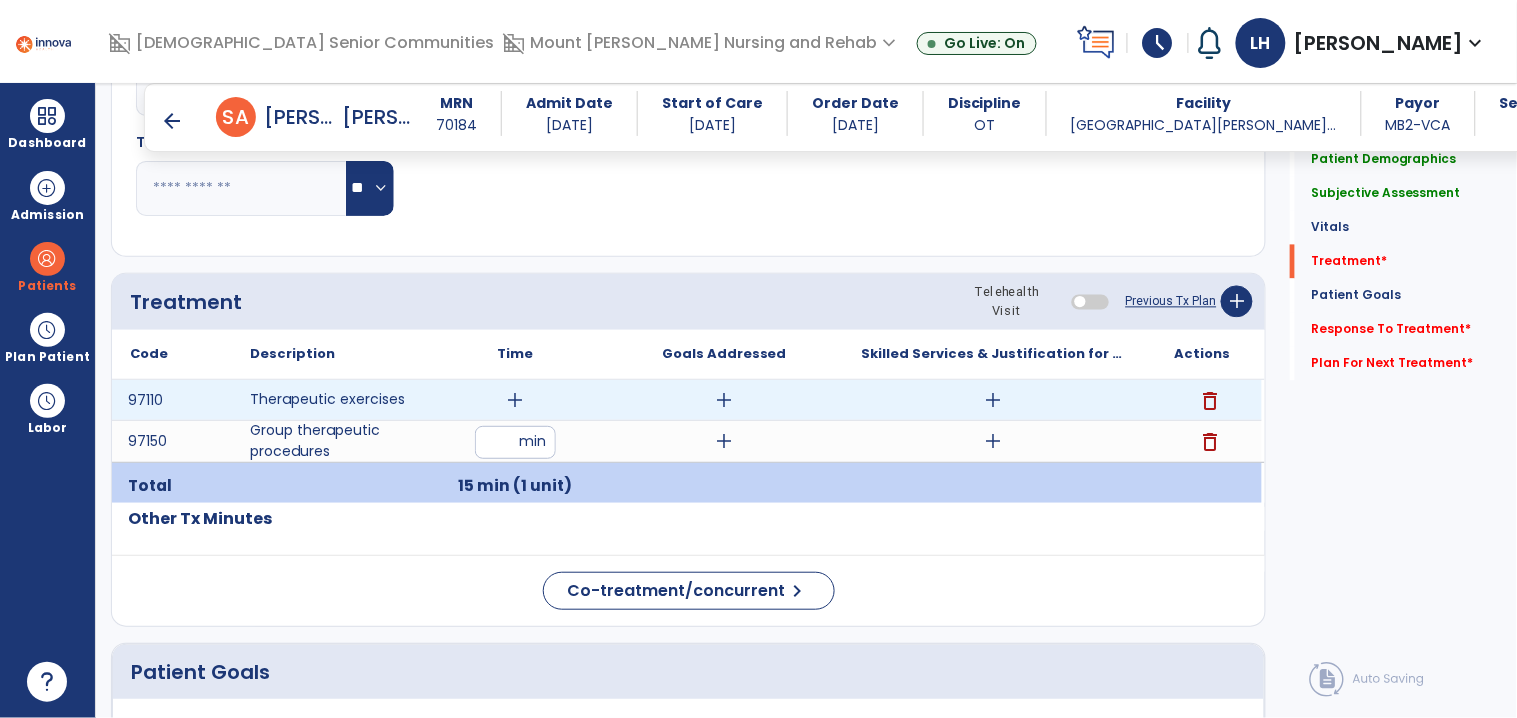 click on "add" at bounding box center (515, 400) 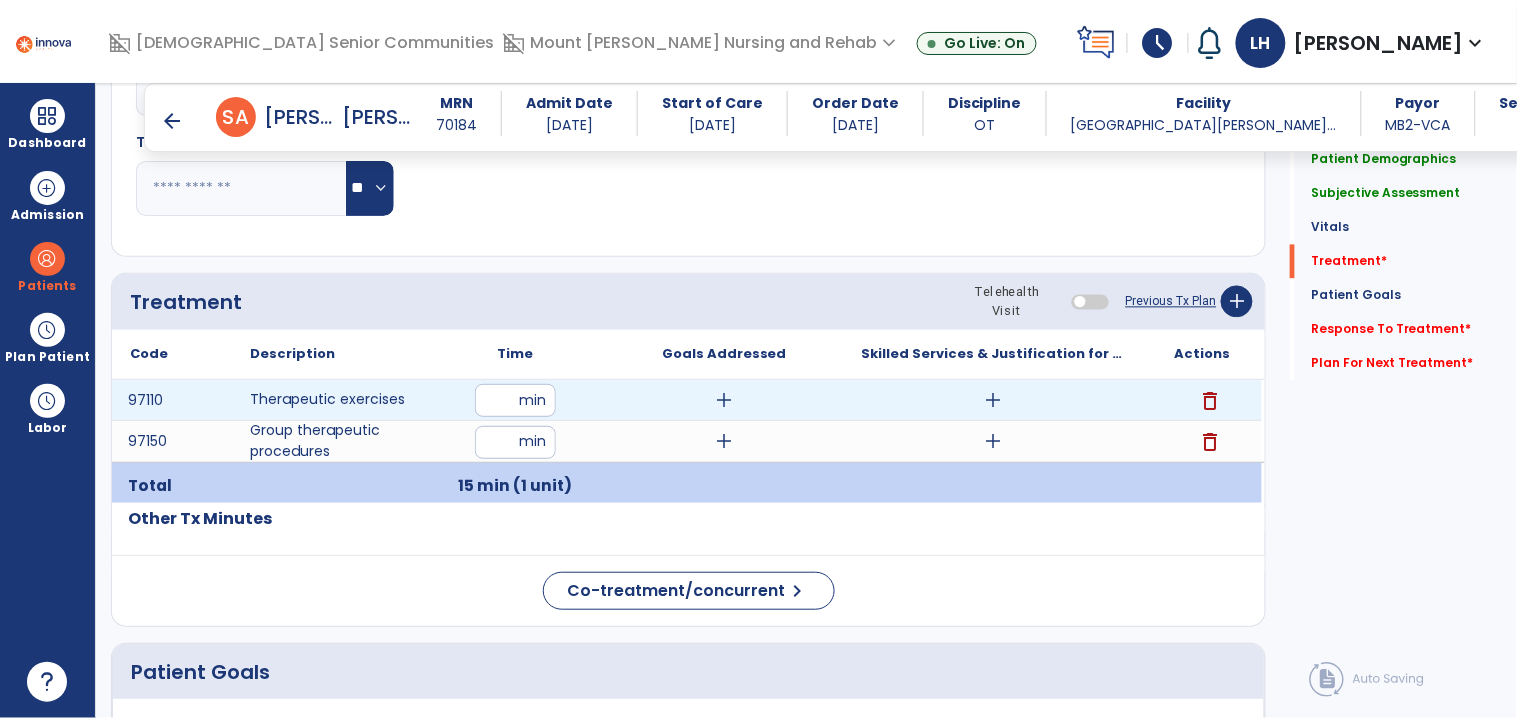 type on "**" 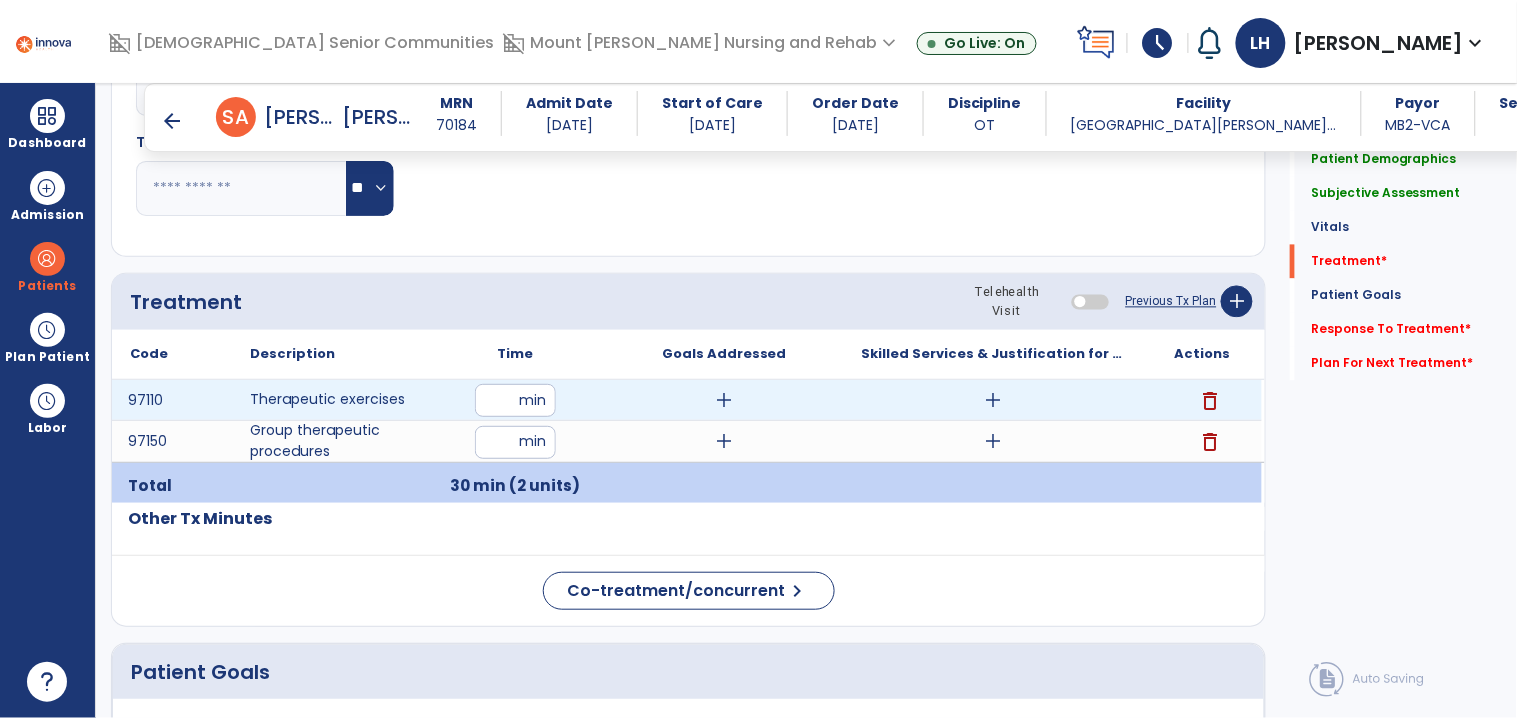 click on "add" at bounding box center [724, 400] 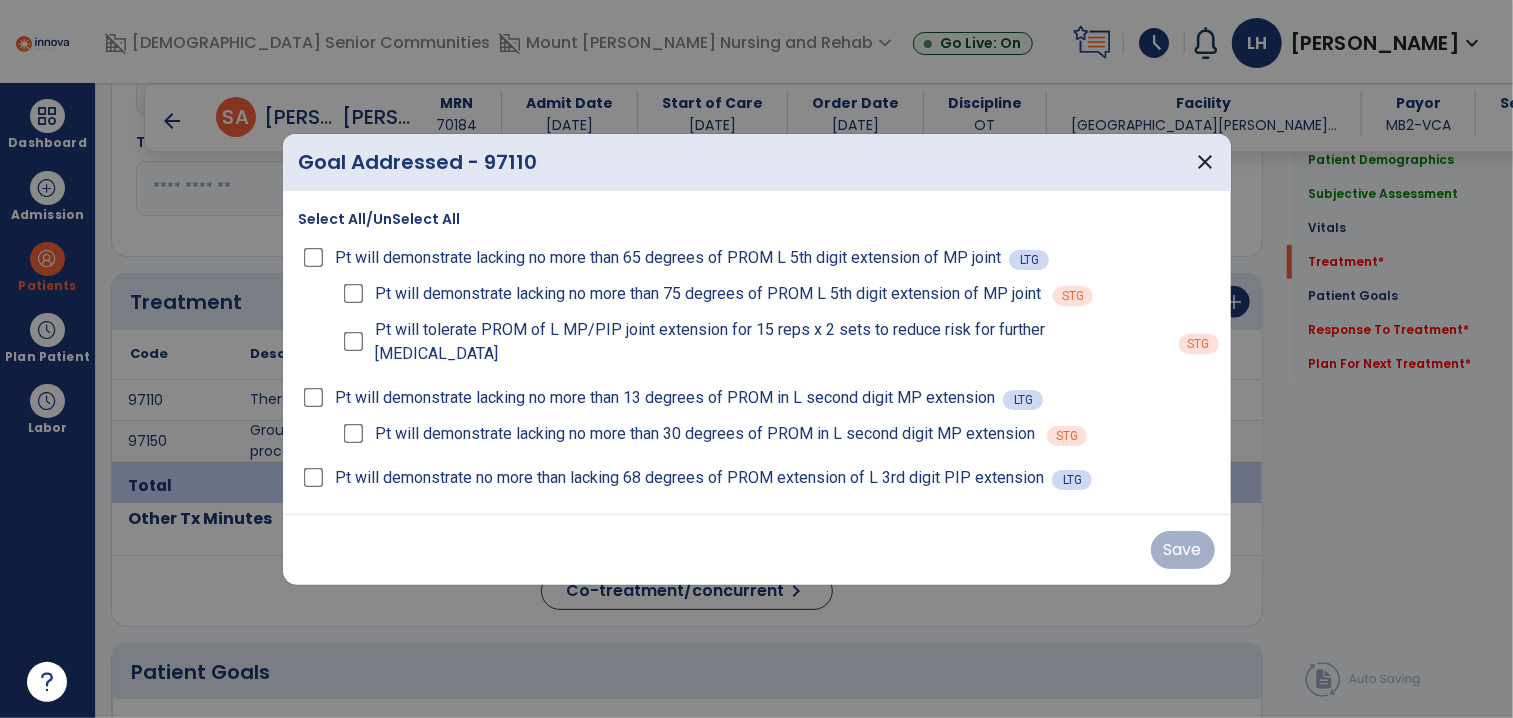 scroll, scrollTop: 1016, scrollLeft: 0, axis: vertical 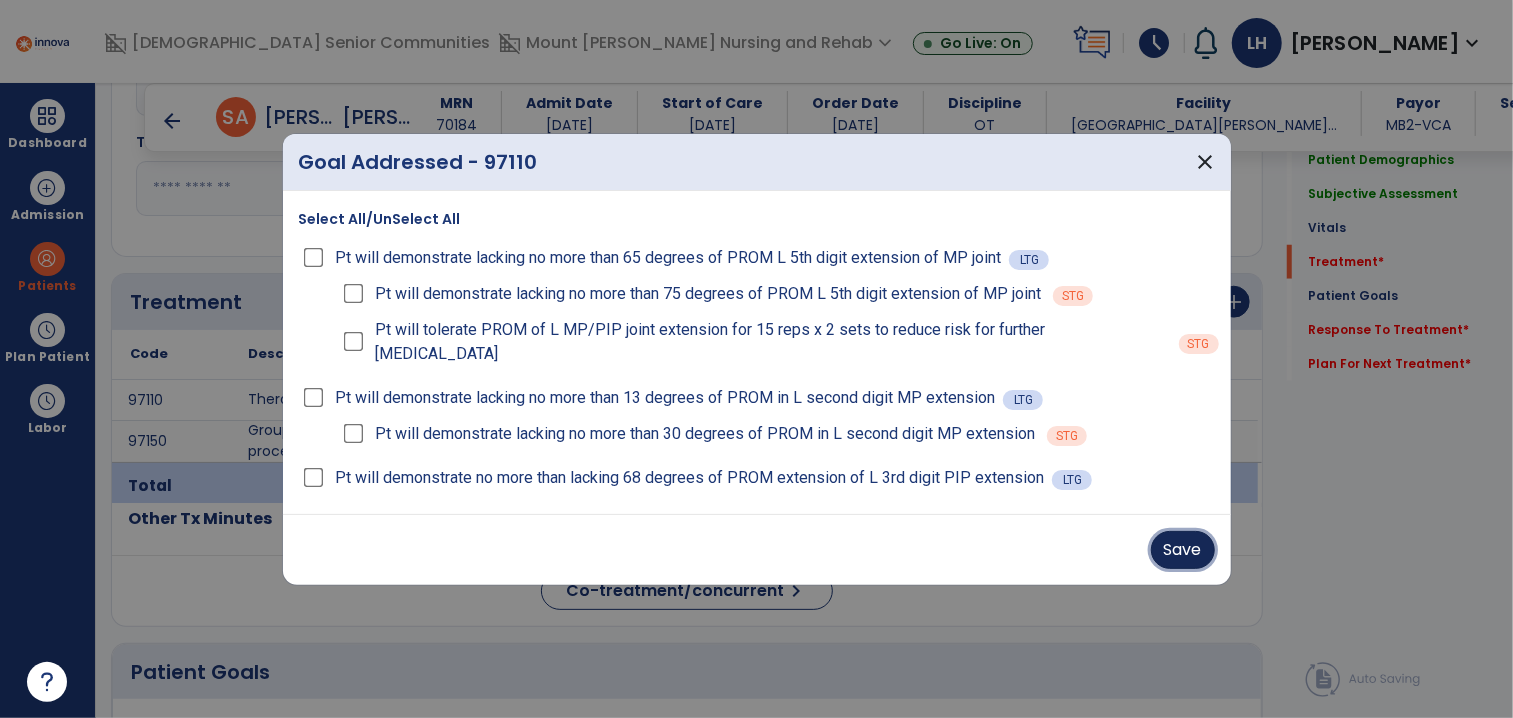 click on "Save" at bounding box center [1183, 550] 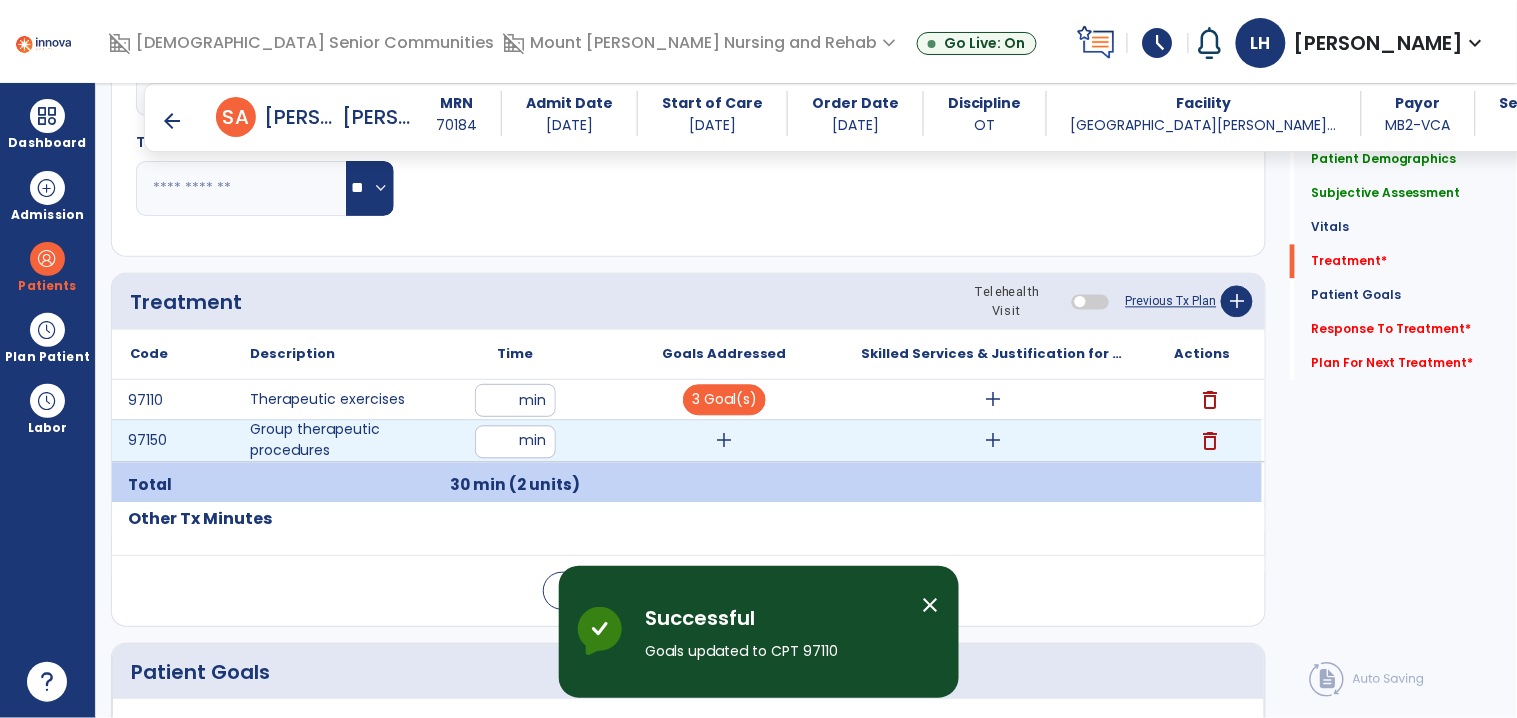 click on "add" at bounding box center (724, 441) 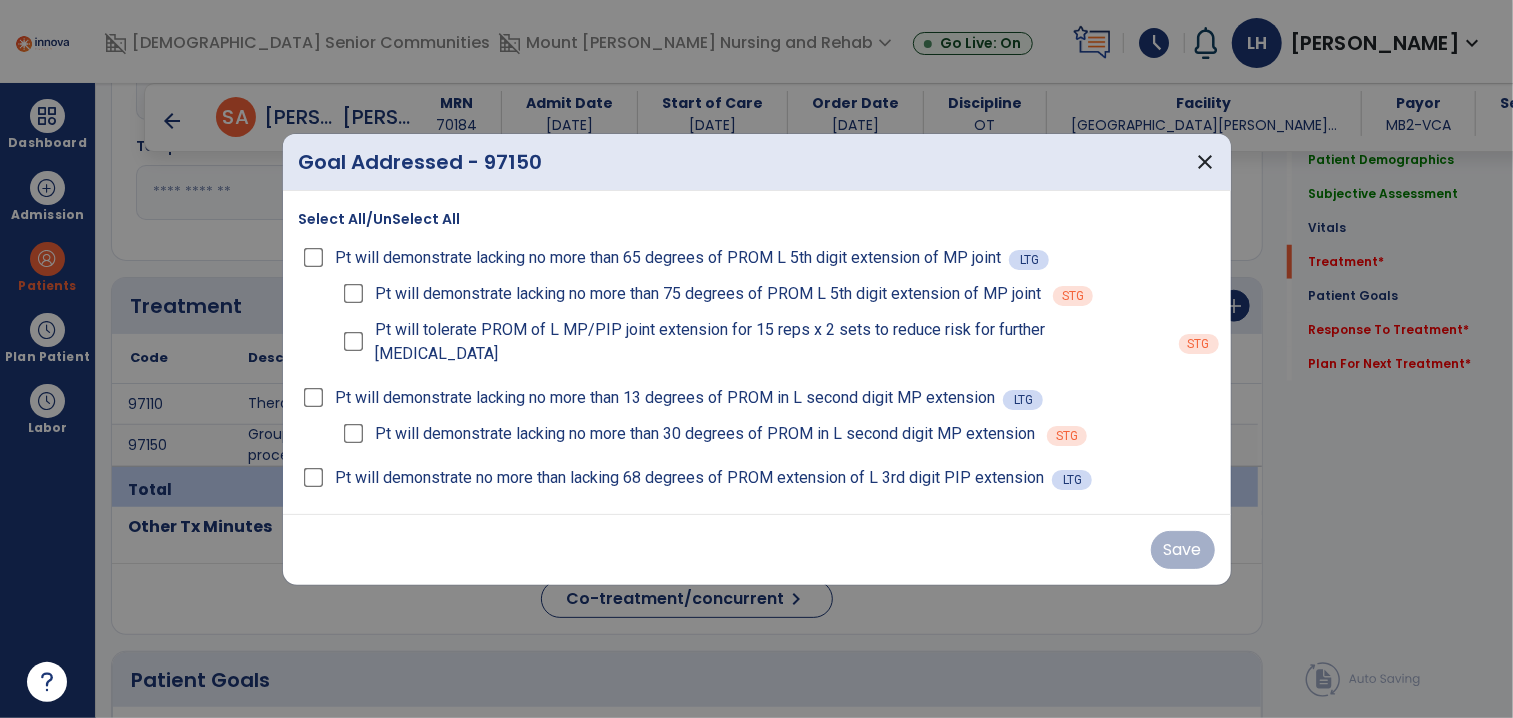 scroll, scrollTop: 1016, scrollLeft: 0, axis: vertical 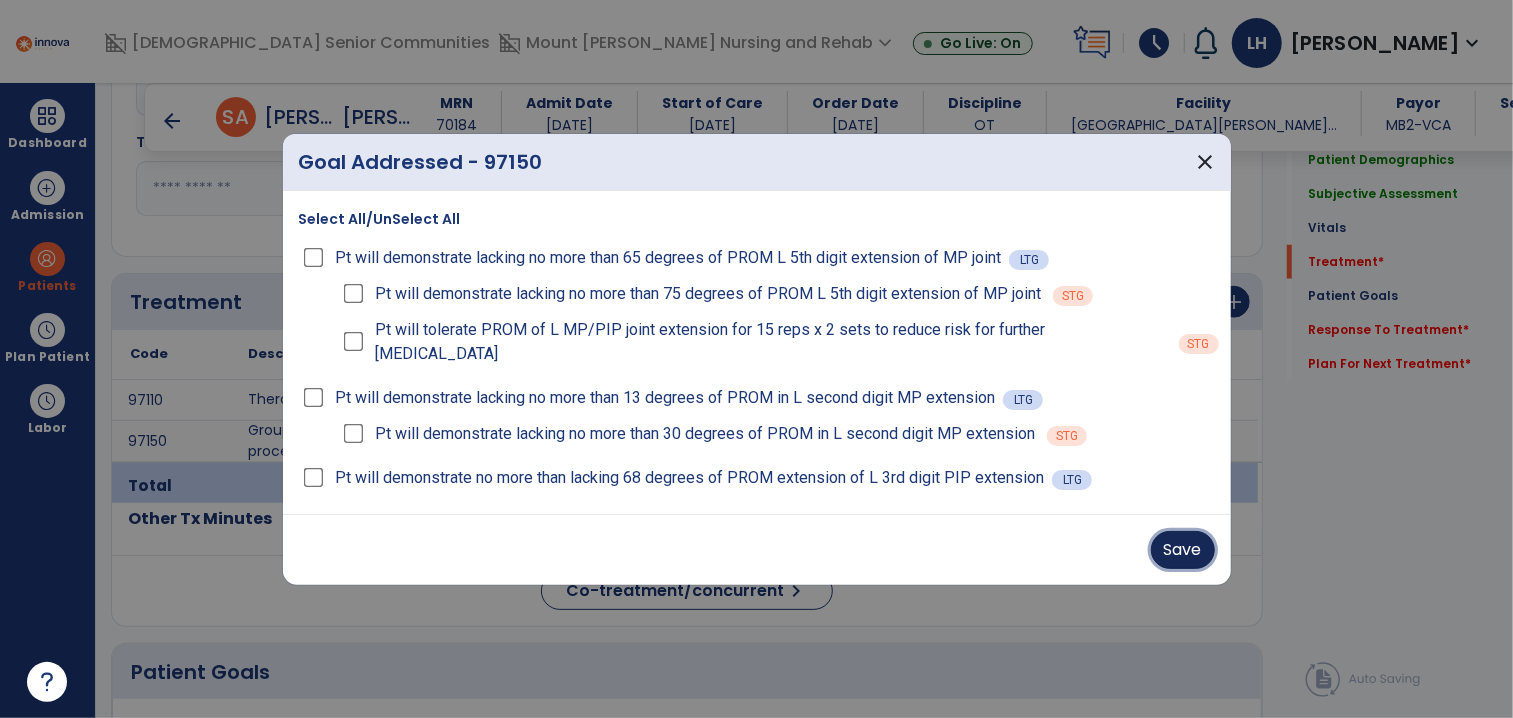 click on "Save" at bounding box center (1183, 550) 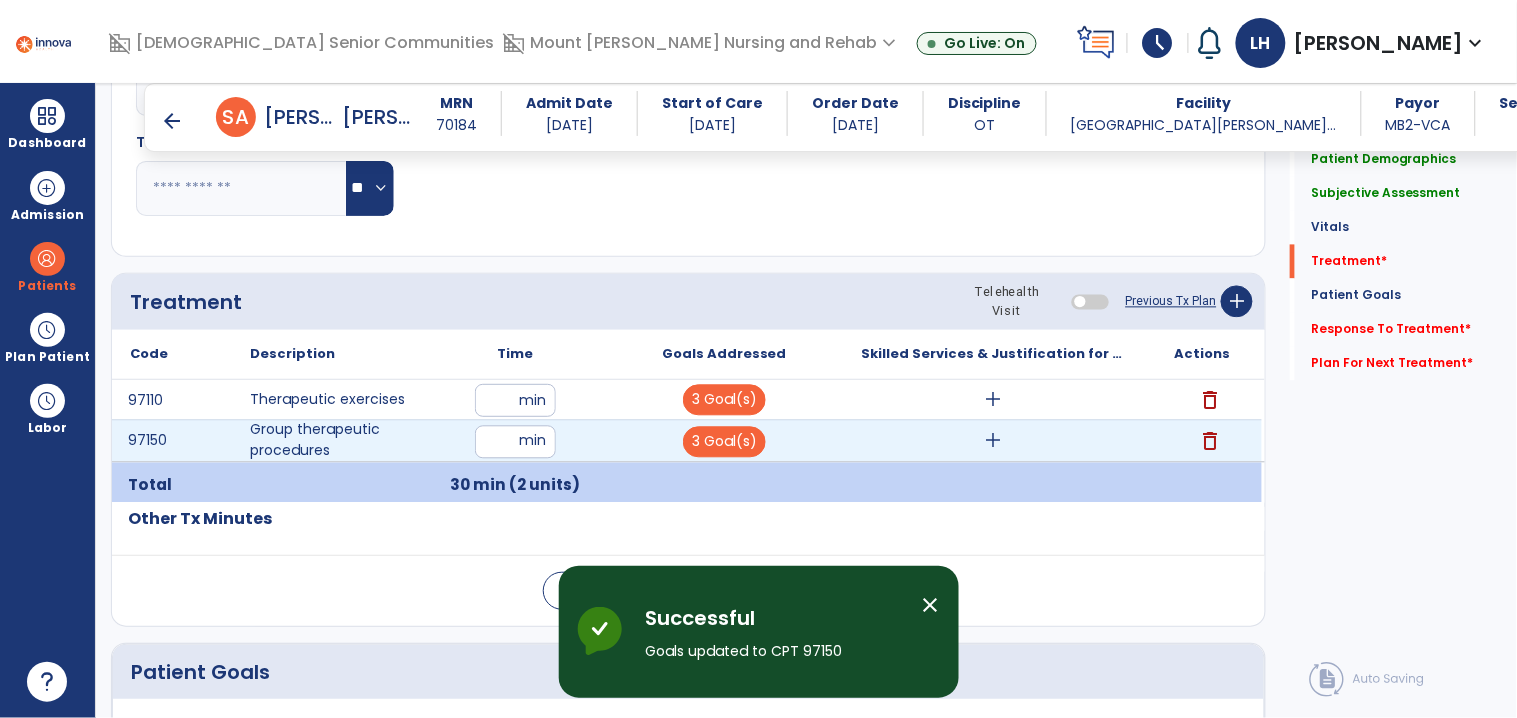 click on "add" at bounding box center [993, 441] 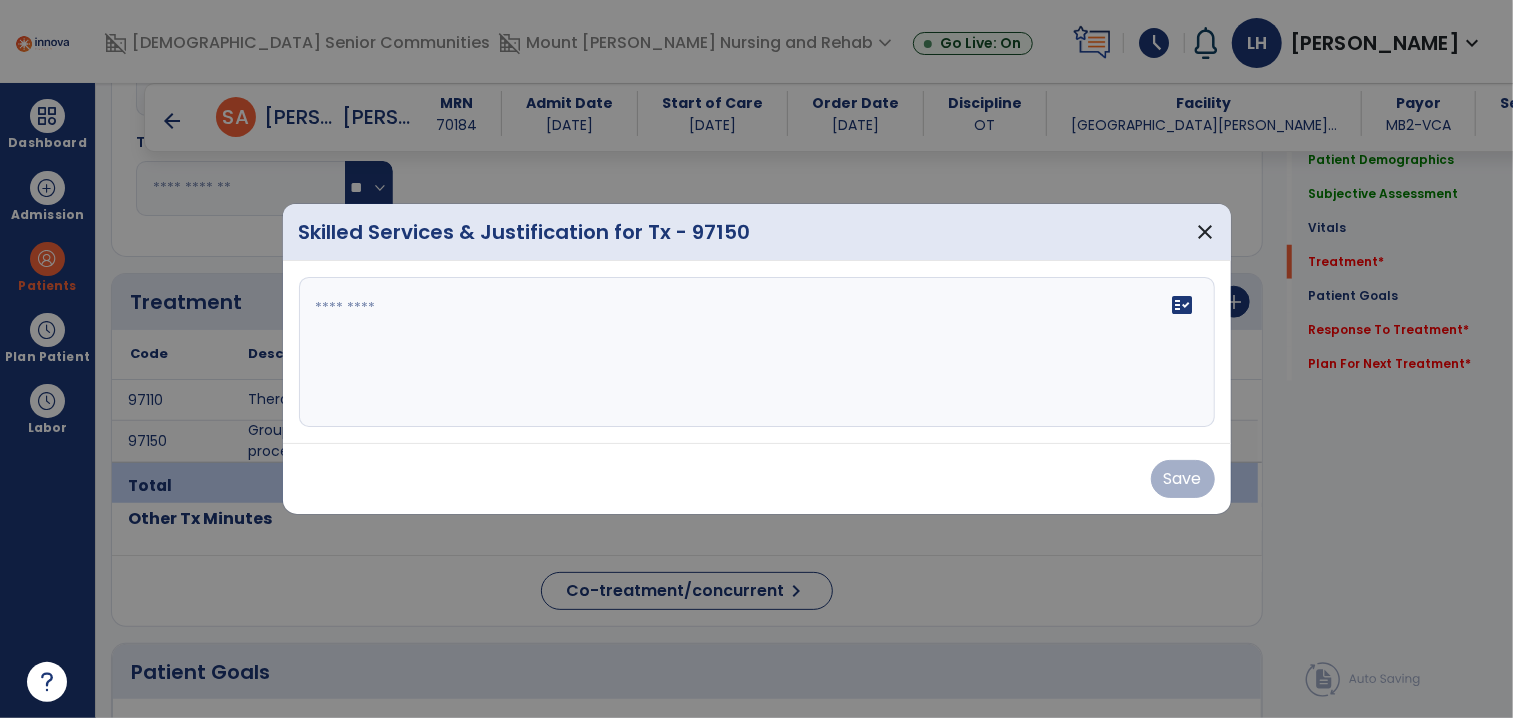 scroll, scrollTop: 1016, scrollLeft: 0, axis: vertical 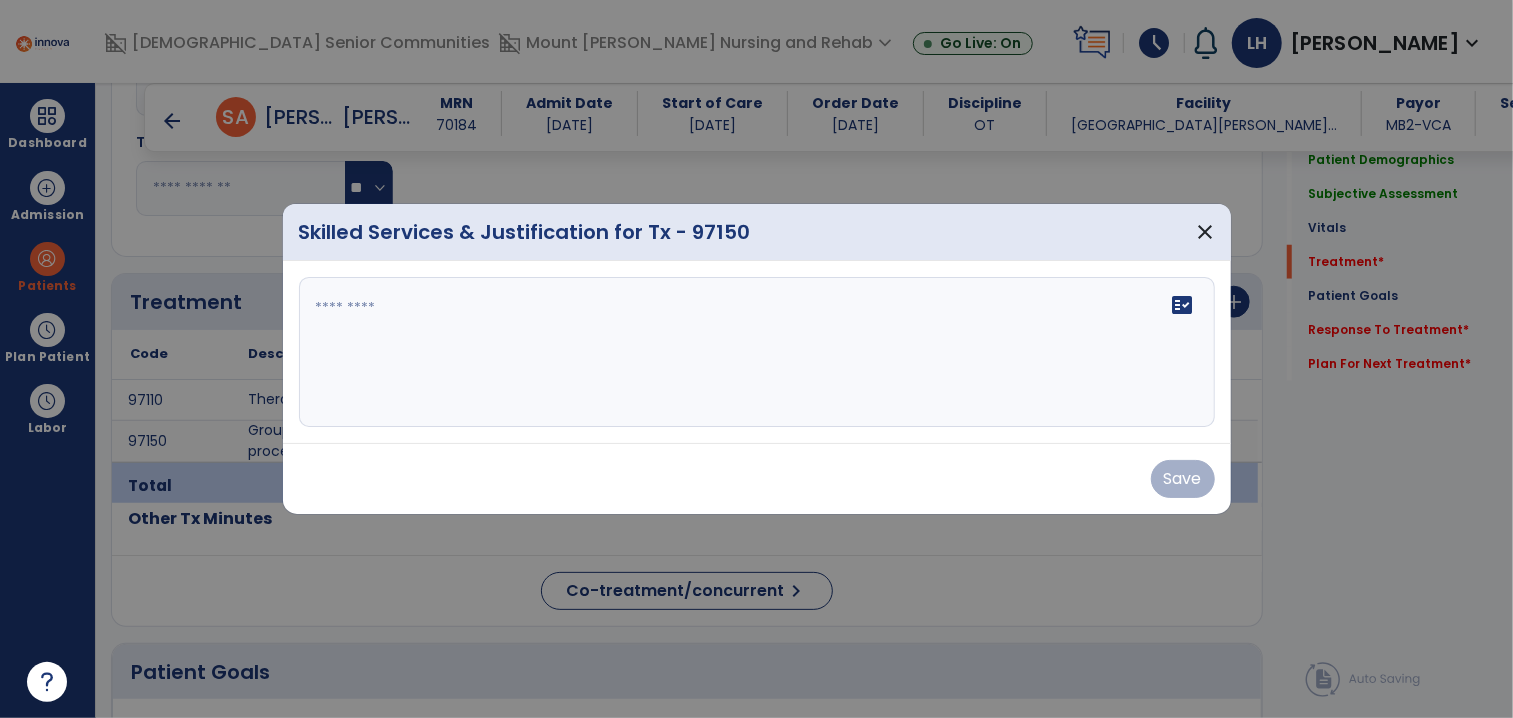 click on "fact_check" at bounding box center [757, 352] 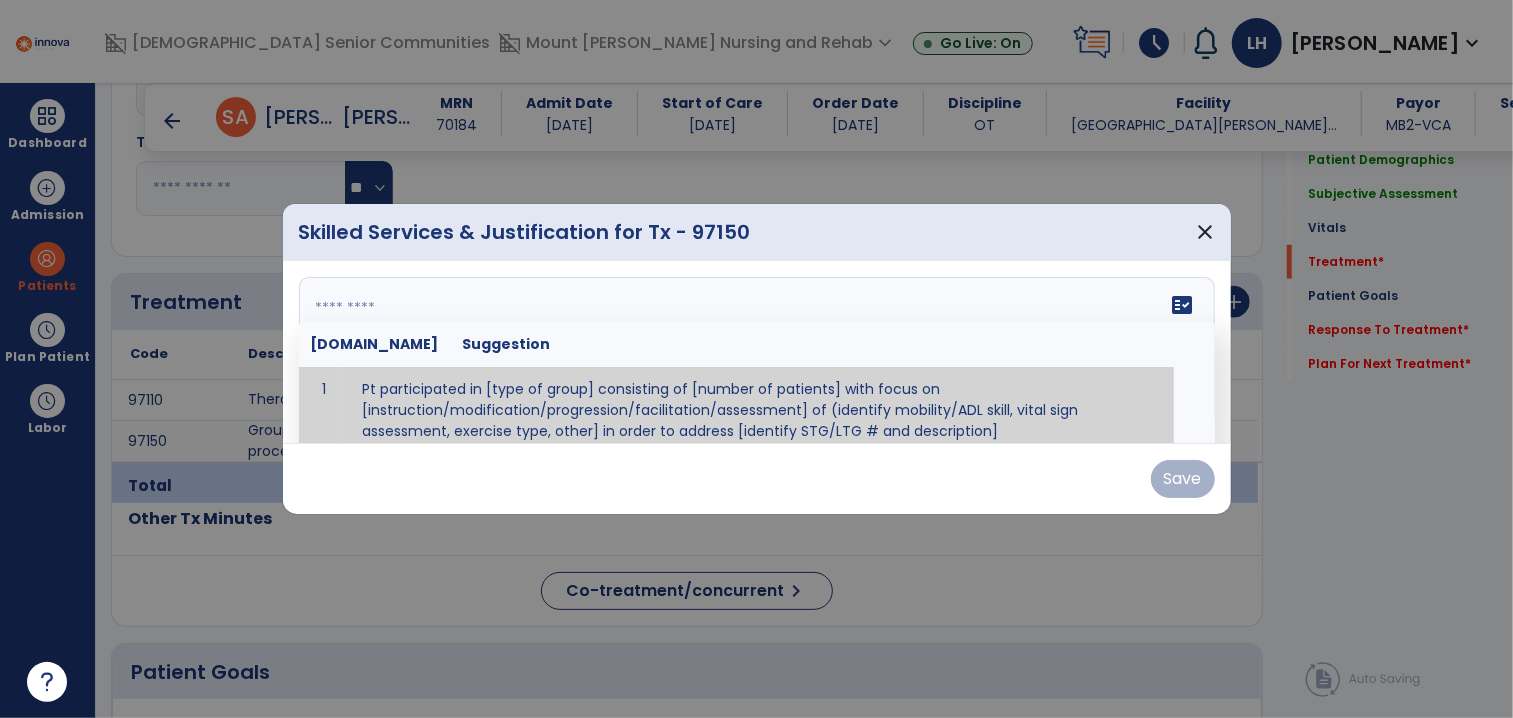scroll, scrollTop: 11, scrollLeft: 0, axis: vertical 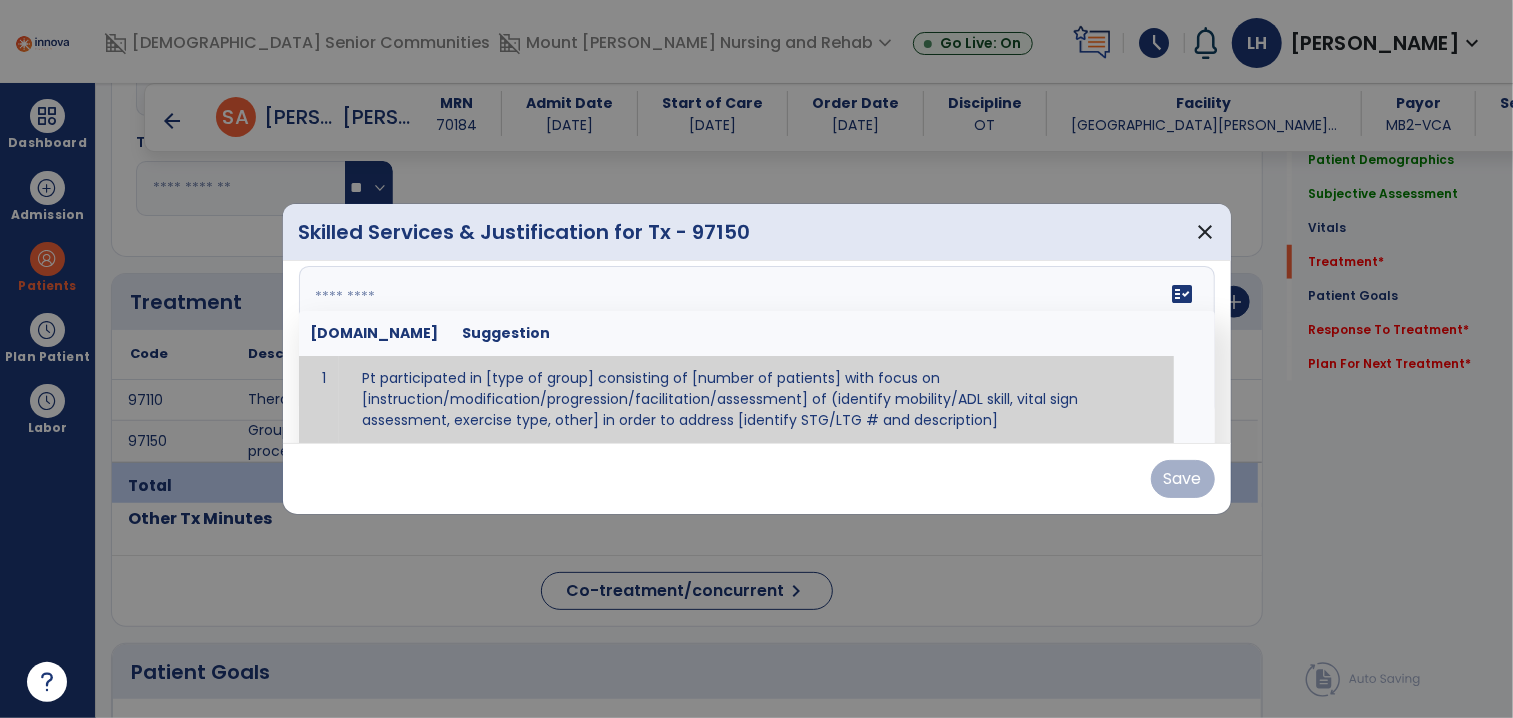 paste on "**********" 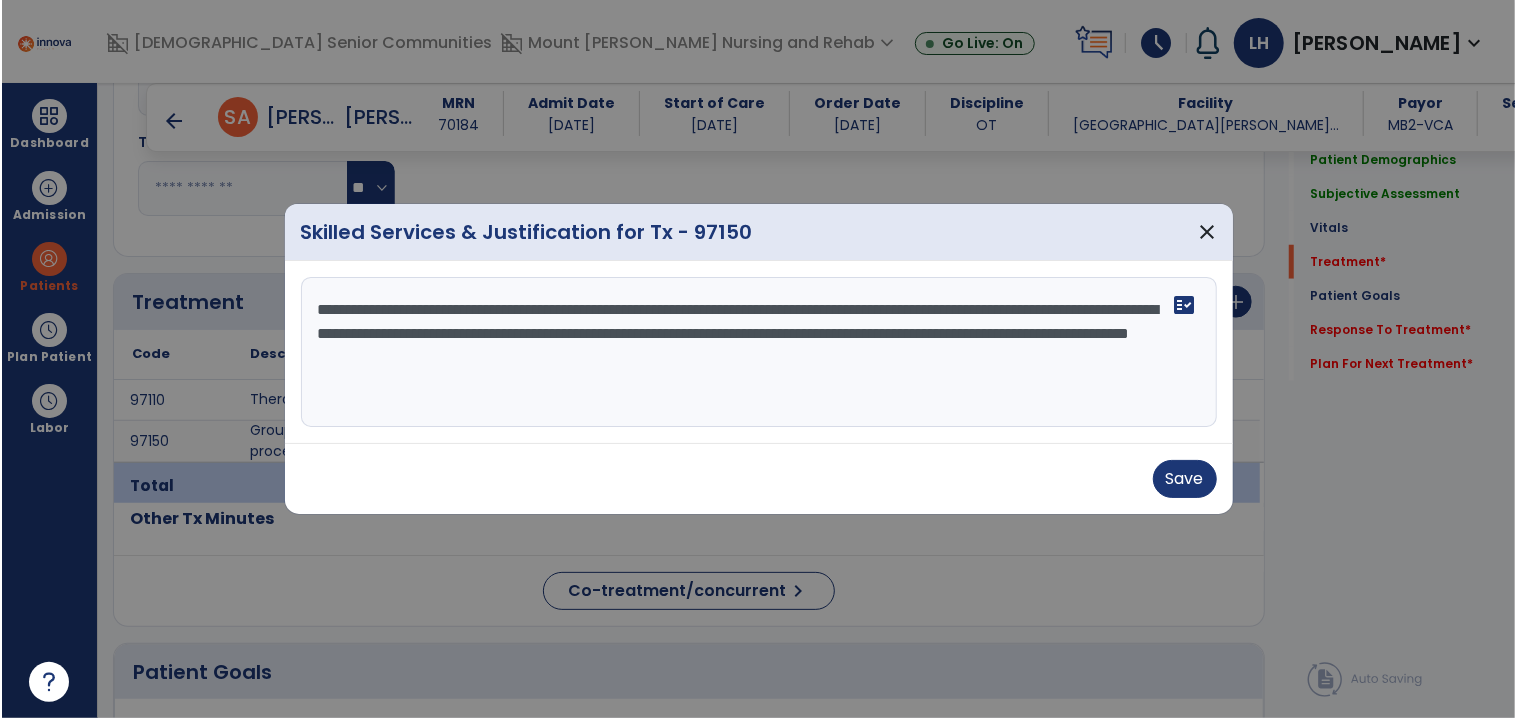 scroll, scrollTop: 0, scrollLeft: 0, axis: both 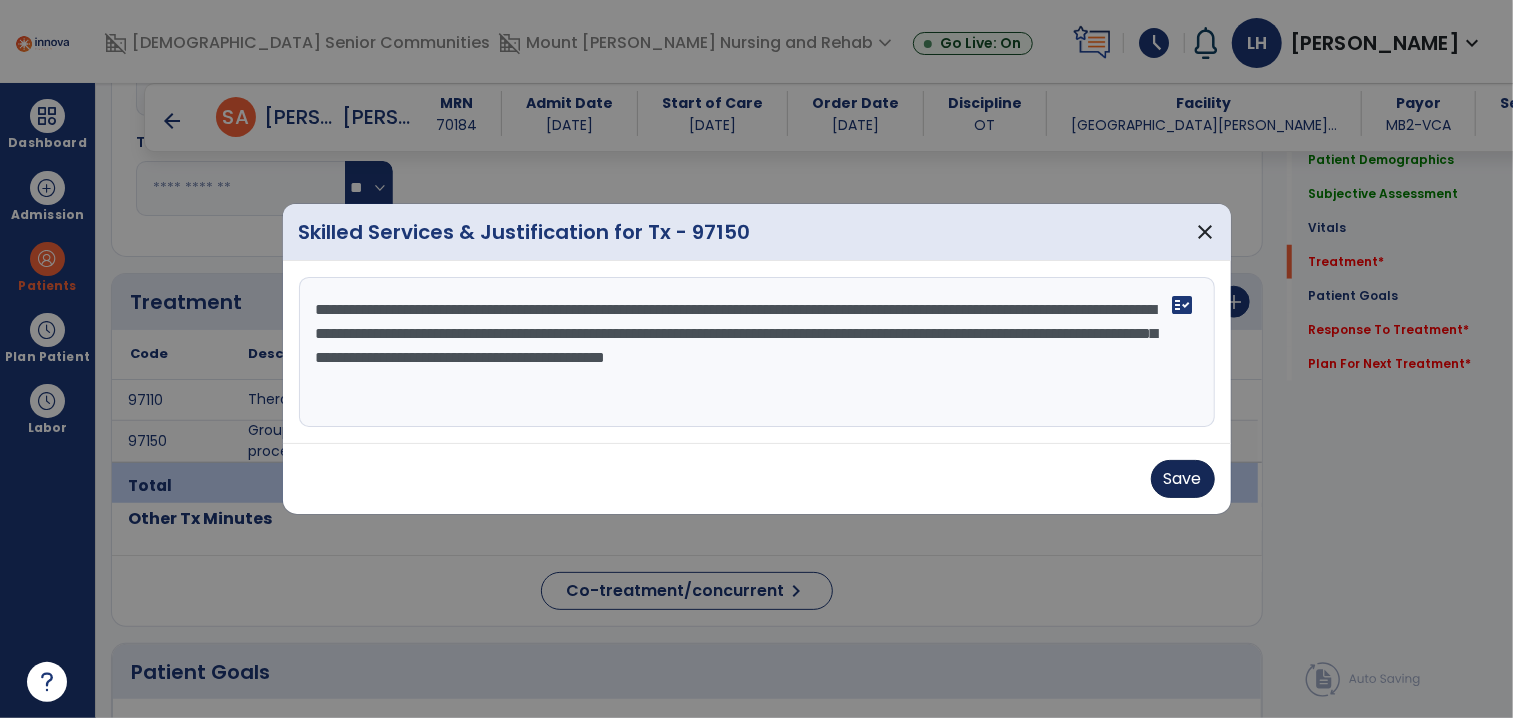 type on "**********" 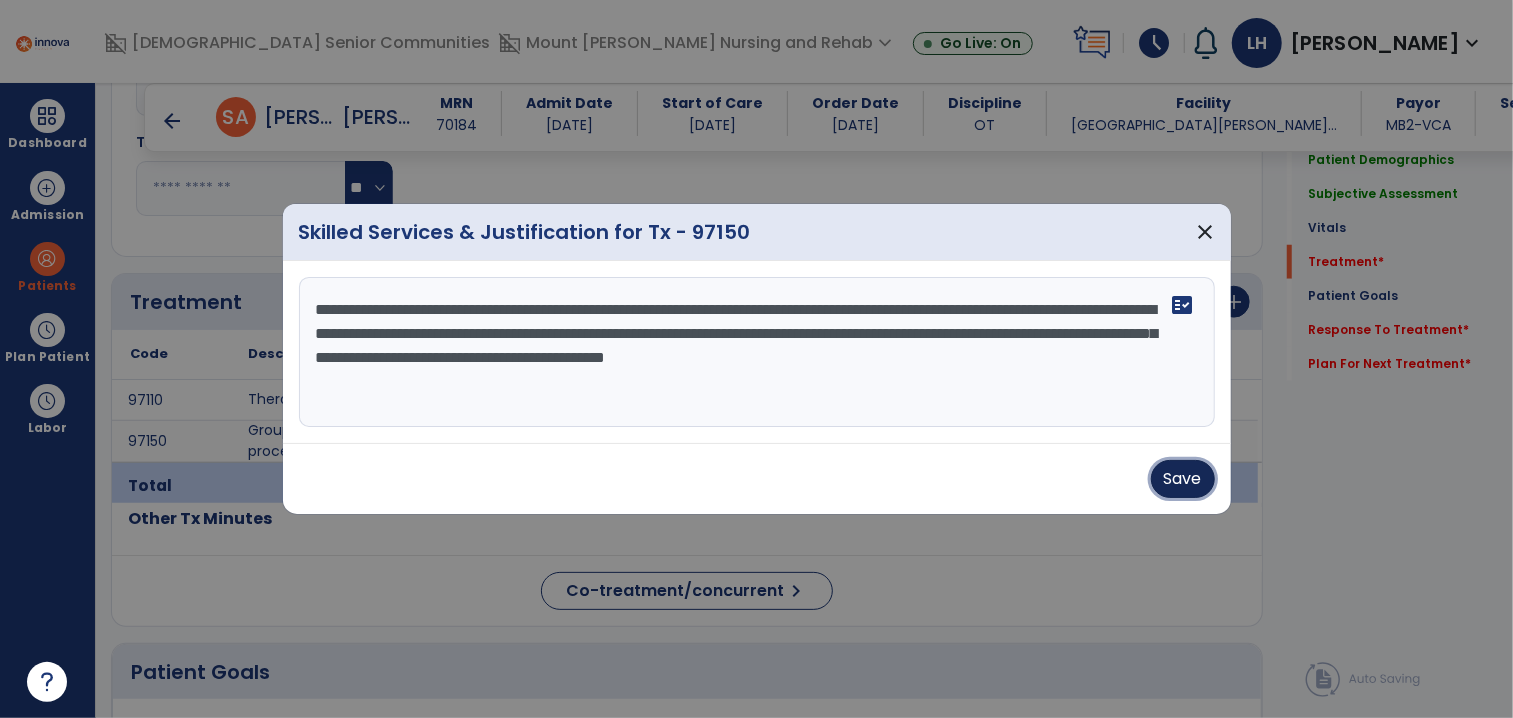 click on "Save" at bounding box center (1183, 479) 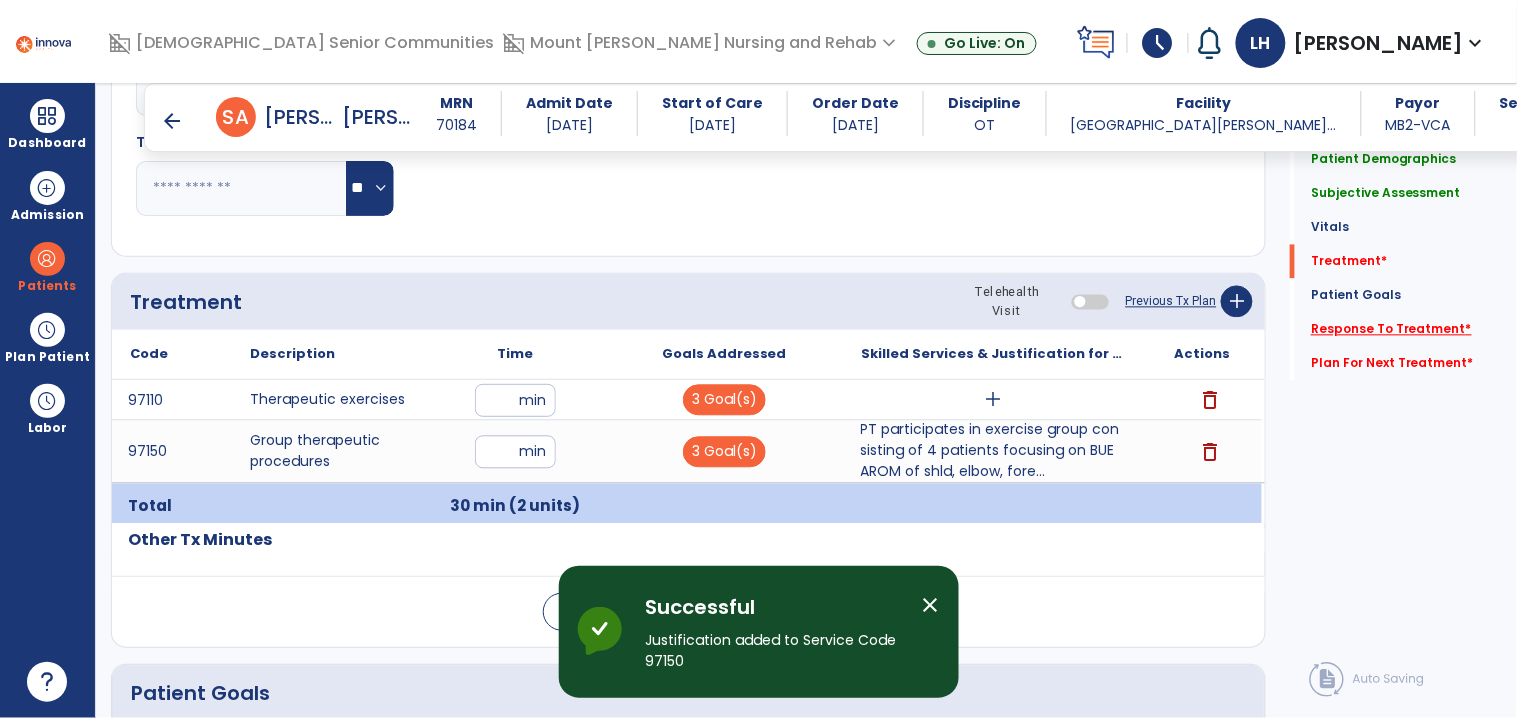 click on "Response To Treatment   *" 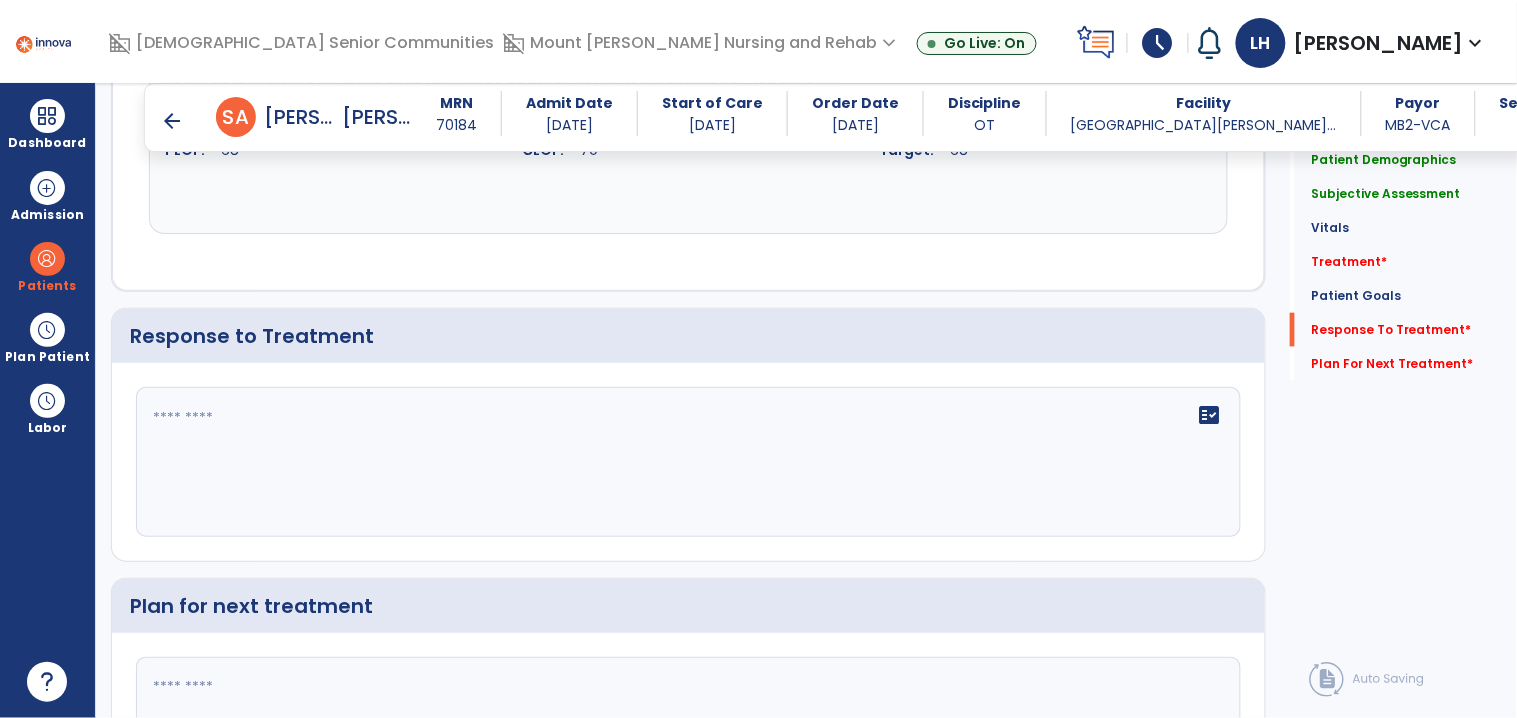 scroll, scrollTop: 2436, scrollLeft: 0, axis: vertical 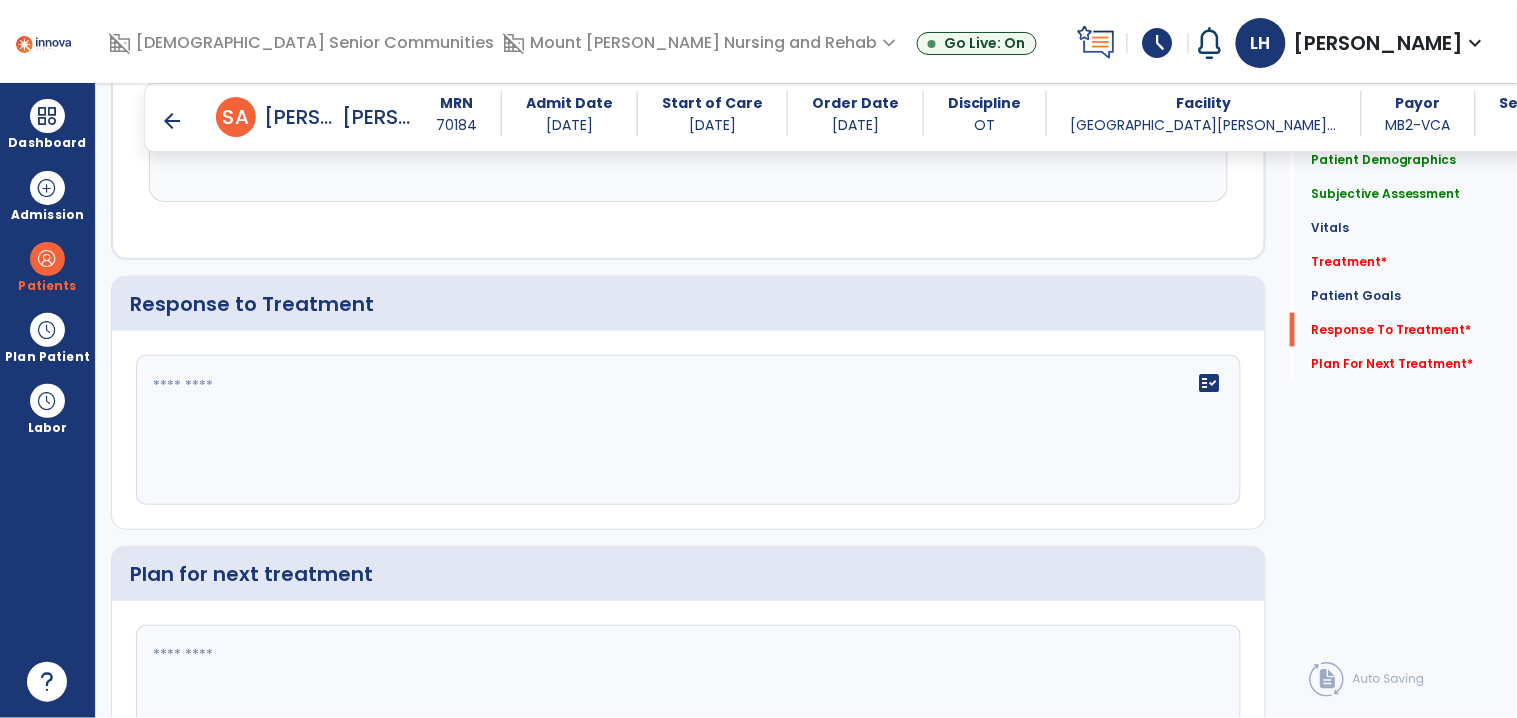 click on "fact_check" 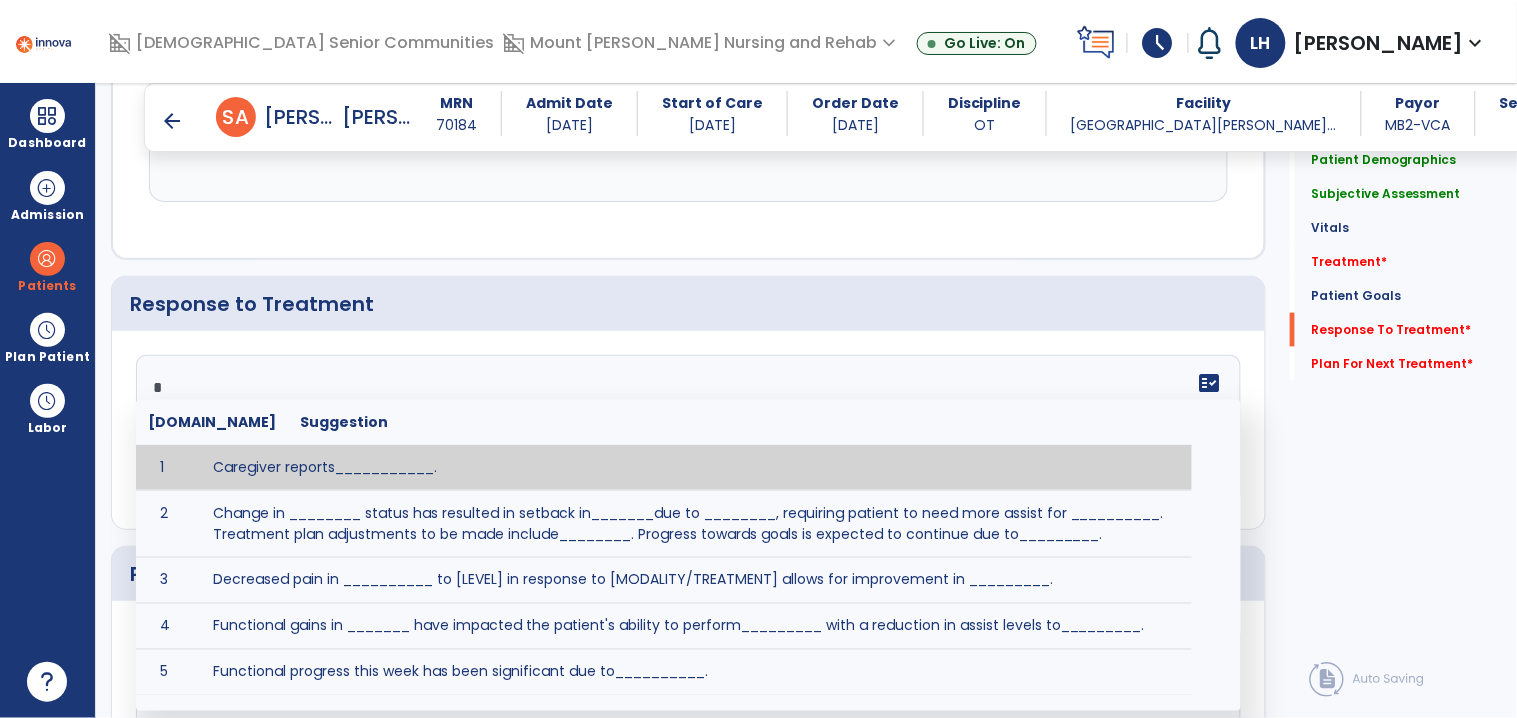 type on "**" 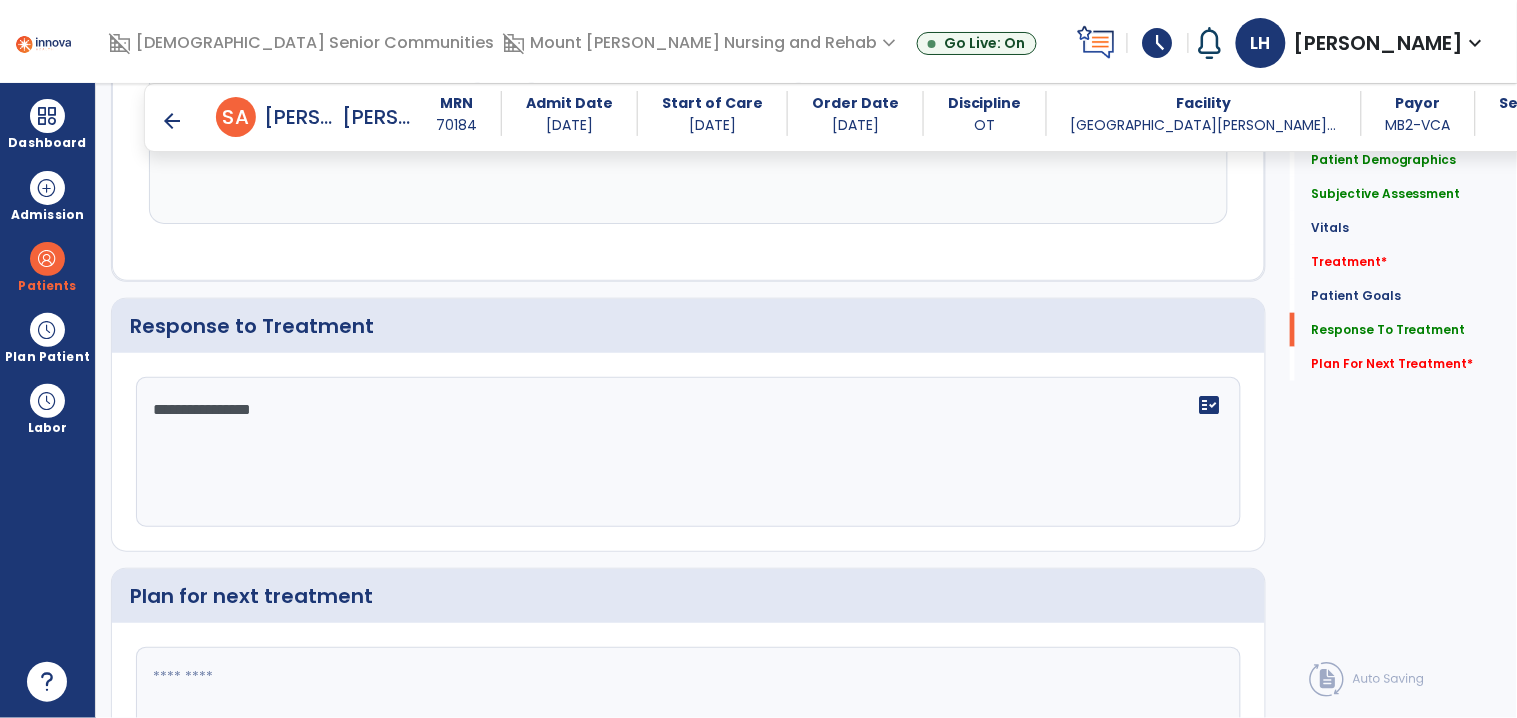 scroll, scrollTop: 2437, scrollLeft: 0, axis: vertical 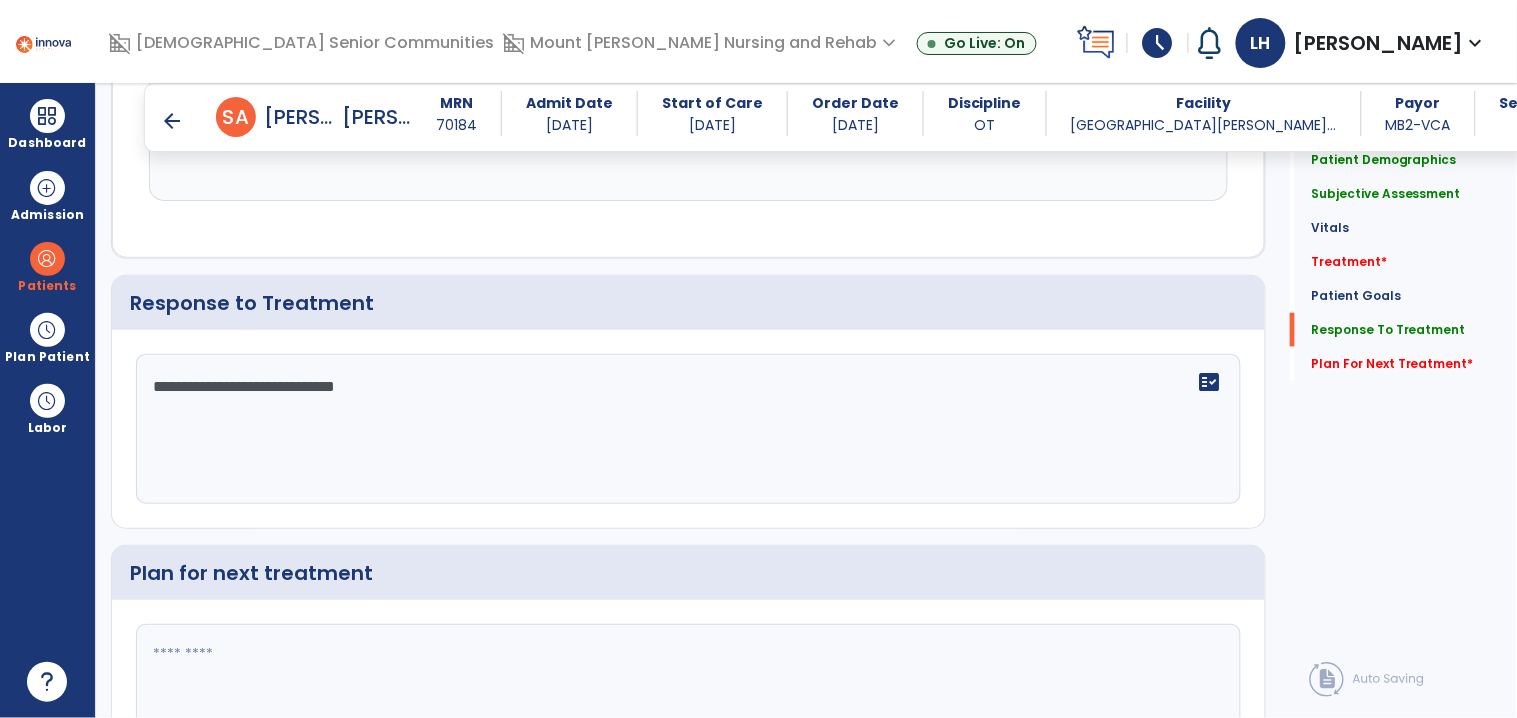 type on "**********" 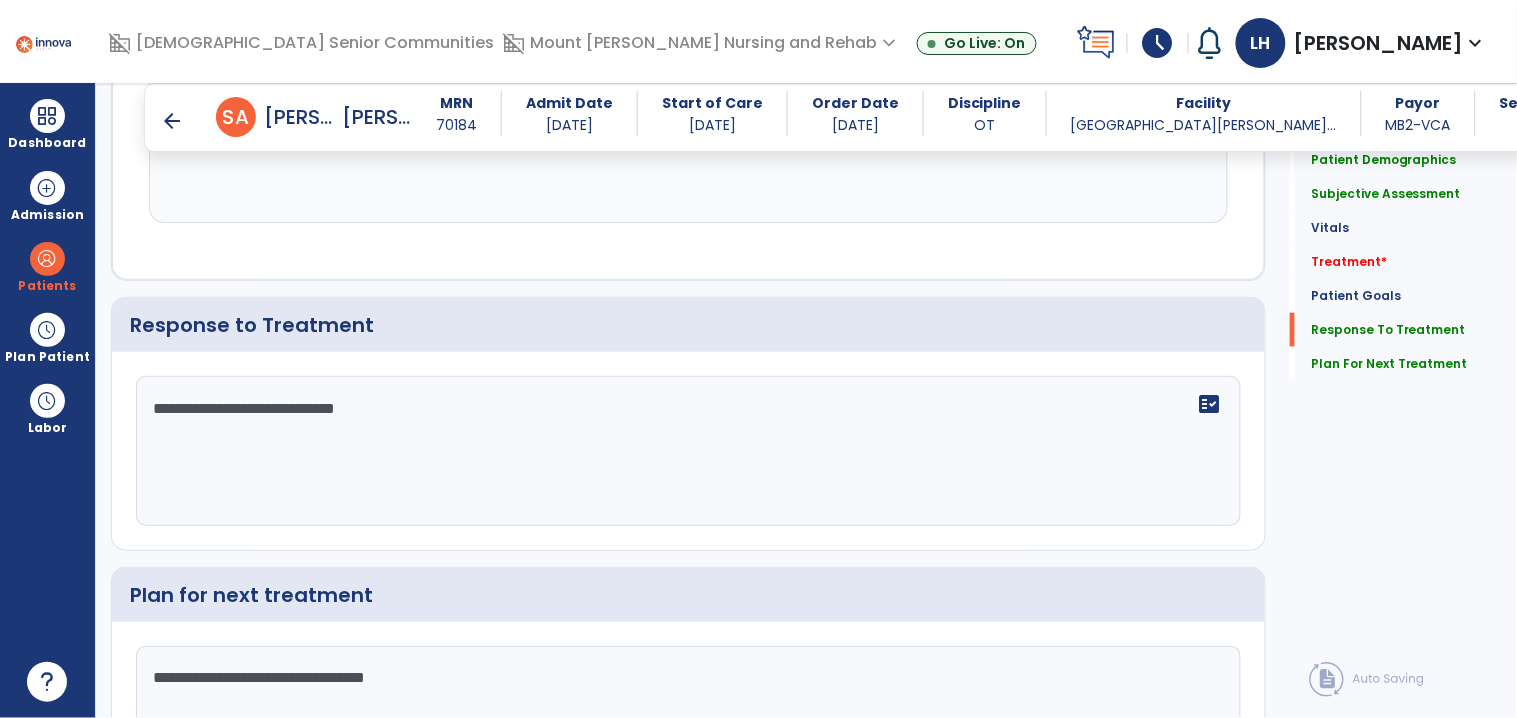 scroll, scrollTop: 2438, scrollLeft: 0, axis: vertical 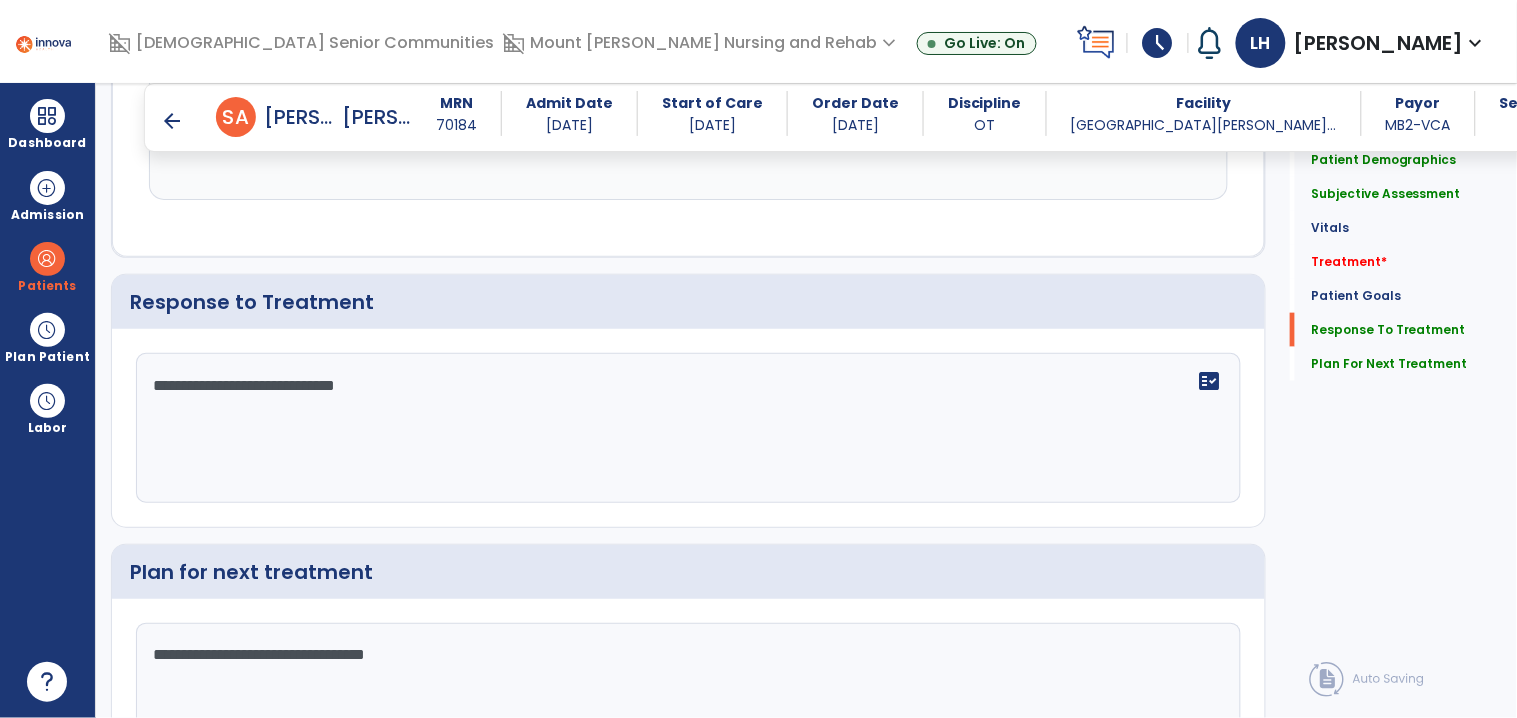 type on "**********" 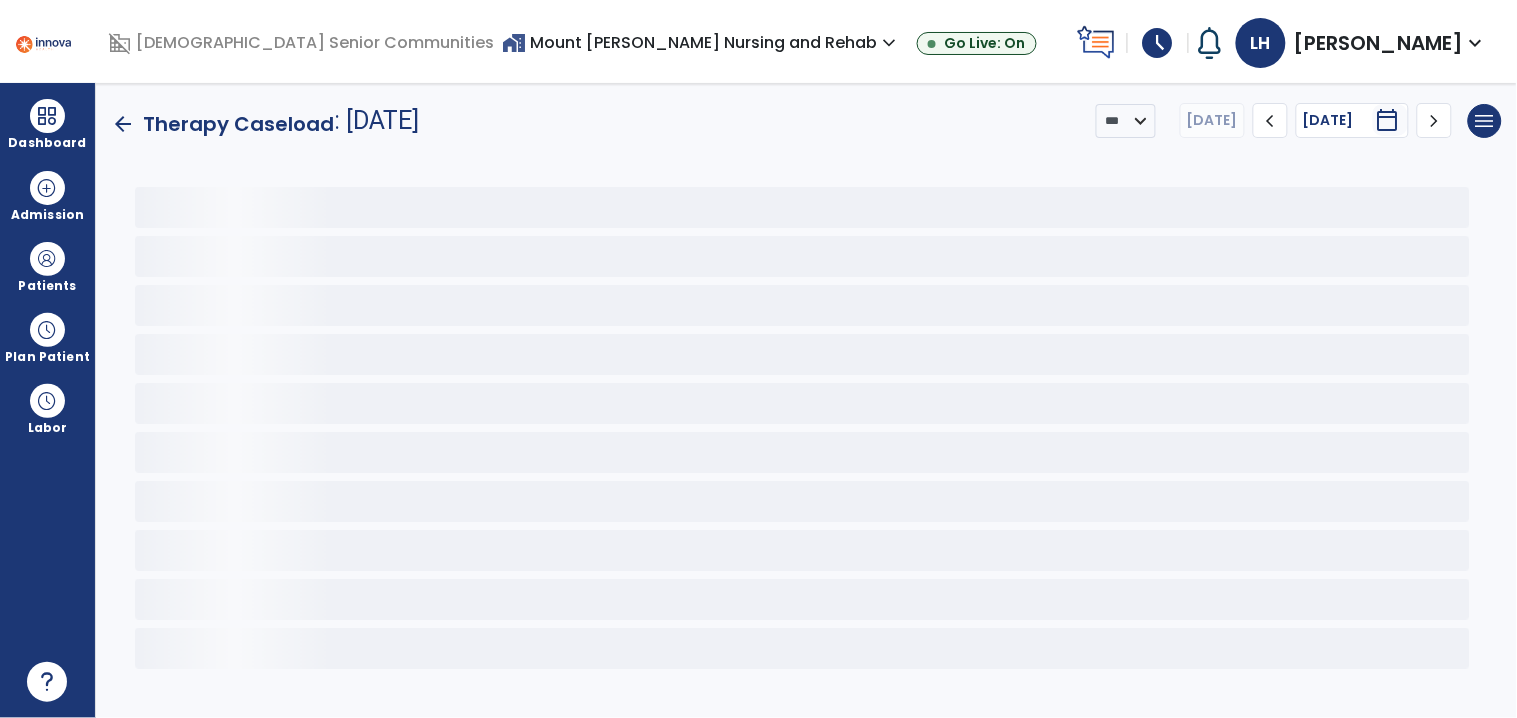 scroll, scrollTop: 0, scrollLeft: 0, axis: both 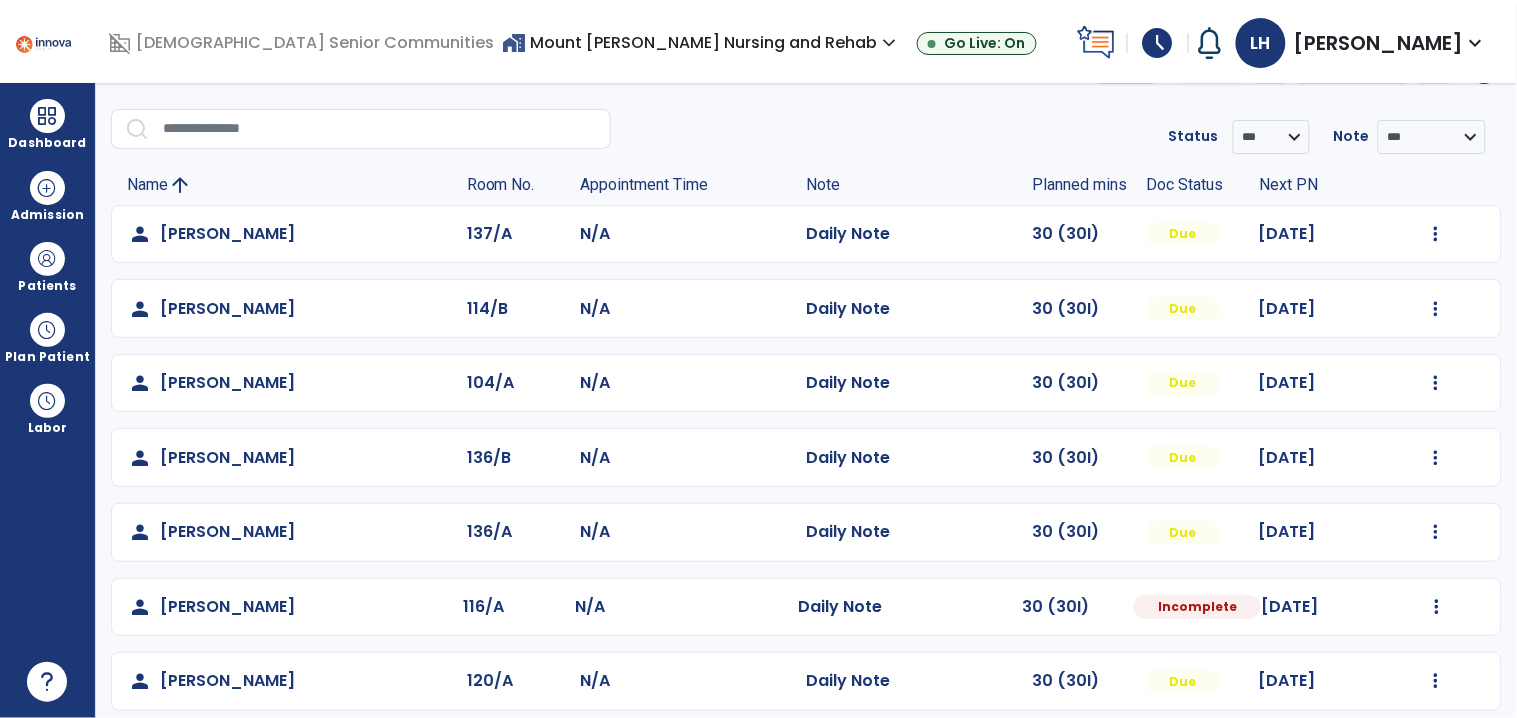 click on "Mark Visit As Complete   Reset Note   Open Document   G + C Mins" 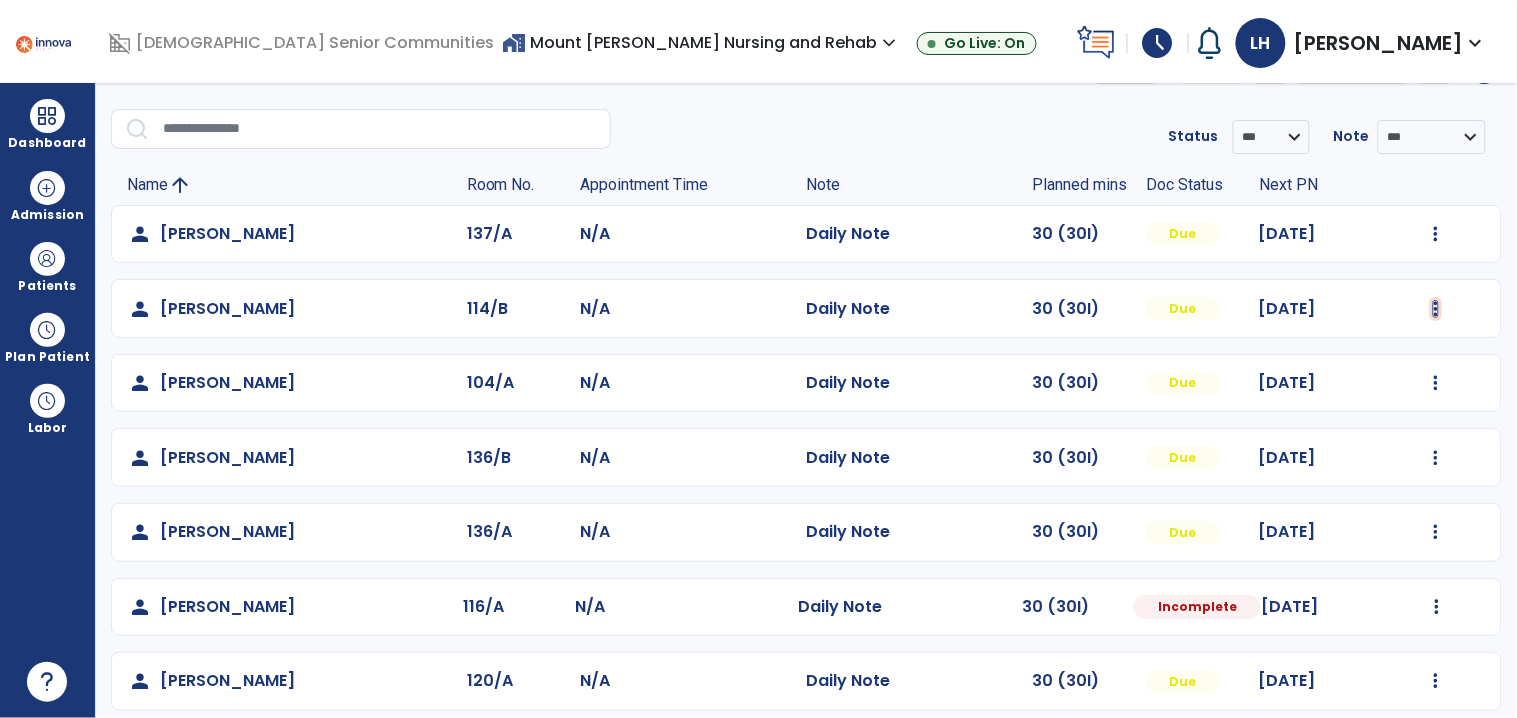 click at bounding box center (1436, 234) 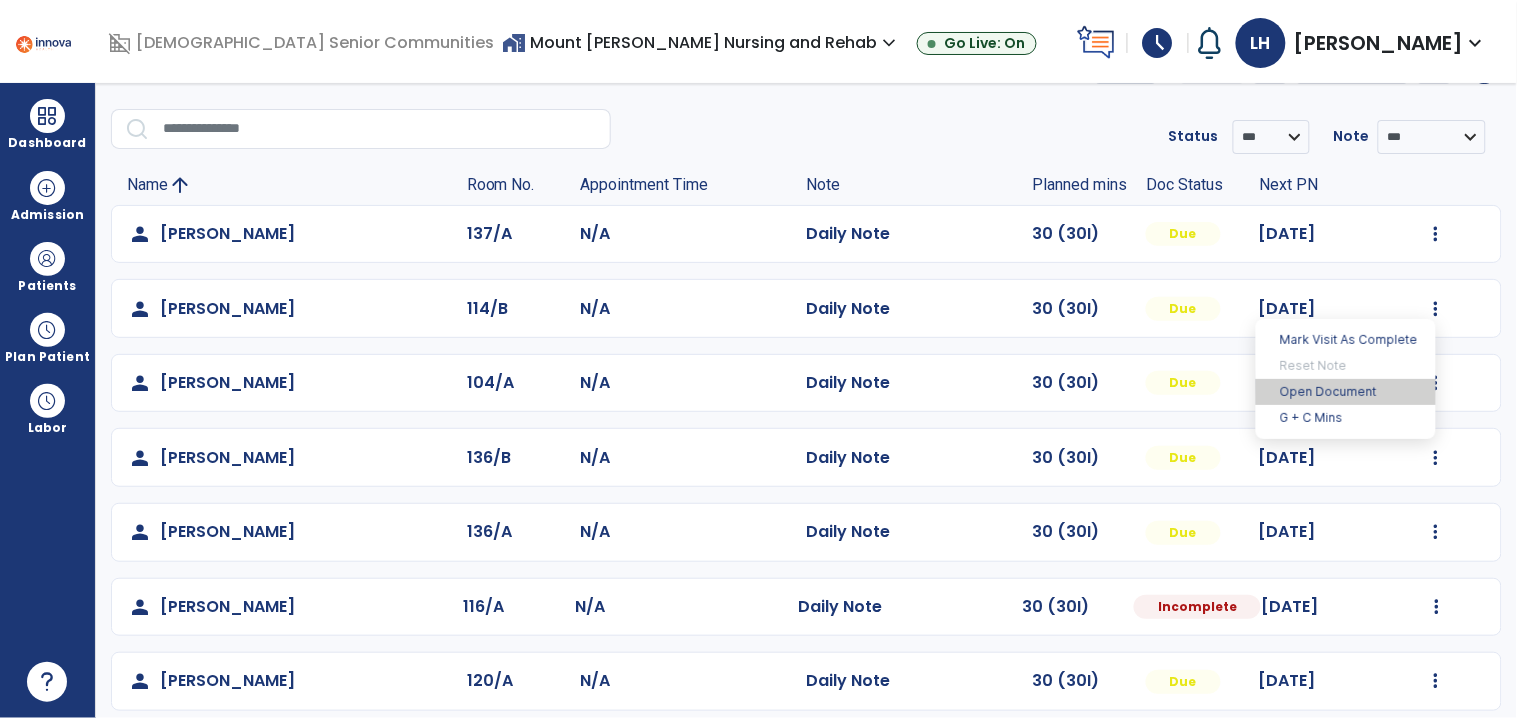 click on "Open Document" at bounding box center (1346, 392) 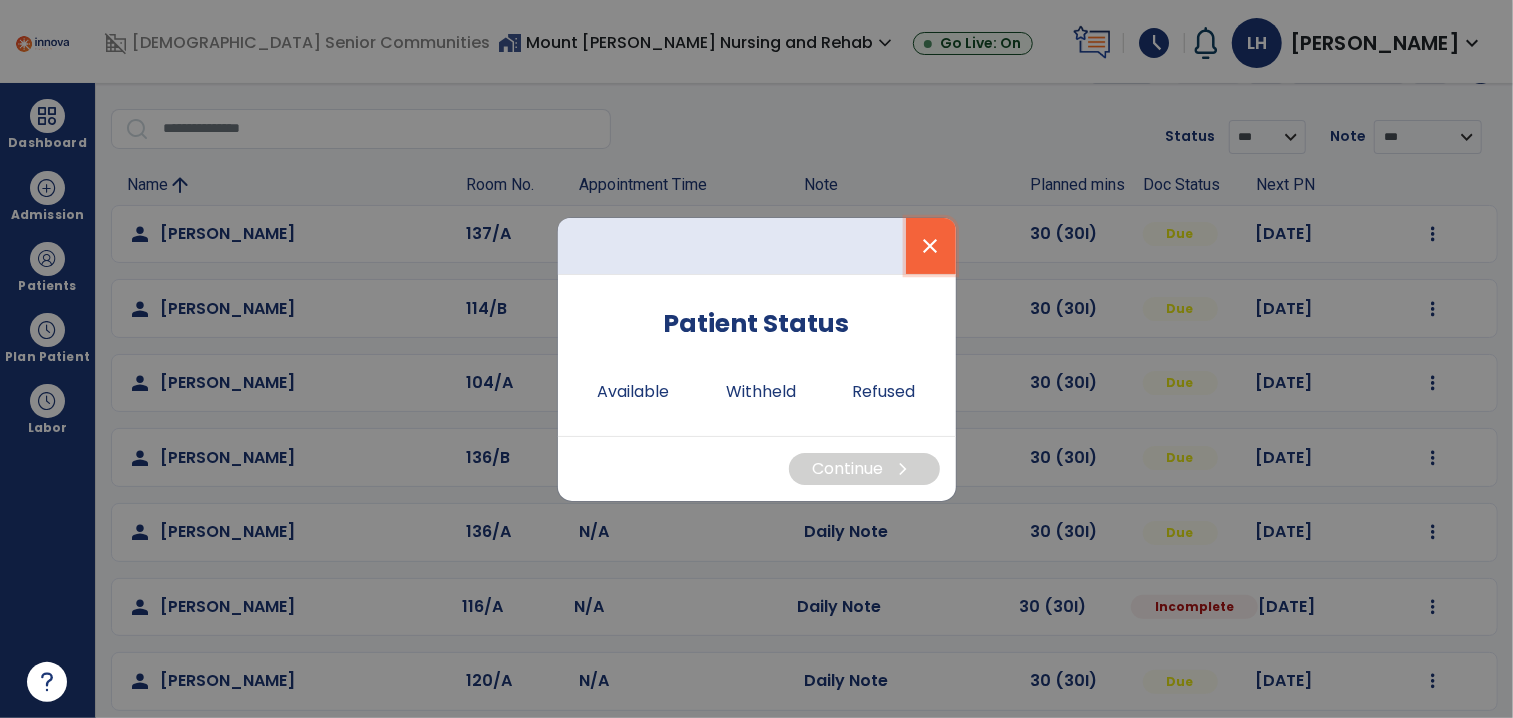 click on "close" at bounding box center [931, 246] 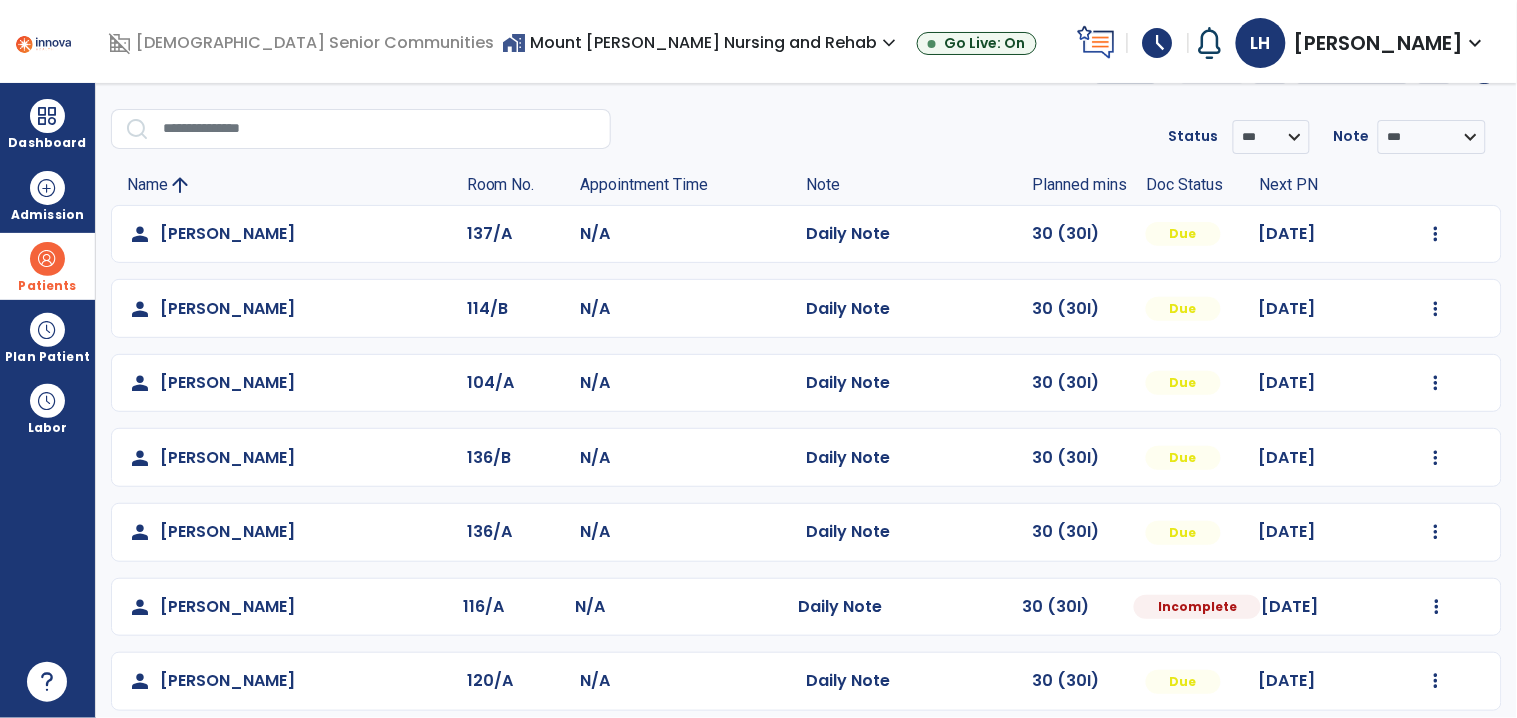 click on "Patients" at bounding box center [47, 286] 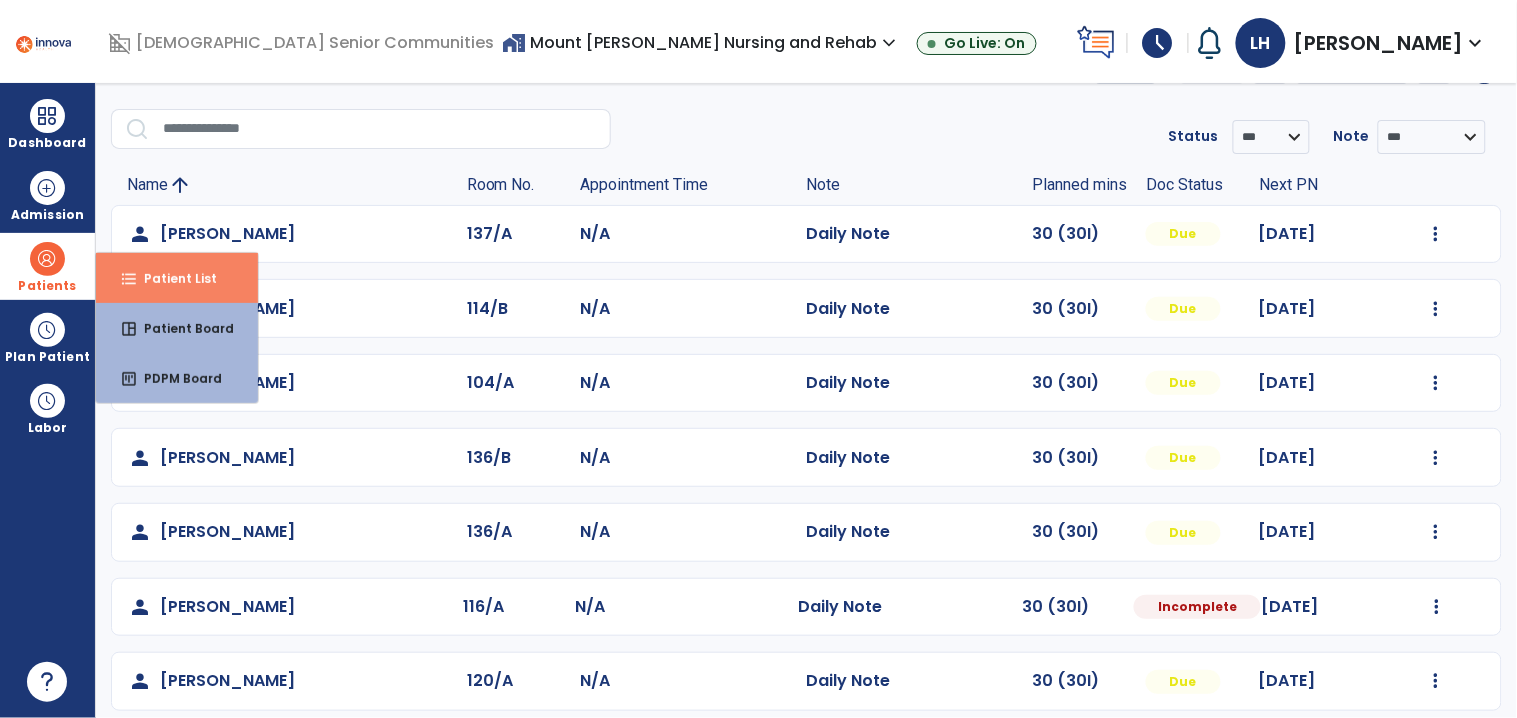 click on "format_list_bulleted  Patient List" at bounding box center (177, 278) 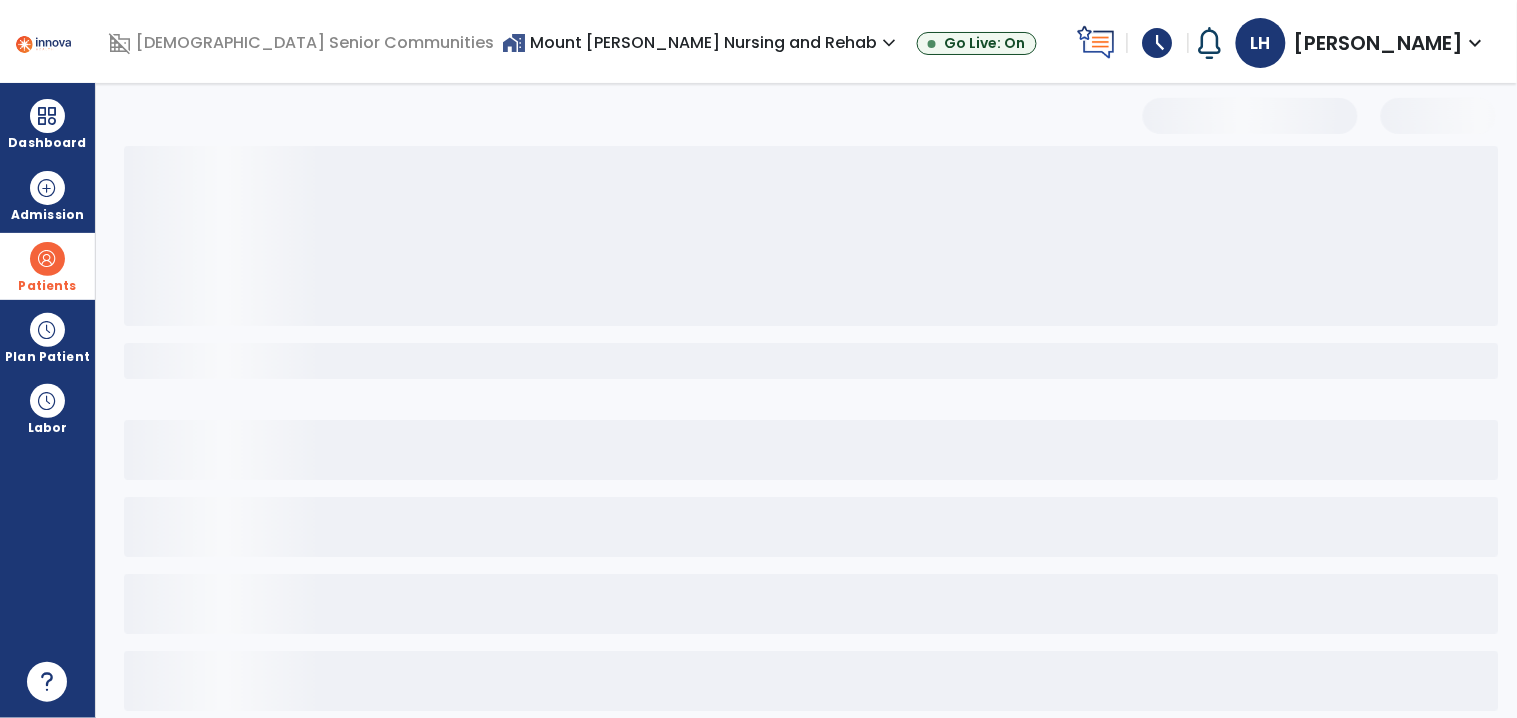 scroll, scrollTop: 24, scrollLeft: 0, axis: vertical 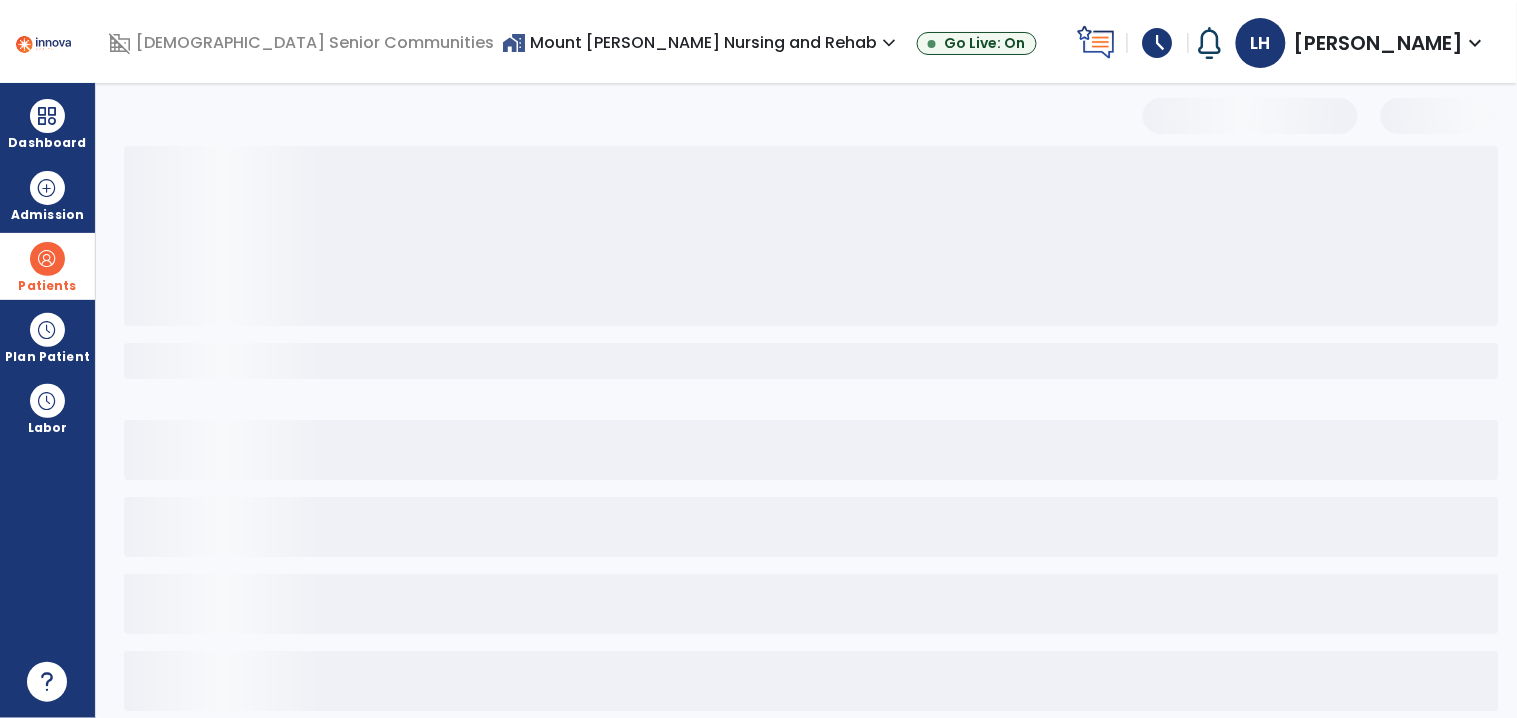 select on "***" 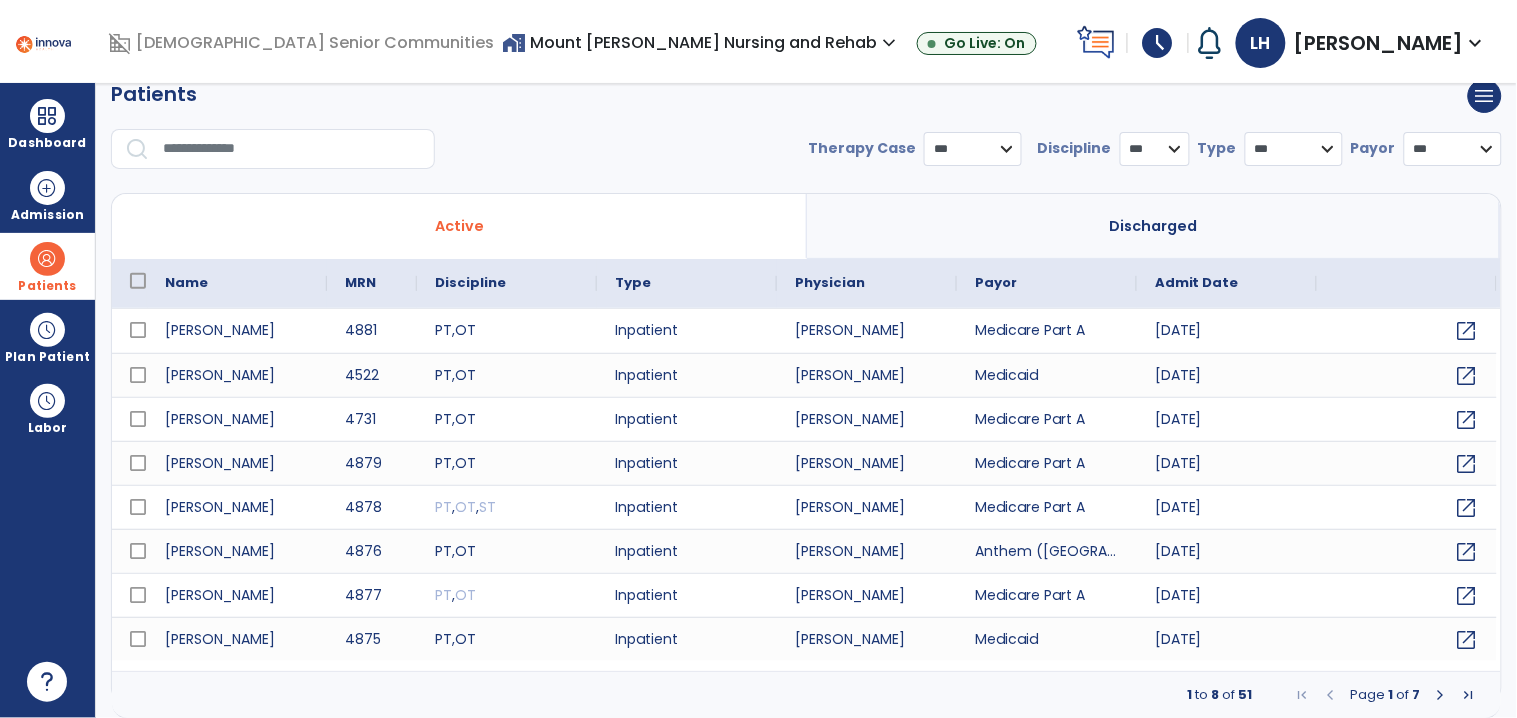 click at bounding box center (292, 149) 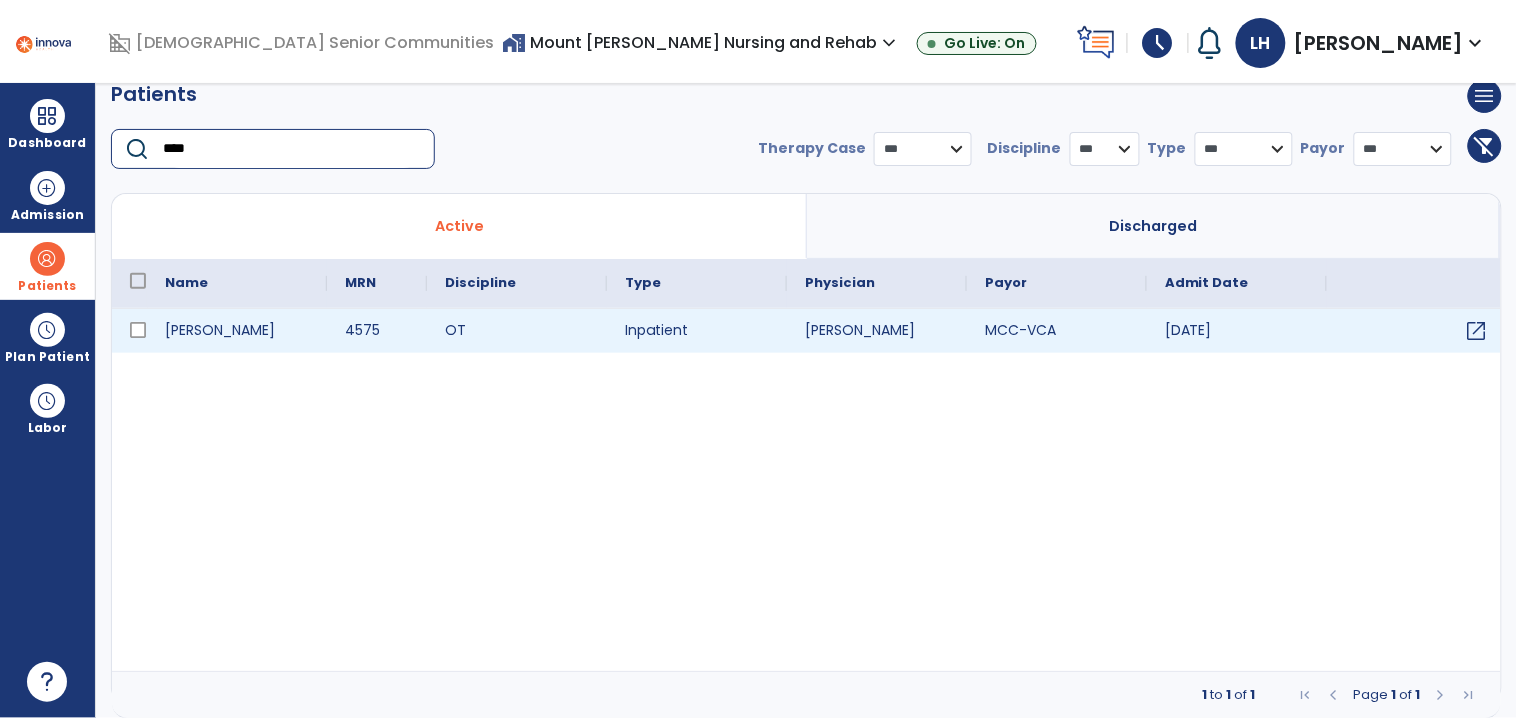 type on "****" 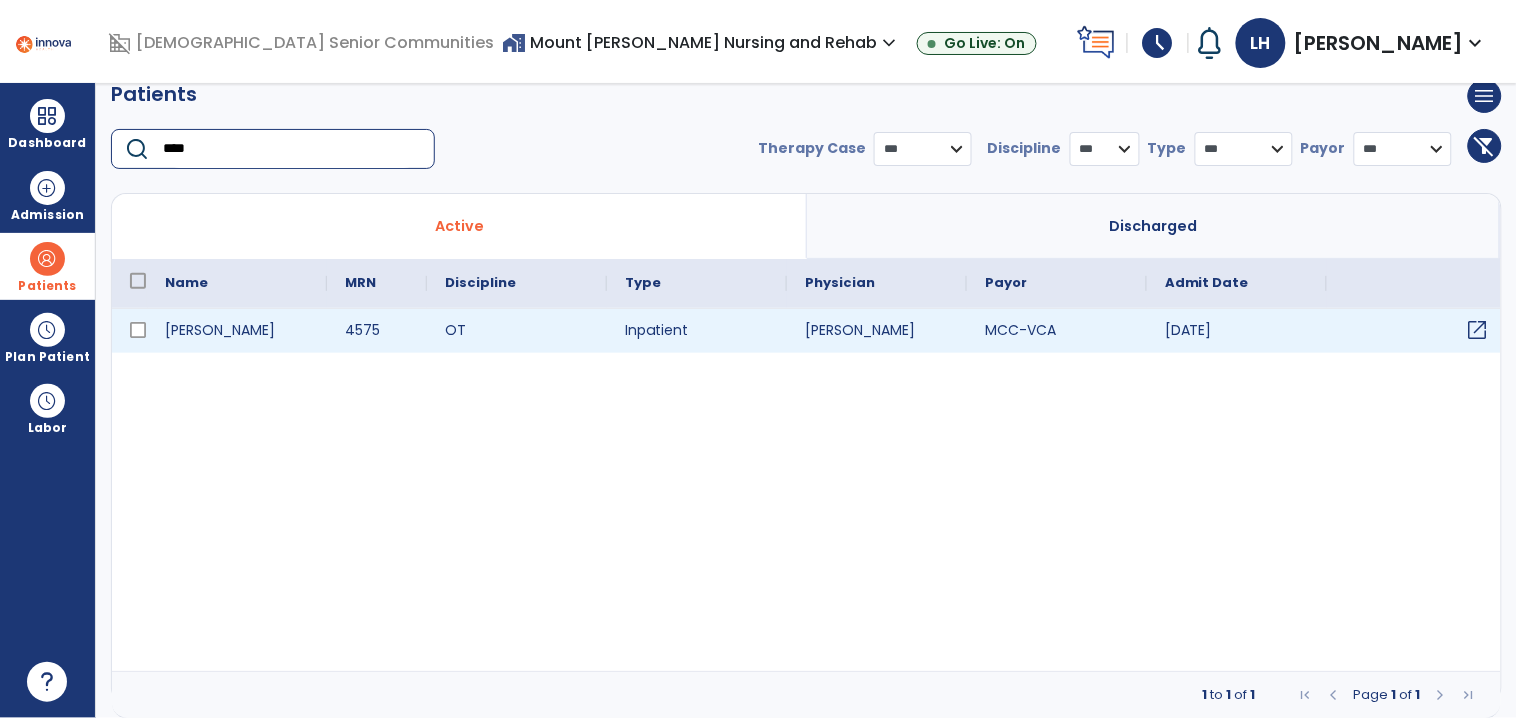 click on "open_in_new" at bounding box center [1478, 330] 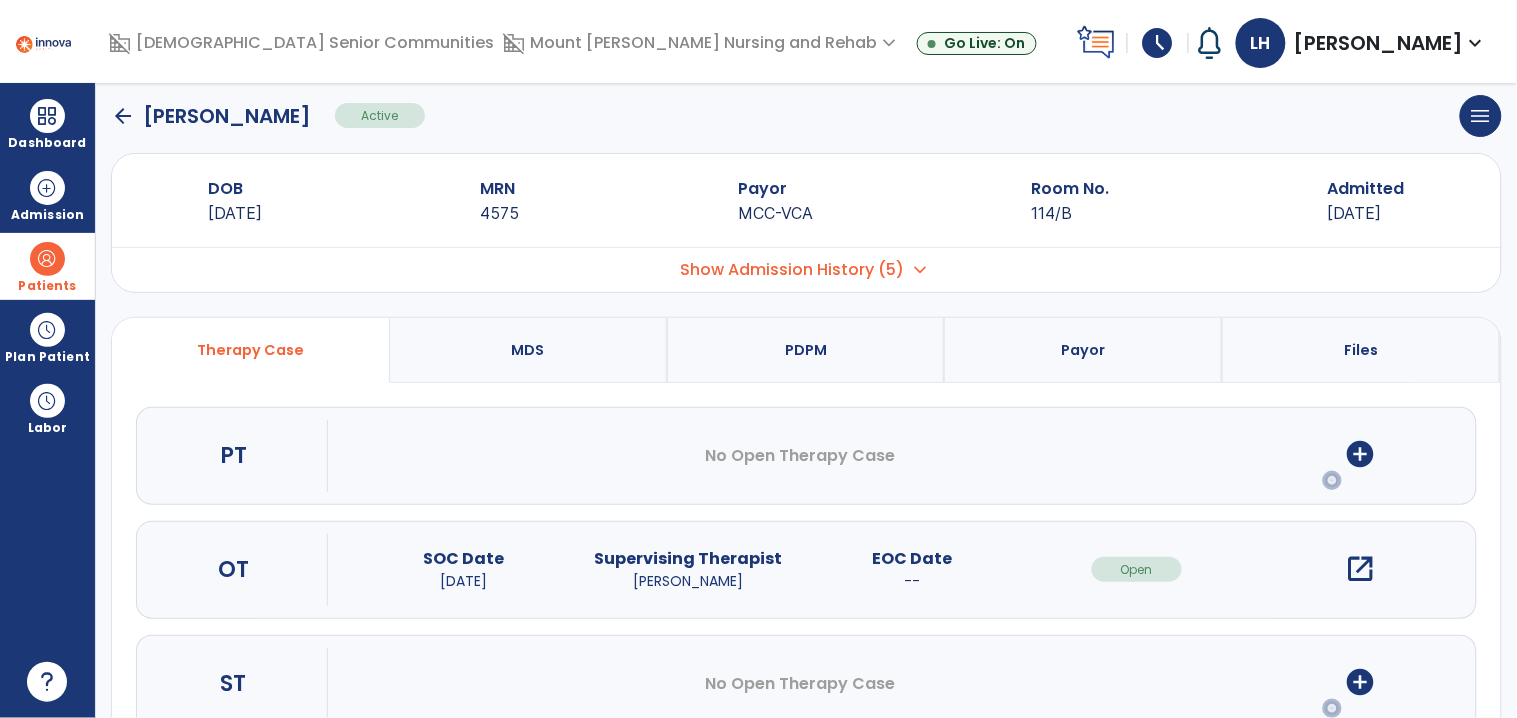 scroll, scrollTop: 0, scrollLeft: 0, axis: both 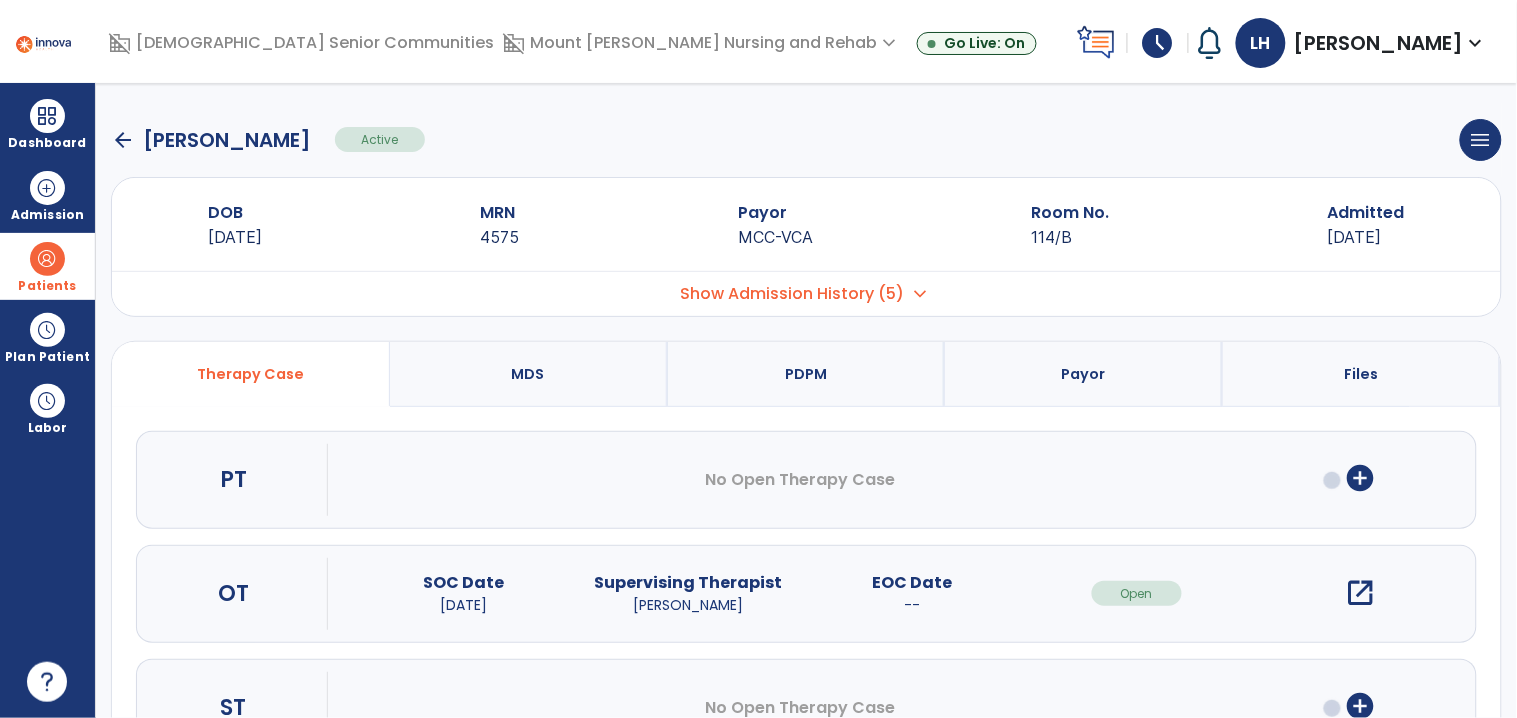 click on "open_in_new" at bounding box center [1361, 593] 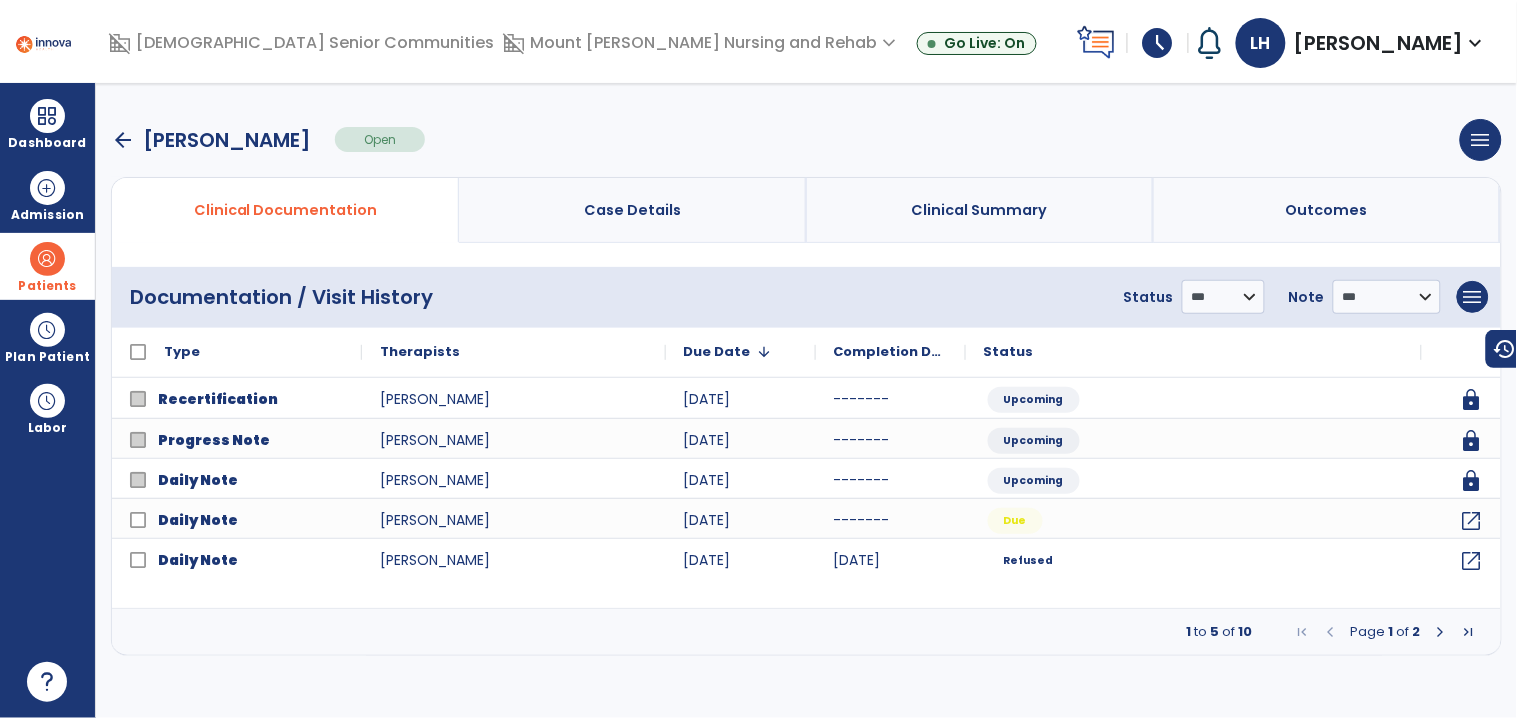 click at bounding box center (1441, 632) 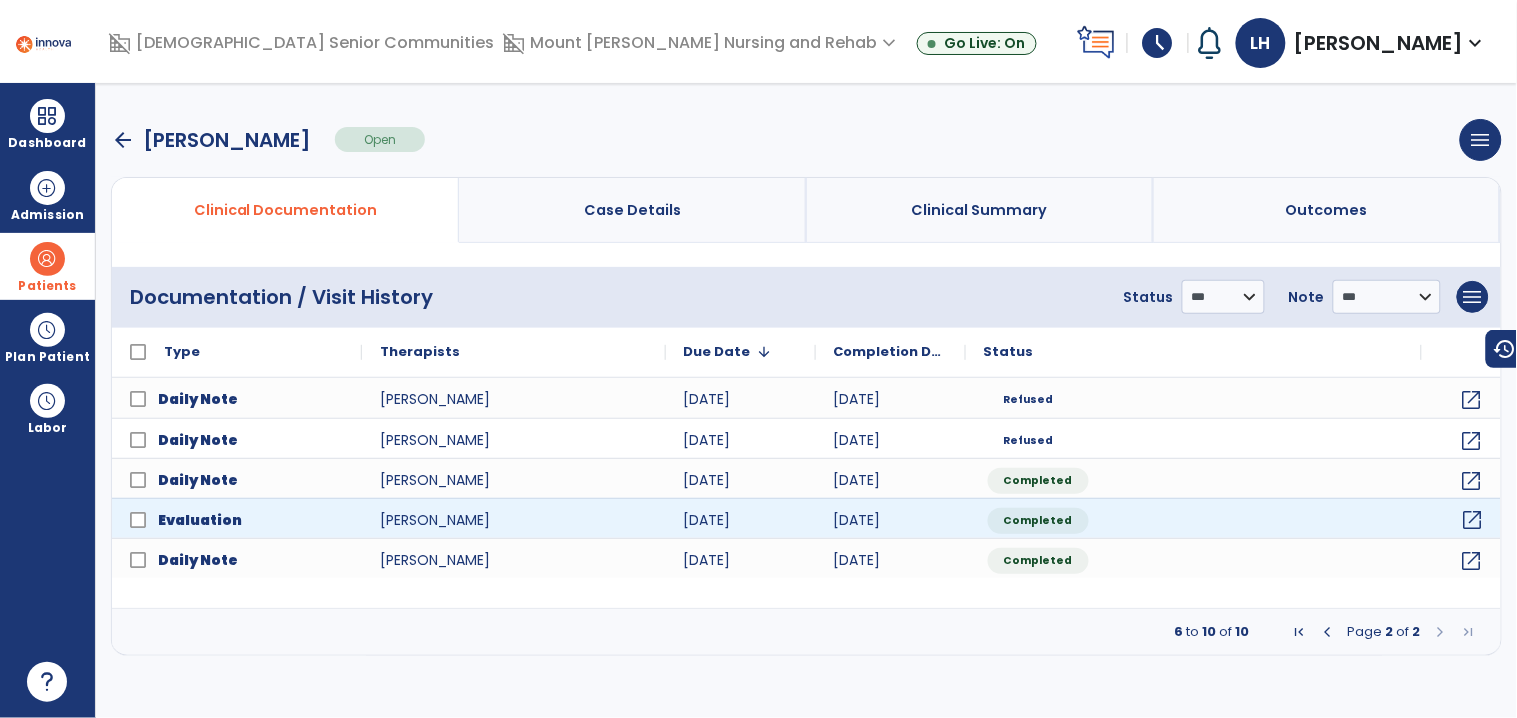 click on "open_in_new" 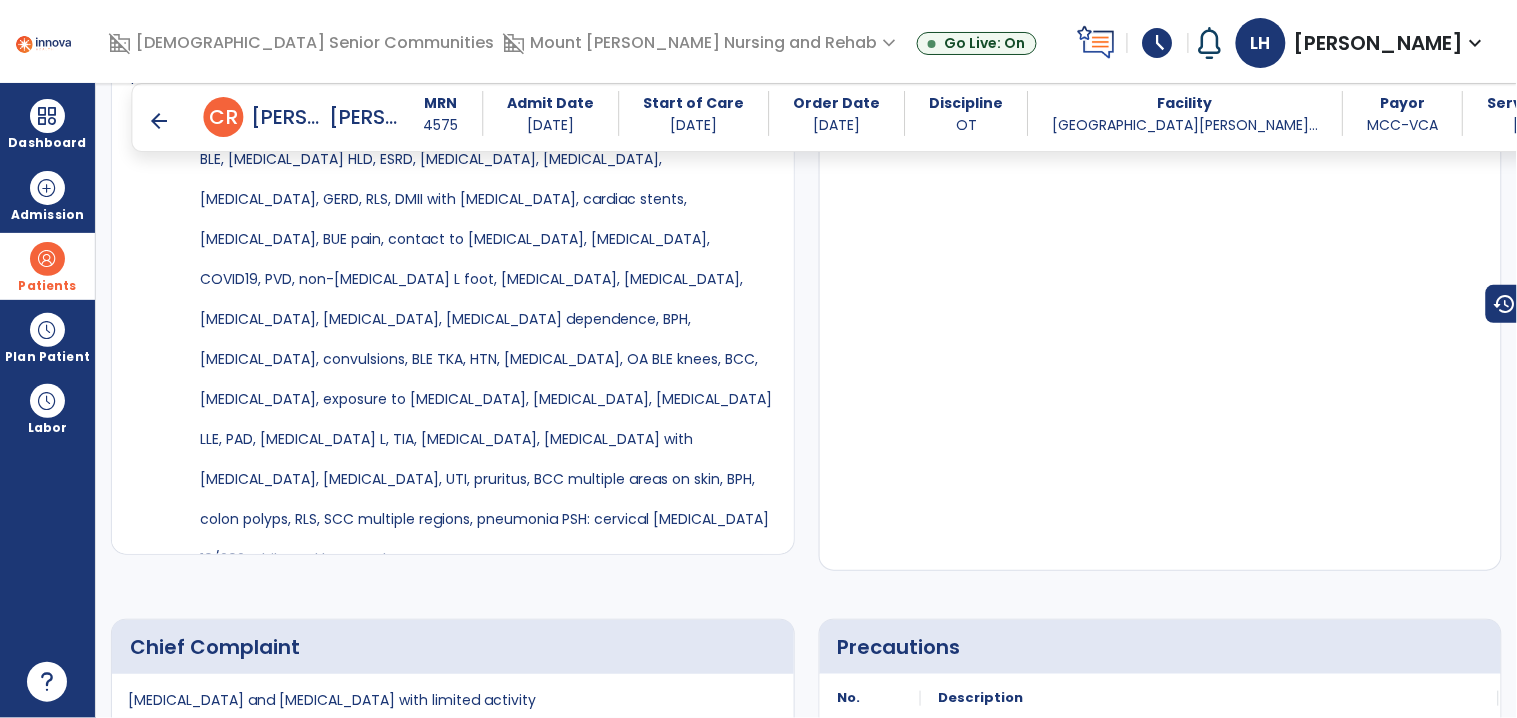 scroll, scrollTop: 1665, scrollLeft: 0, axis: vertical 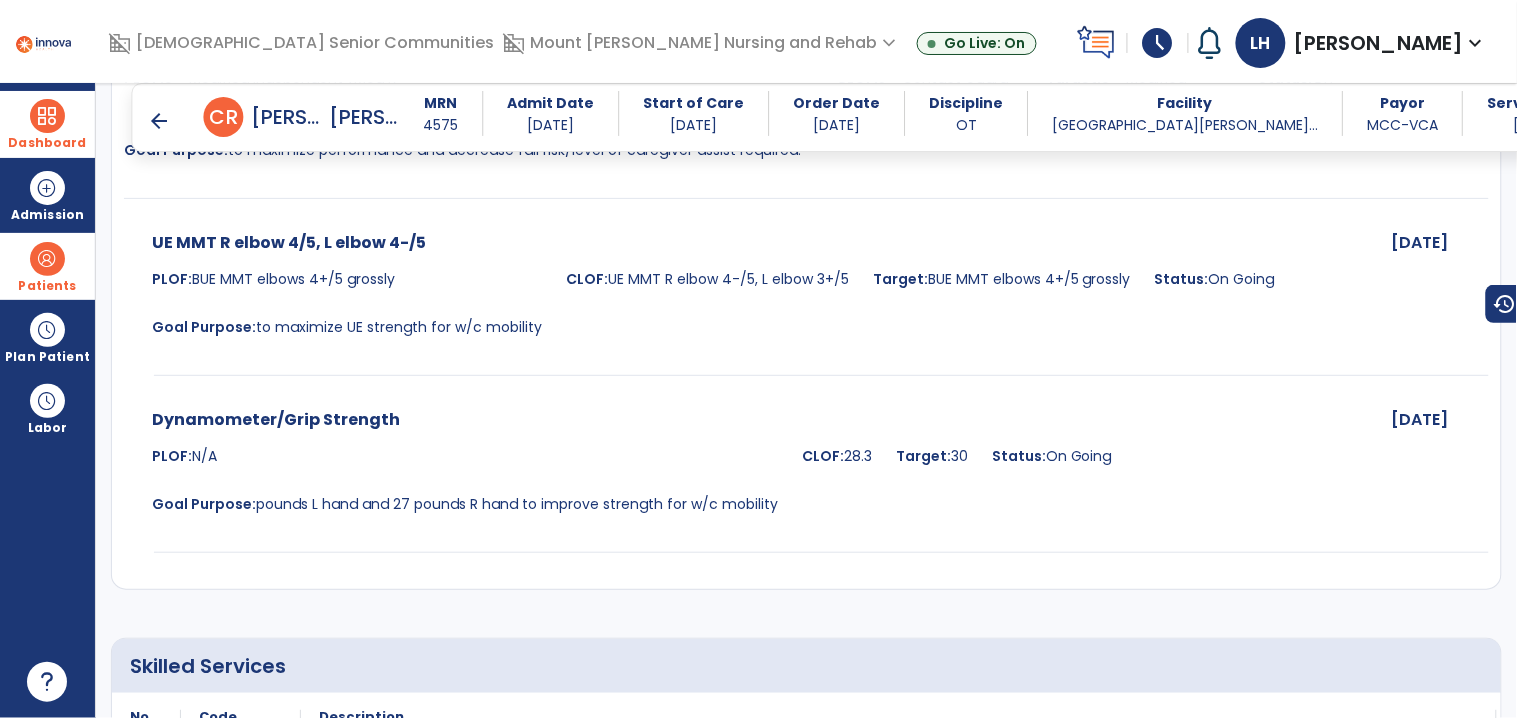 click at bounding box center (47, 116) 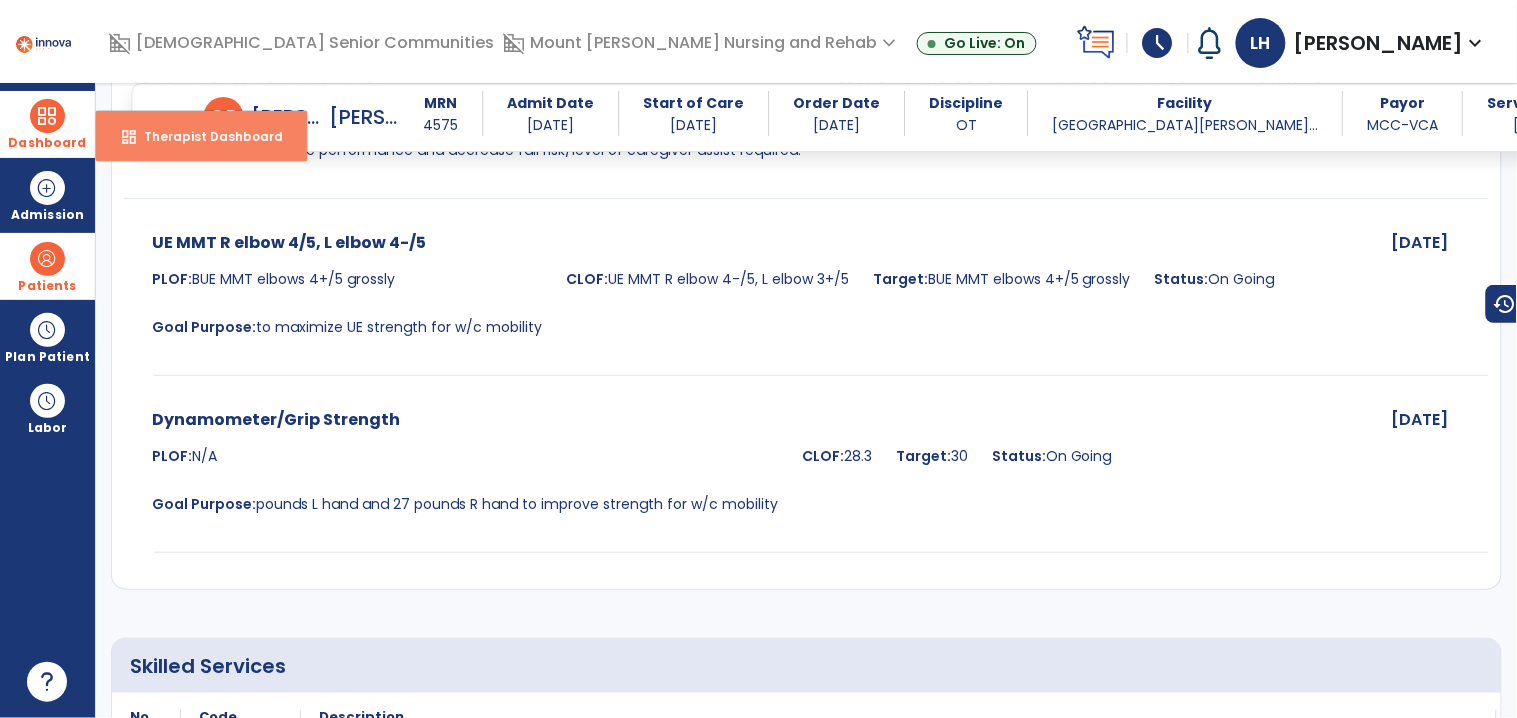 click on "Therapist Dashboard" at bounding box center [205, 136] 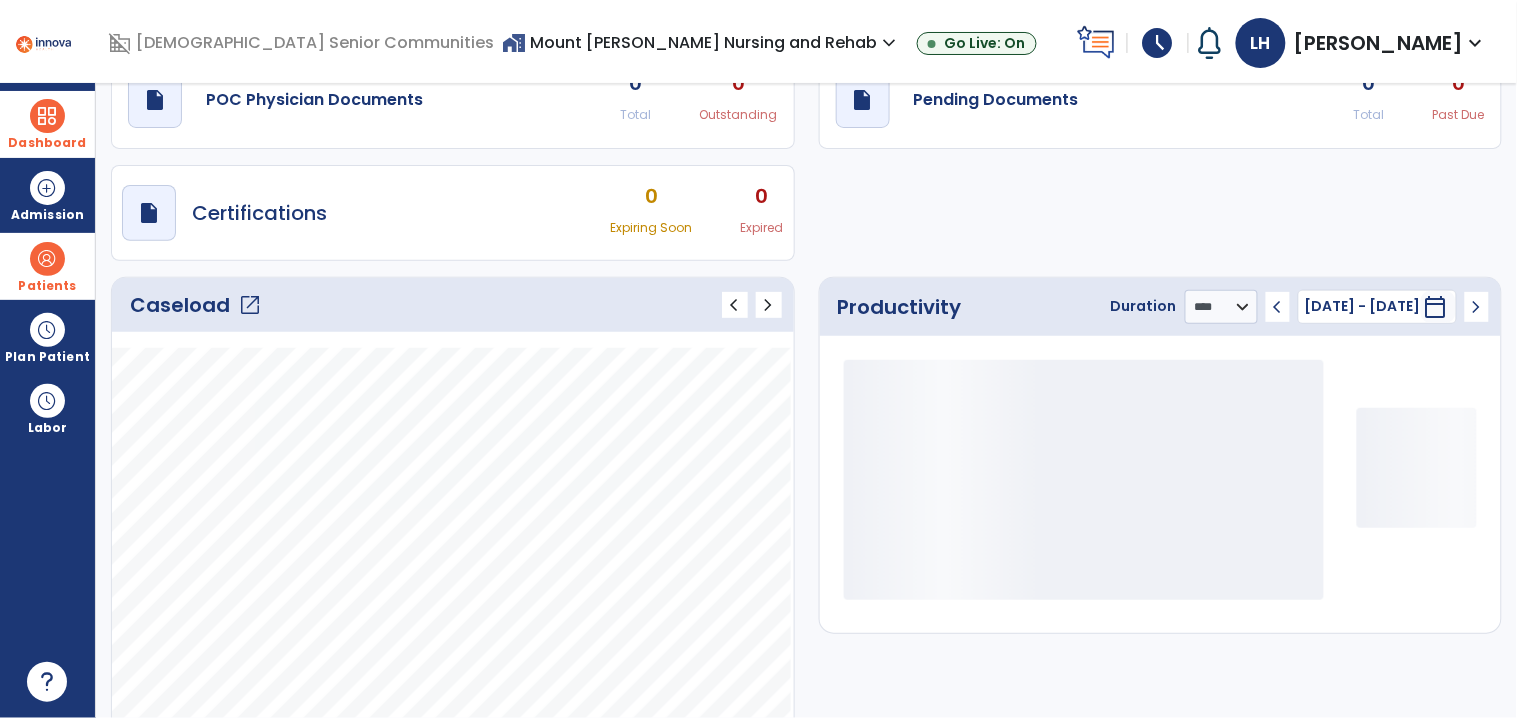 scroll, scrollTop: 90, scrollLeft: 0, axis: vertical 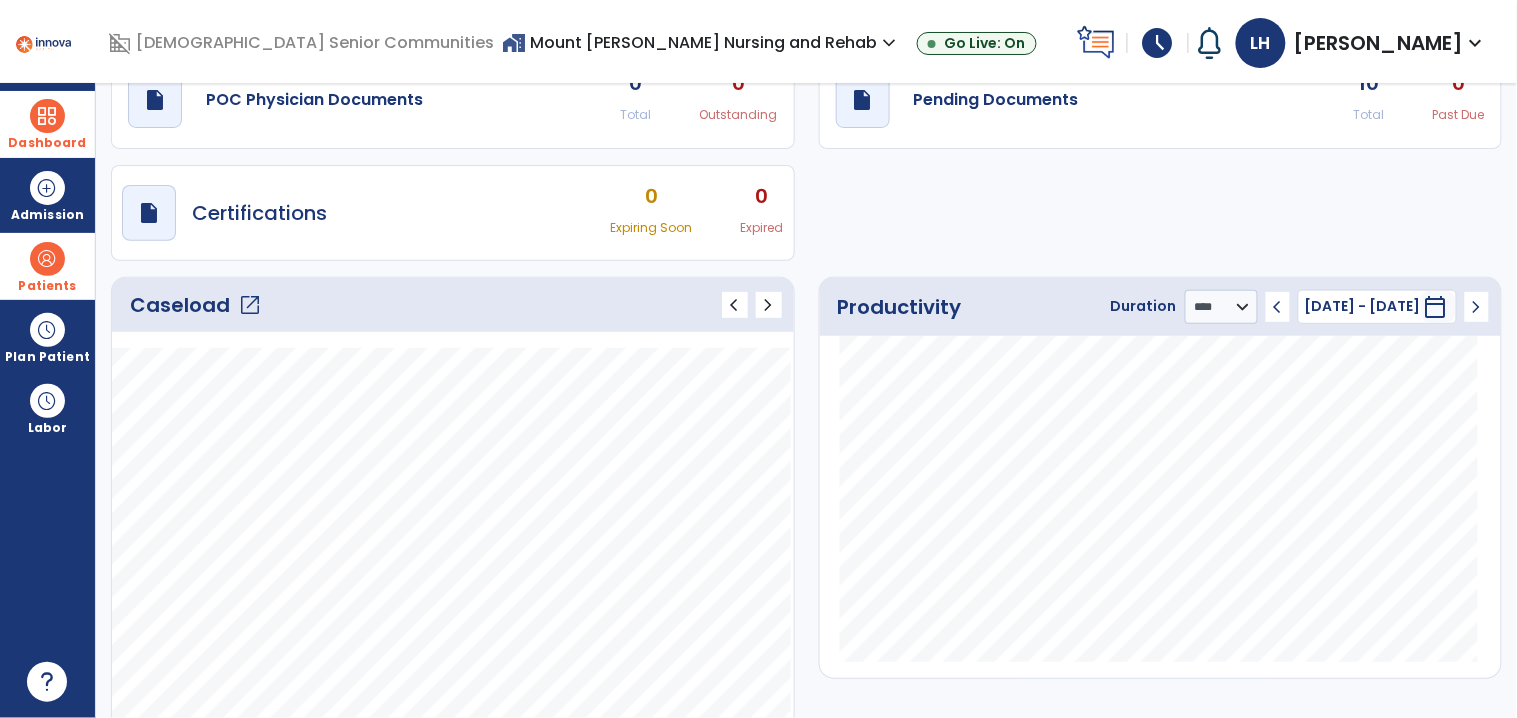 click on "open_in_new" 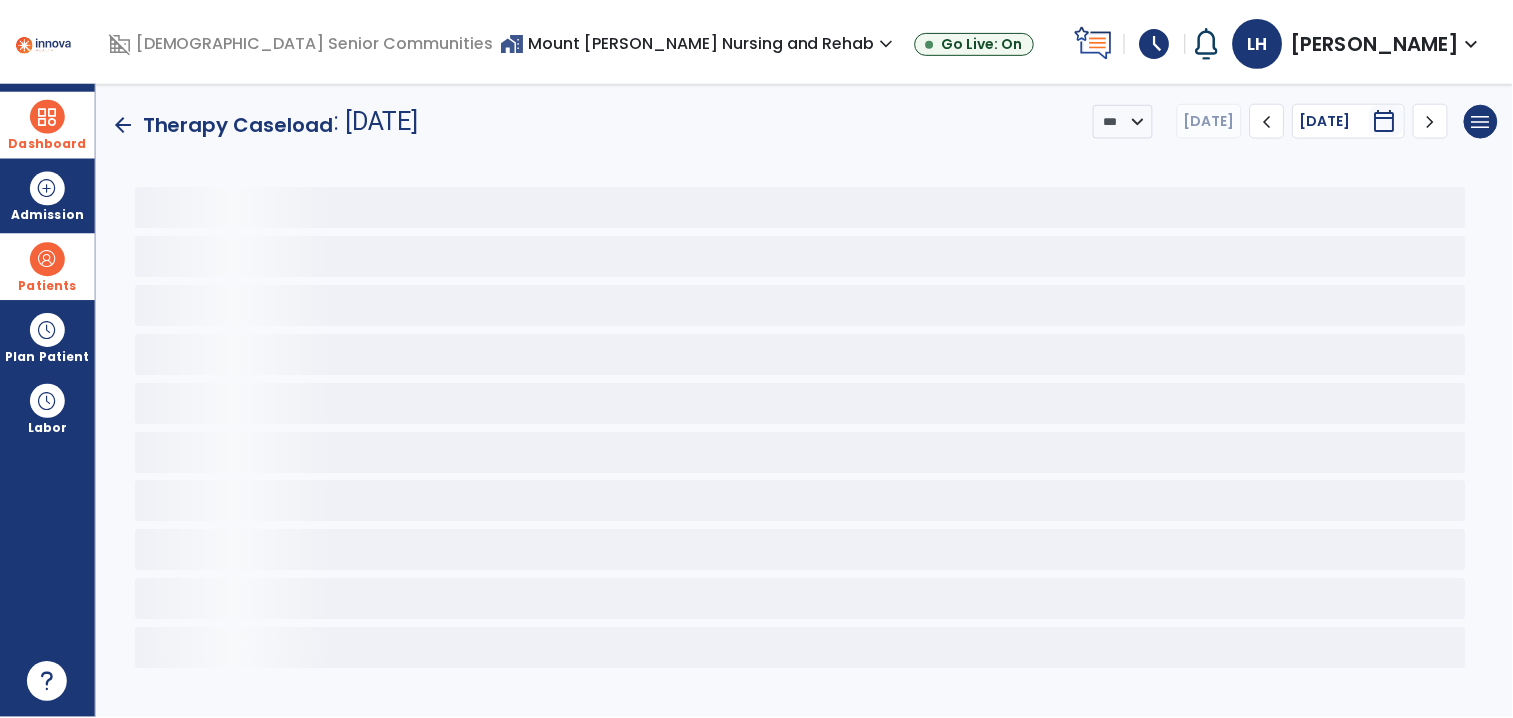 scroll, scrollTop: 0, scrollLeft: 0, axis: both 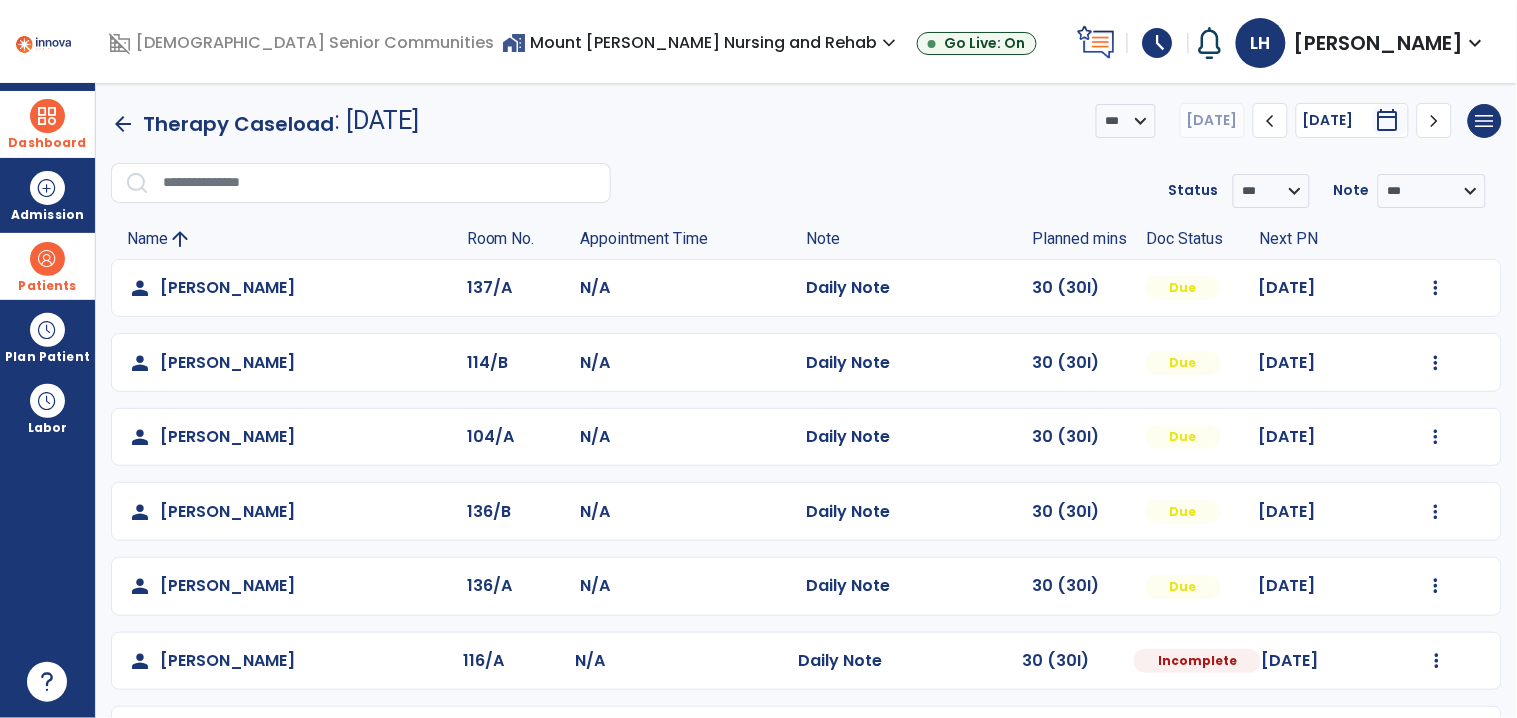 click on "Mark Visit As Complete   Reset Note   Open Document   G + C Mins" 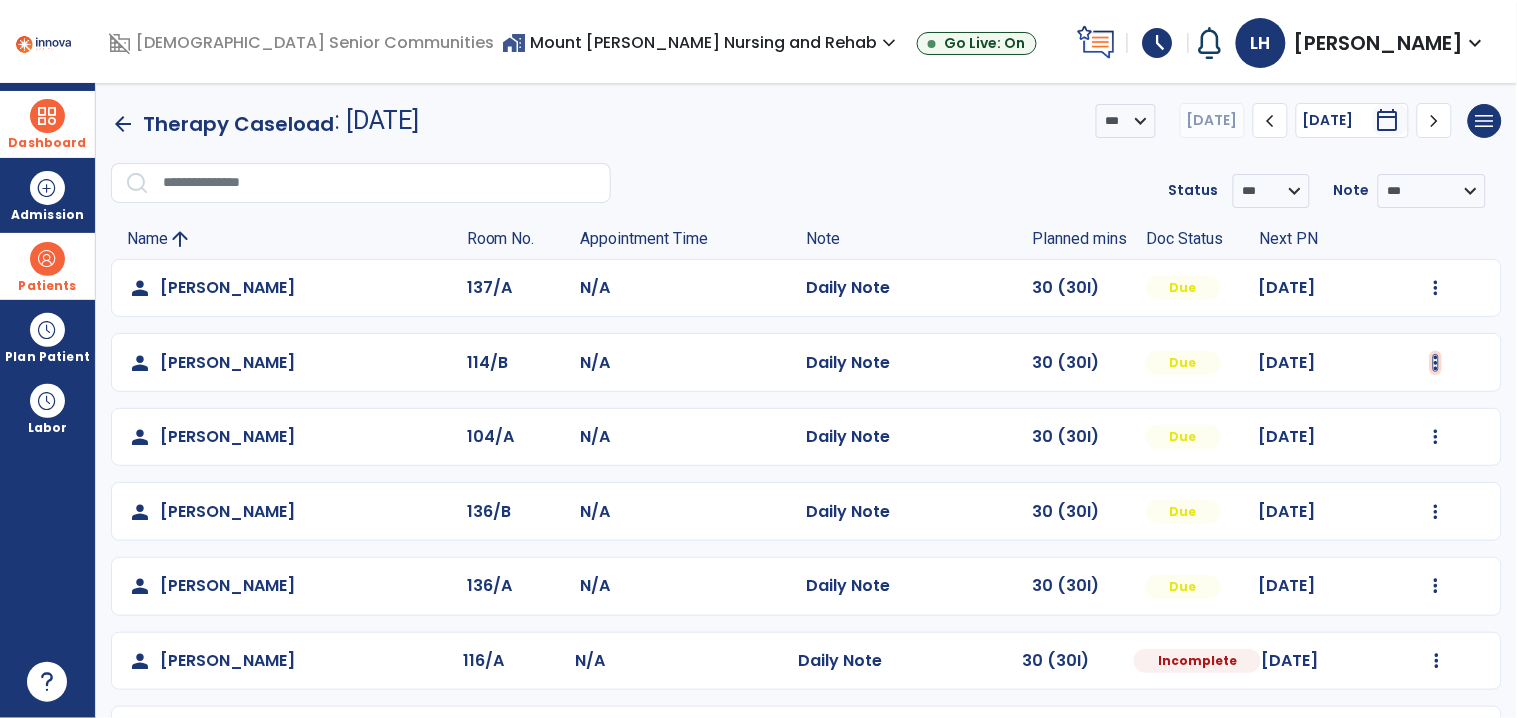 click at bounding box center [1436, 288] 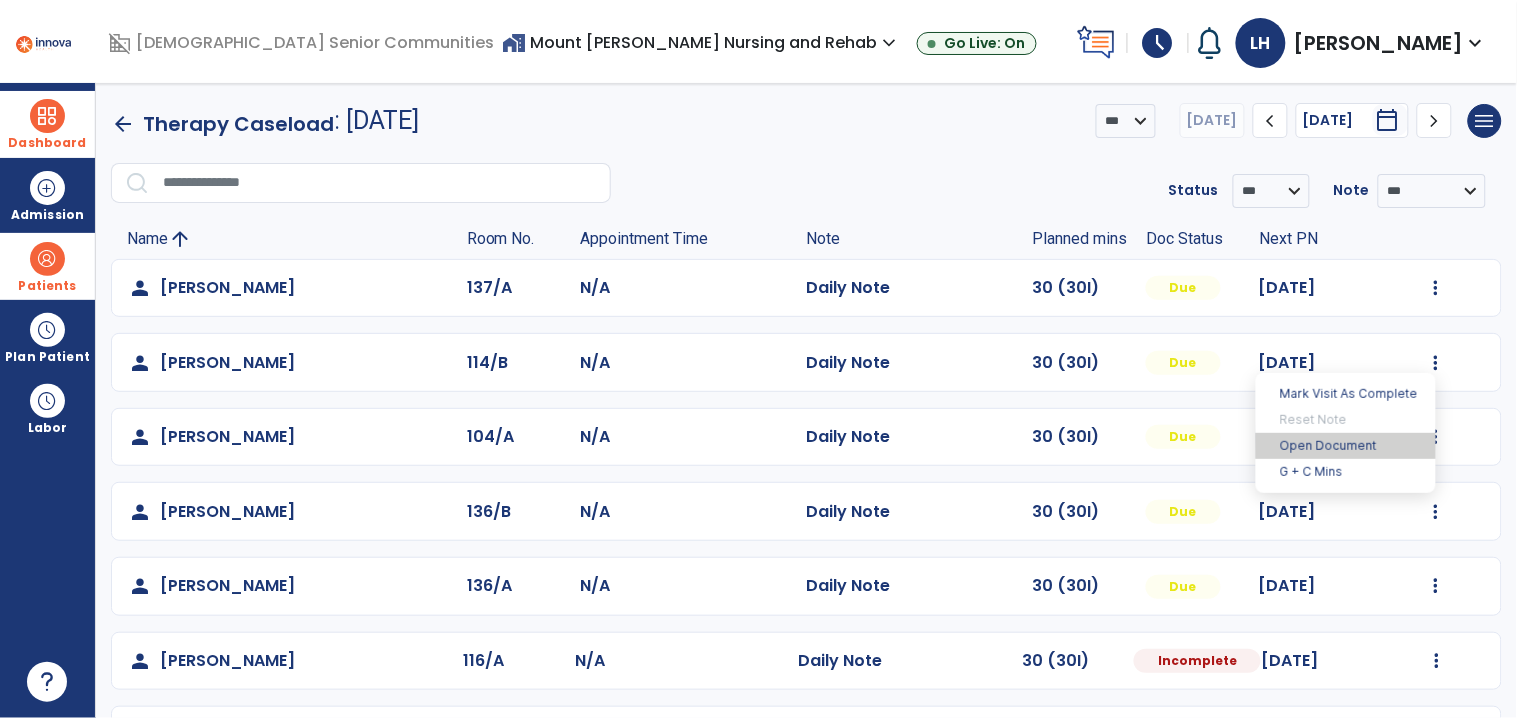 click on "Open Document" at bounding box center (1346, 446) 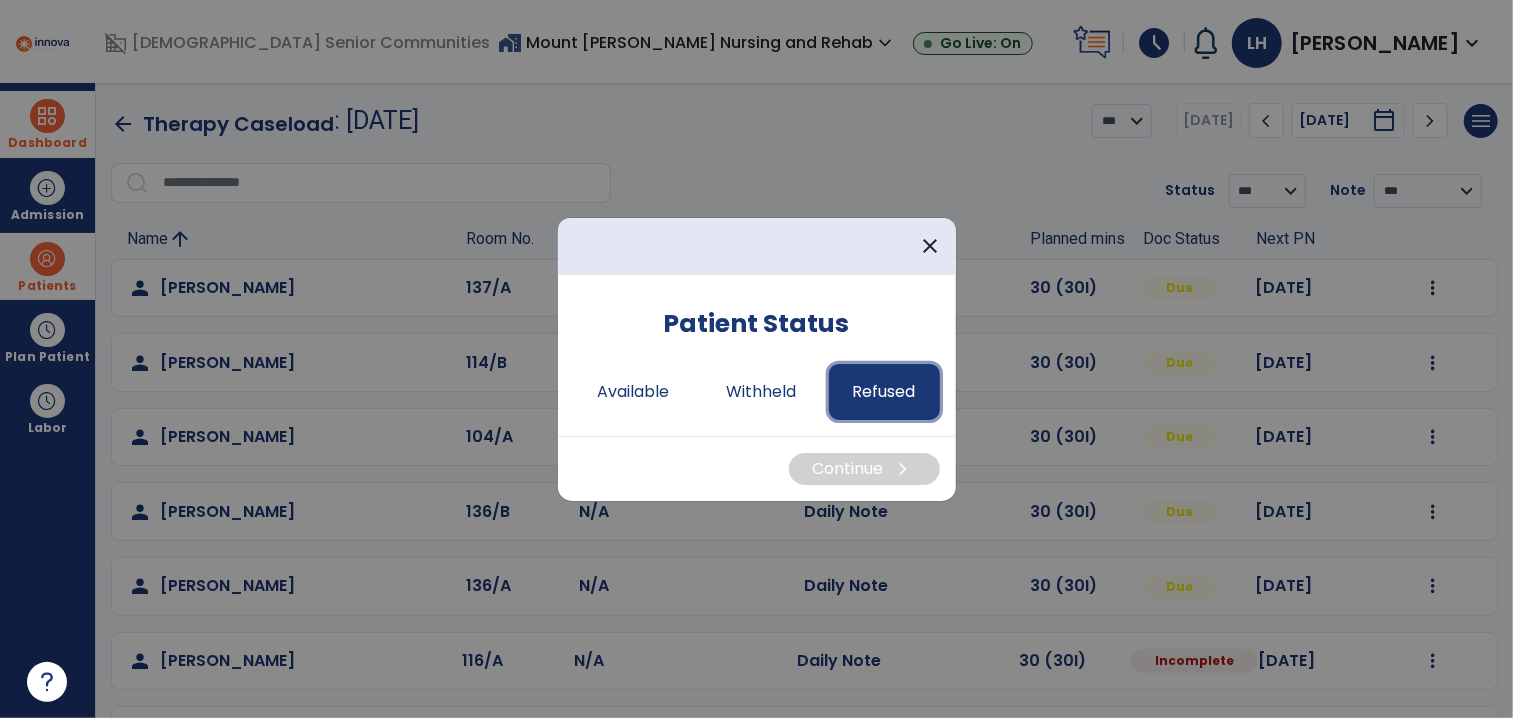 click on "Refused" at bounding box center [884, 392] 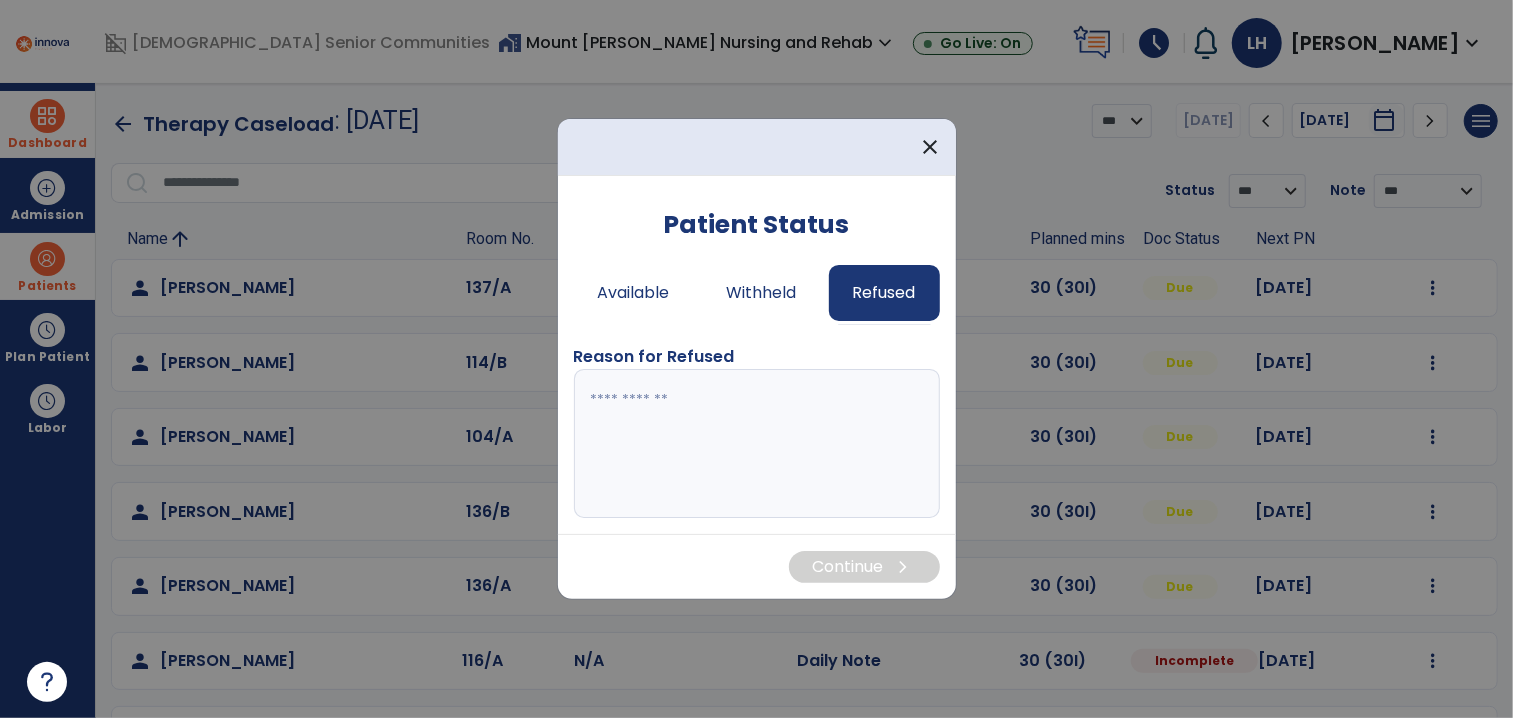 click at bounding box center (757, 444) 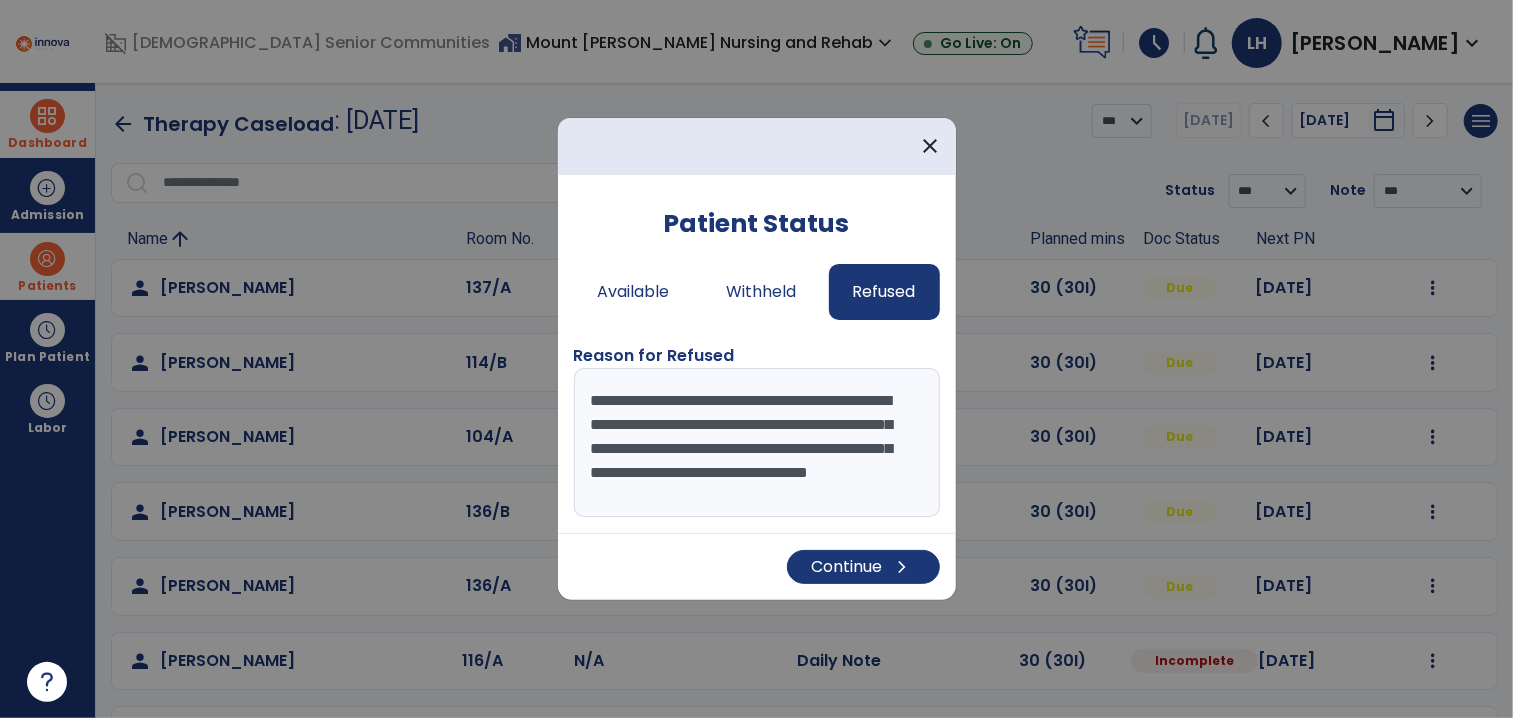 scroll, scrollTop: 14, scrollLeft: 0, axis: vertical 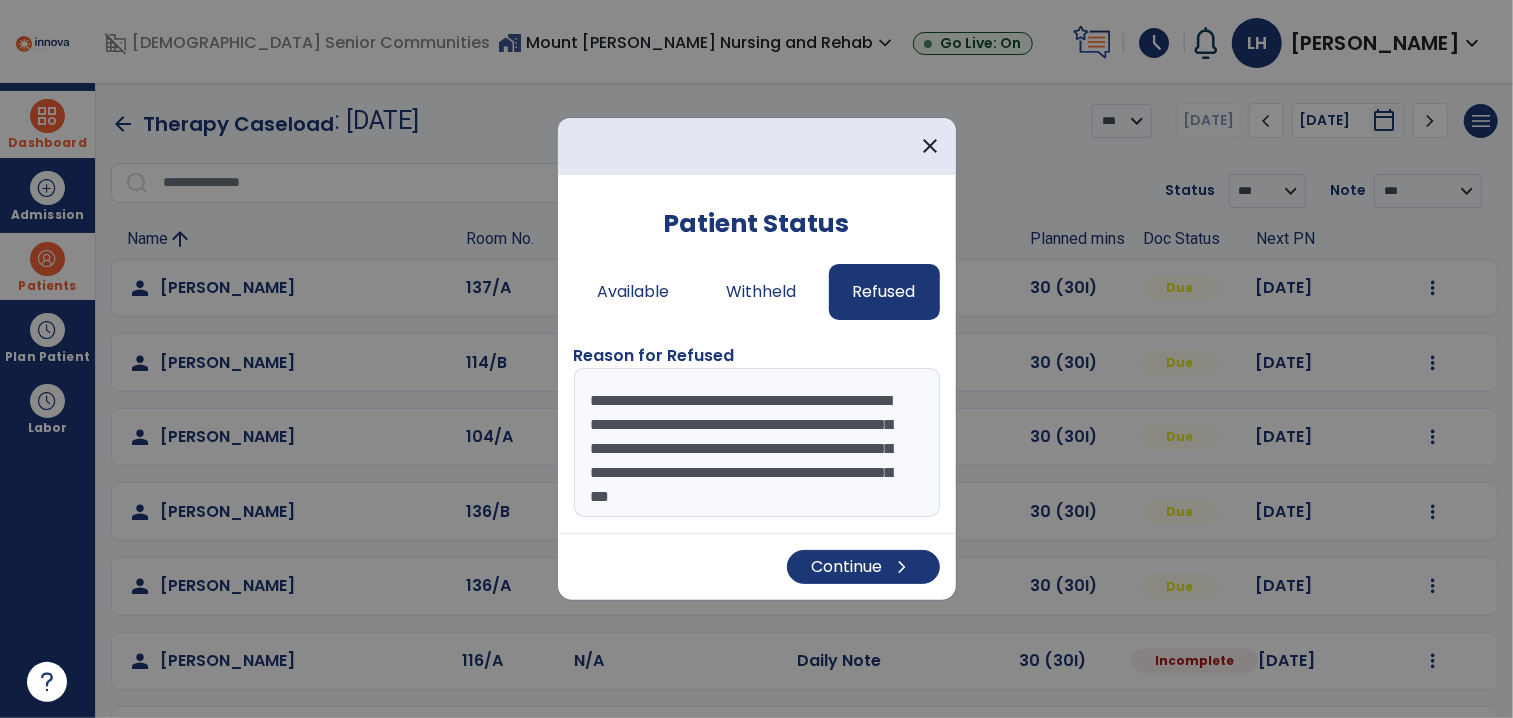 click on "**********" at bounding box center [757, 443] 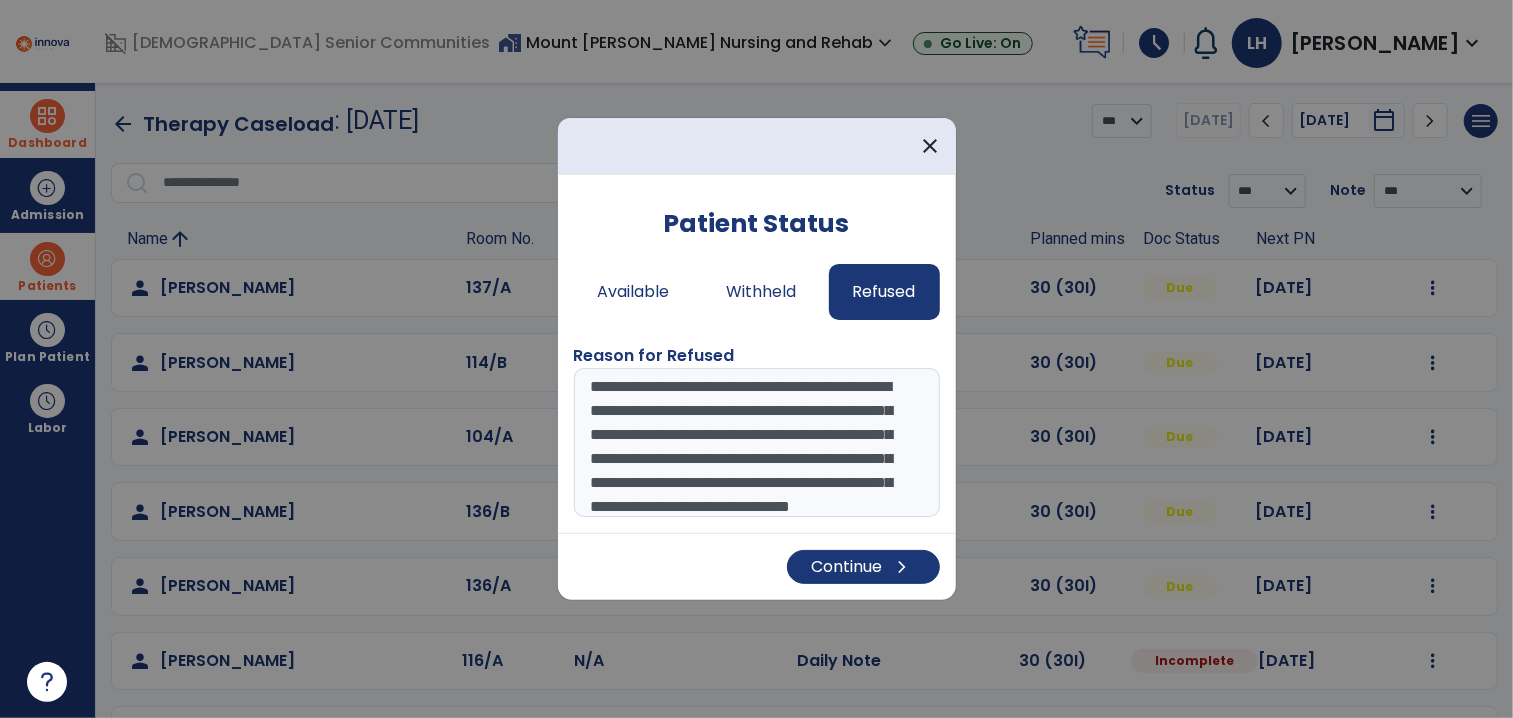 scroll, scrollTop: 38, scrollLeft: 0, axis: vertical 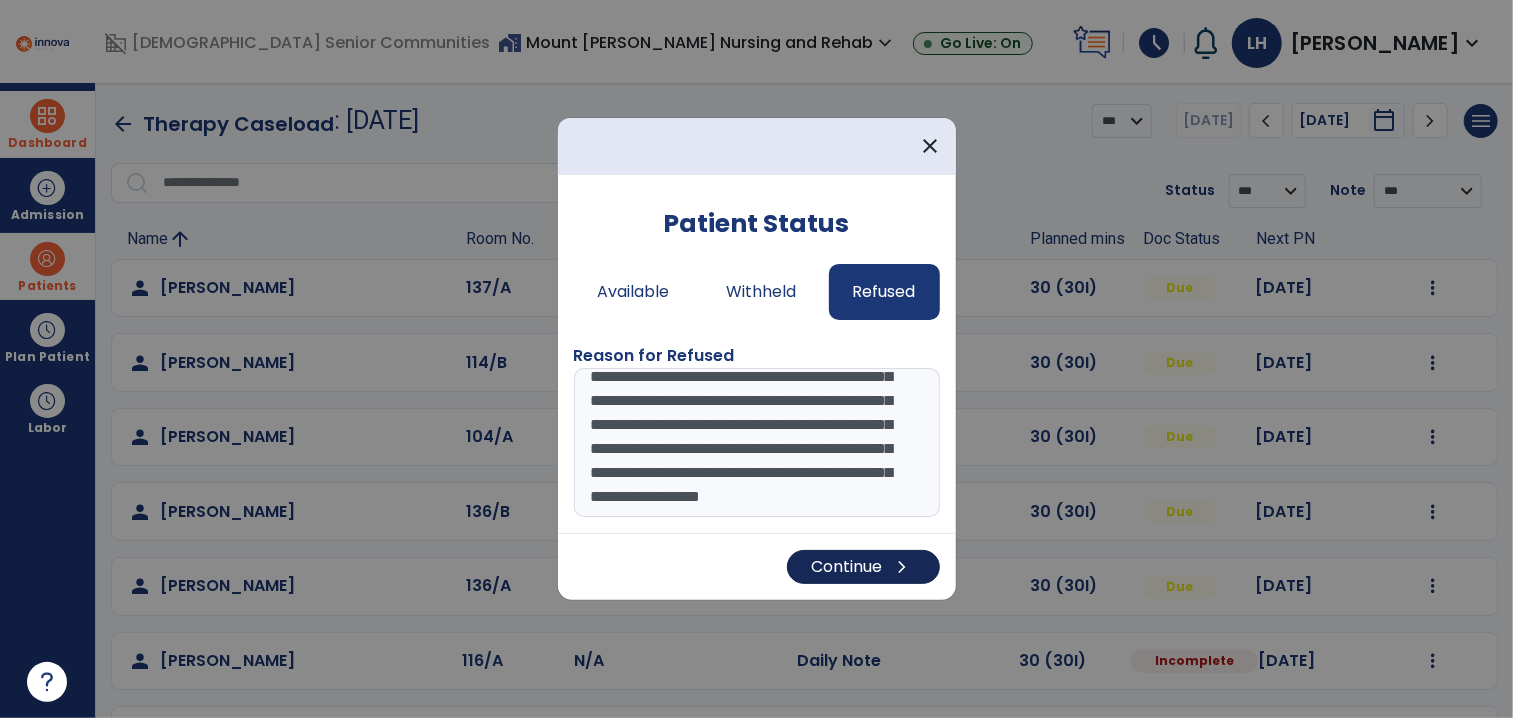 type on "**********" 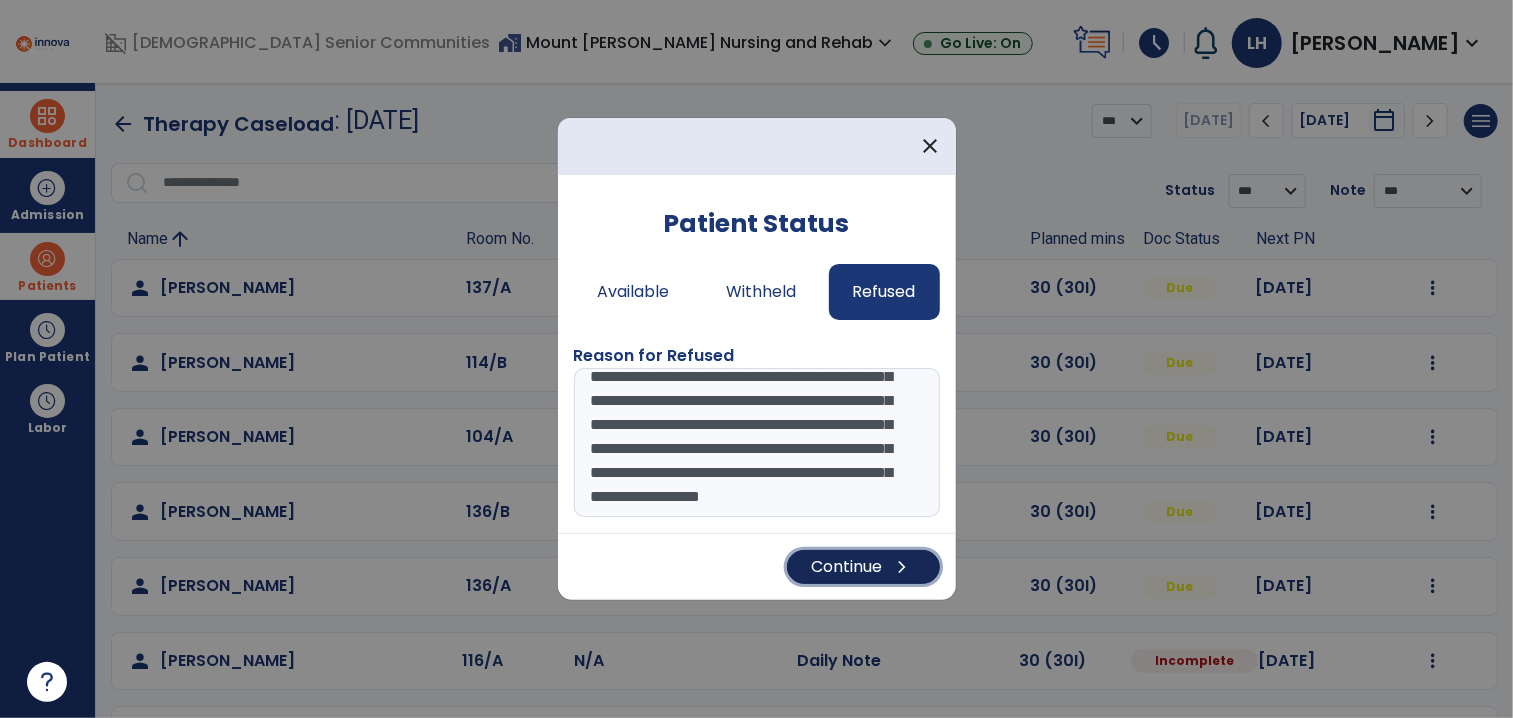 click on "Continue   chevron_right" at bounding box center [863, 567] 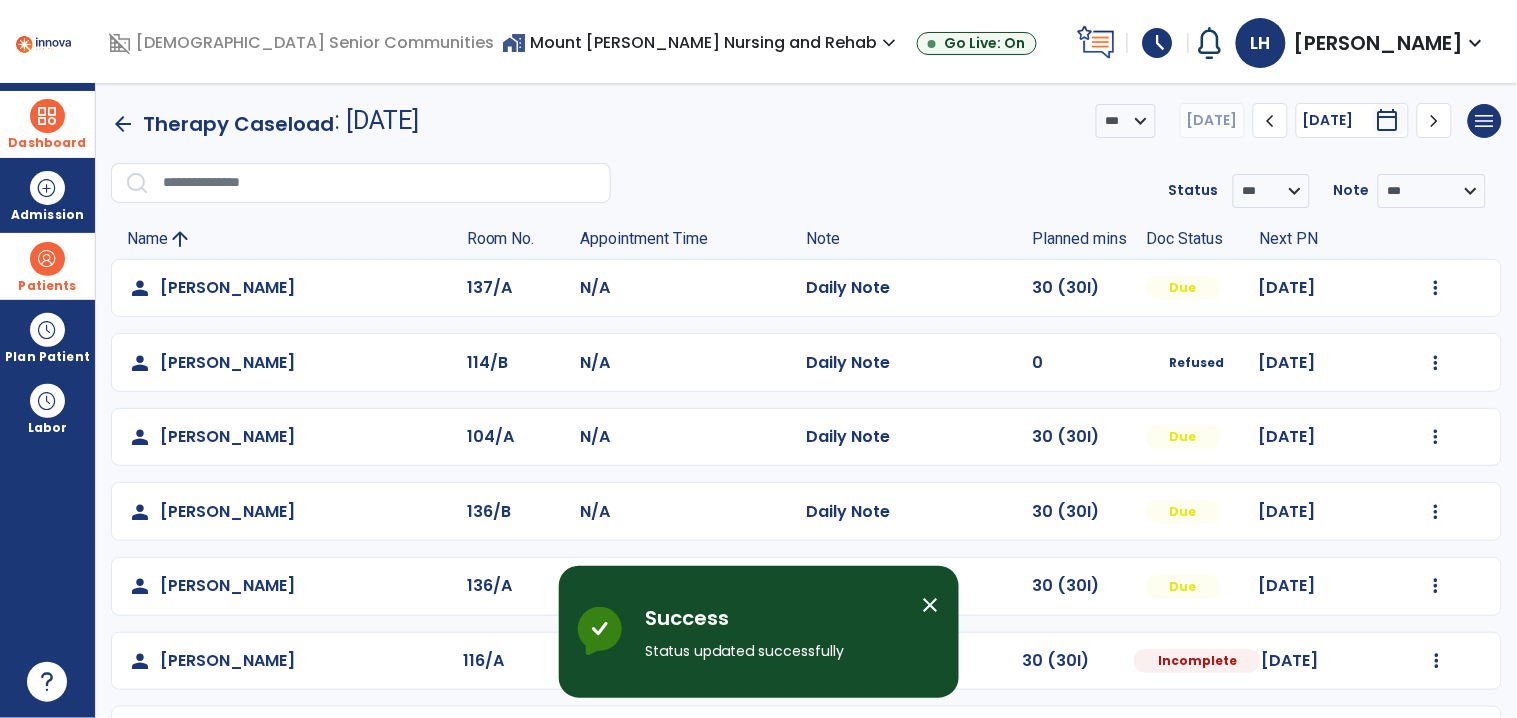 click on "person   [PERSON_NAME]  136/B N/A  Daily Note   30 (30I)  Due [DATE]  Mark Visit As Complete   Reset Note   Open Document   G + C Mins" 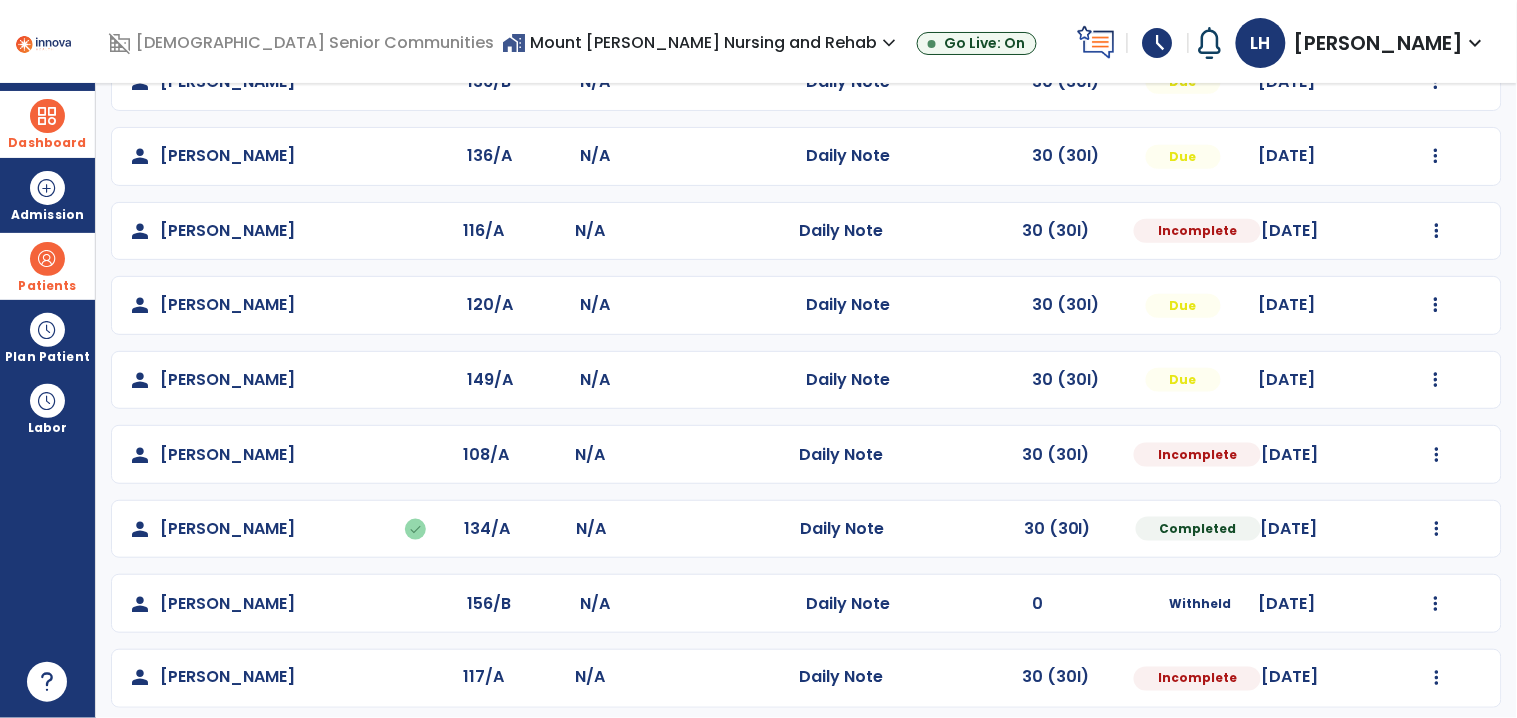 scroll, scrollTop: 441, scrollLeft: 0, axis: vertical 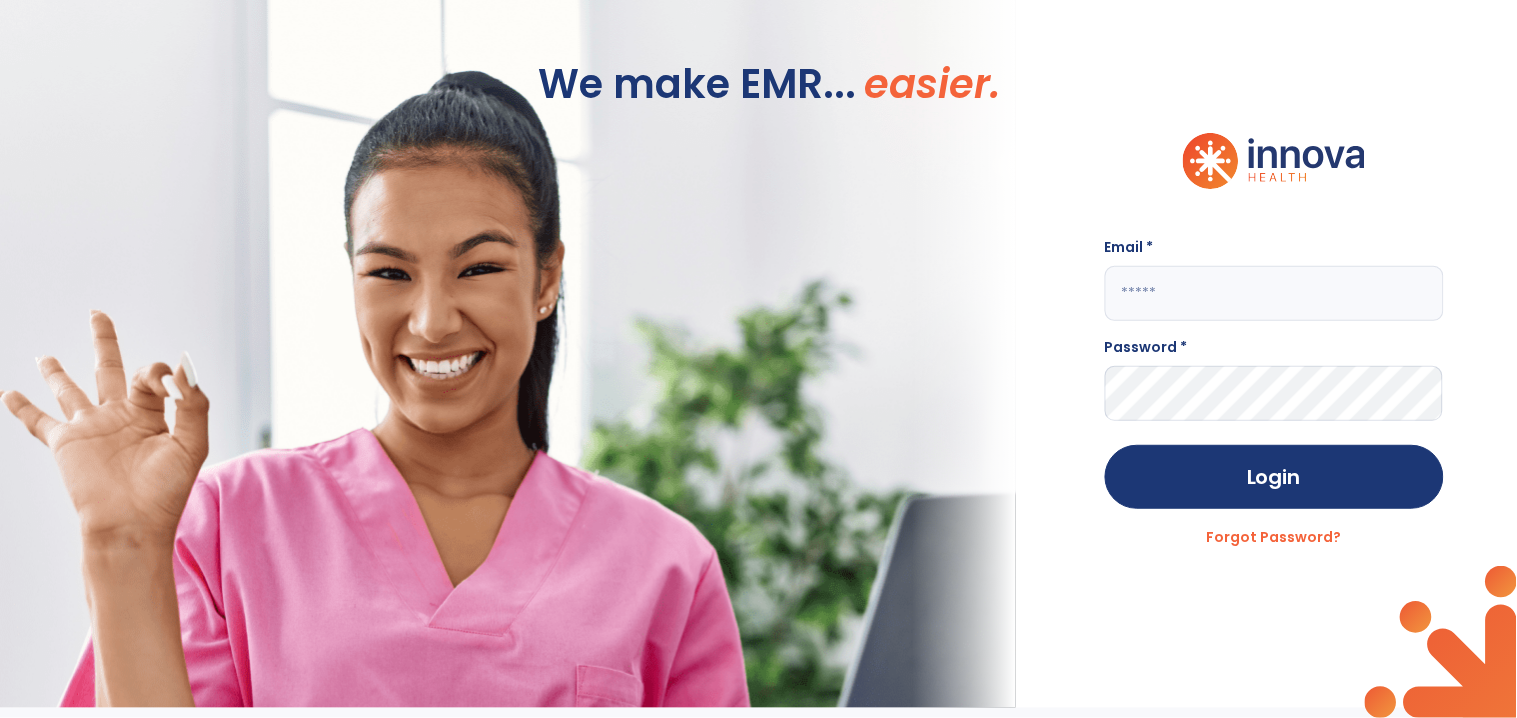 click 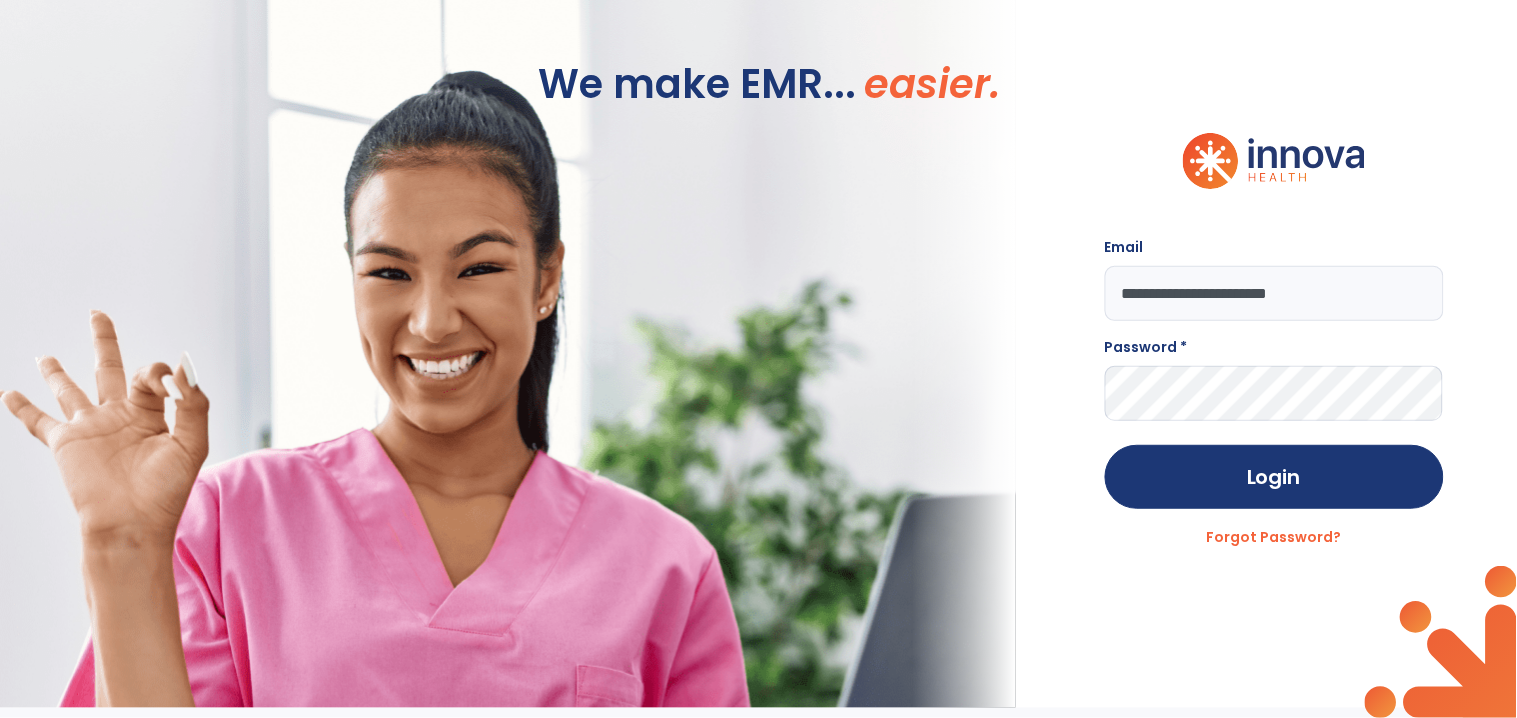 type on "**********" 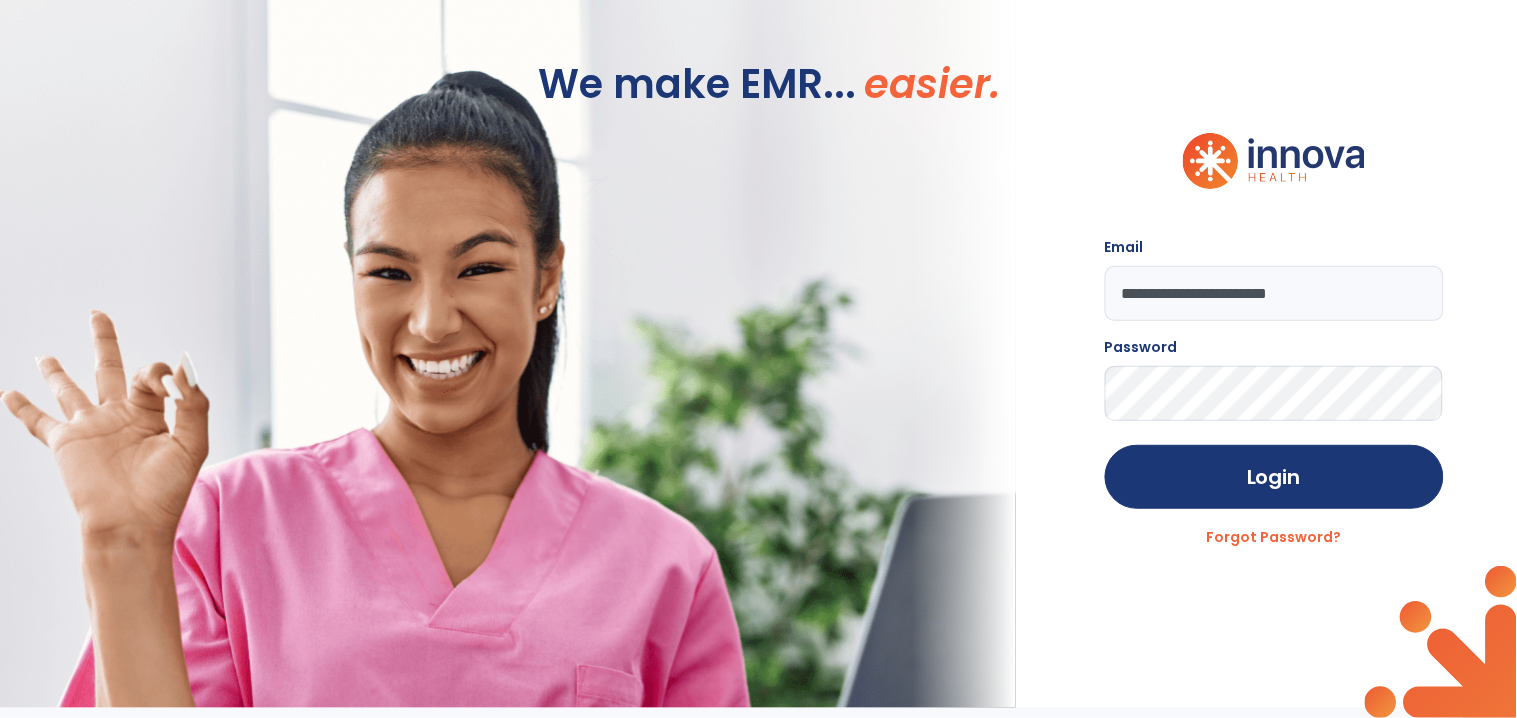 click on "Login" 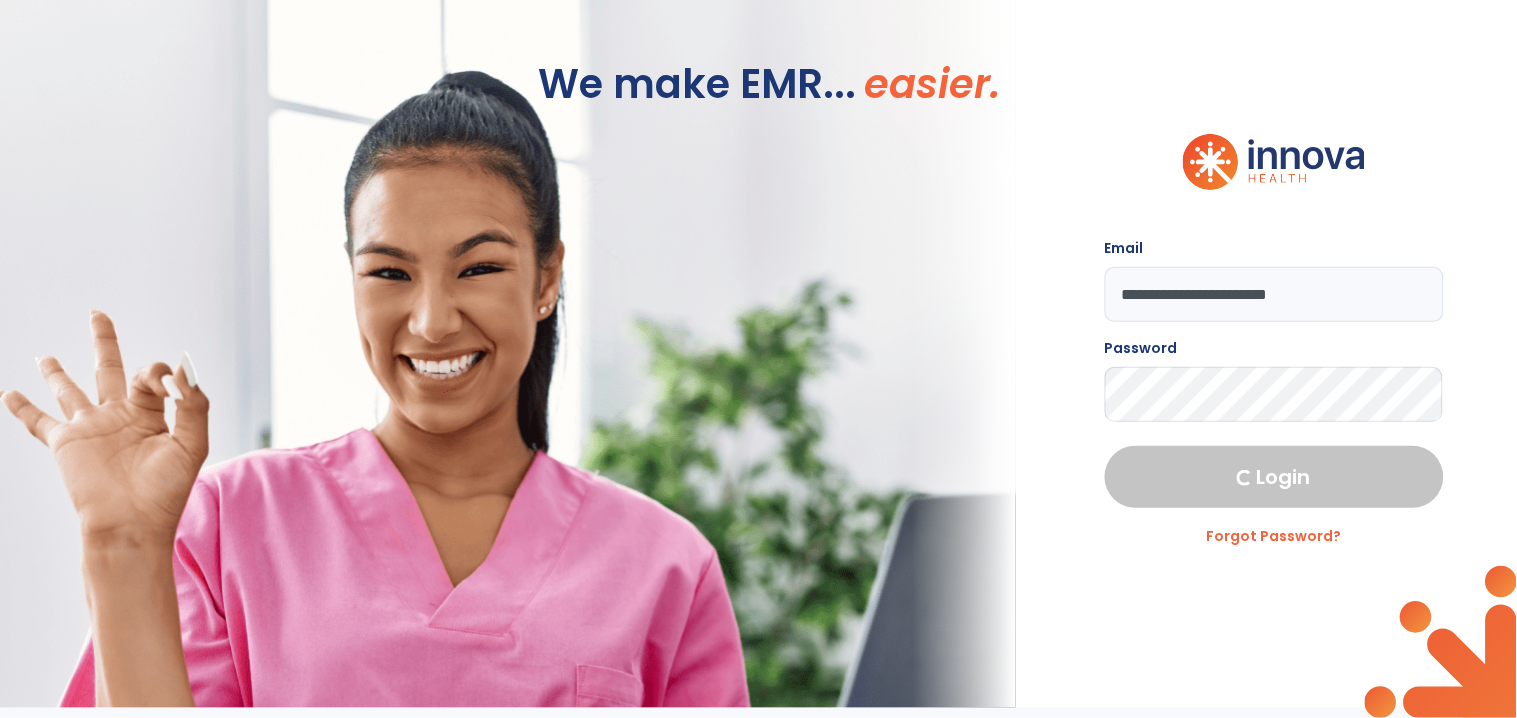 select on "****" 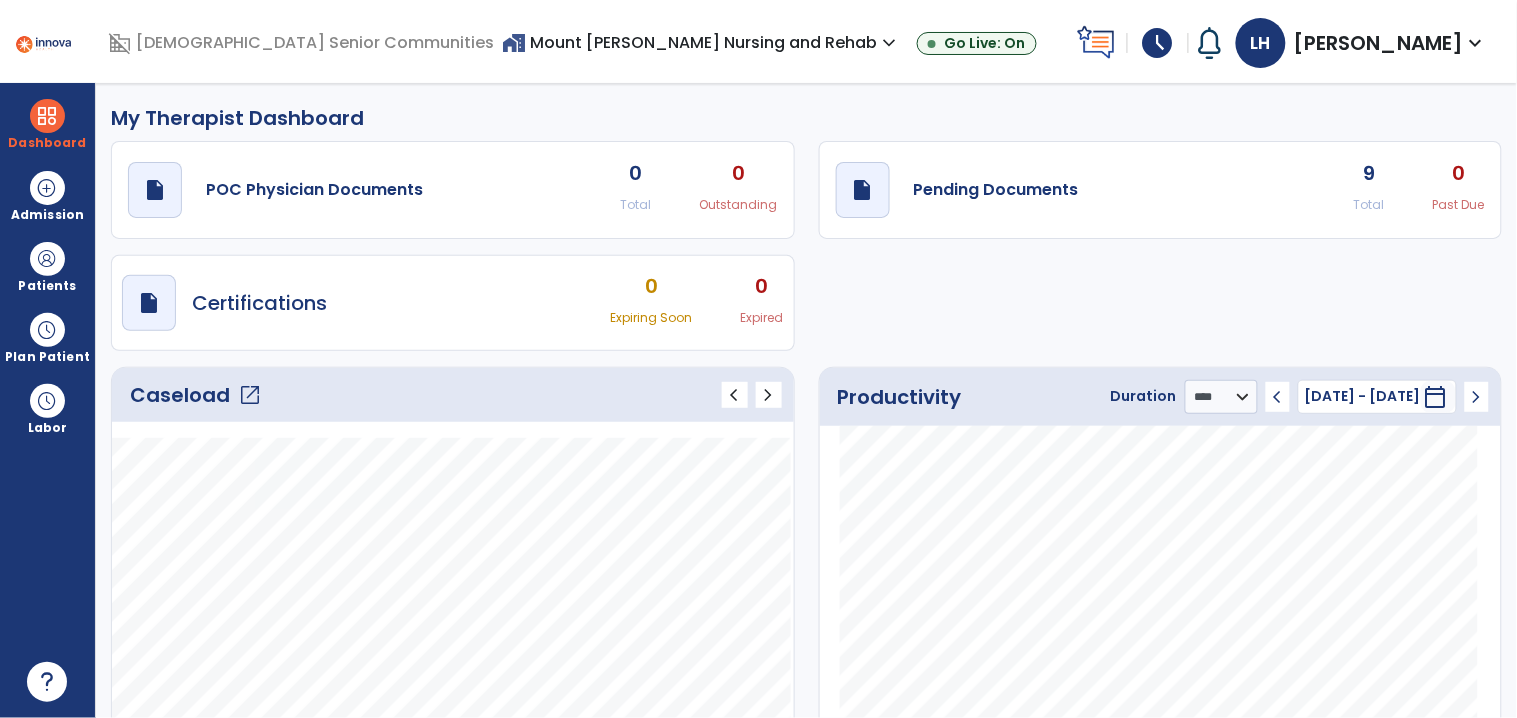 click on "open_in_new" 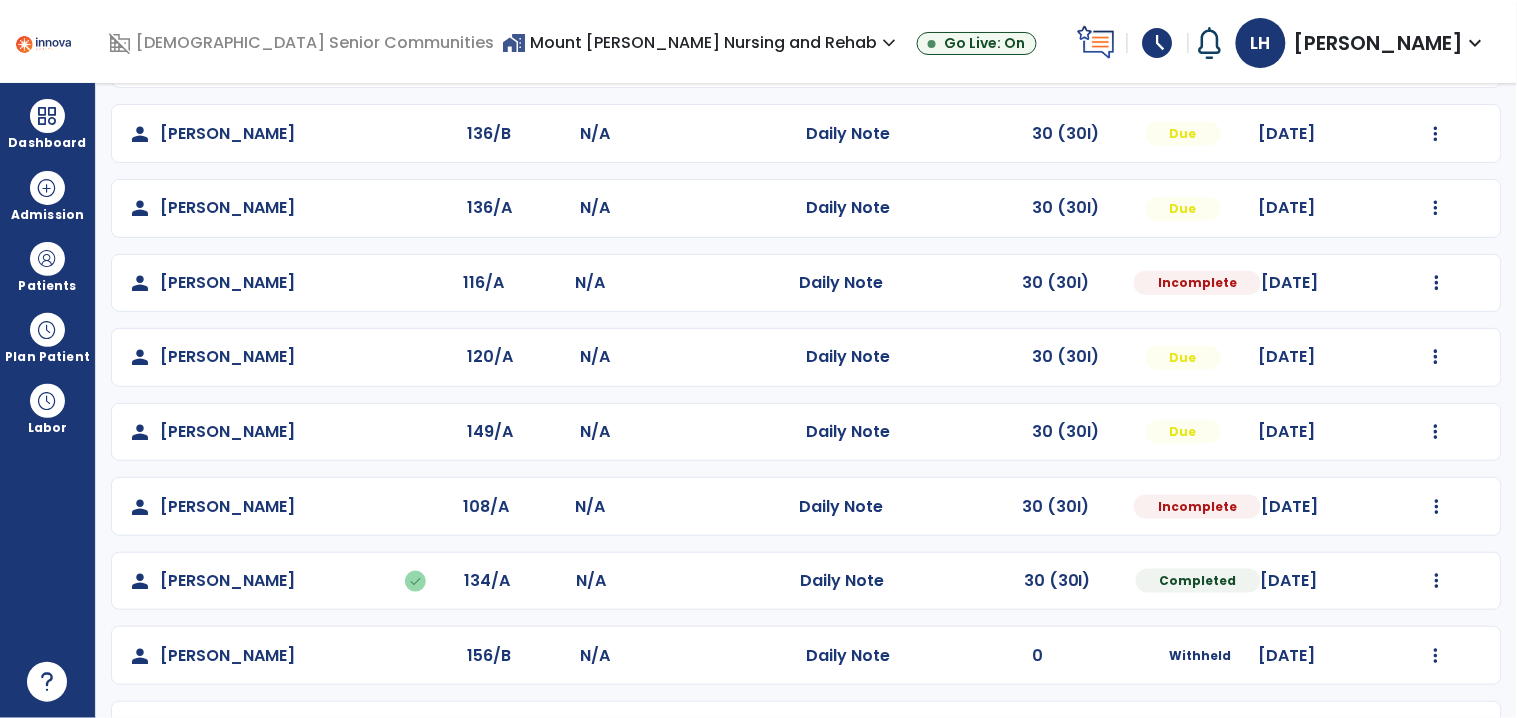 scroll, scrollTop: 381, scrollLeft: 0, axis: vertical 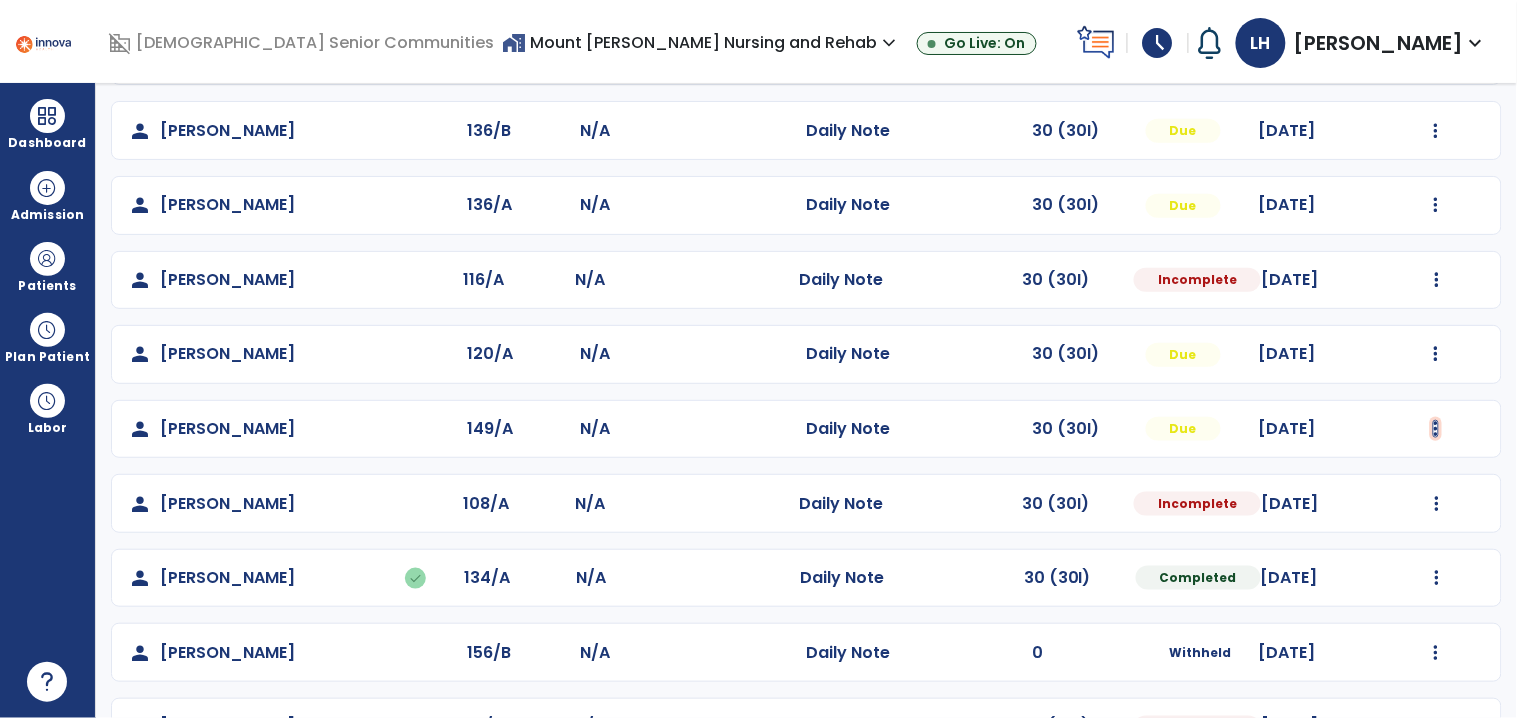 click at bounding box center [1436, -93] 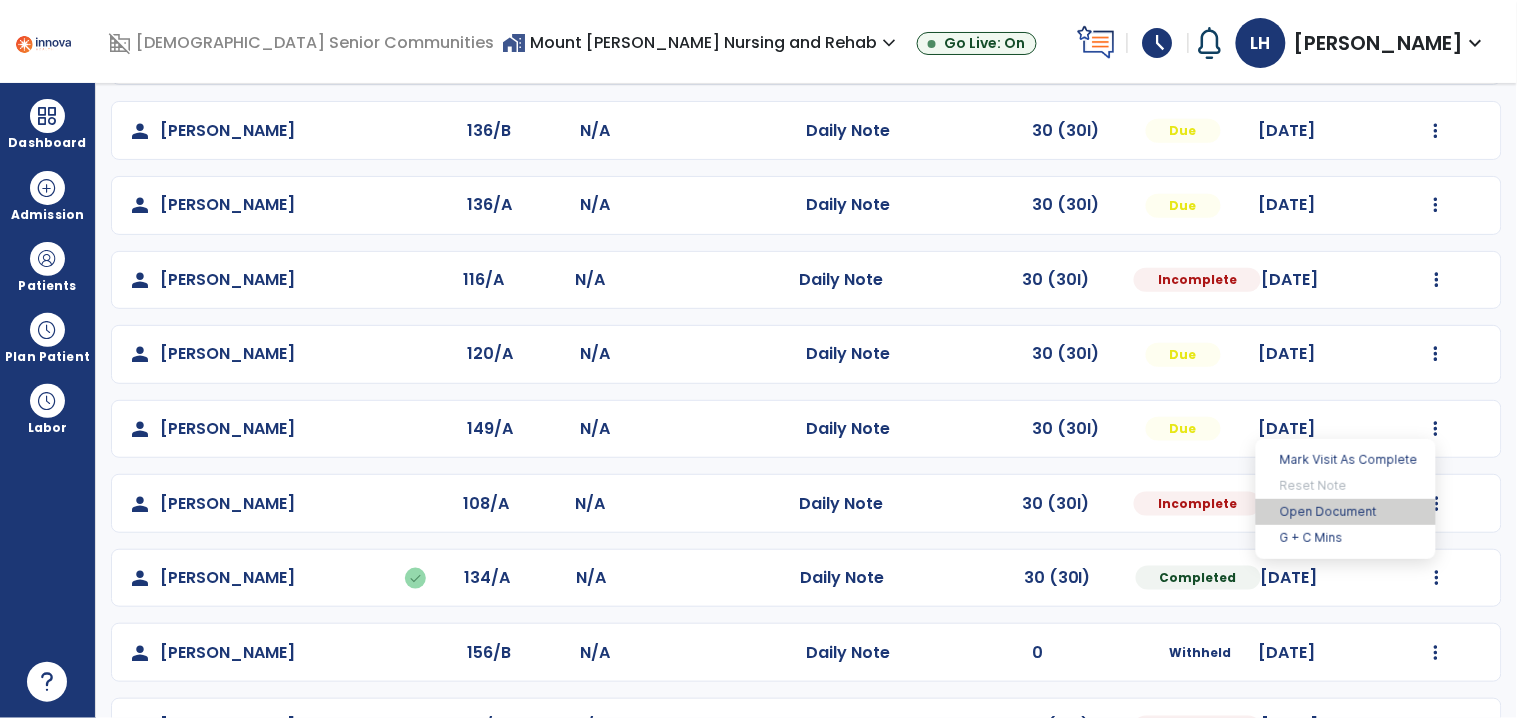 click on "Open Document" at bounding box center [1346, 512] 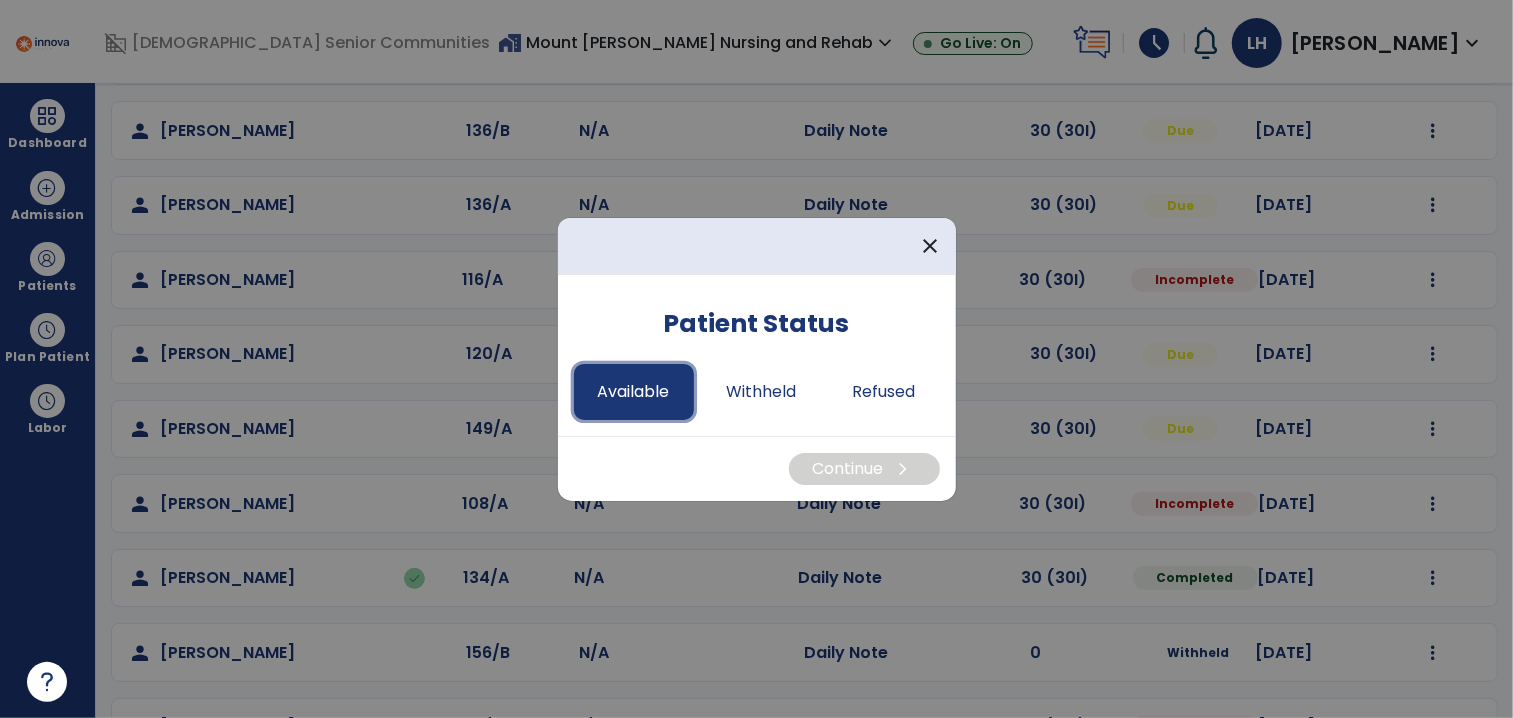 click on "Available" at bounding box center (634, 392) 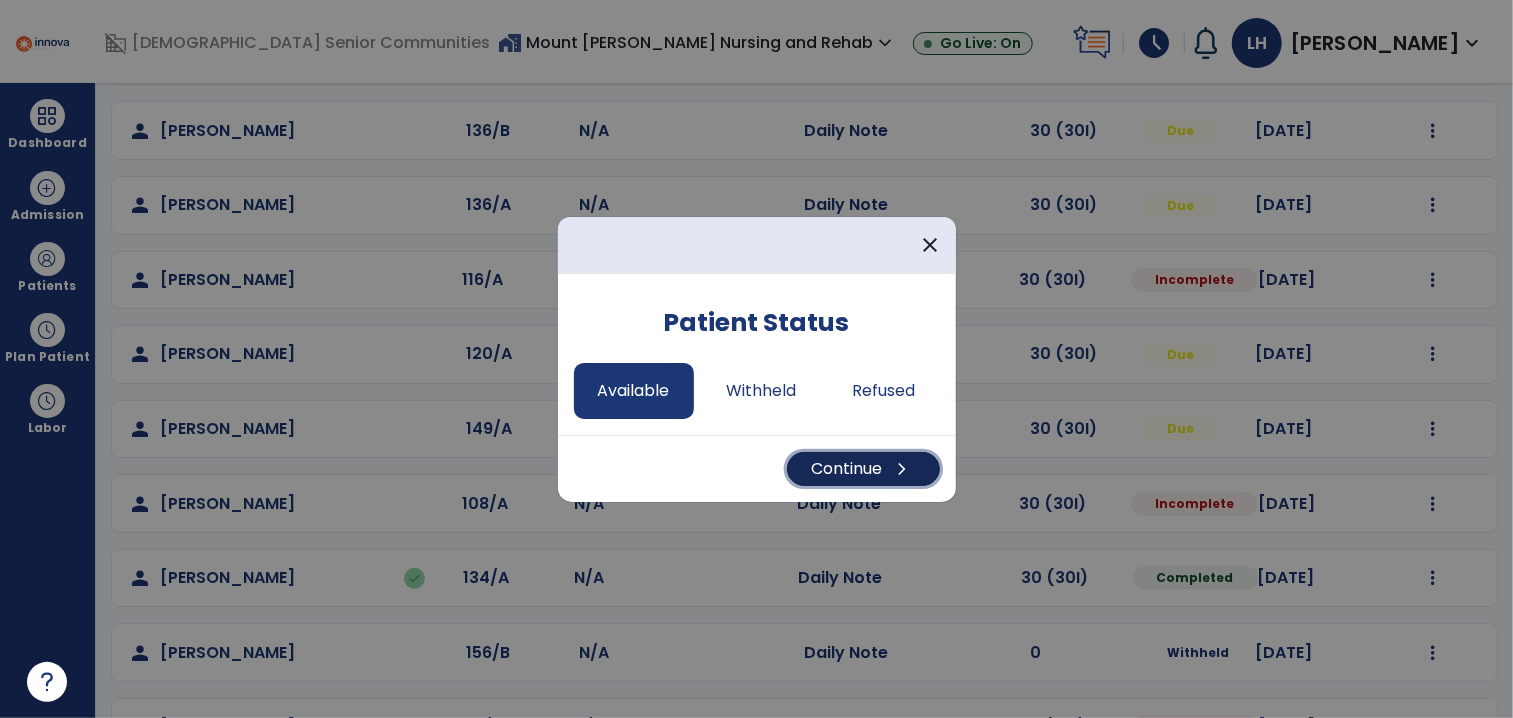 click on "Continue   chevron_right" at bounding box center [863, 469] 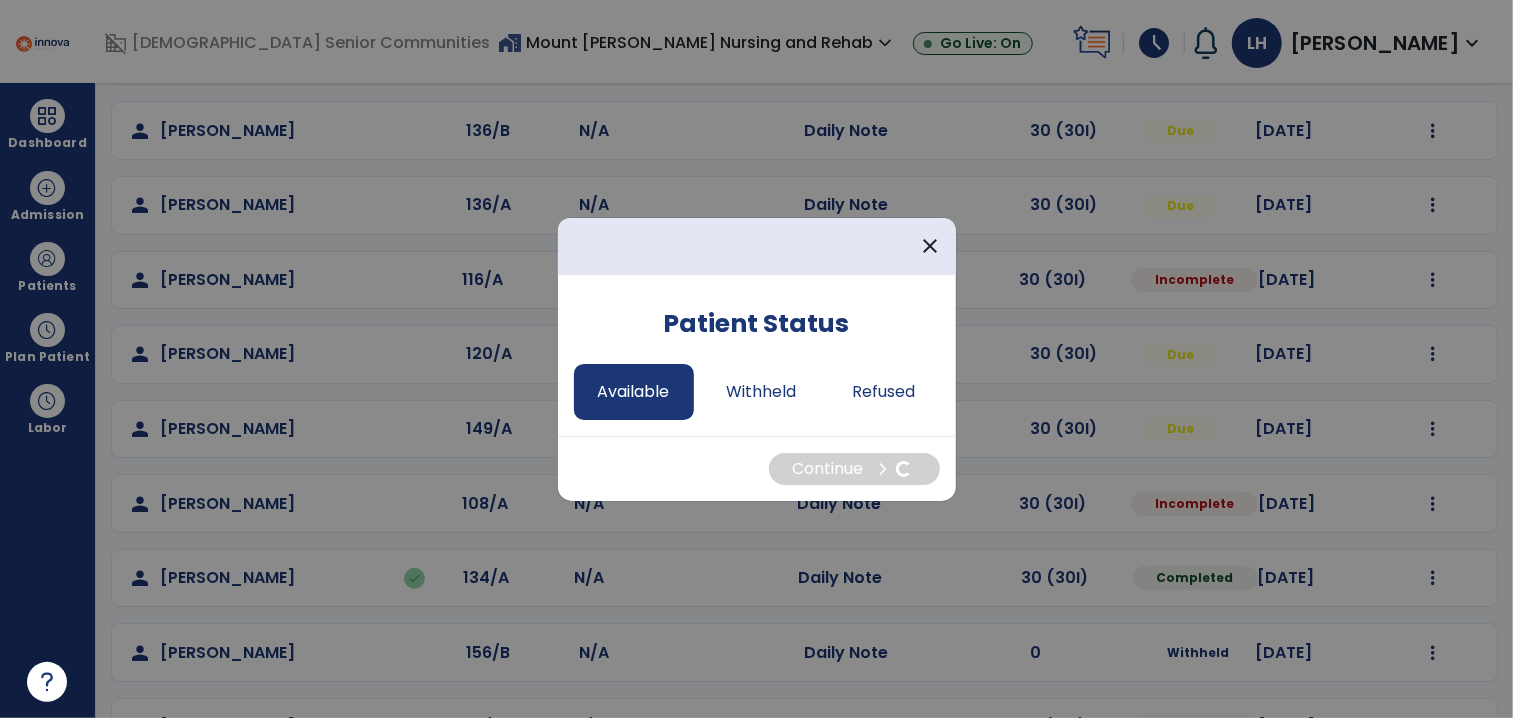 select on "*" 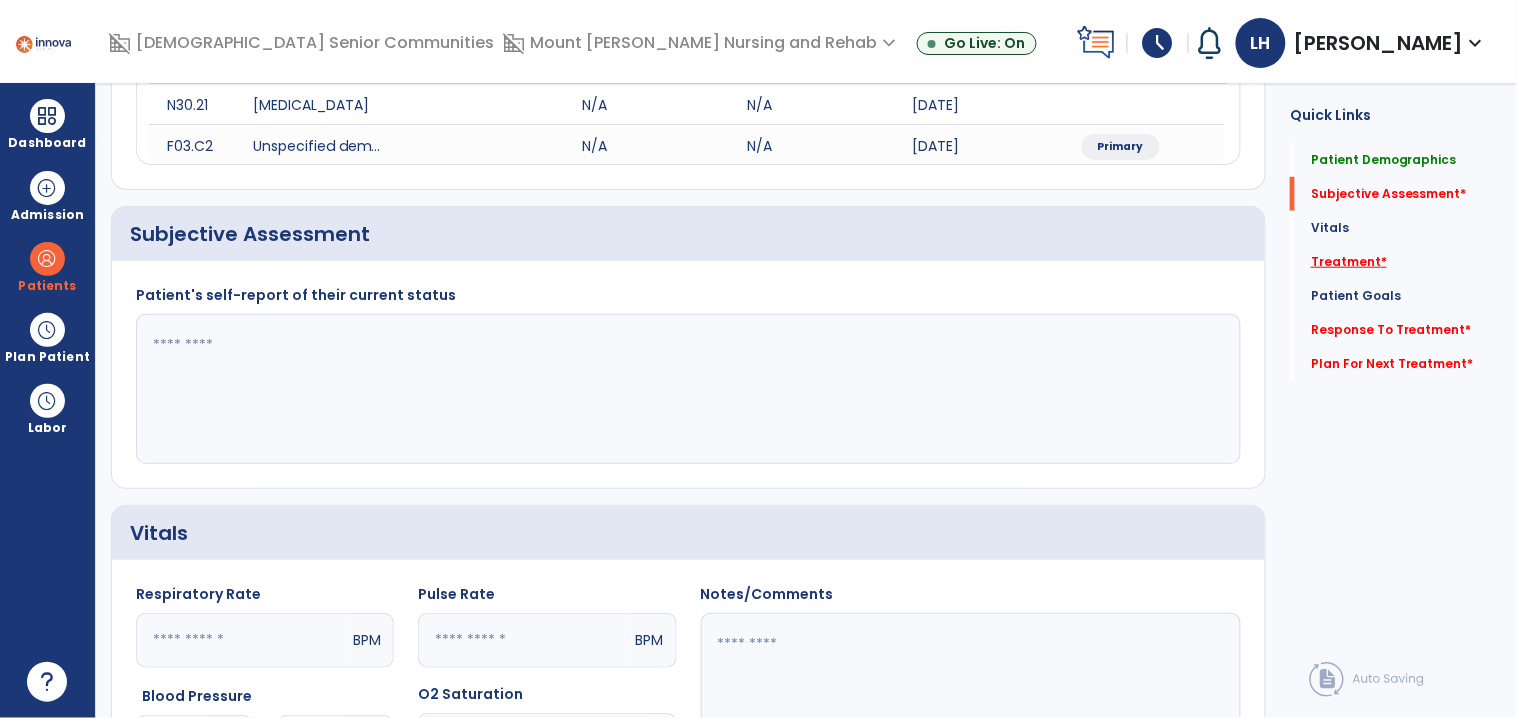 click on "Treatment   *" 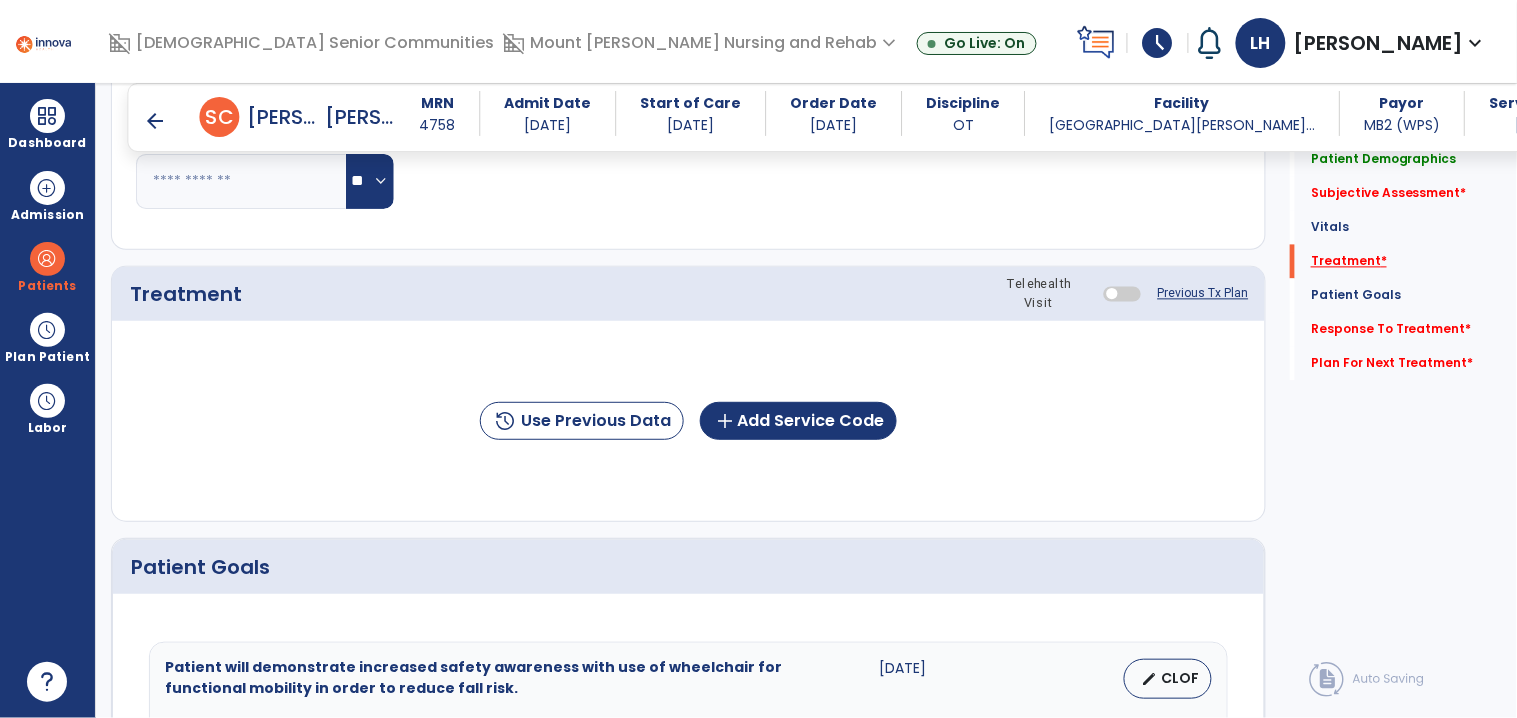 scroll, scrollTop: 1035, scrollLeft: 0, axis: vertical 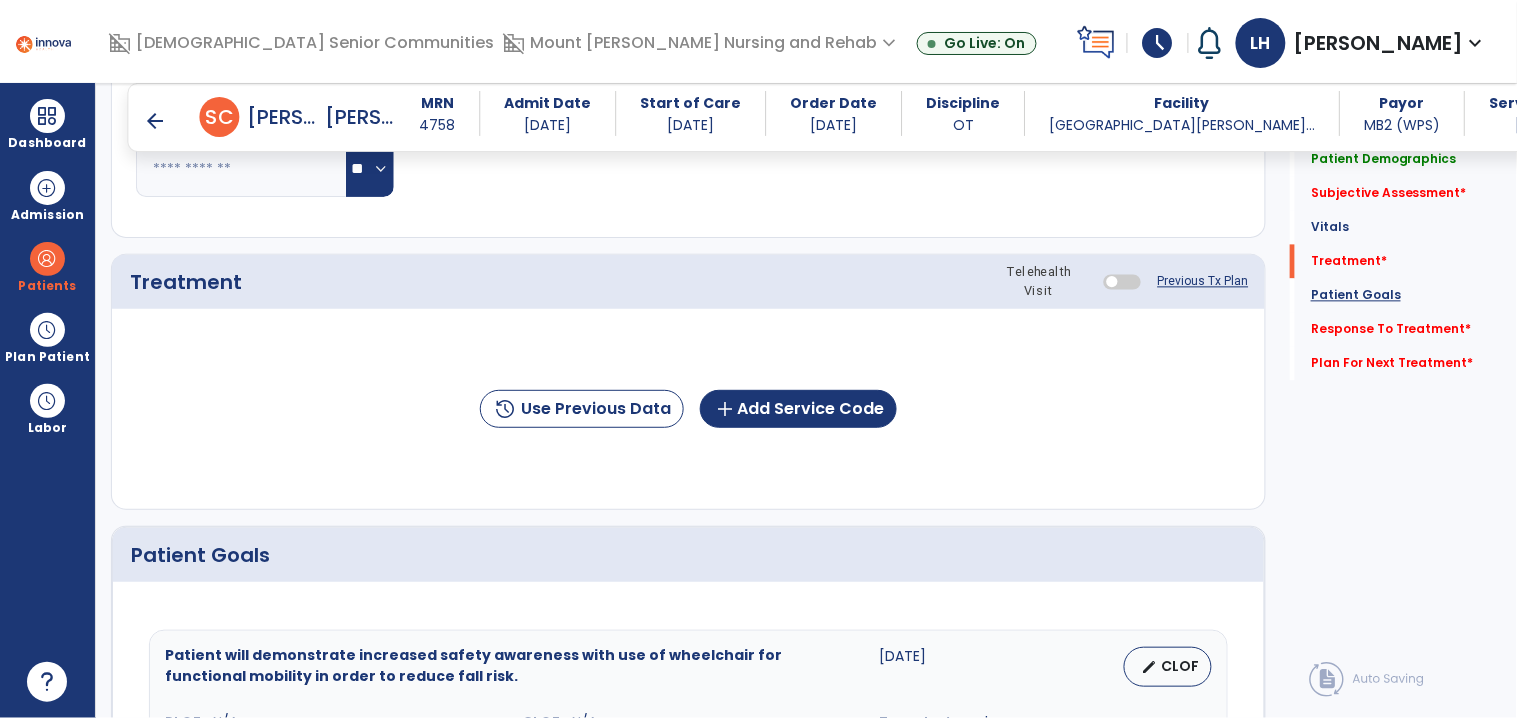 click on "Patient Goals" 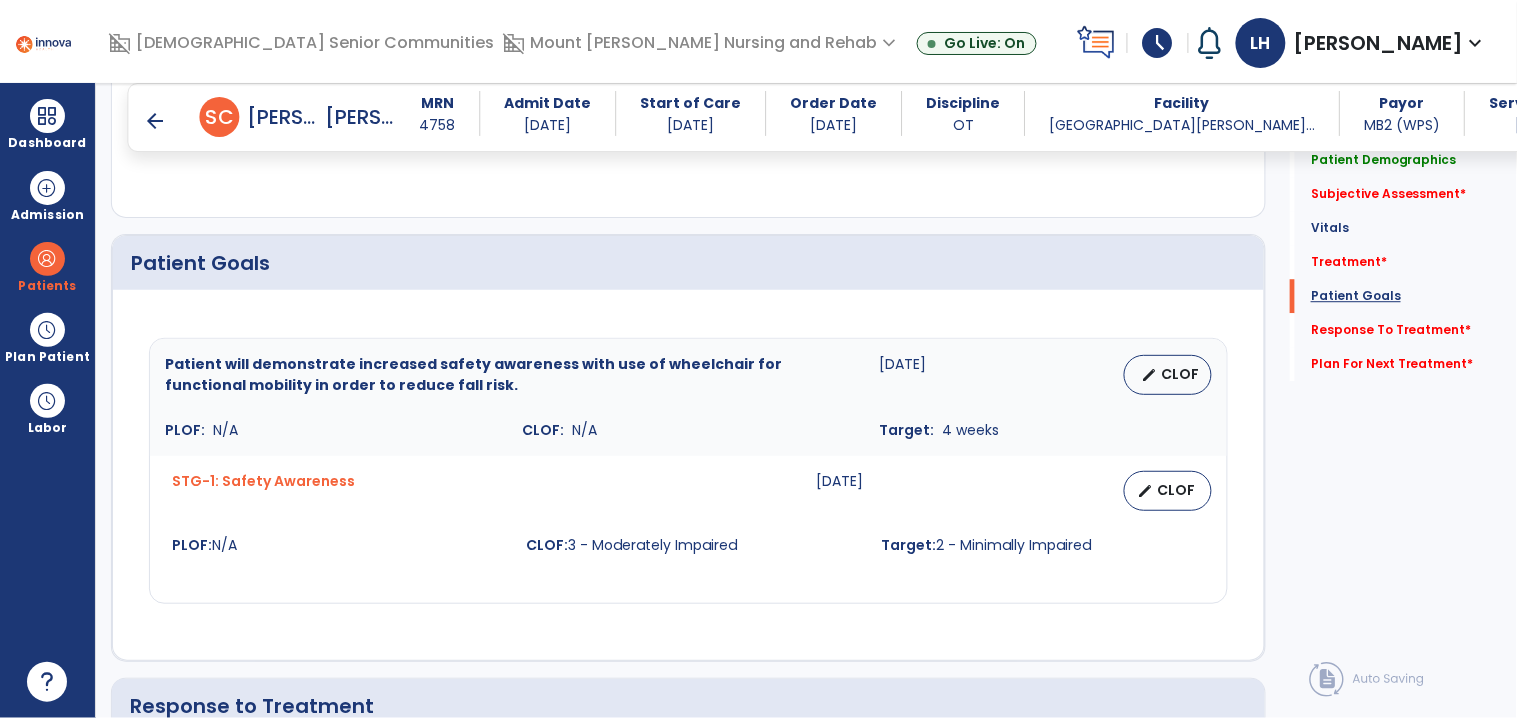 scroll, scrollTop: 1375, scrollLeft: 0, axis: vertical 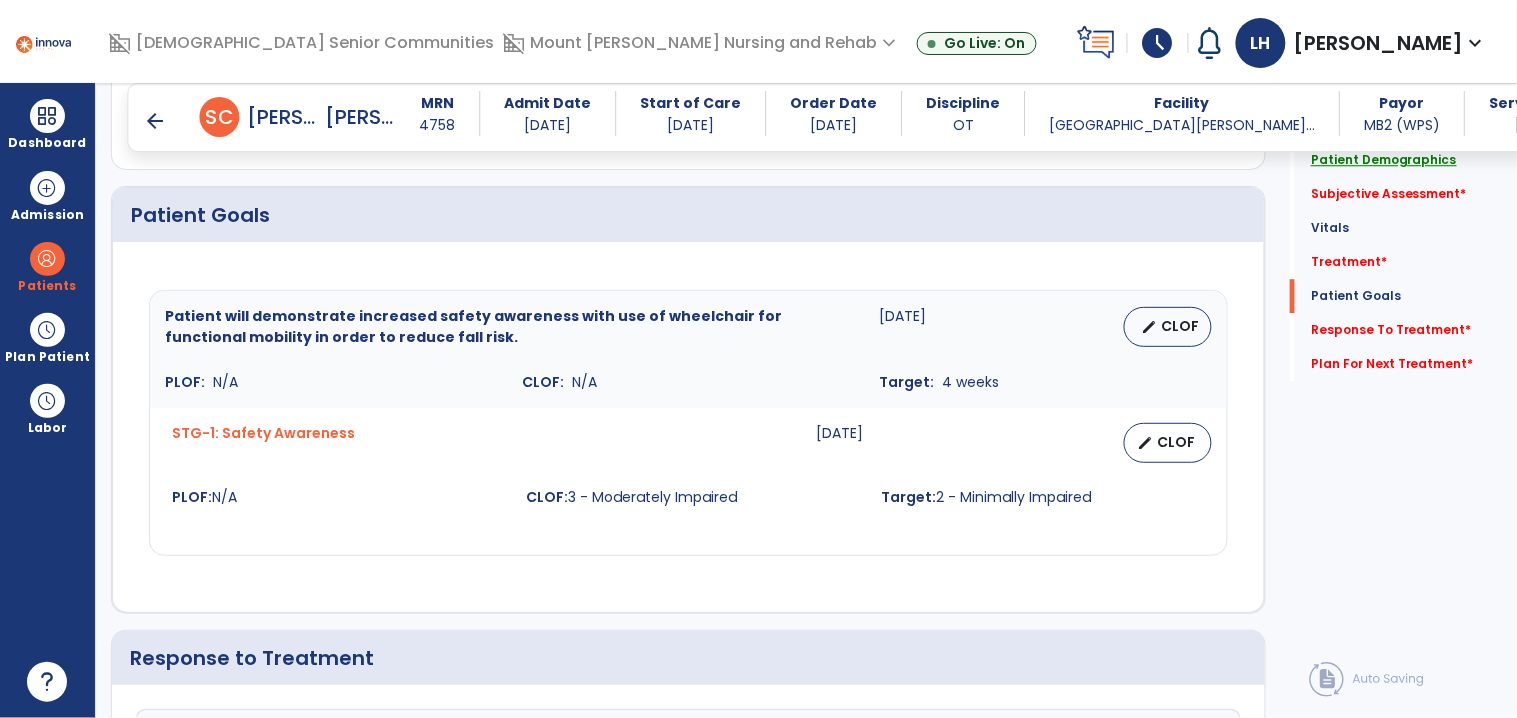 click on "Patient Demographics" 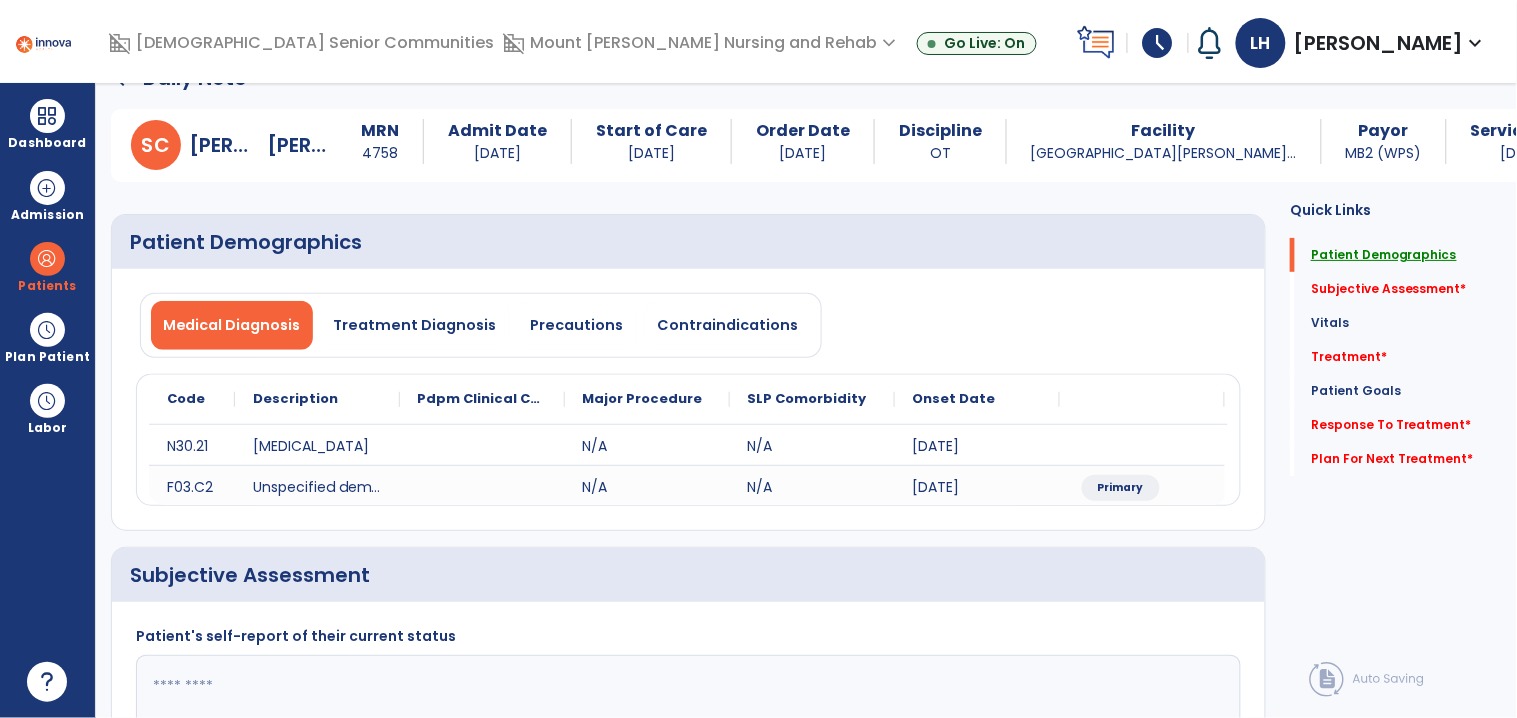scroll, scrollTop: 0, scrollLeft: 0, axis: both 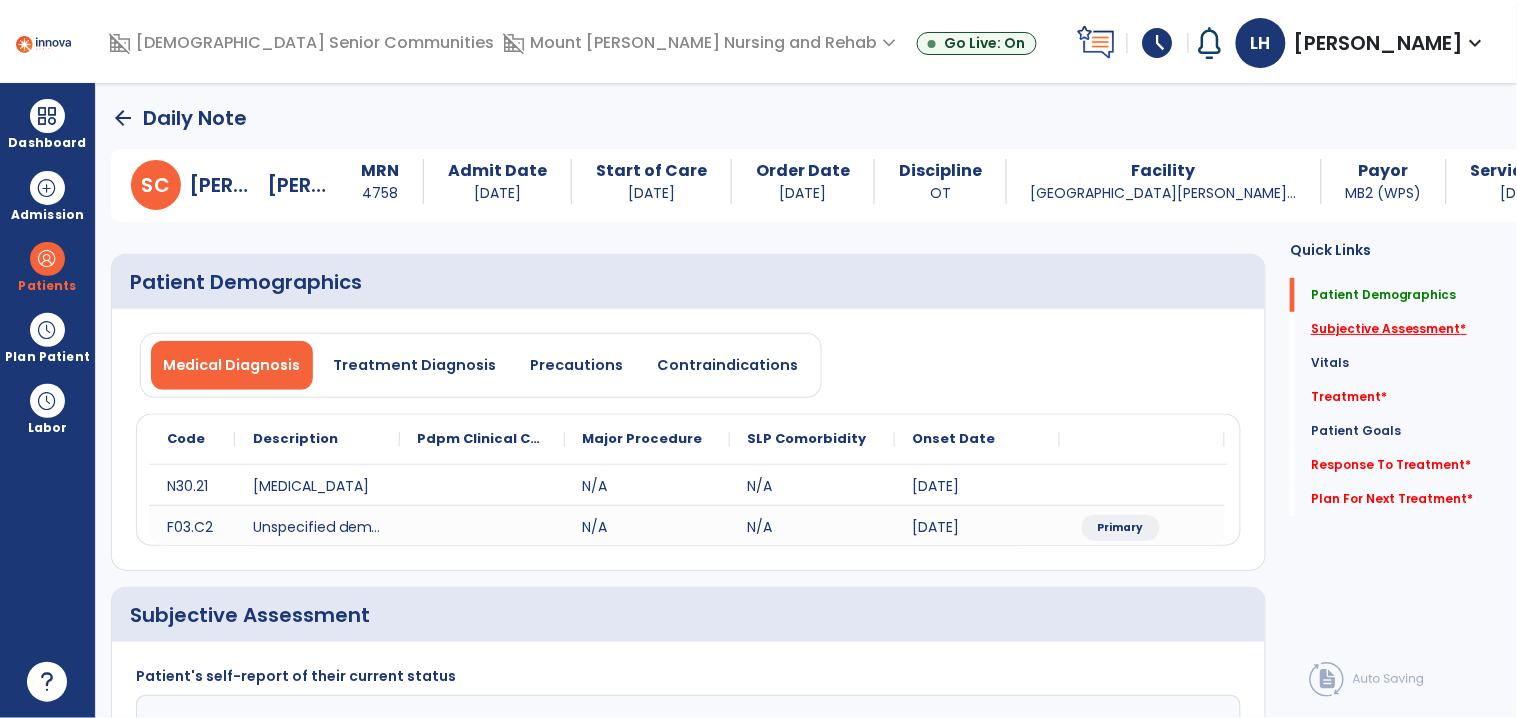 click on "Subjective Assessment   *" 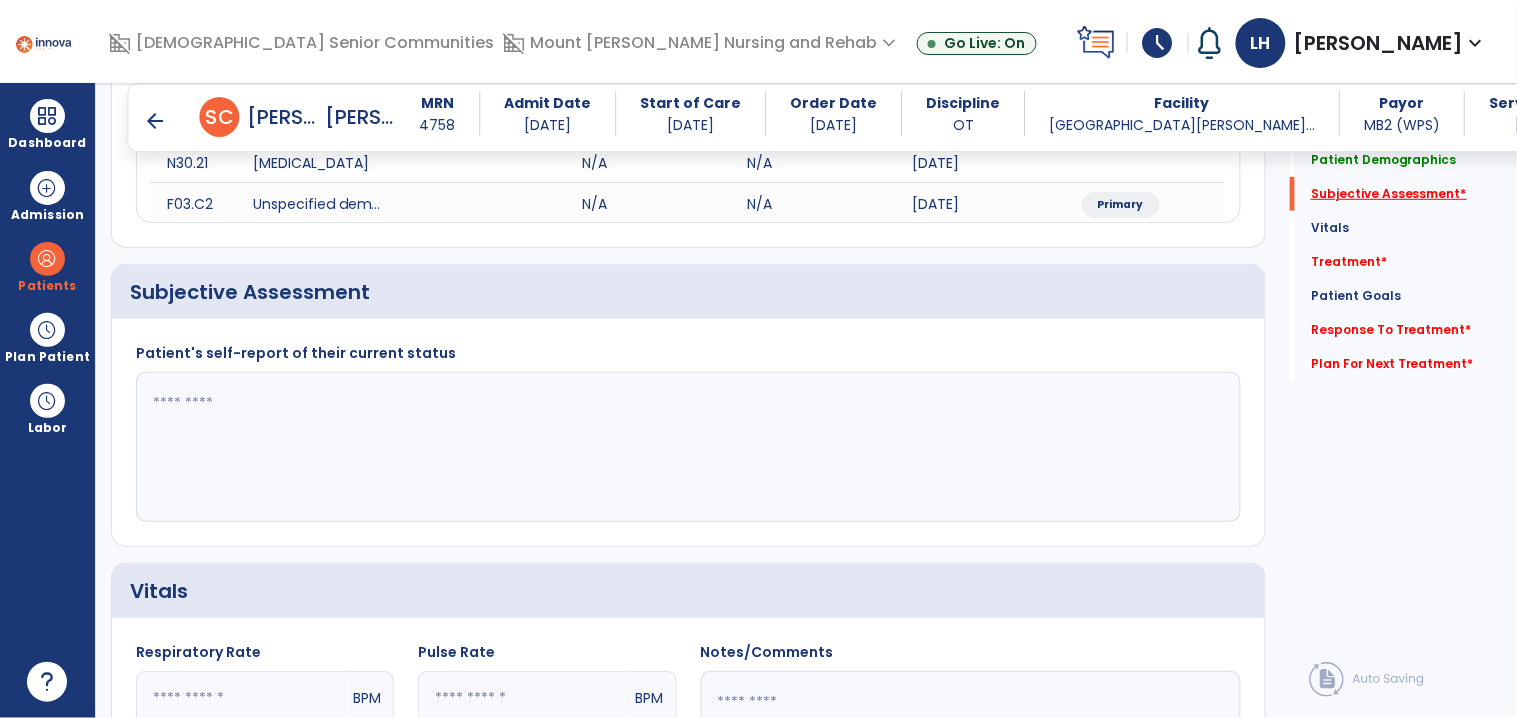 scroll, scrollTop: 327, scrollLeft: 0, axis: vertical 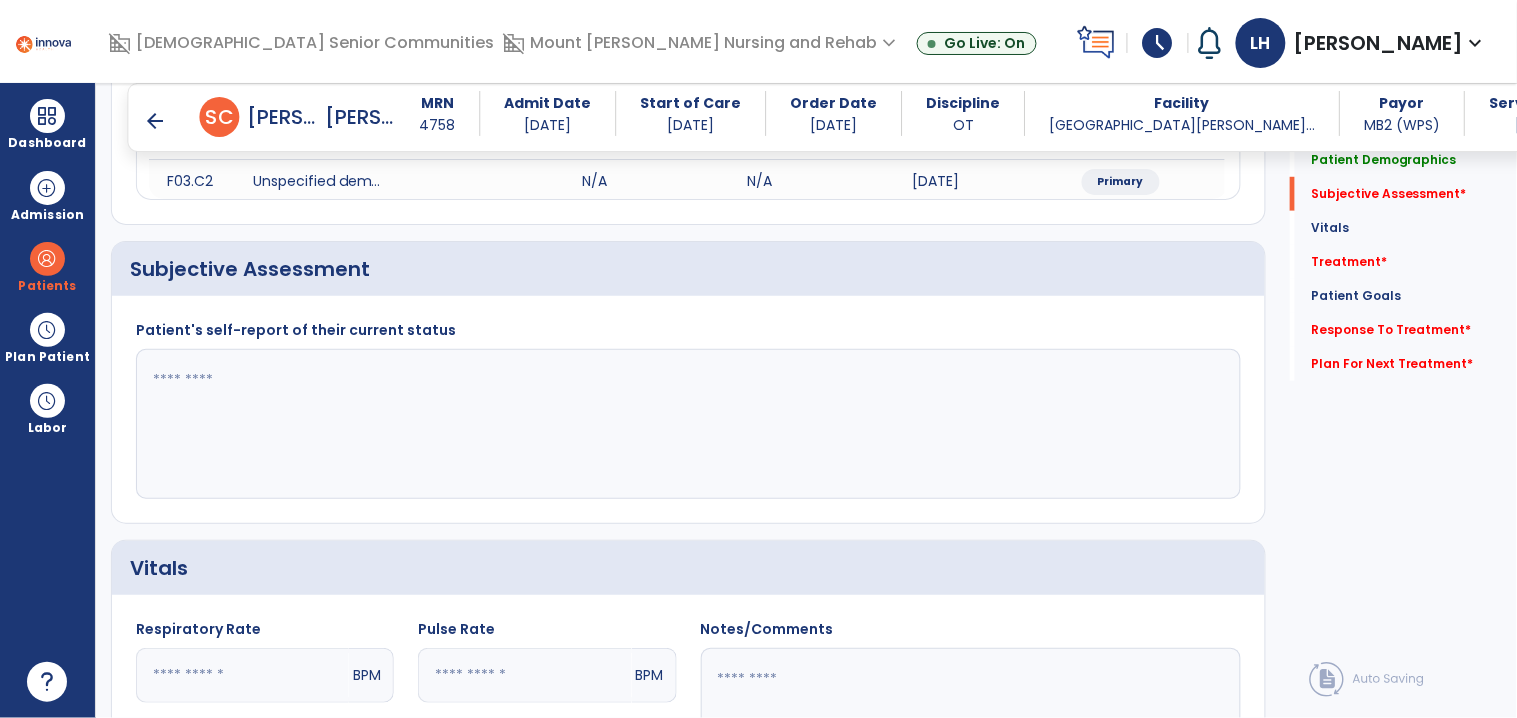 click 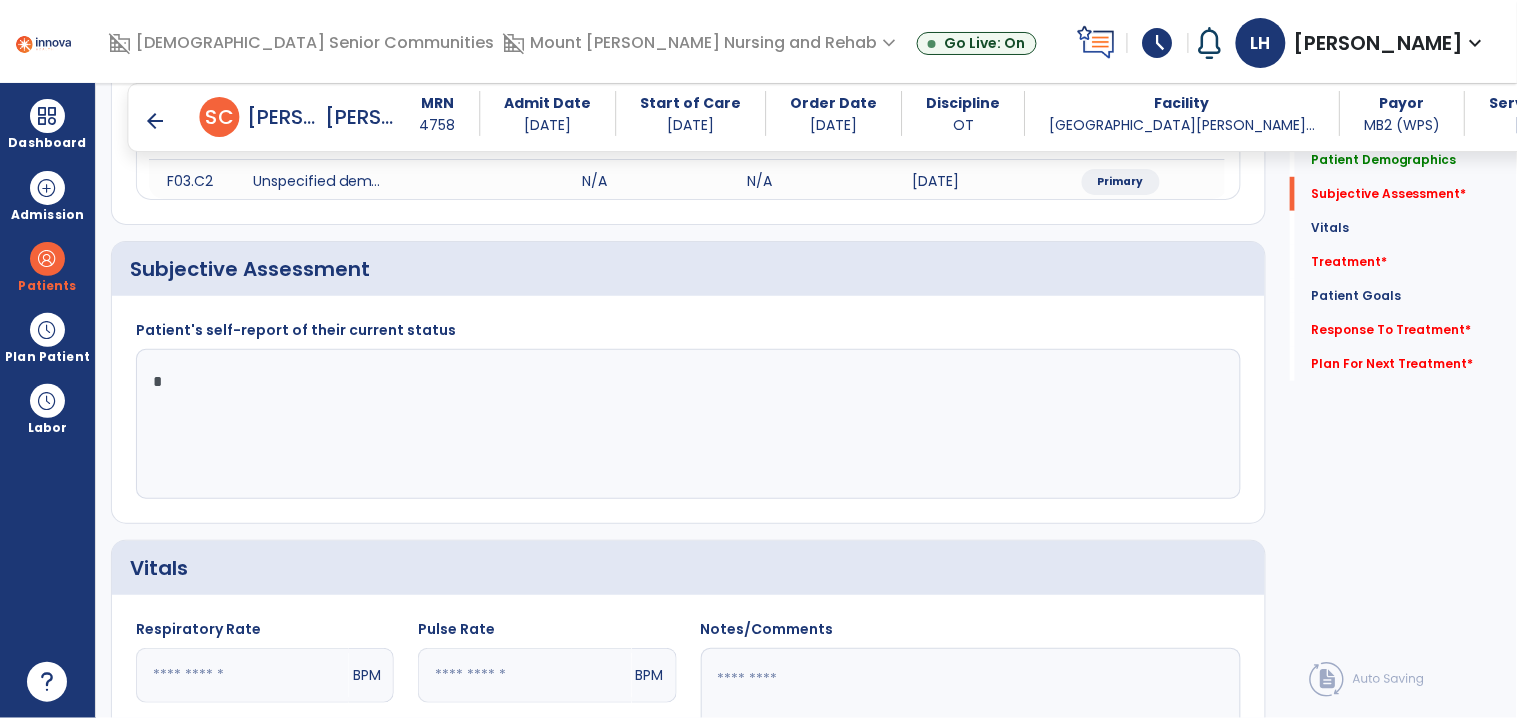 type on "**" 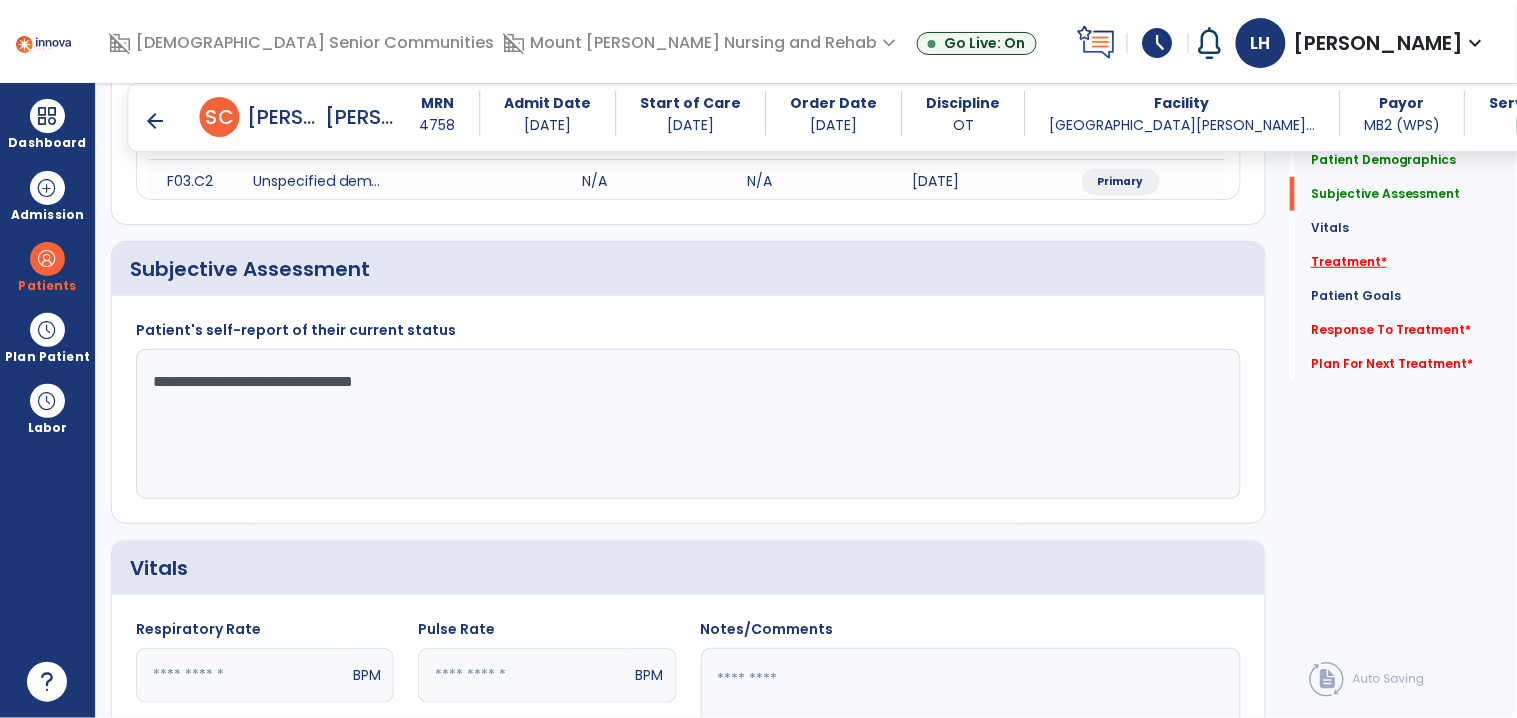 type on "**********" 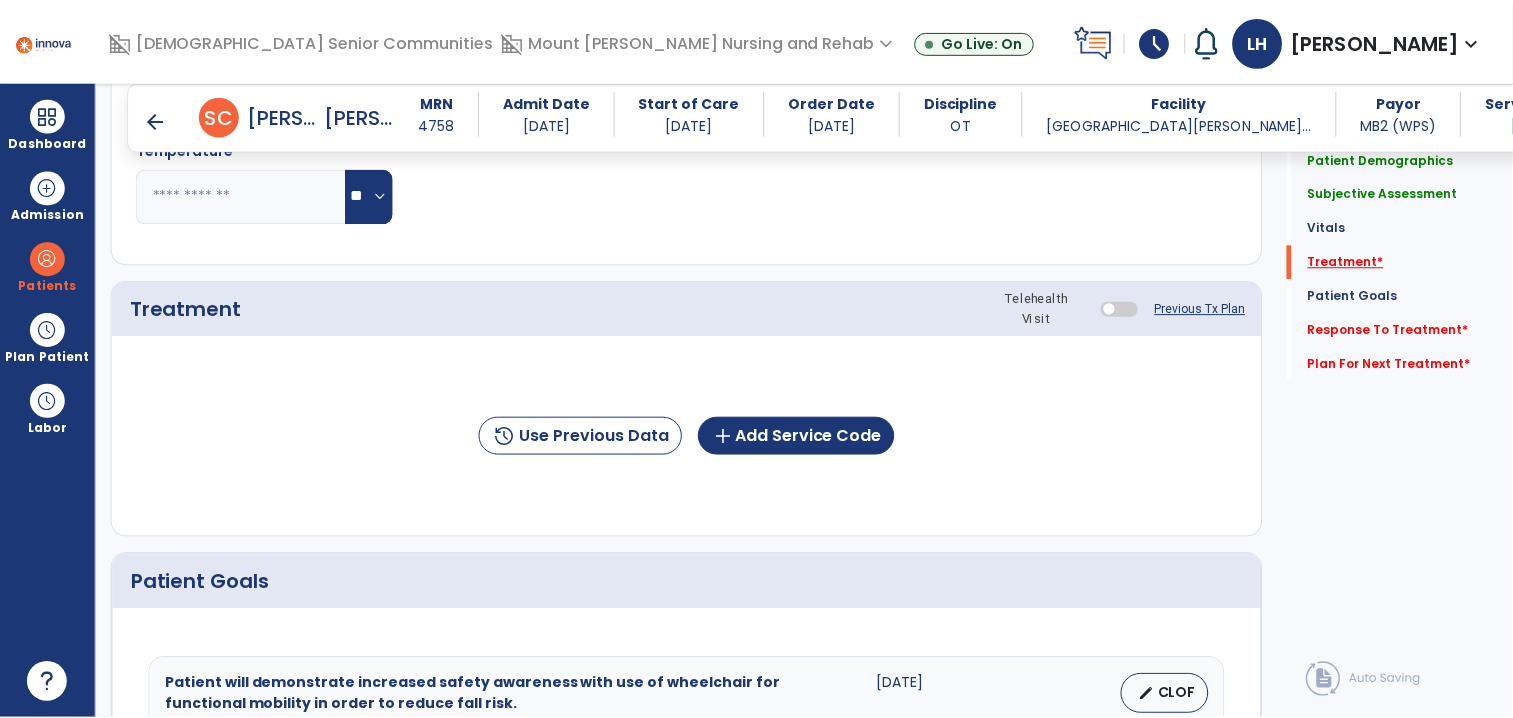 scroll, scrollTop: 1016, scrollLeft: 0, axis: vertical 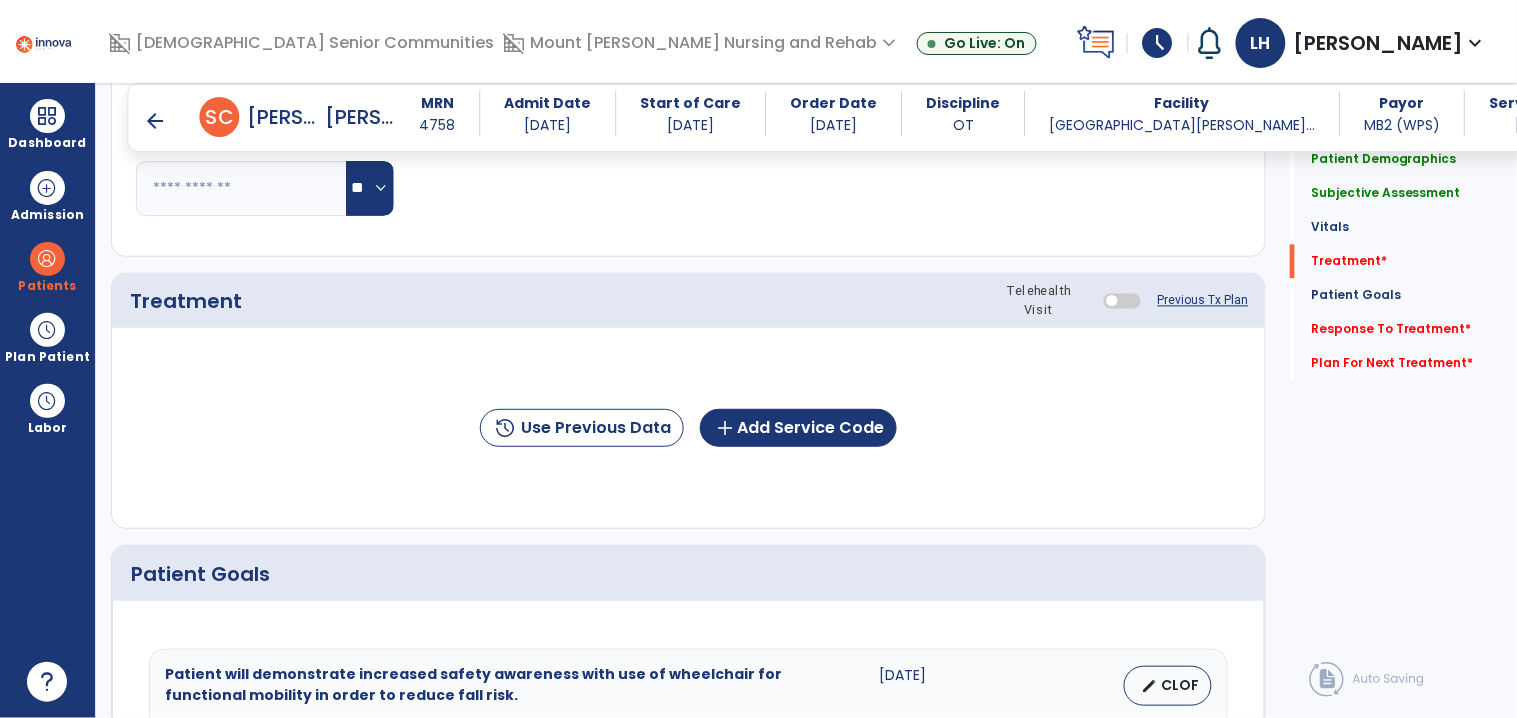 click on "history  Use Previous Data  add  Add Service Code" 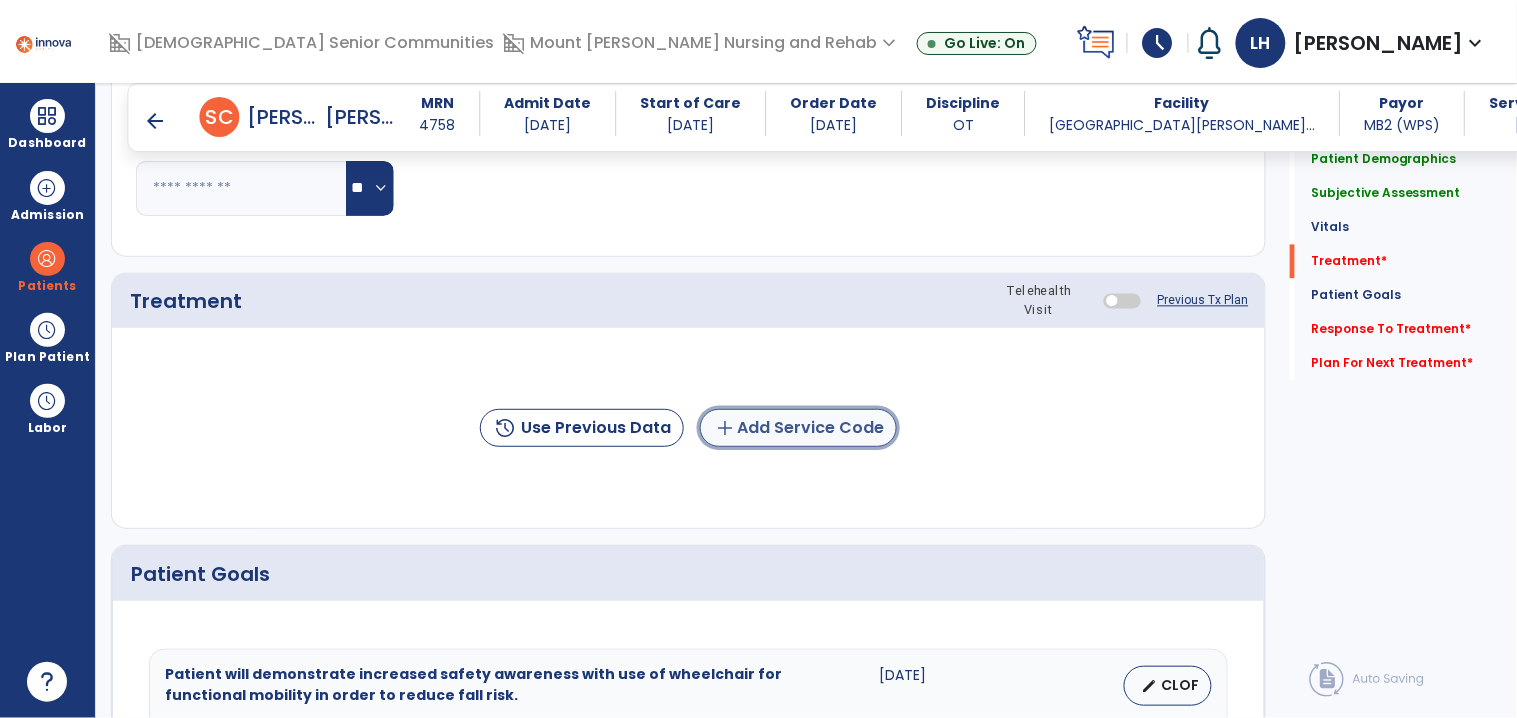 click on "add  Add Service Code" 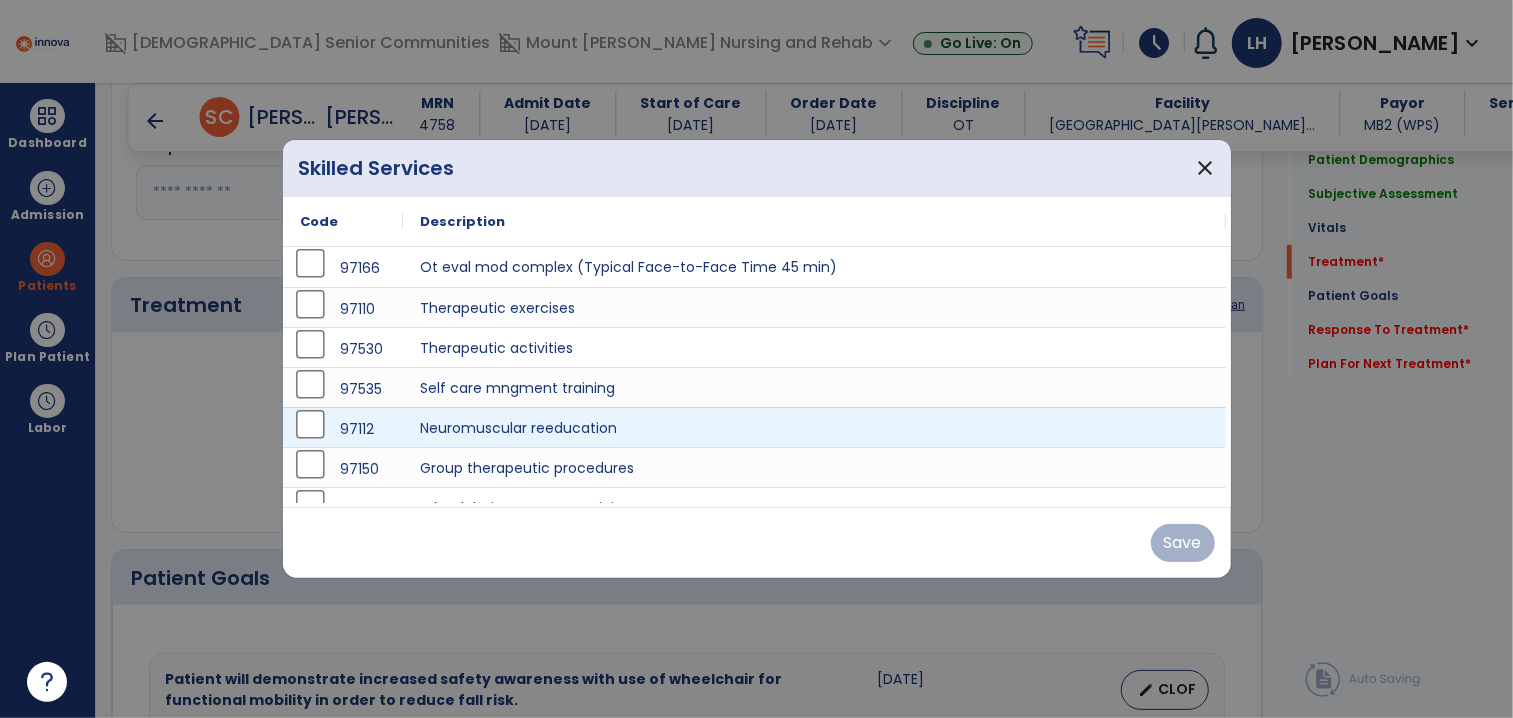 scroll, scrollTop: 1016, scrollLeft: 0, axis: vertical 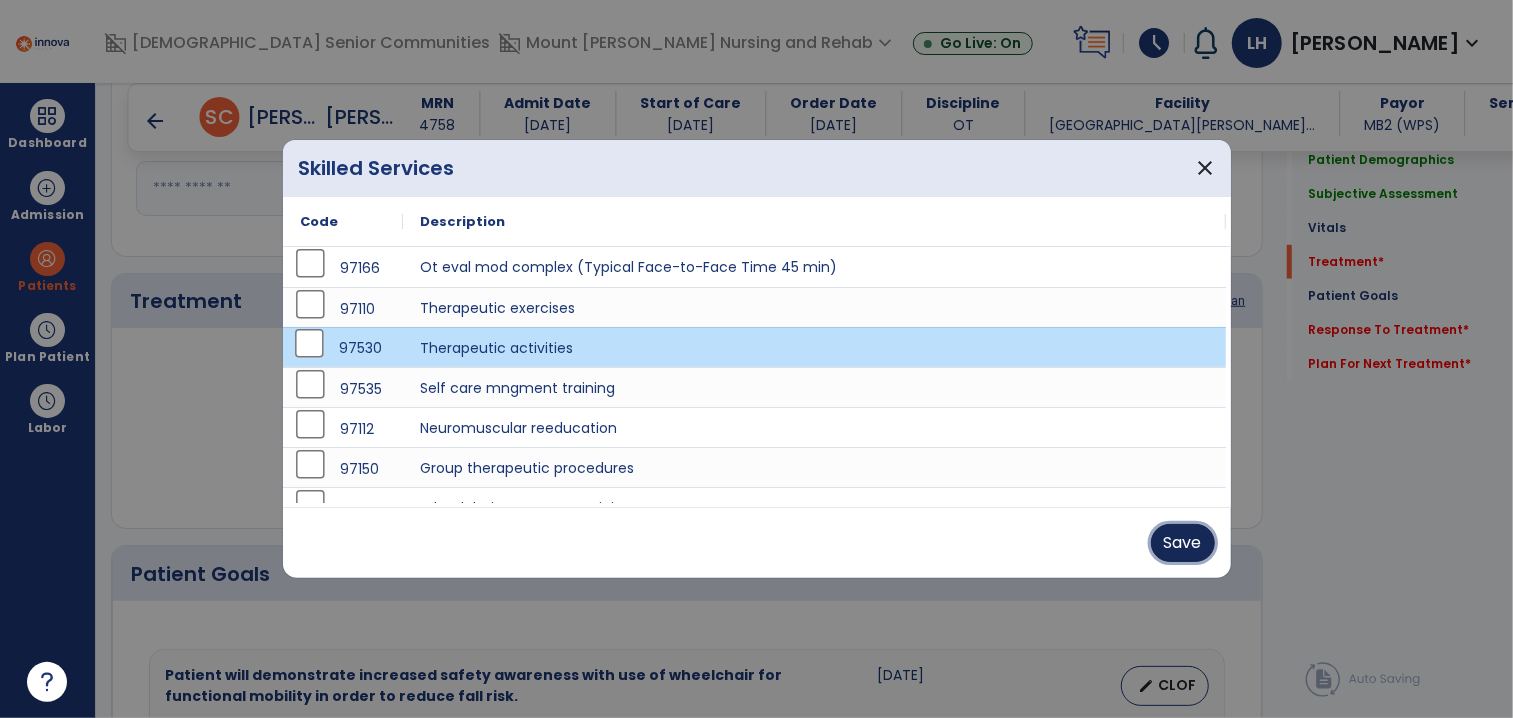 click on "Save" at bounding box center [1183, 543] 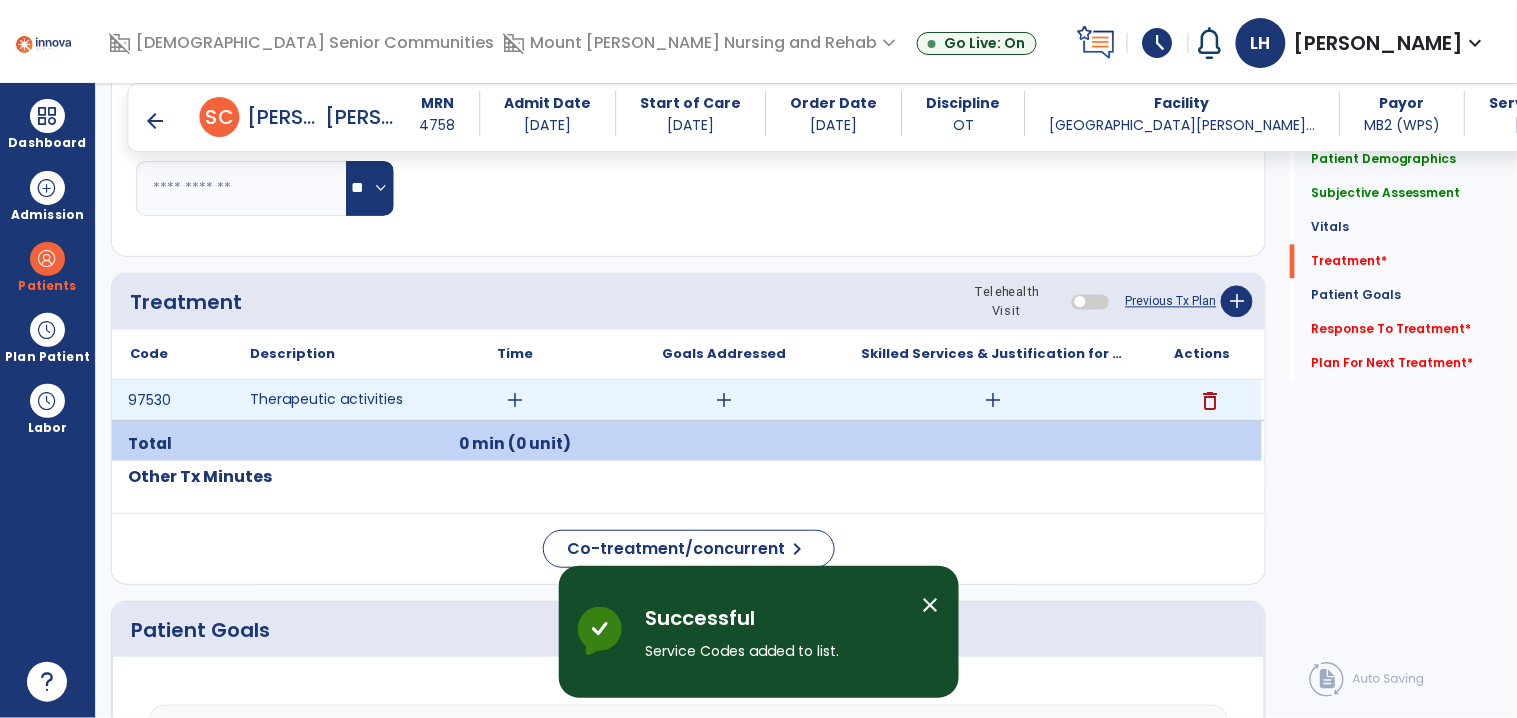 click on "add" at bounding box center (515, 400) 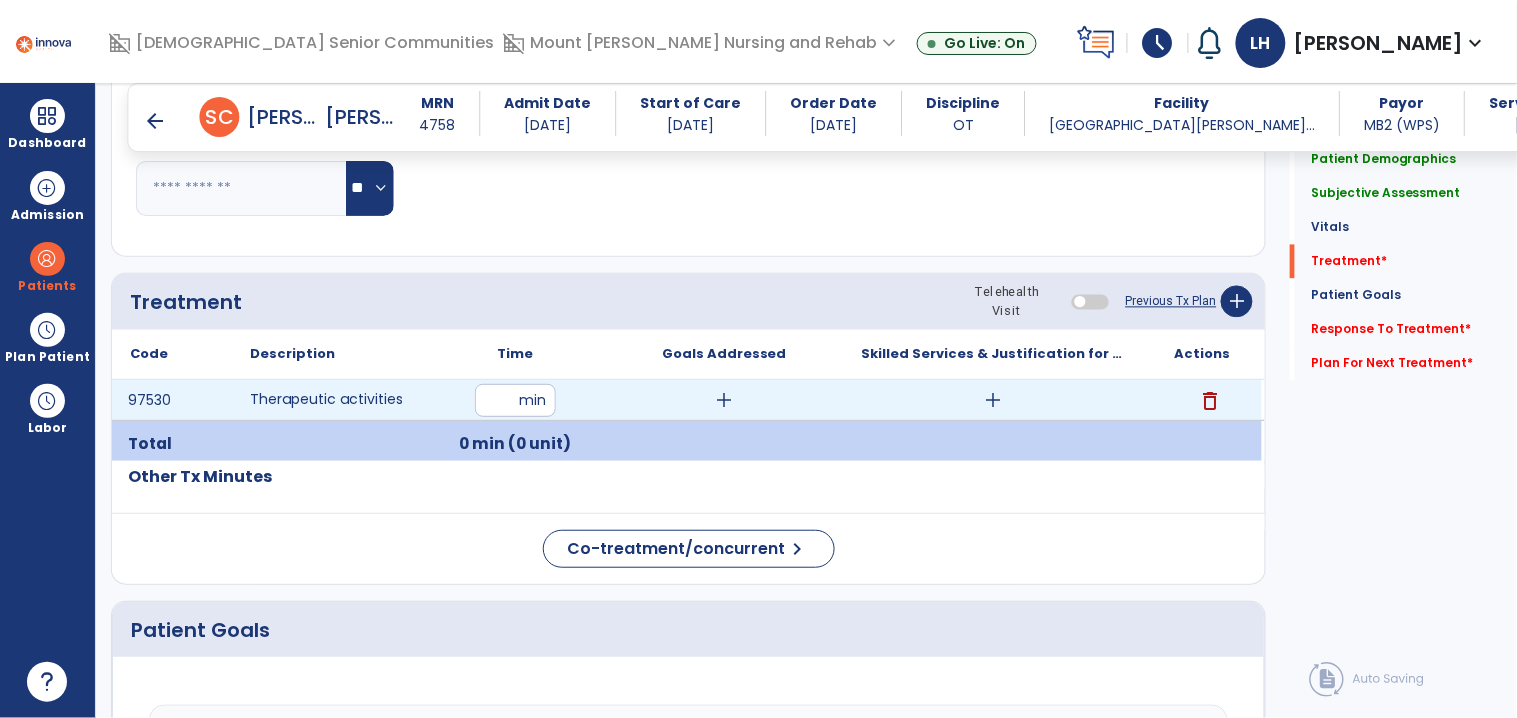 type on "**" 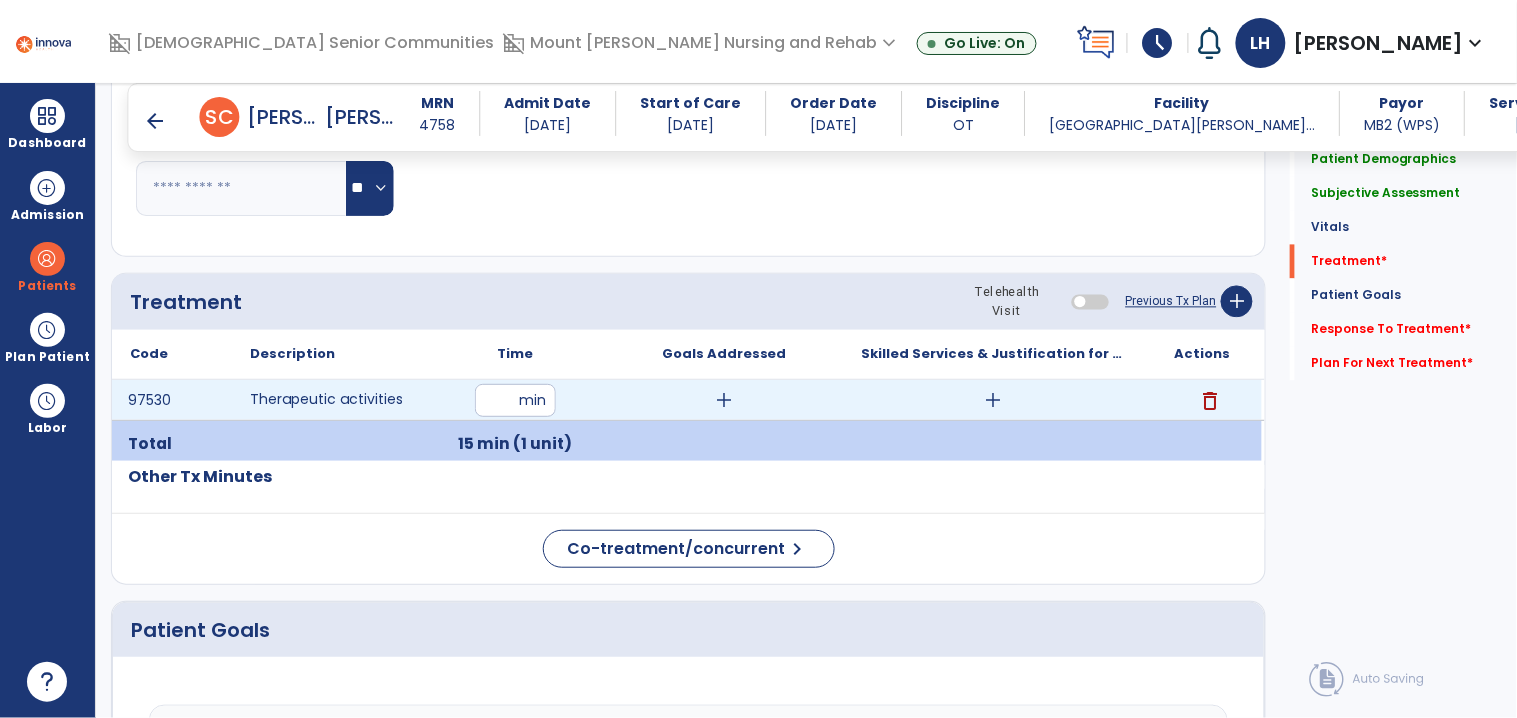 click on "add" at bounding box center [724, 400] 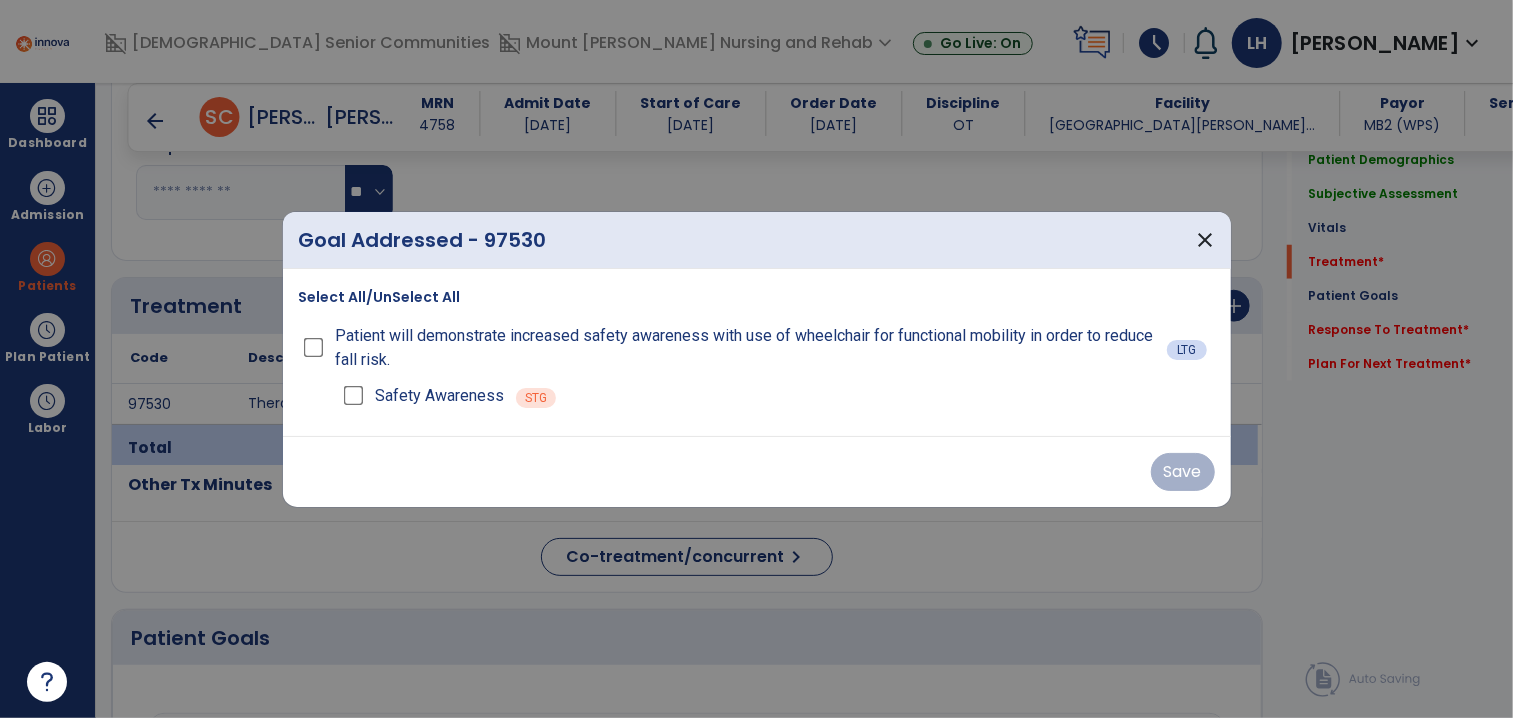 scroll, scrollTop: 1016, scrollLeft: 0, axis: vertical 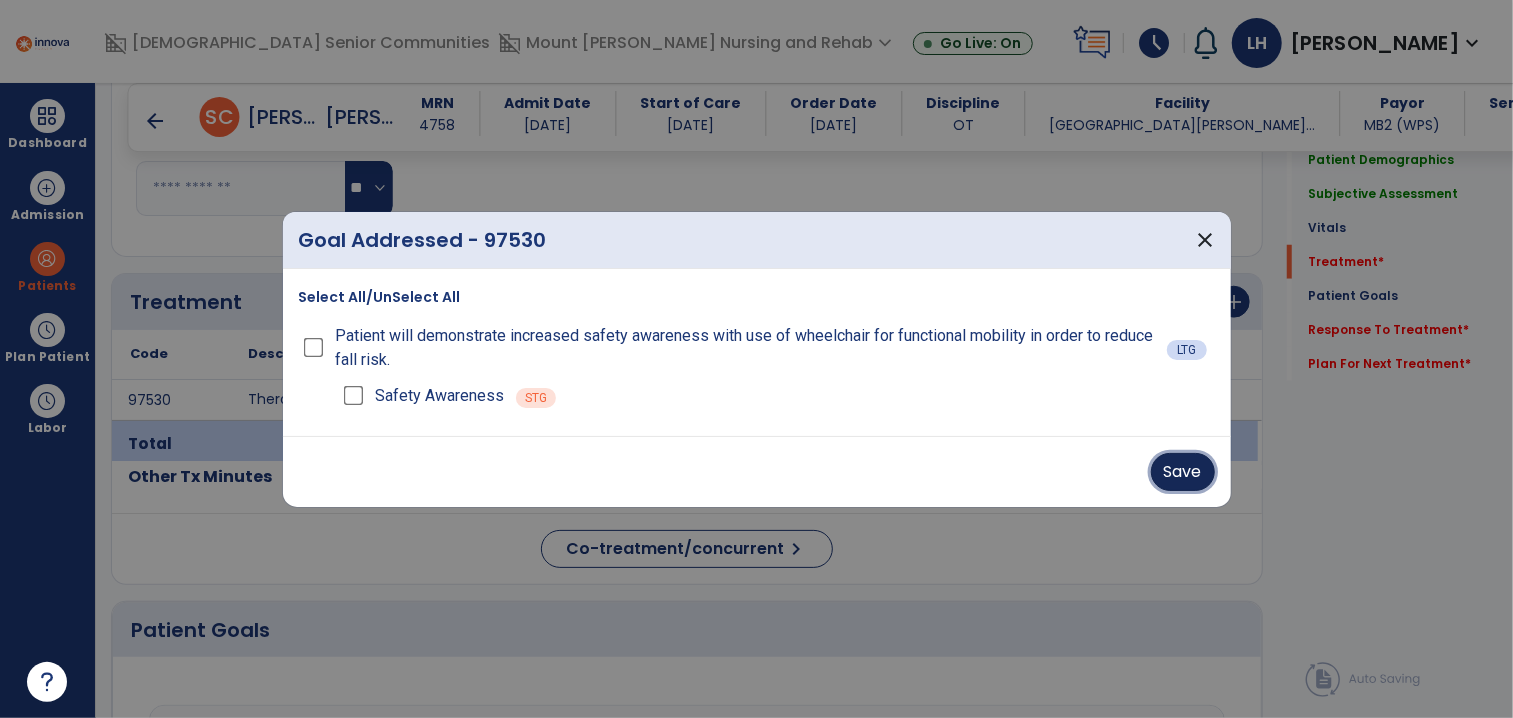 click on "Save" at bounding box center [1183, 472] 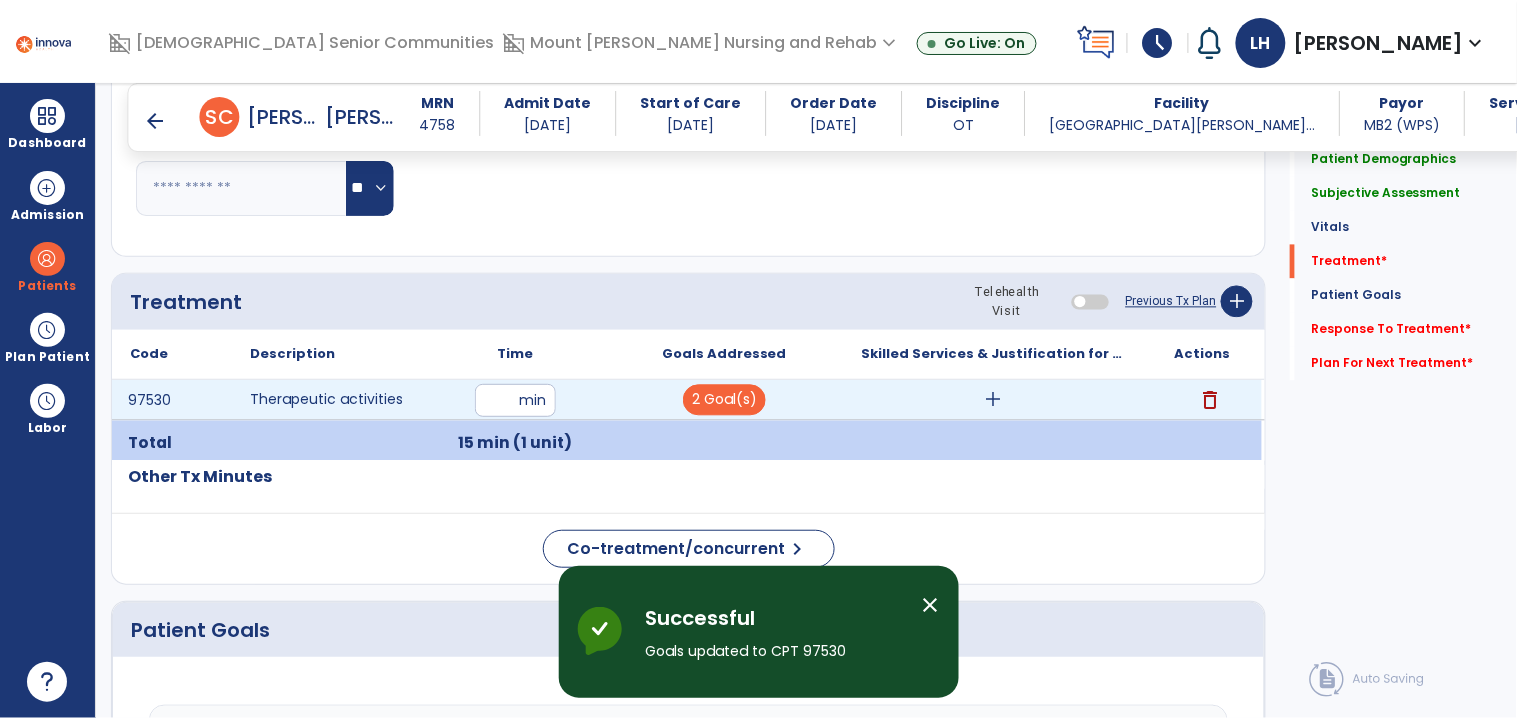 click on "add" at bounding box center [993, 400] 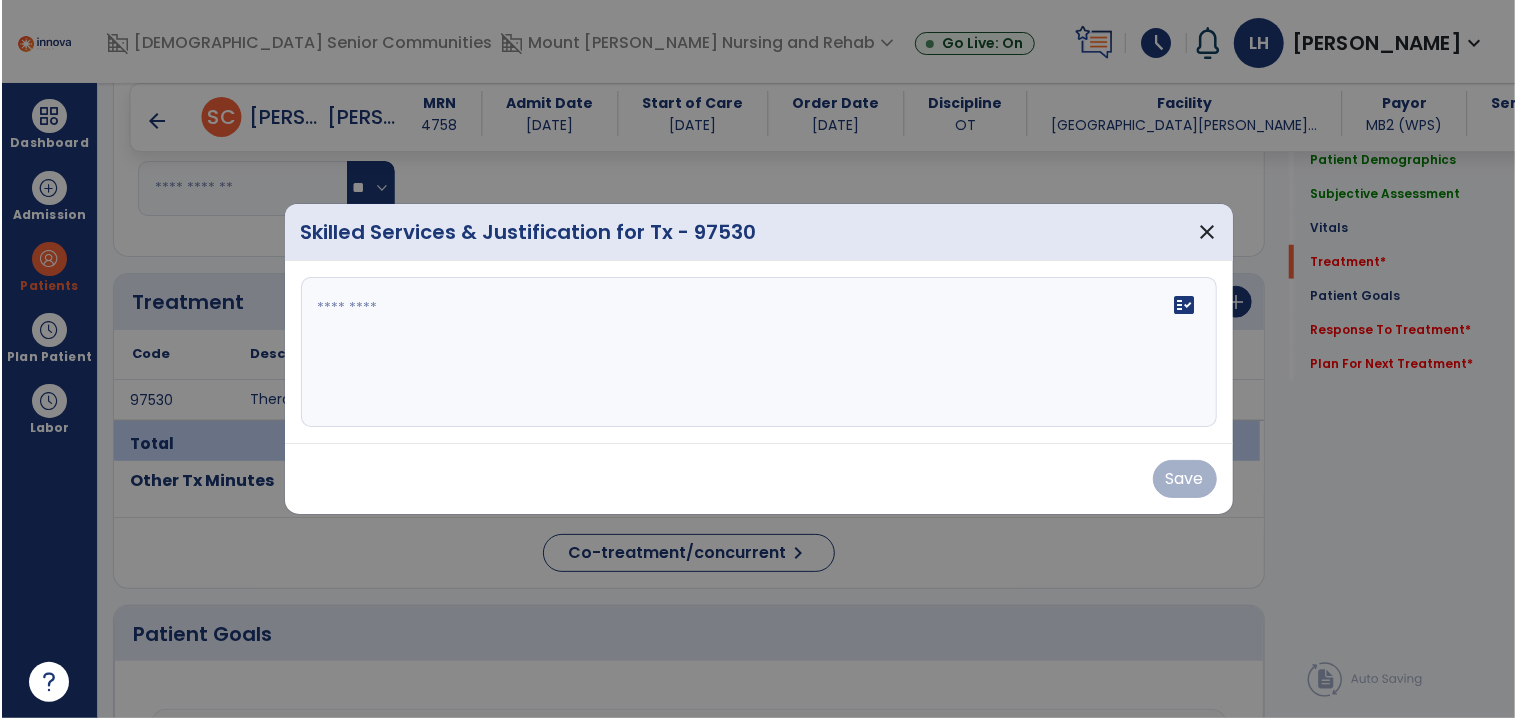 scroll, scrollTop: 1016, scrollLeft: 0, axis: vertical 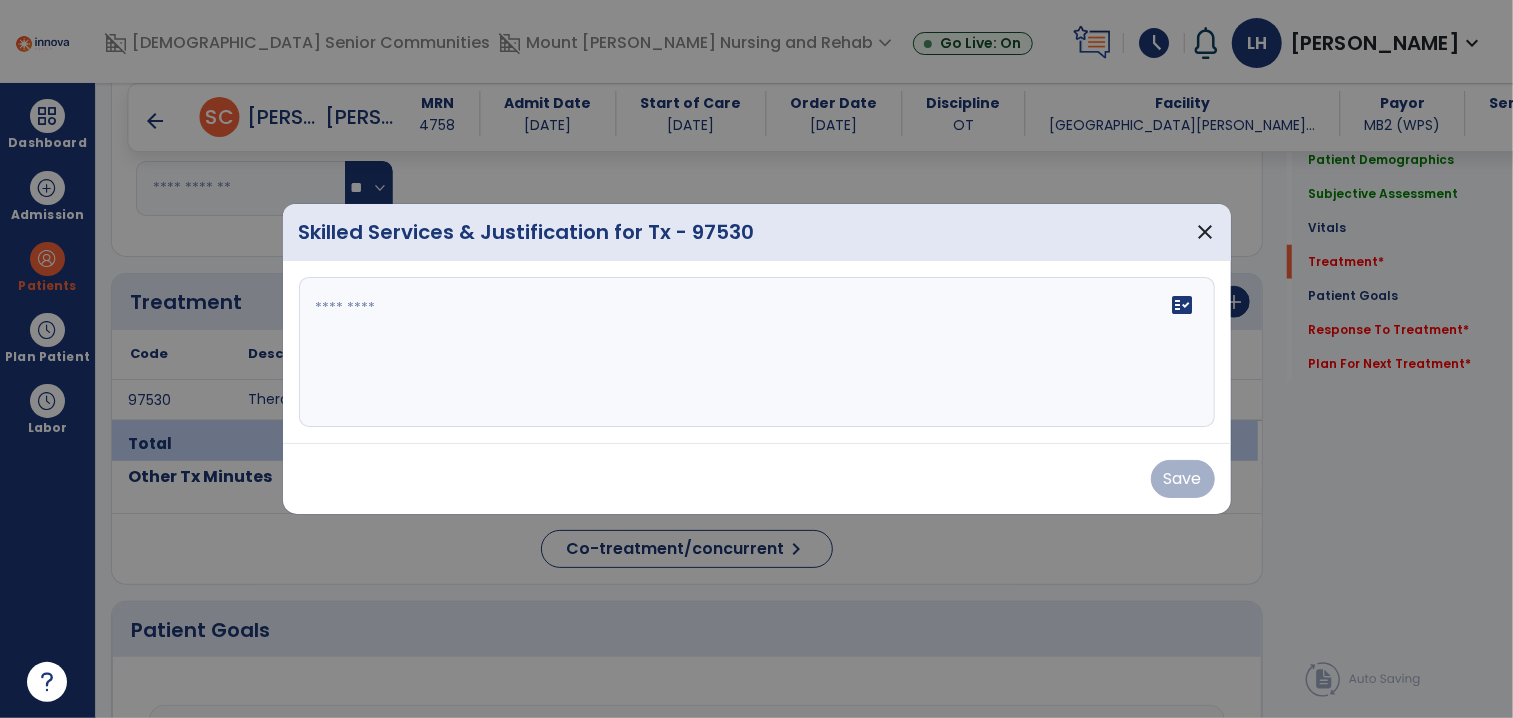 click on "fact_check" at bounding box center (757, 352) 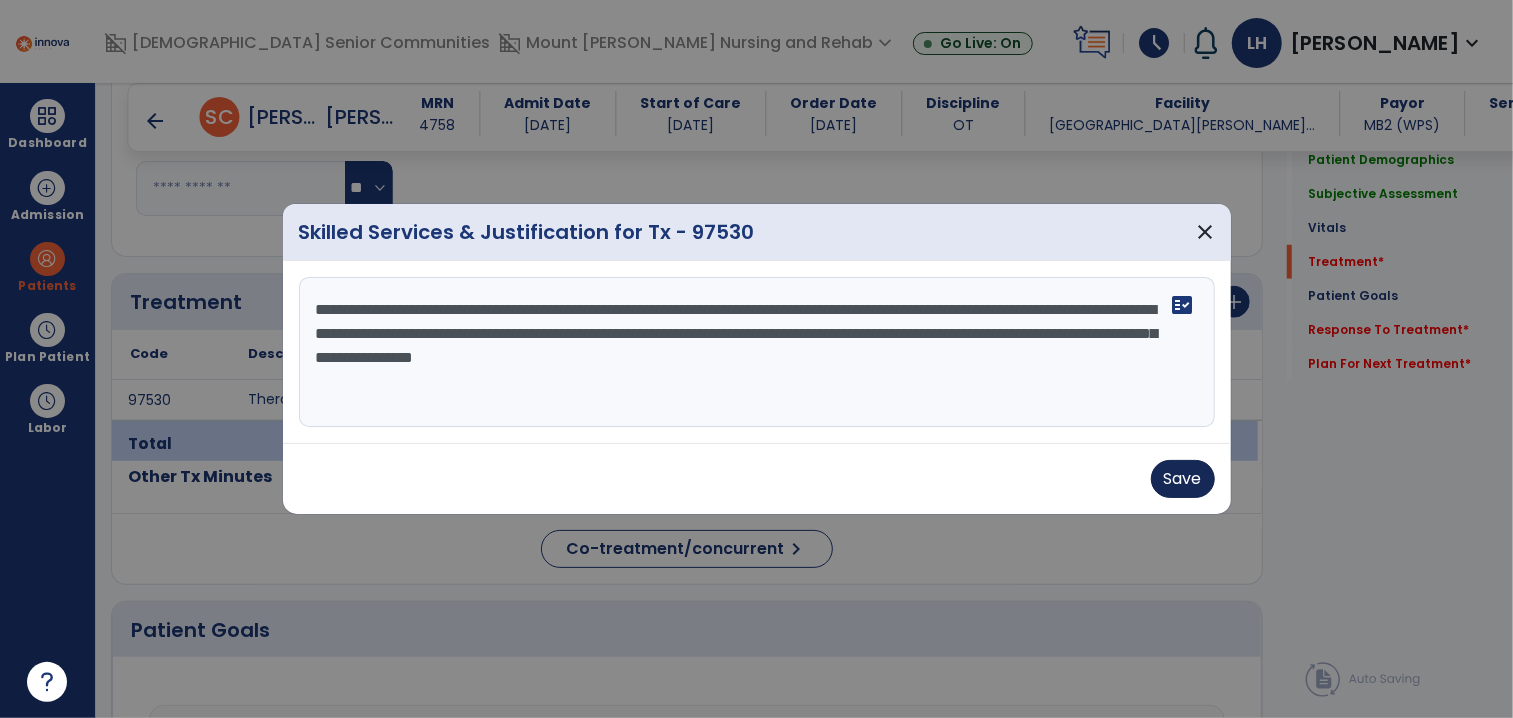 type on "**********" 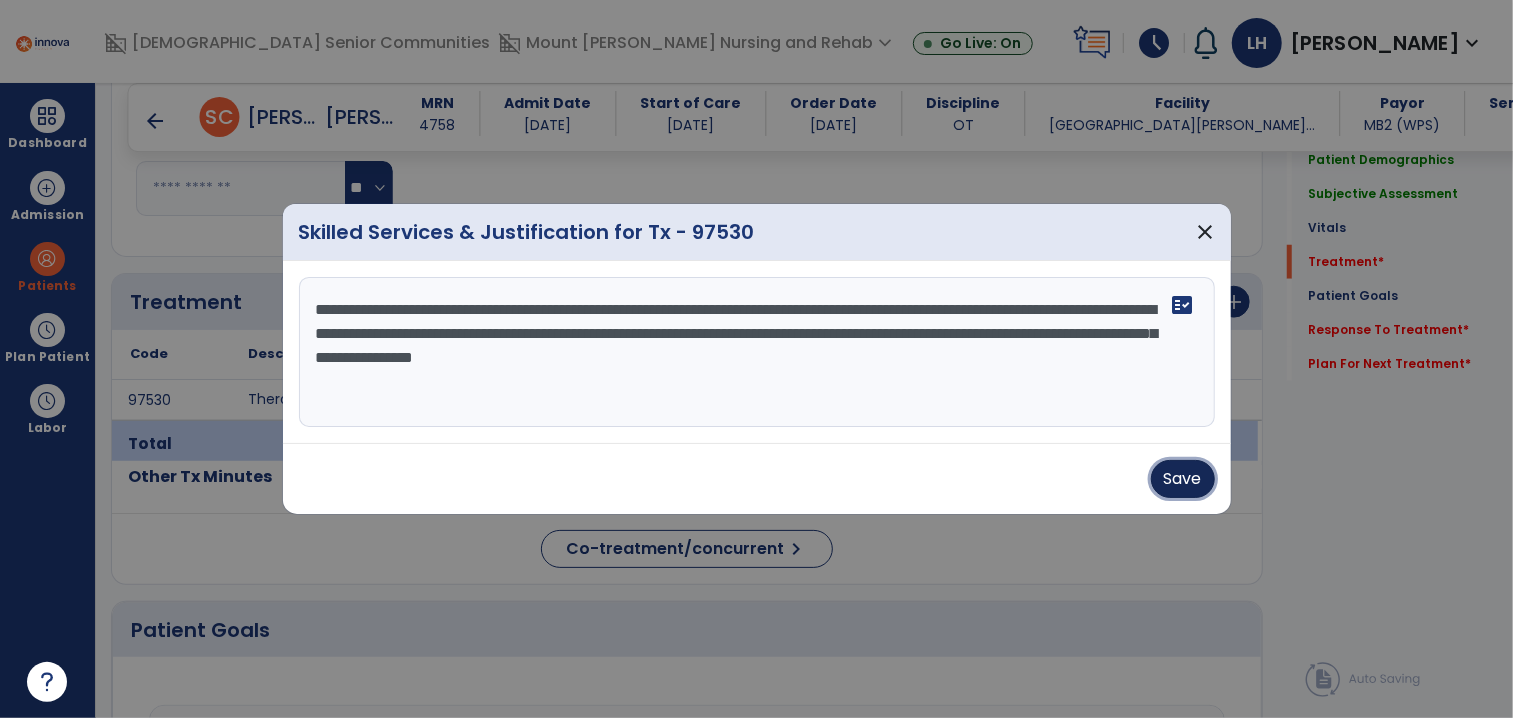 click on "Save" at bounding box center (1183, 479) 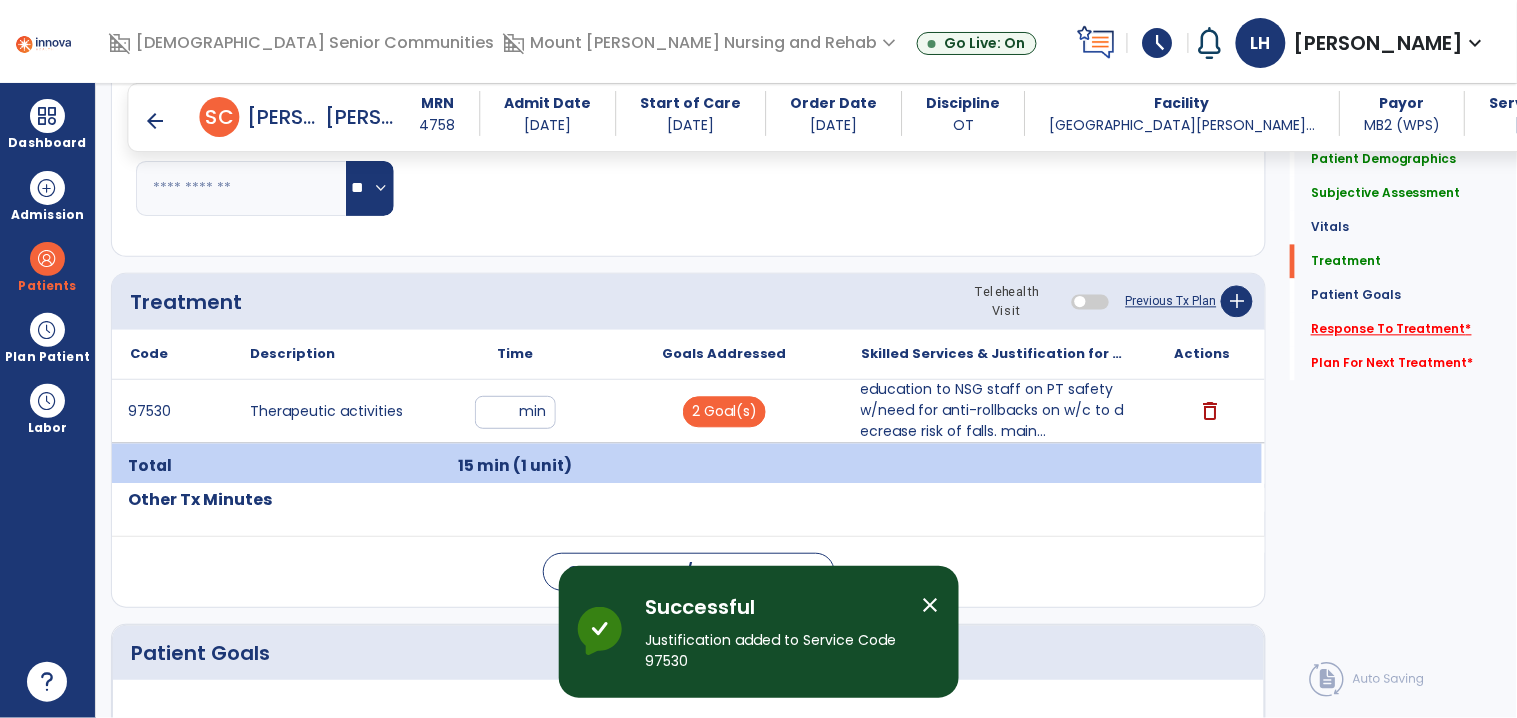 click on "Response To Treatment   *" 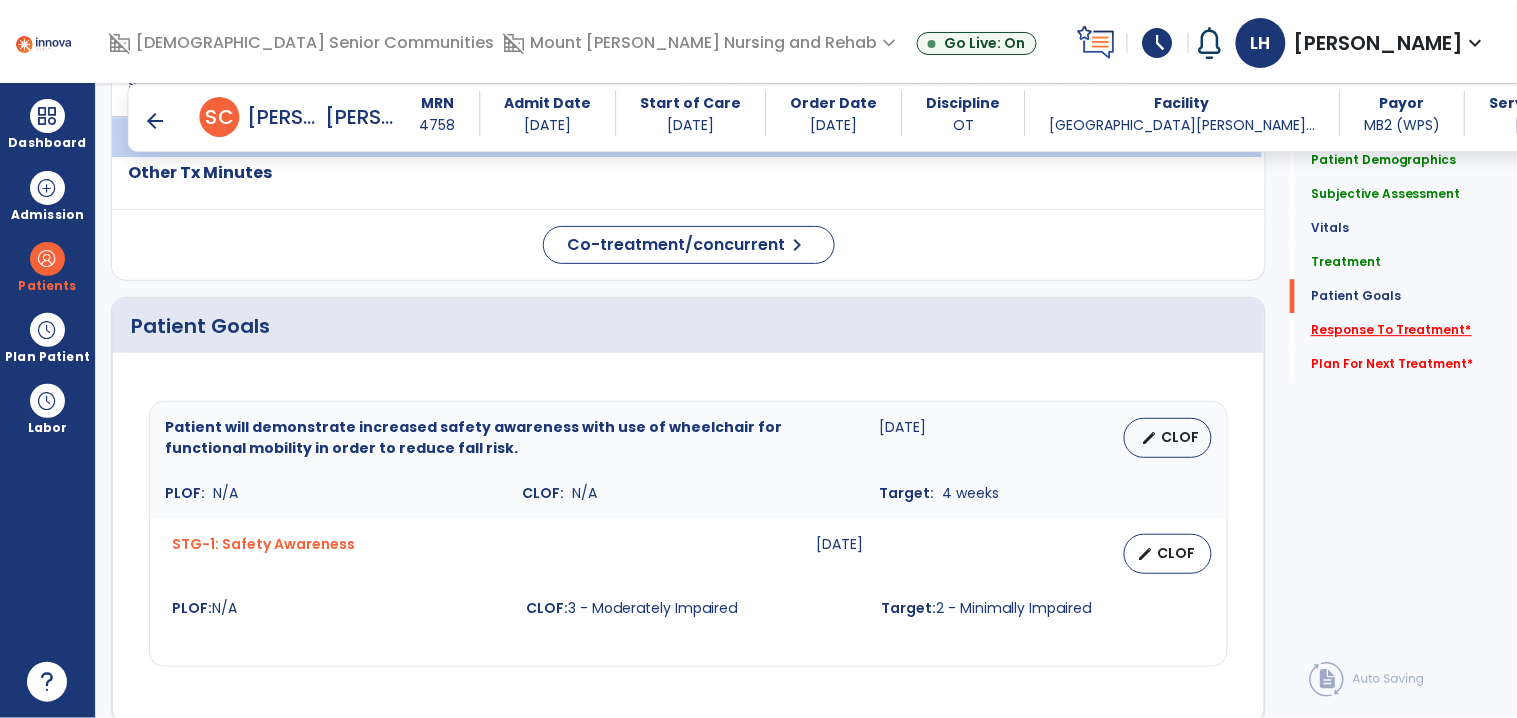 scroll, scrollTop: 1812, scrollLeft: 0, axis: vertical 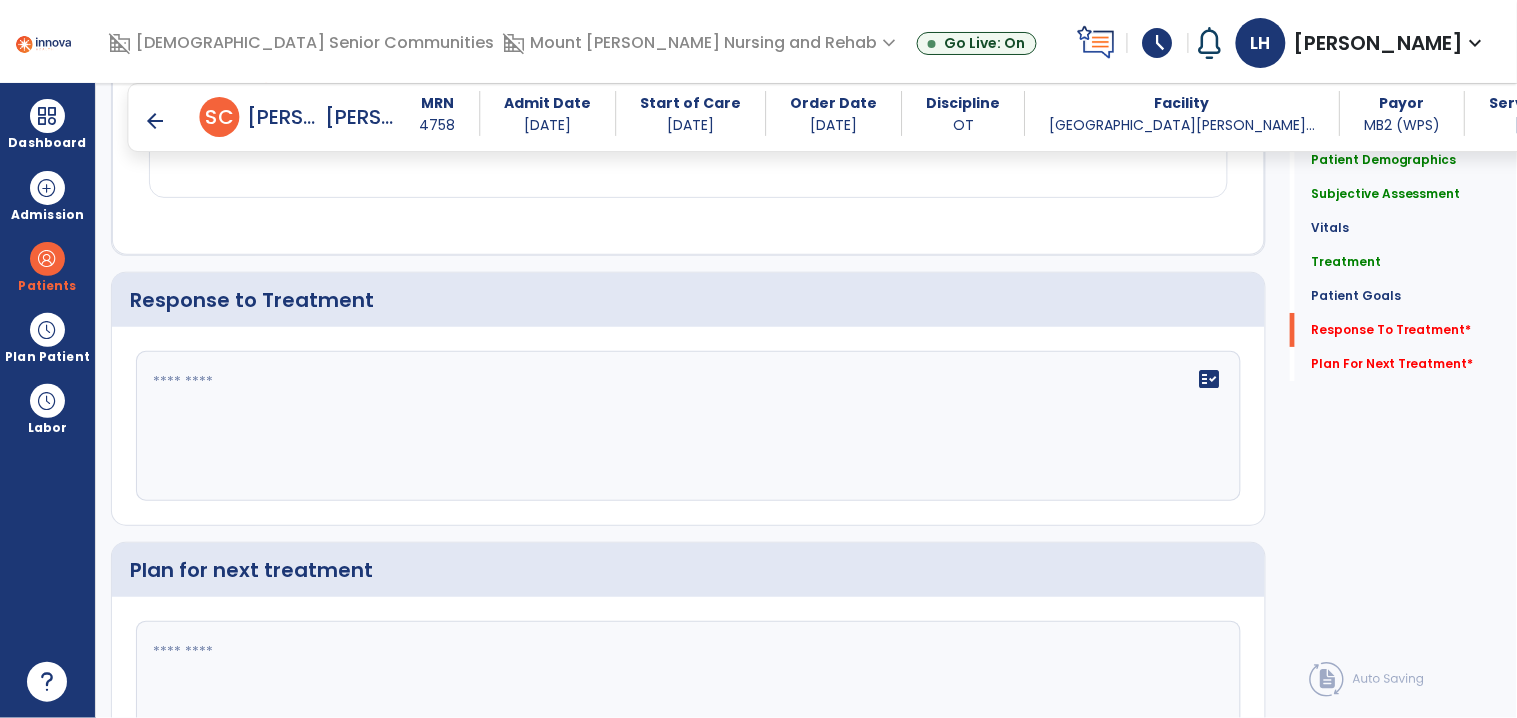click on "fact_check" 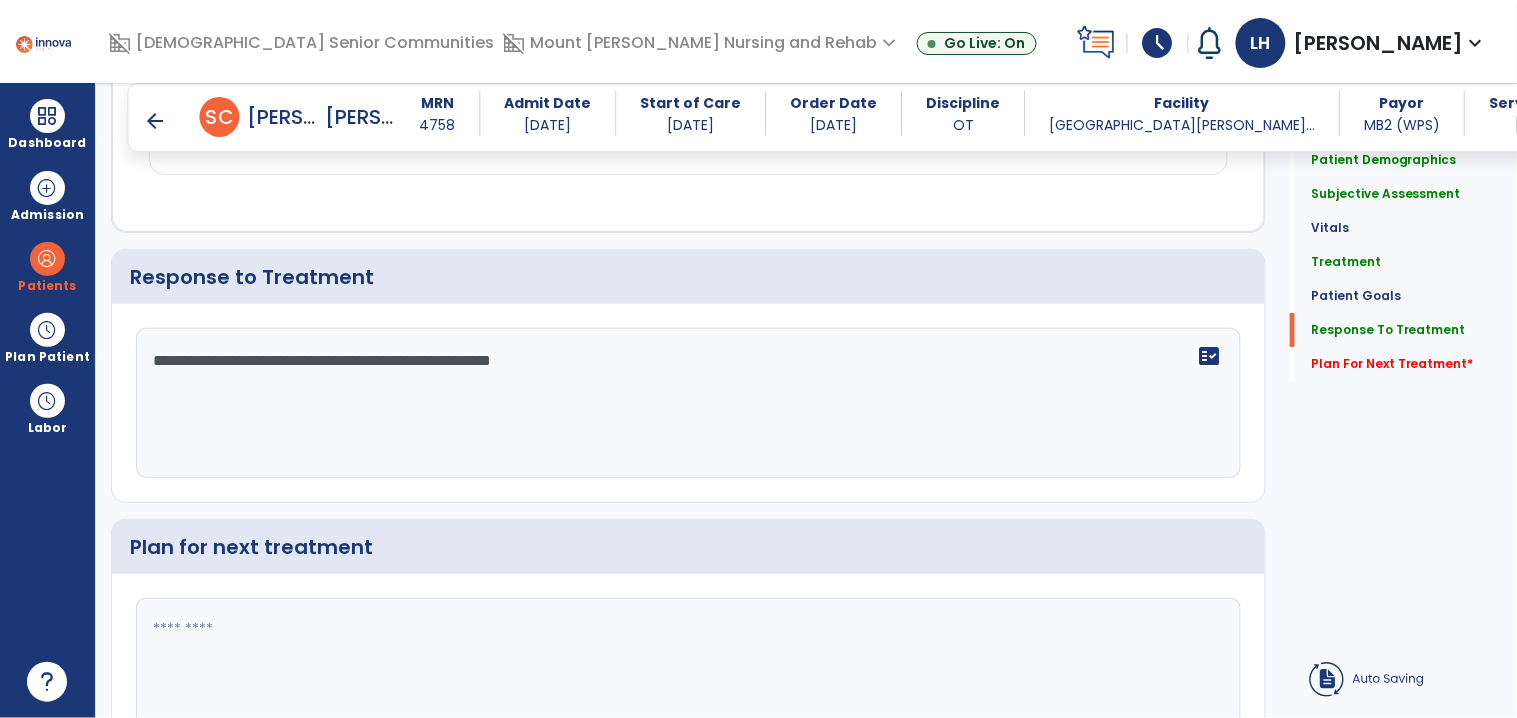 type on "**********" 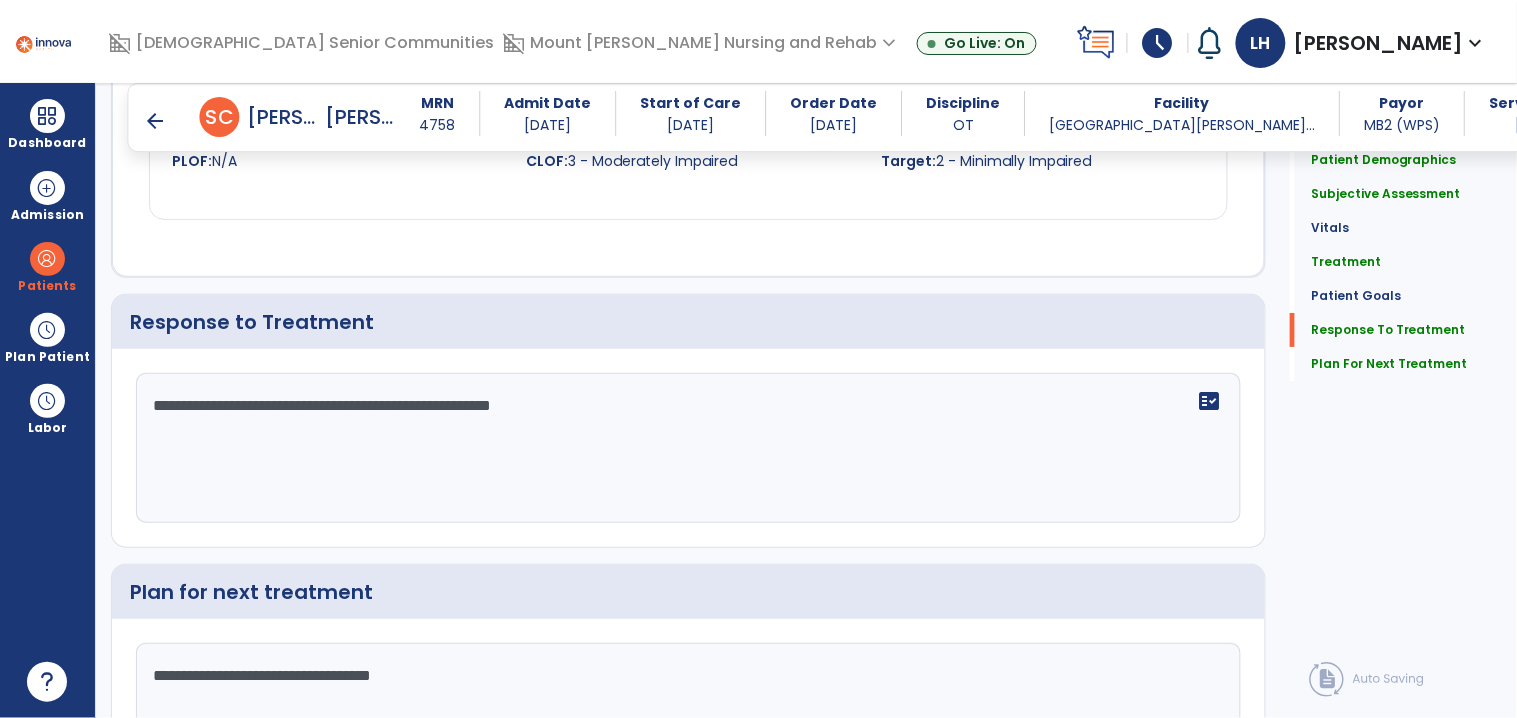 scroll, scrollTop: 1813, scrollLeft: 0, axis: vertical 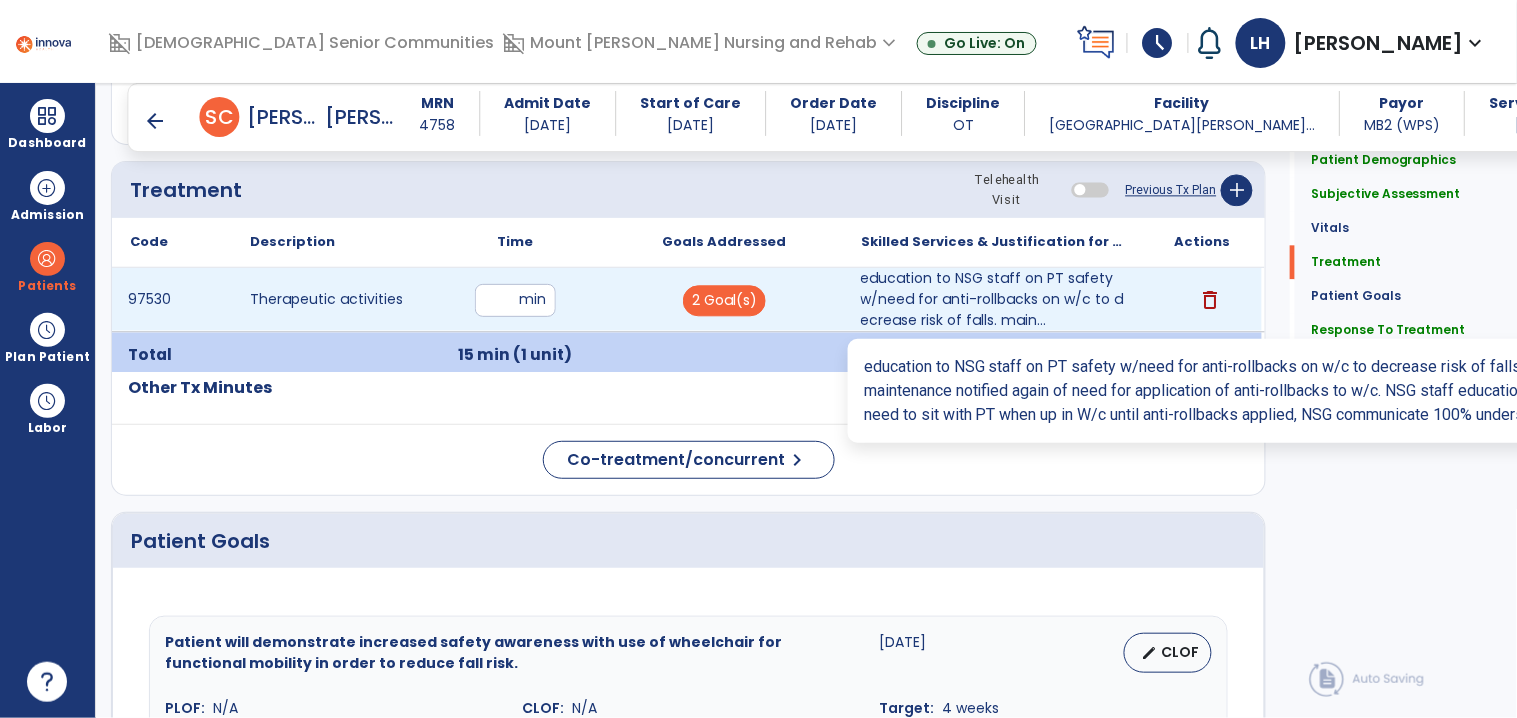 type on "**********" 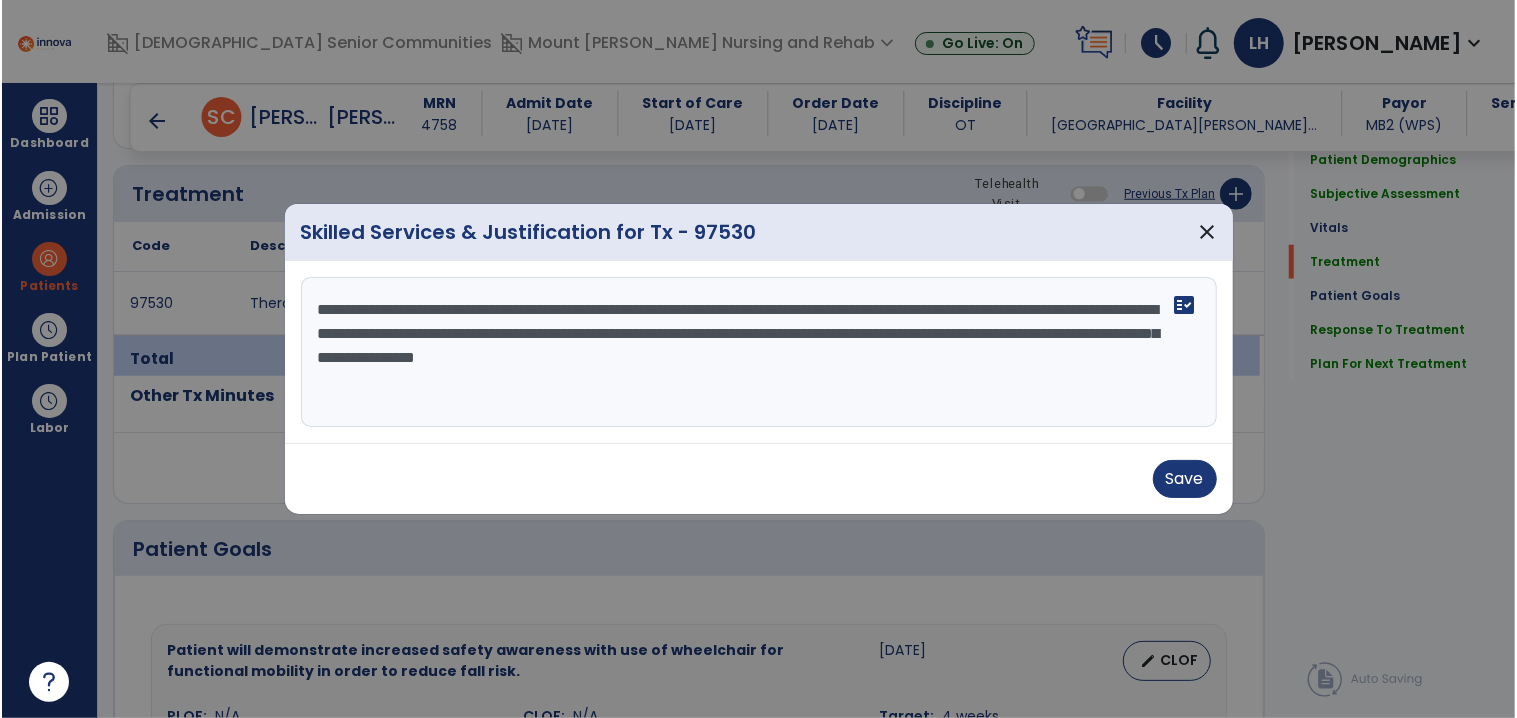 scroll, scrollTop: 1128, scrollLeft: 0, axis: vertical 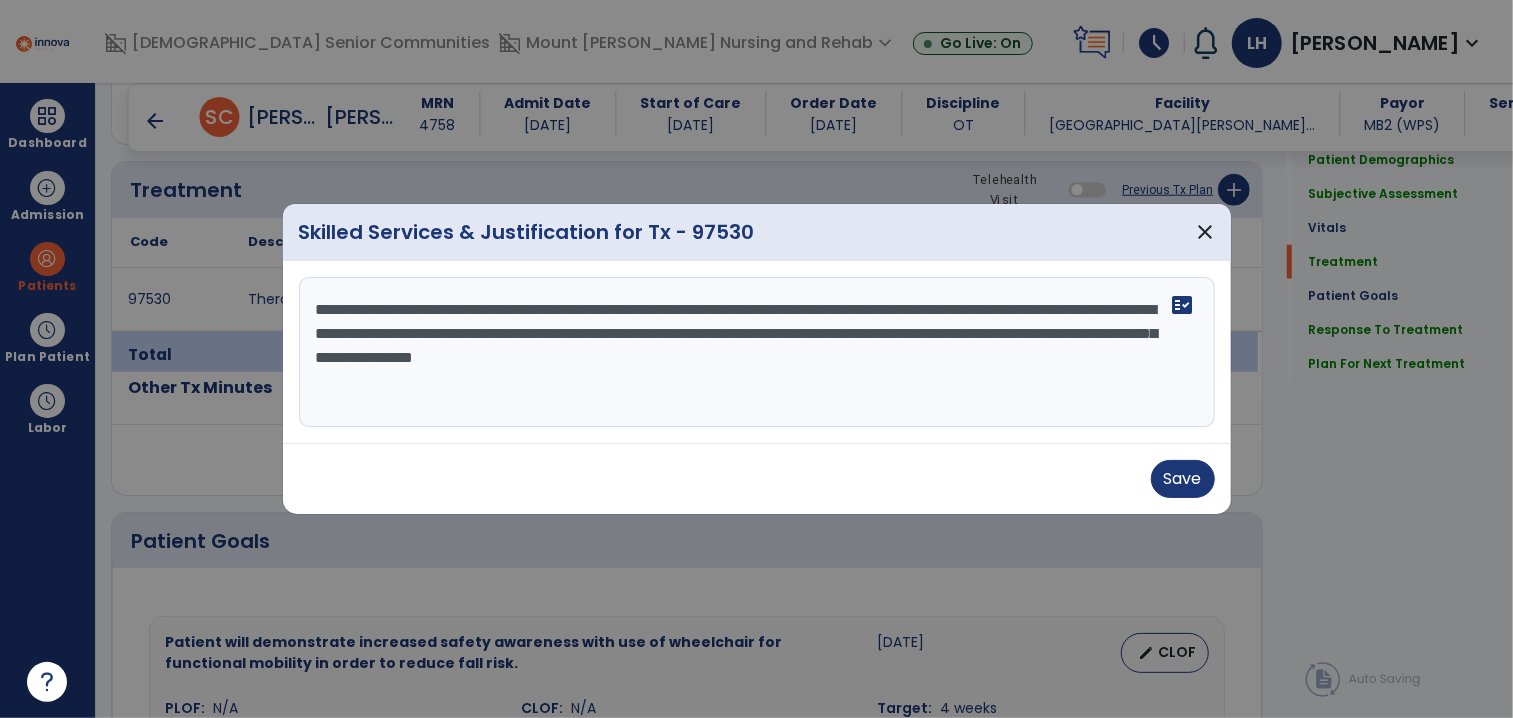click on "**********" at bounding box center [757, 352] 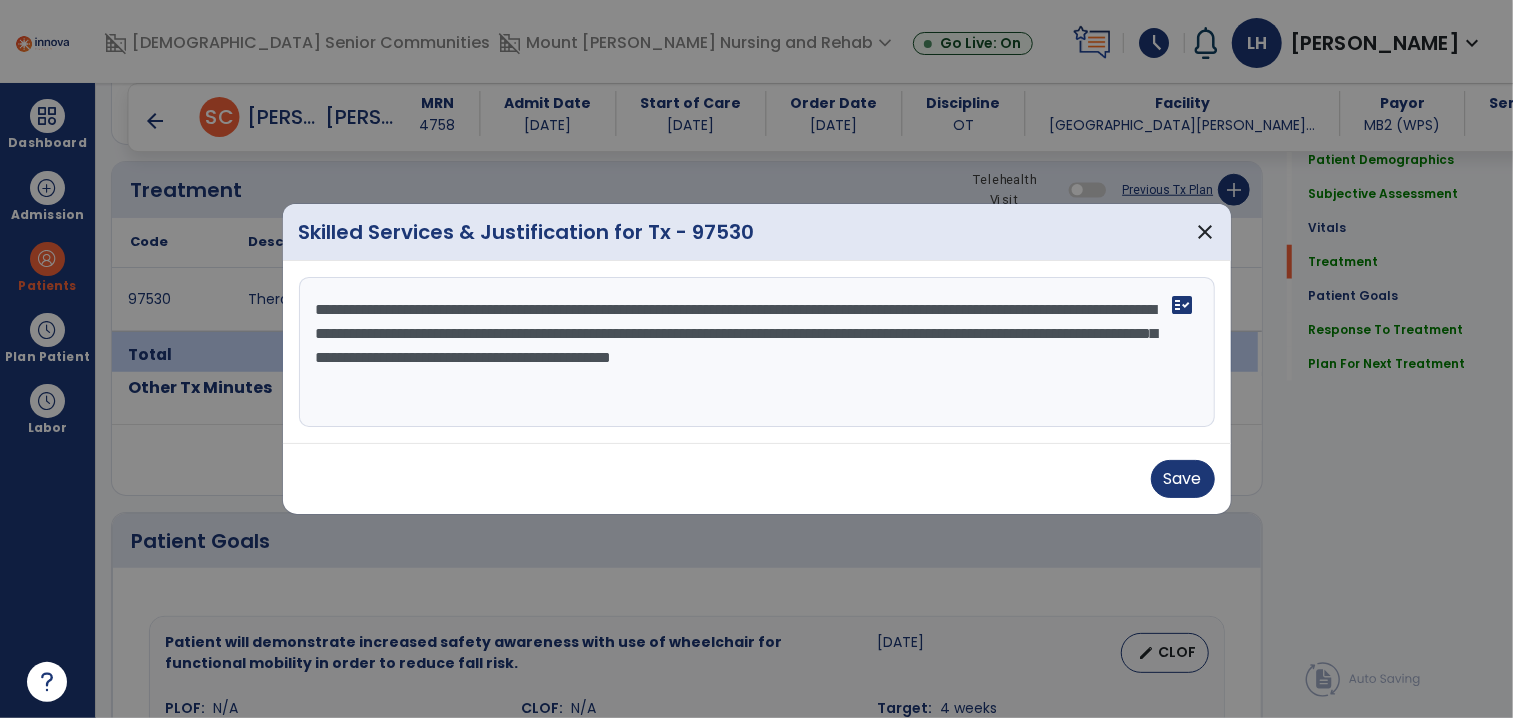 type on "**********" 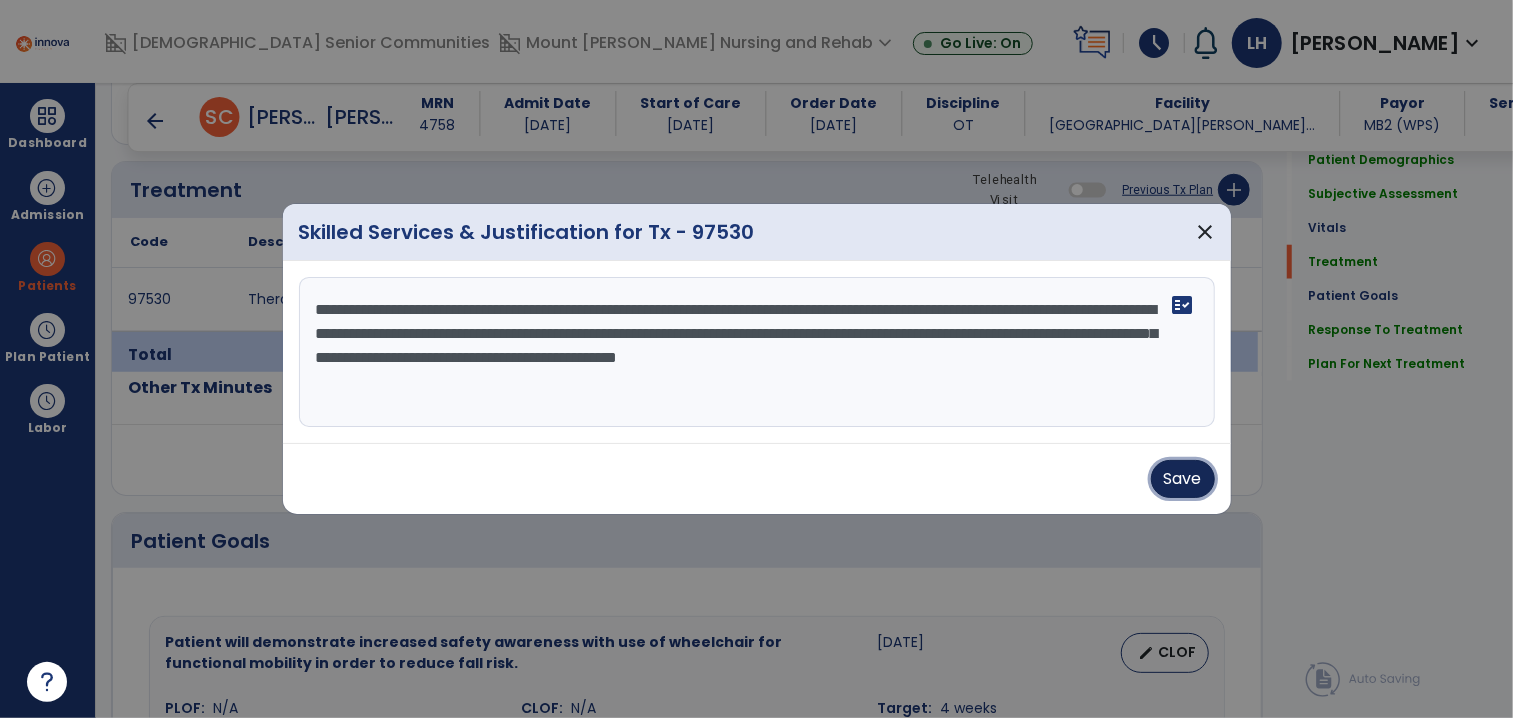 click on "Save" at bounding box center (1183, 479) 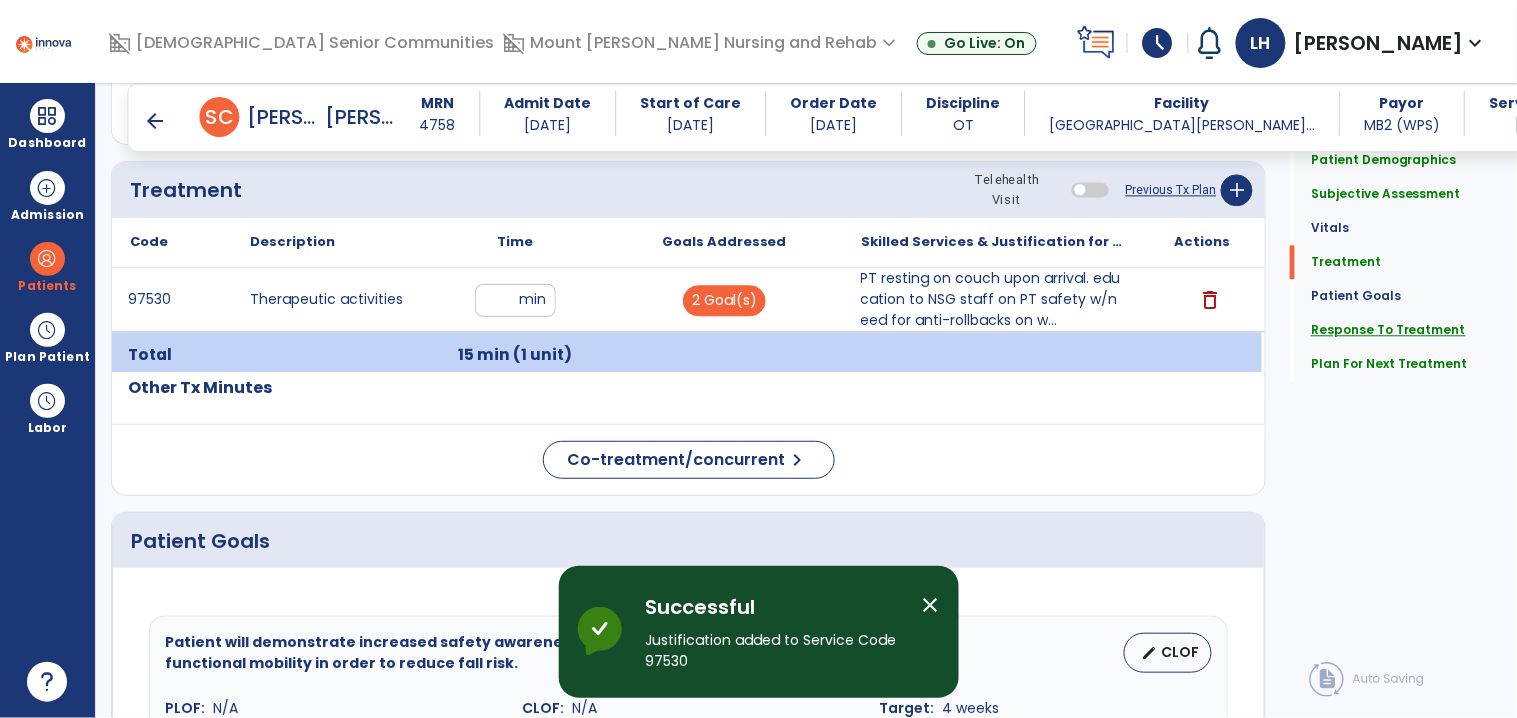 click on "Response To Treatment" 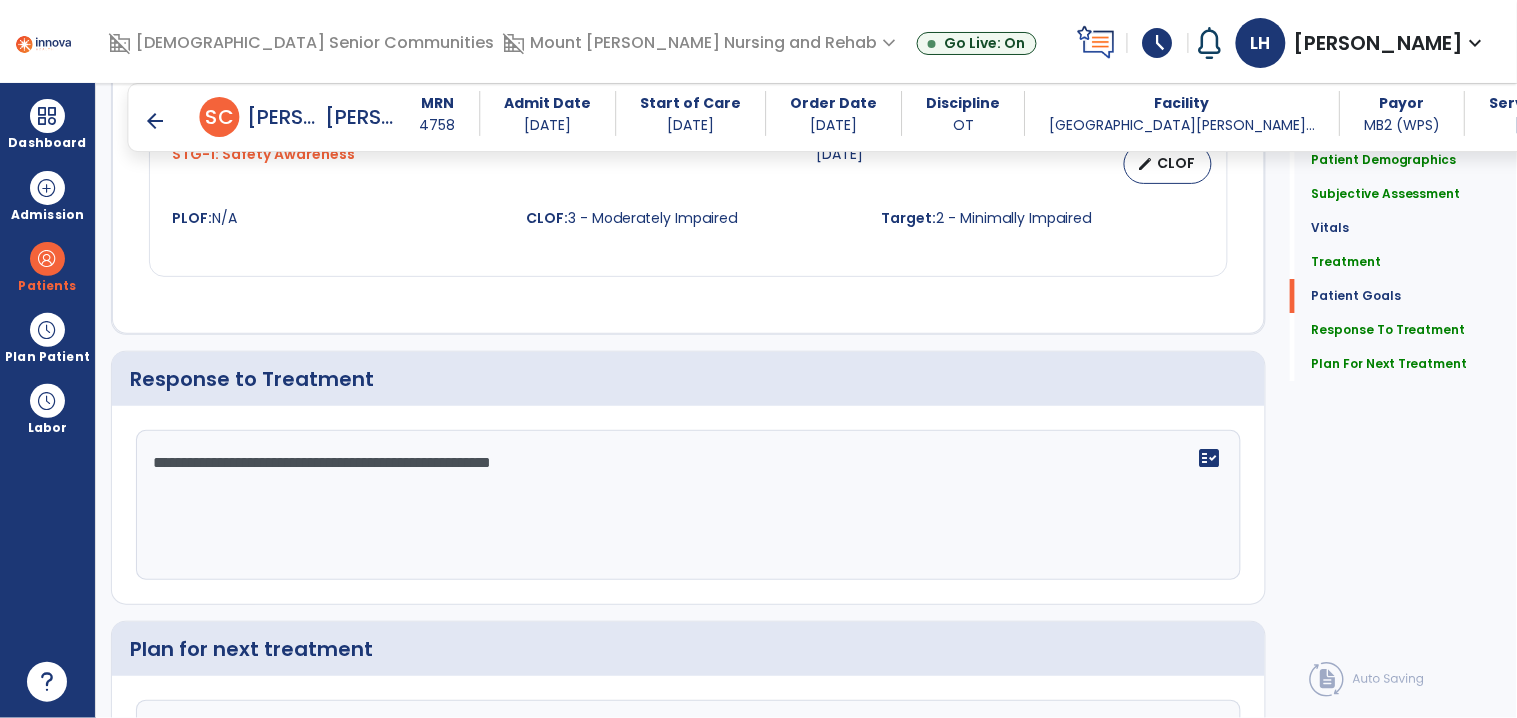 scroll, scrollTop: 1812, scrollLeft: 0, axis: vertical 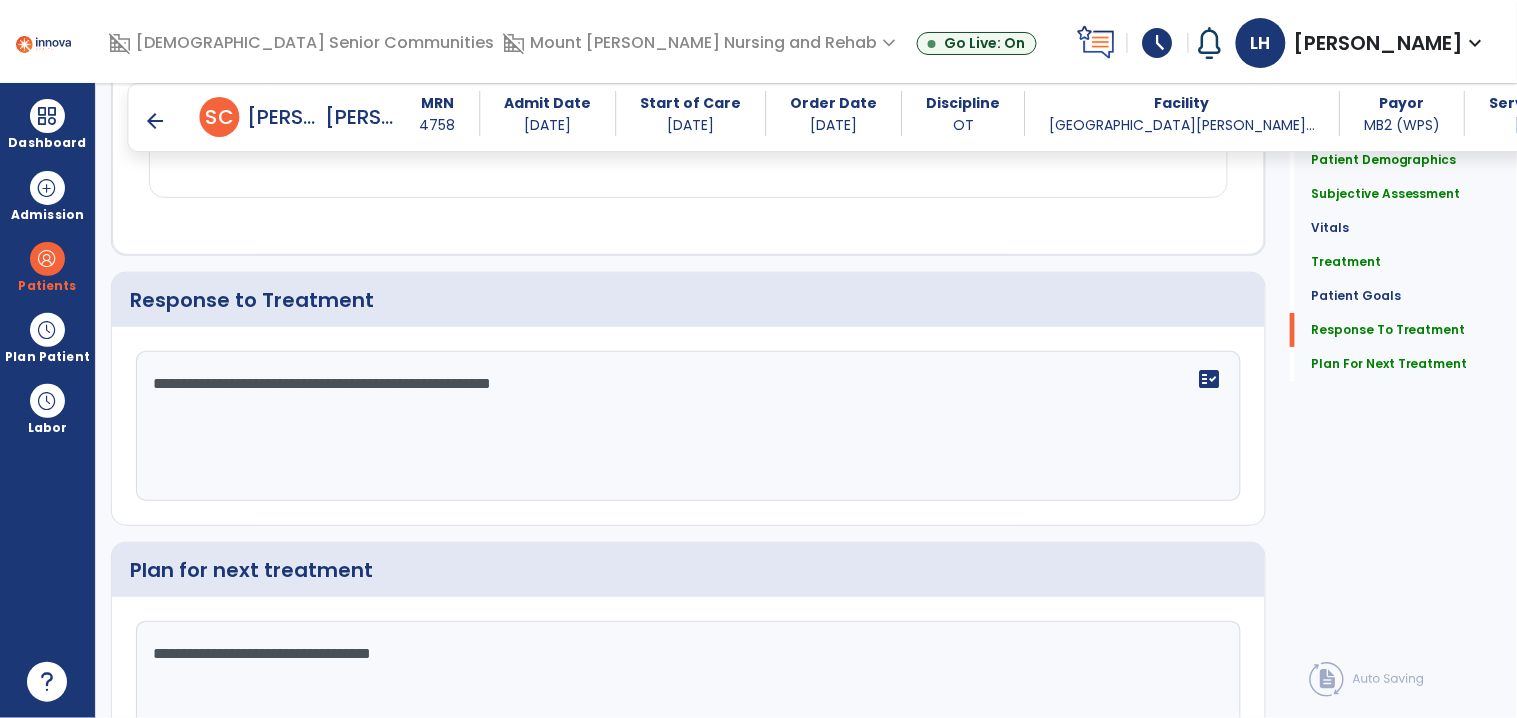 click on "**********" 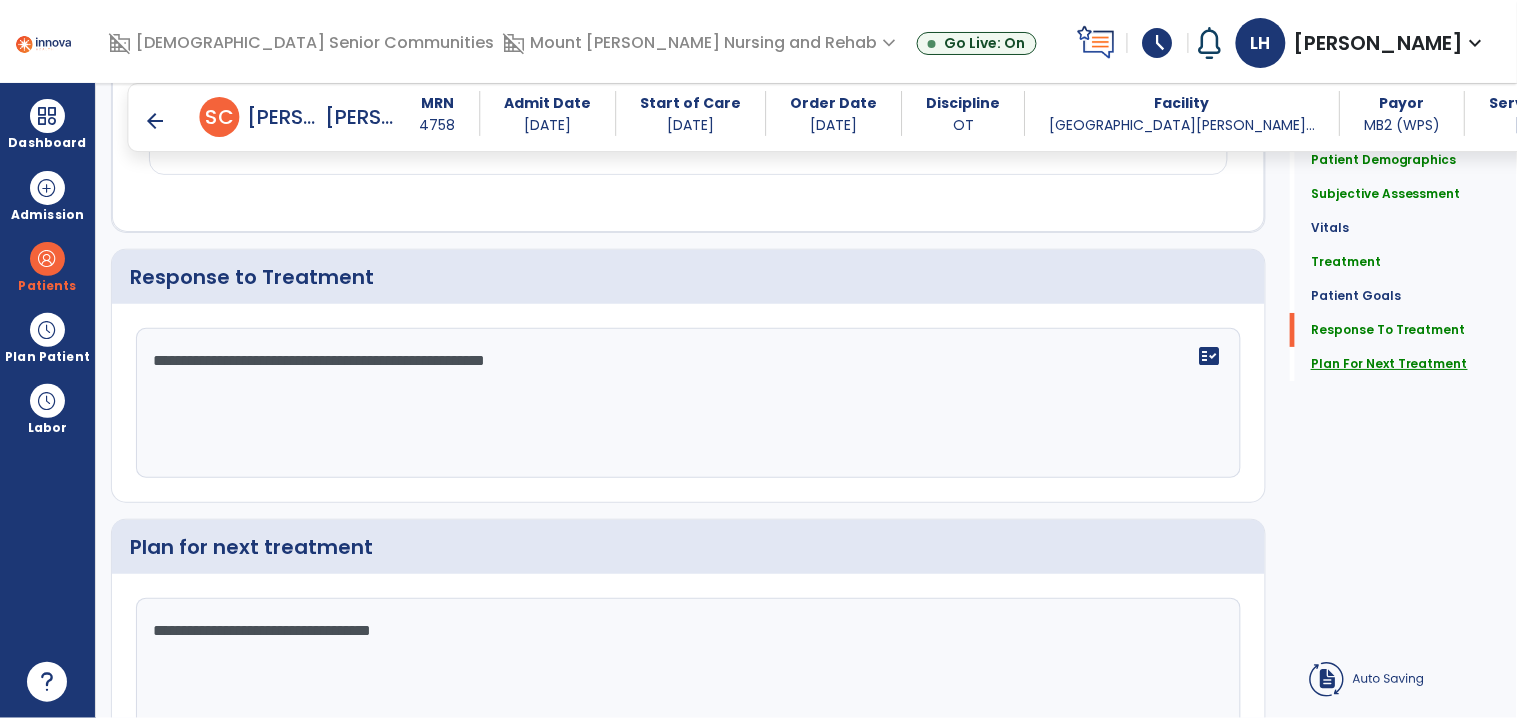type on "**********" 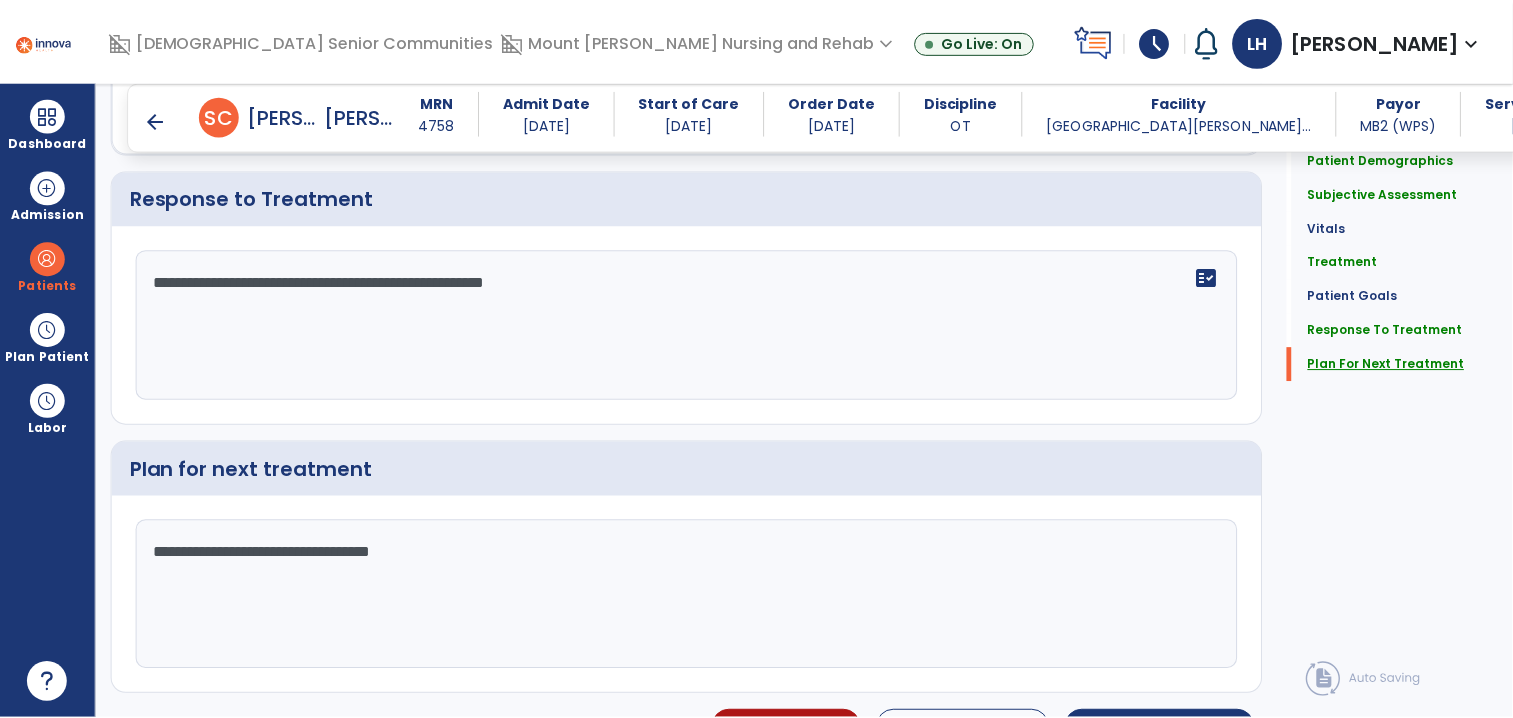 scroll, scrollTop: 1935, scrollLeft: 0, axis: vertical 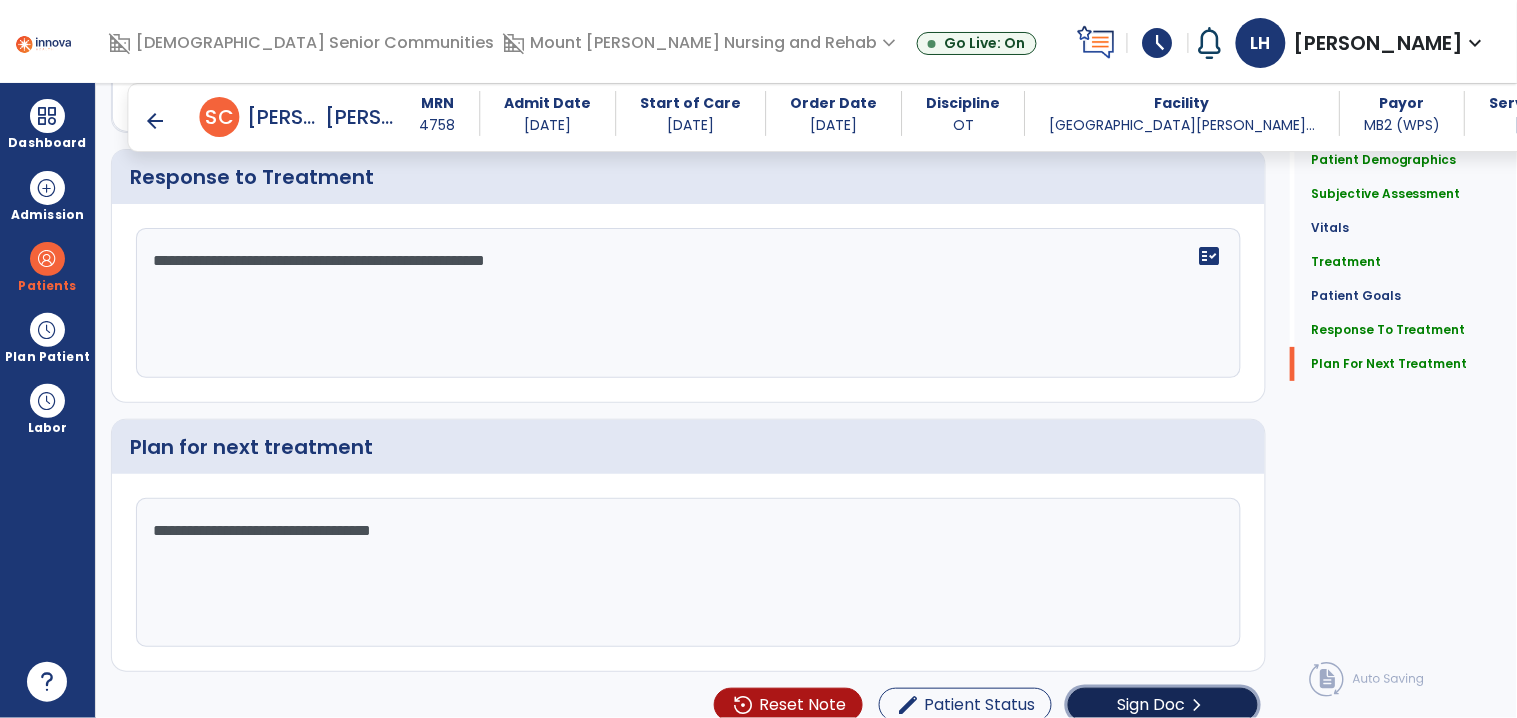 click on "Sign Doc" 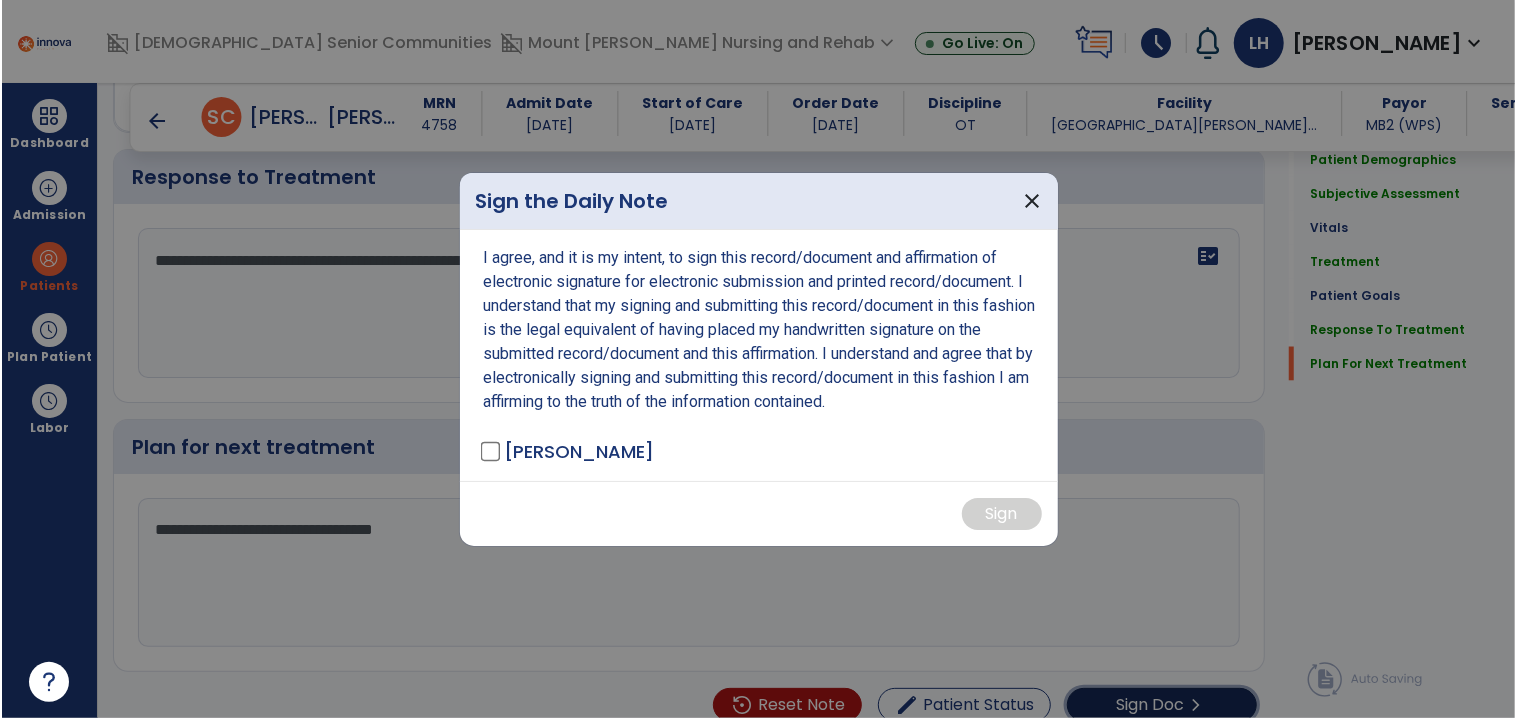 scroll, scrollTop: 1935, scrollLeft: 0, axis: vertical 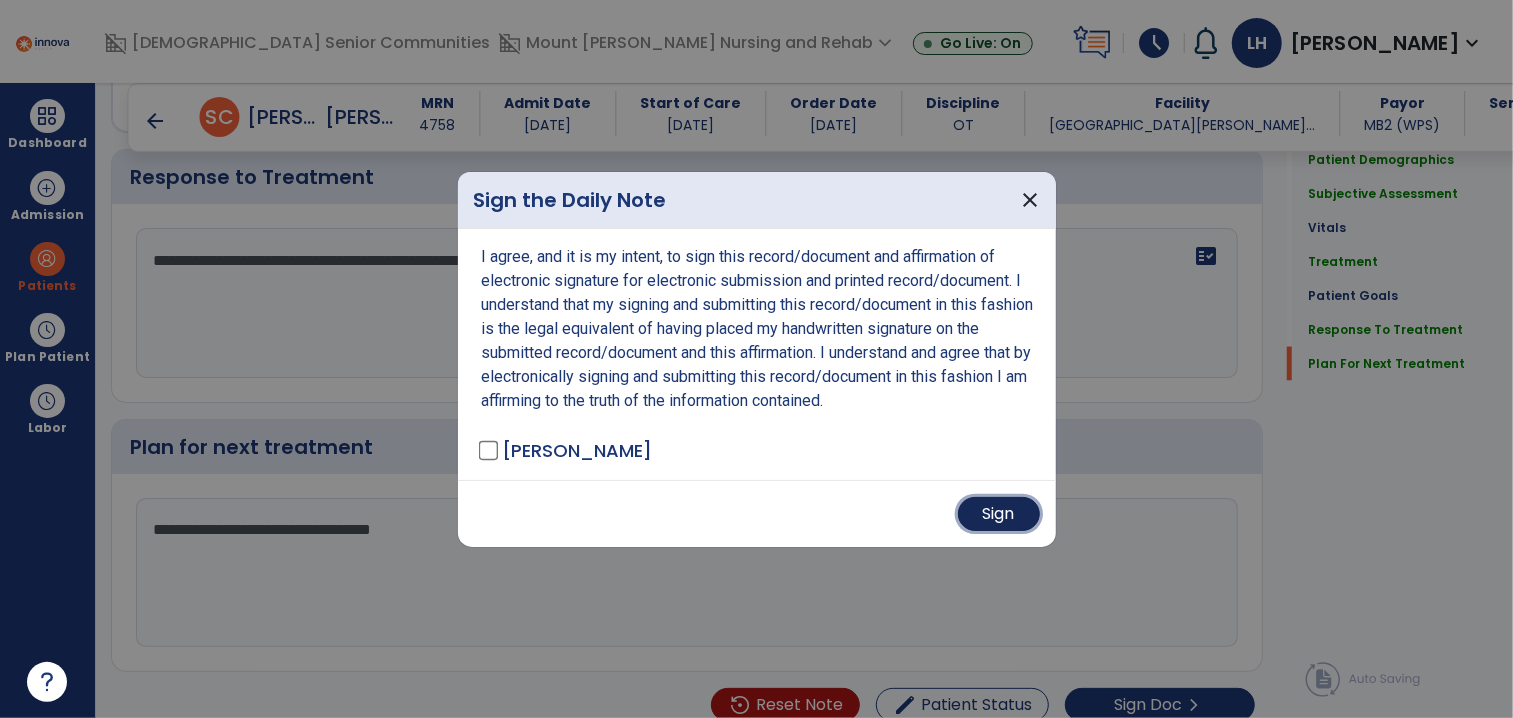 click on "Sign" at bounding box center (999, 514) 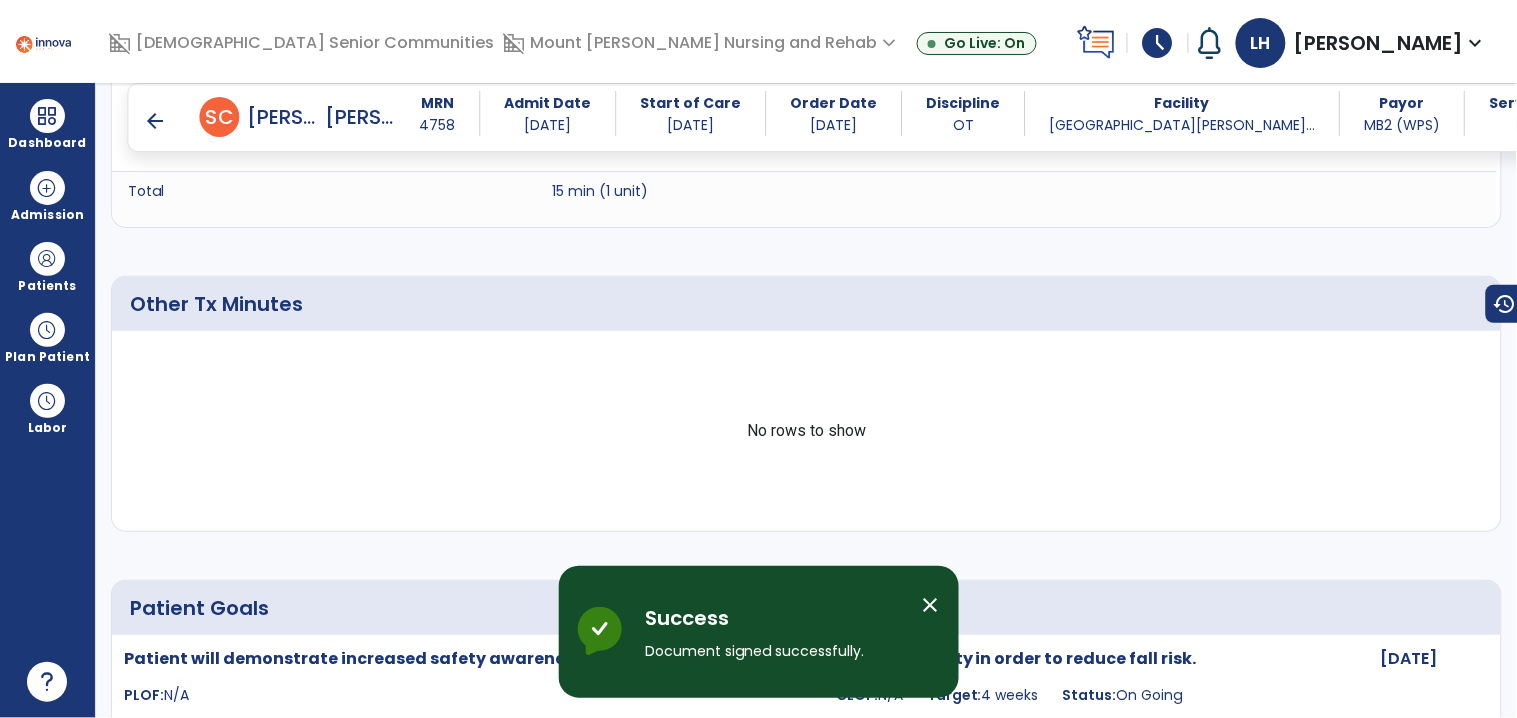 scroll, scrollTop: 1966, scrollLeft: 0, axis: vertical 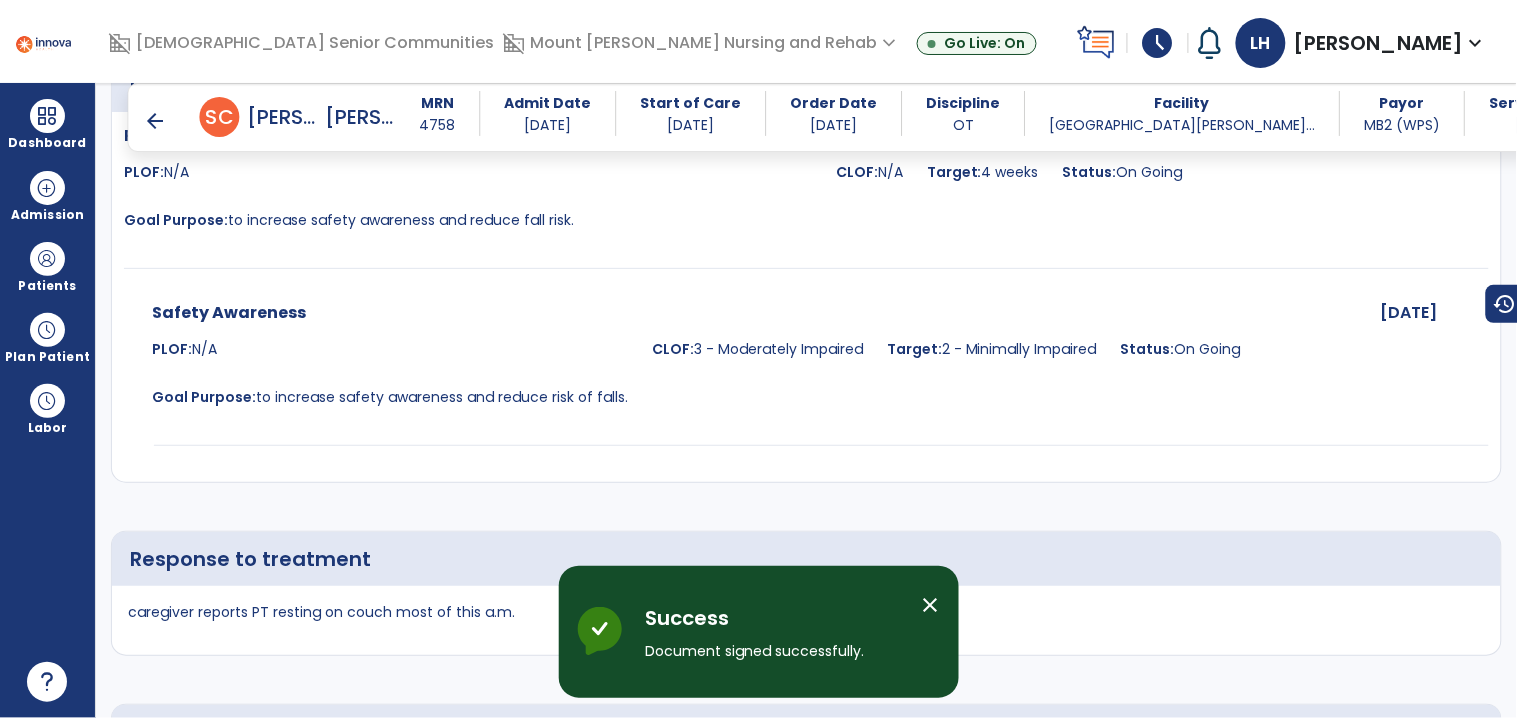 click on "arrow_back" at bounding box center (156, 121) 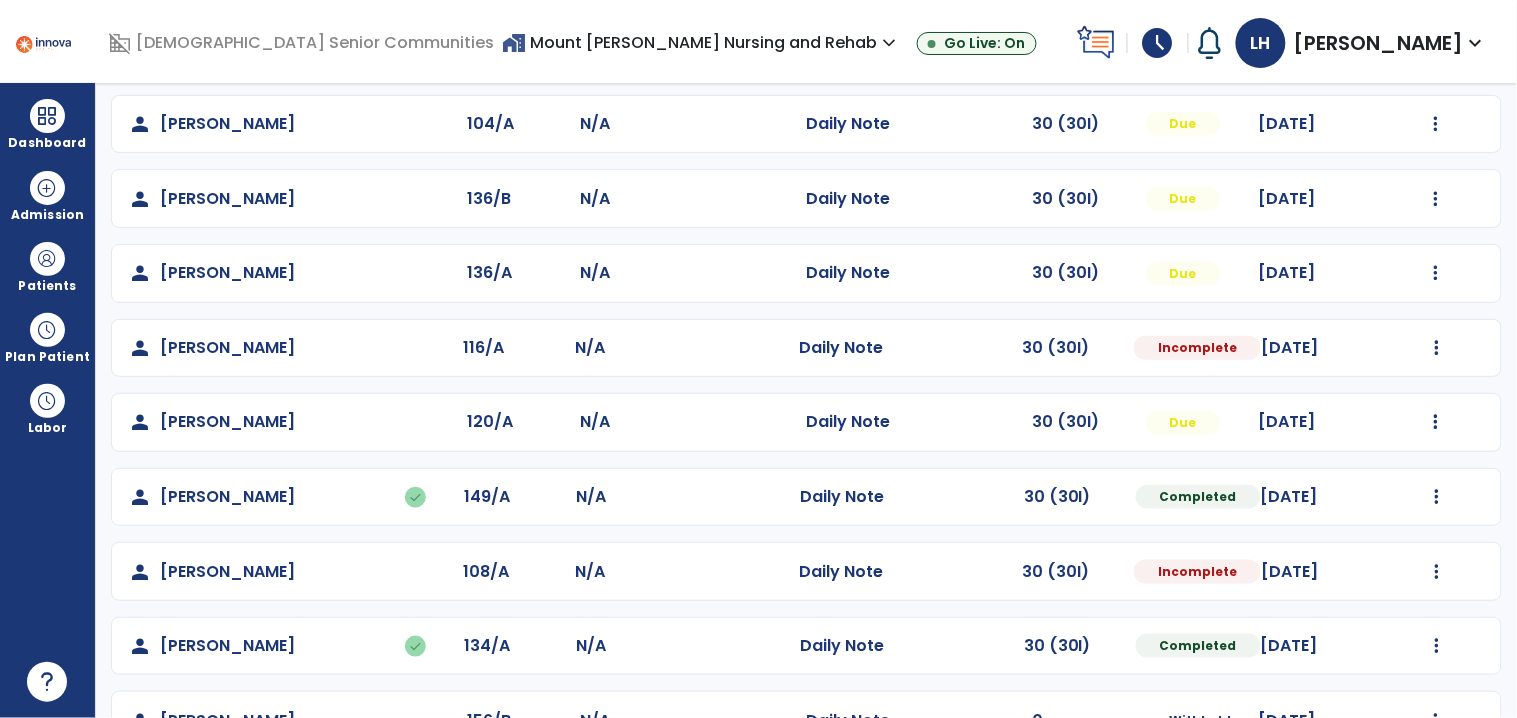 scroll, scrollTop: 315, scrollLeft: 0, axis: vertical 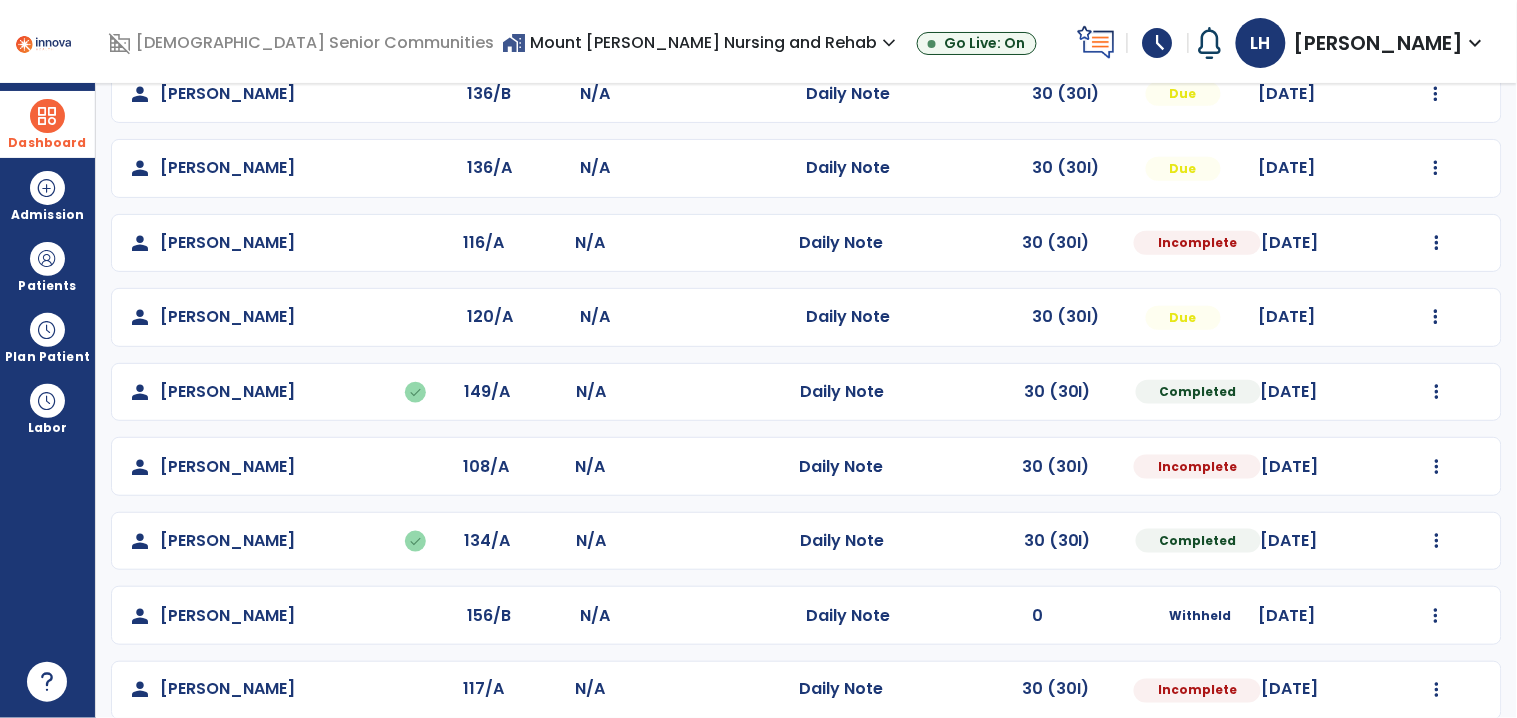 click on "Dashboard" at bounding box center (47, 143) 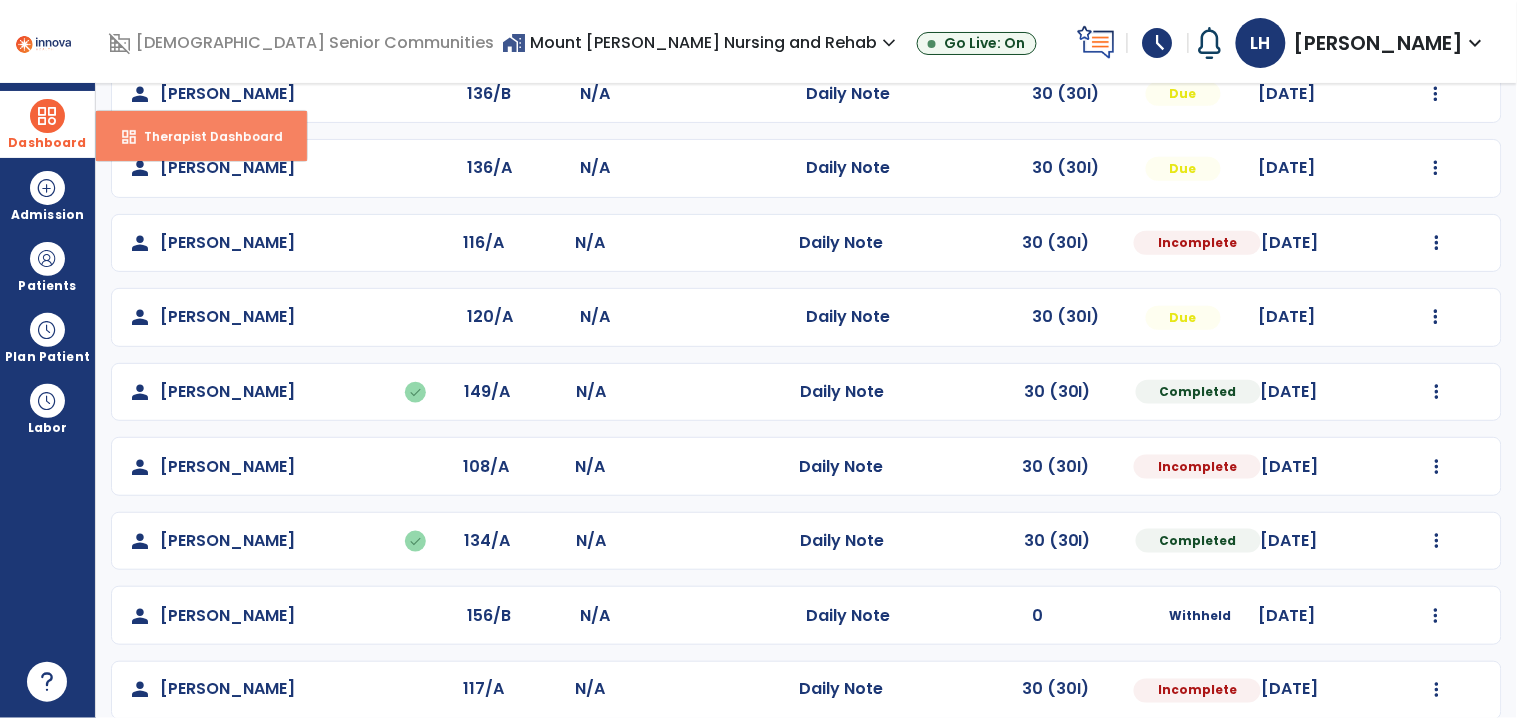 click on "dashboard  Therapist Dashboard" at bounding box center [201, 136] 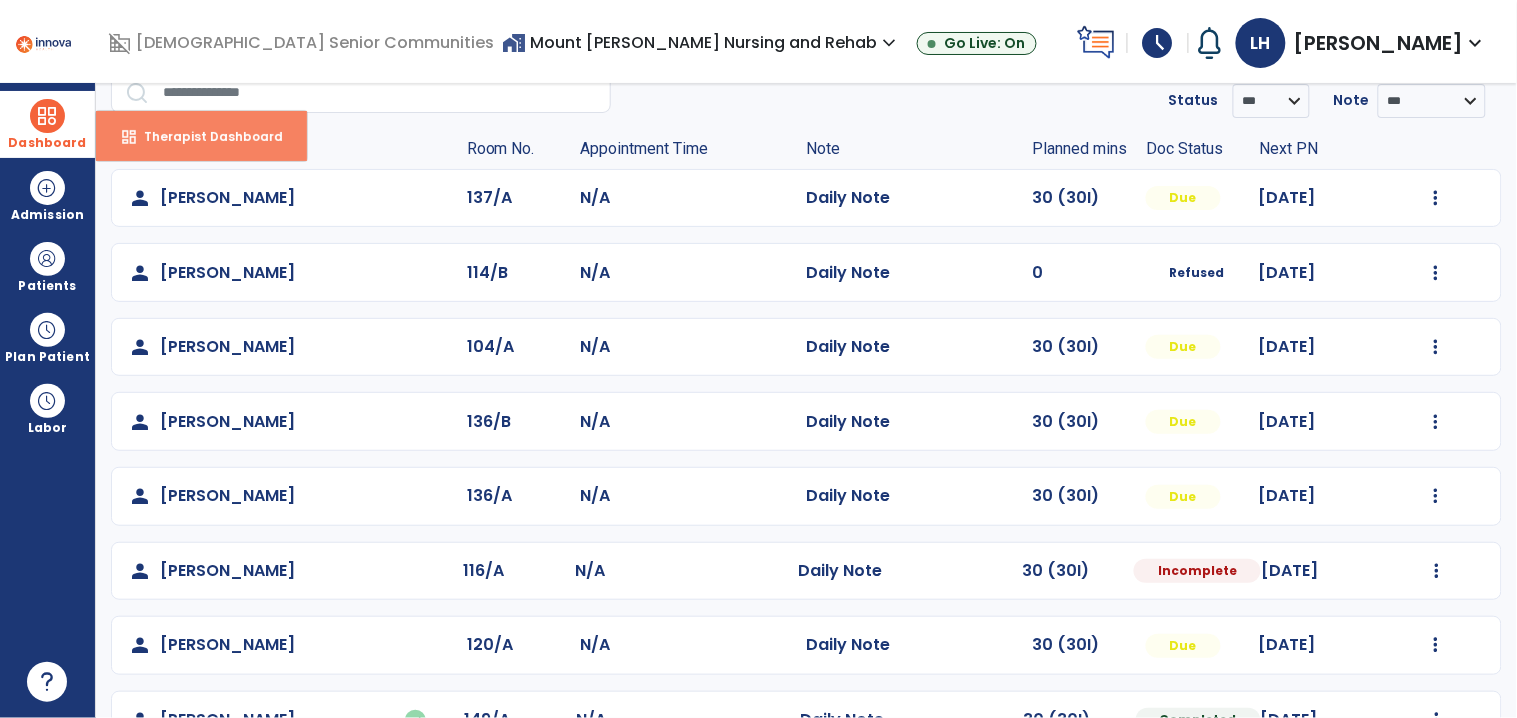 select on "****" 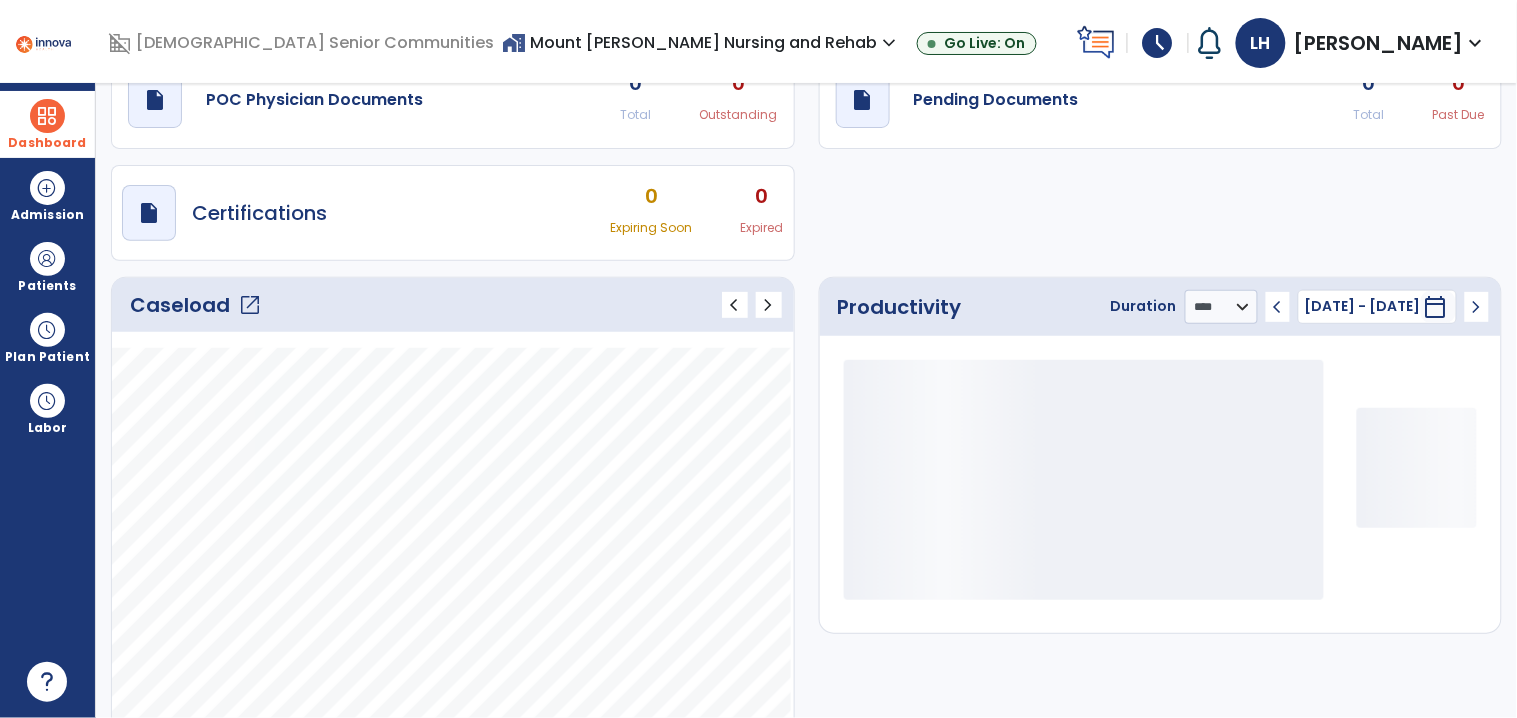 scroll, scrollTop: 28, scrollLeft: 0, axis: vertical 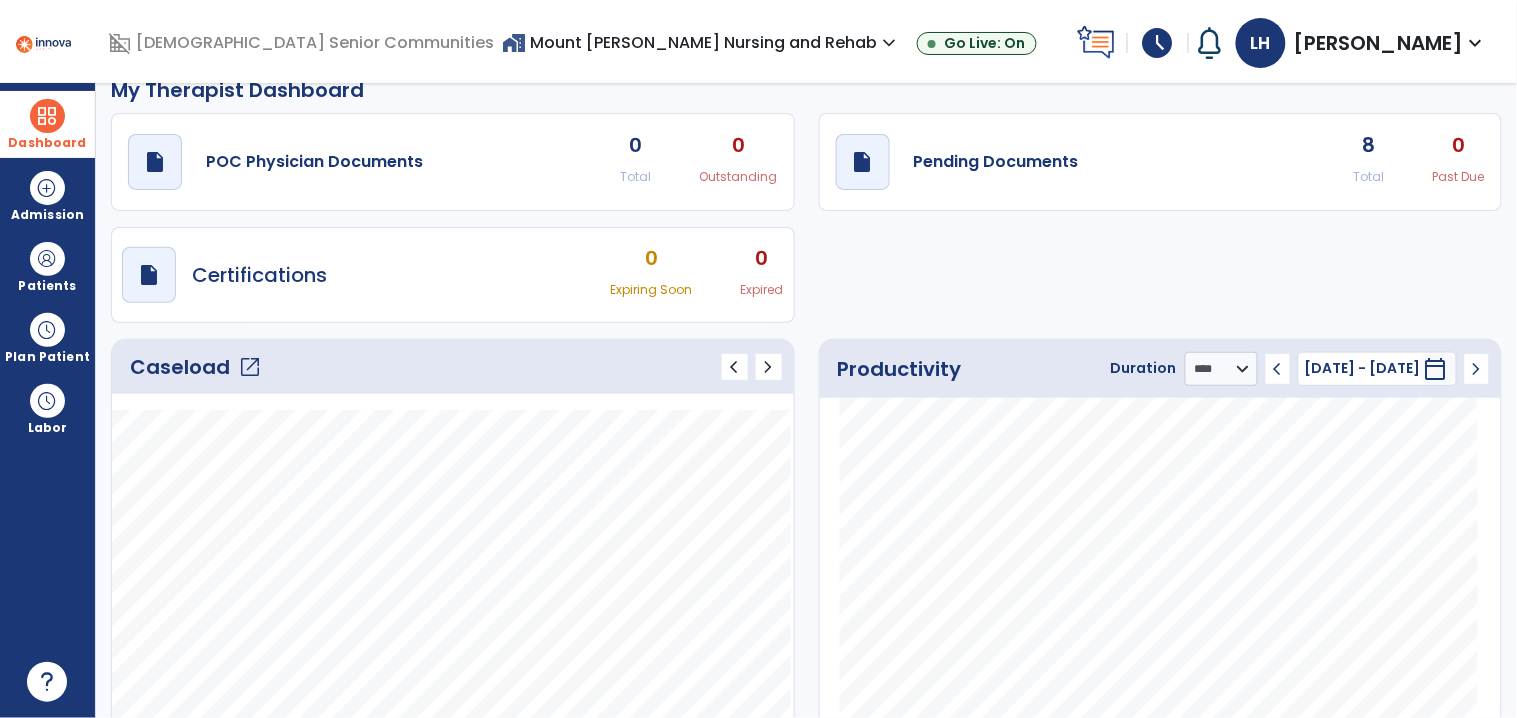 click on "open_in_new" 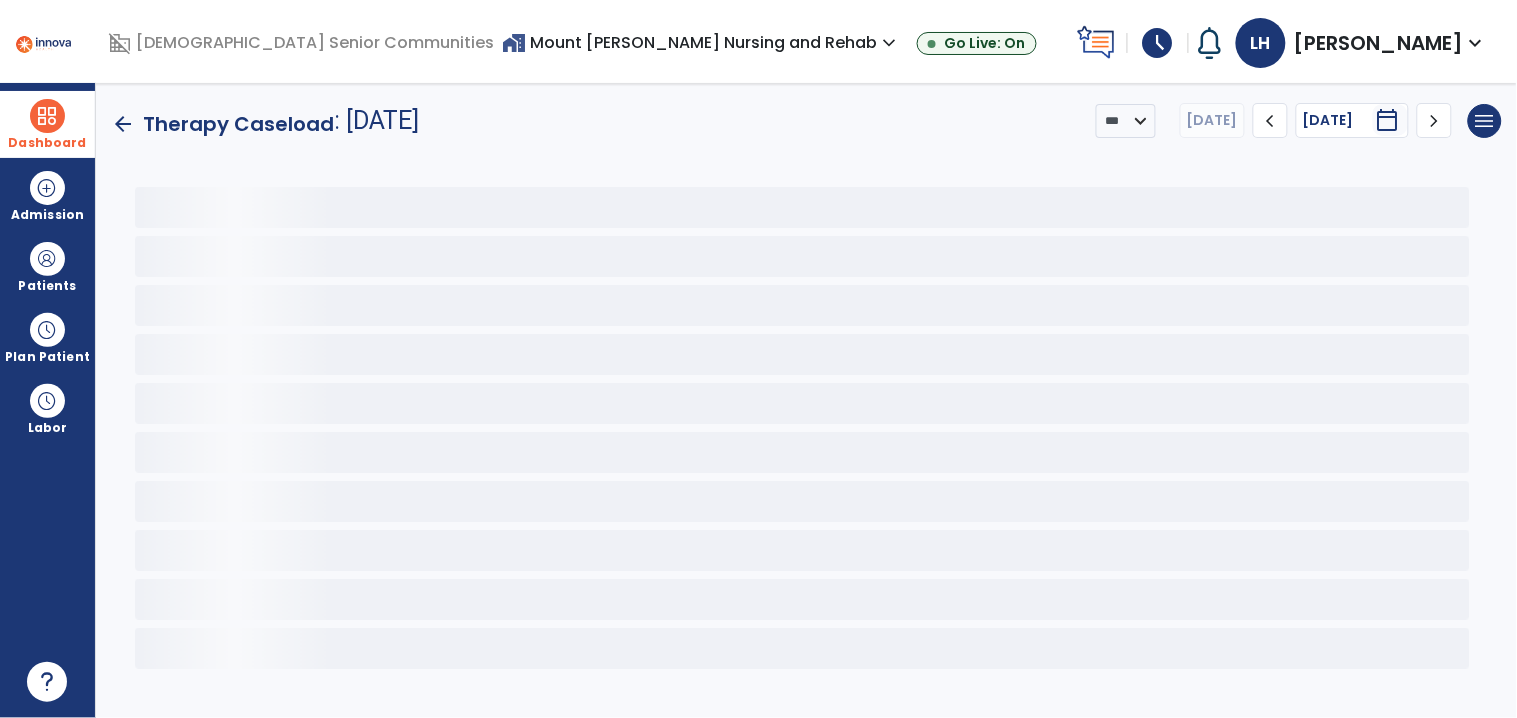 scroll, scrollTop: 0, scrollLeft: 0, axis: both 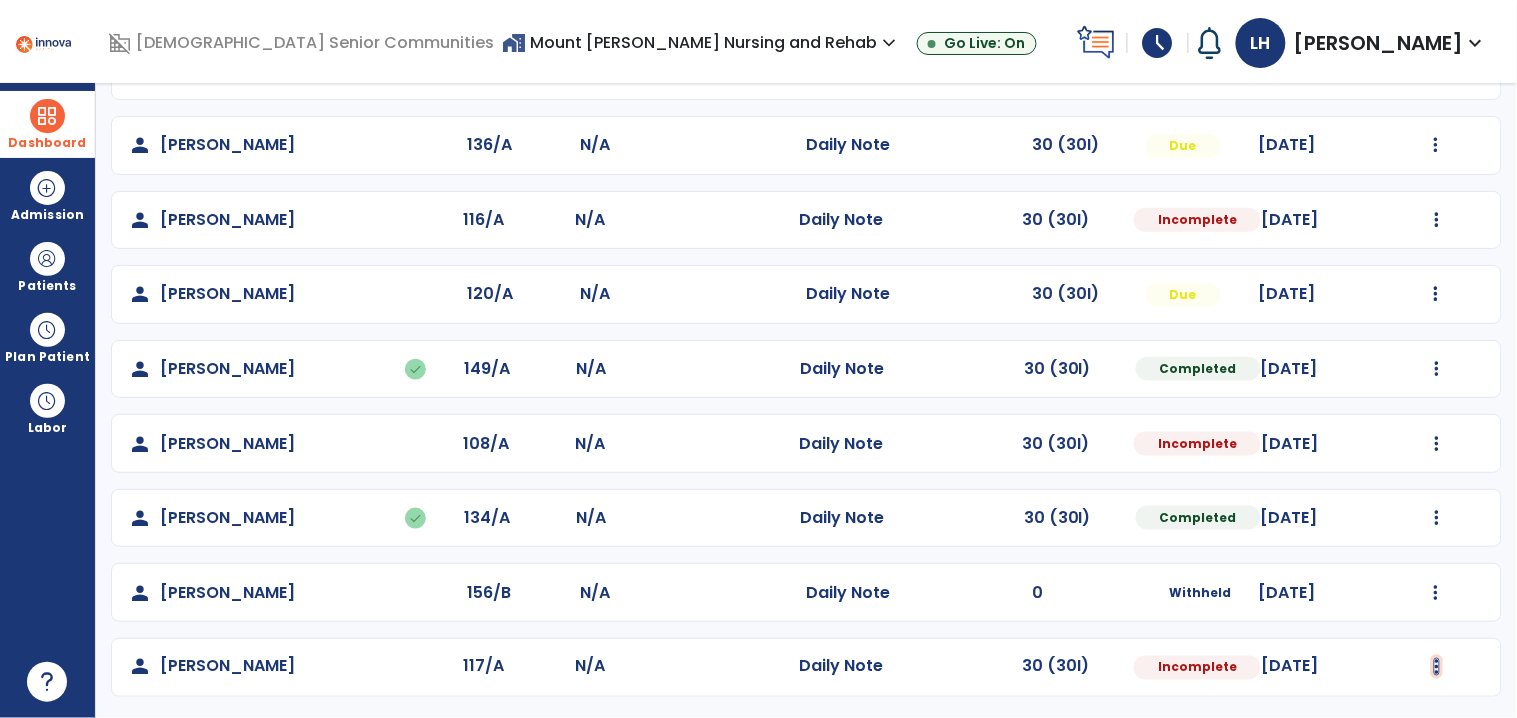 click at bounding box center [1436, -153] 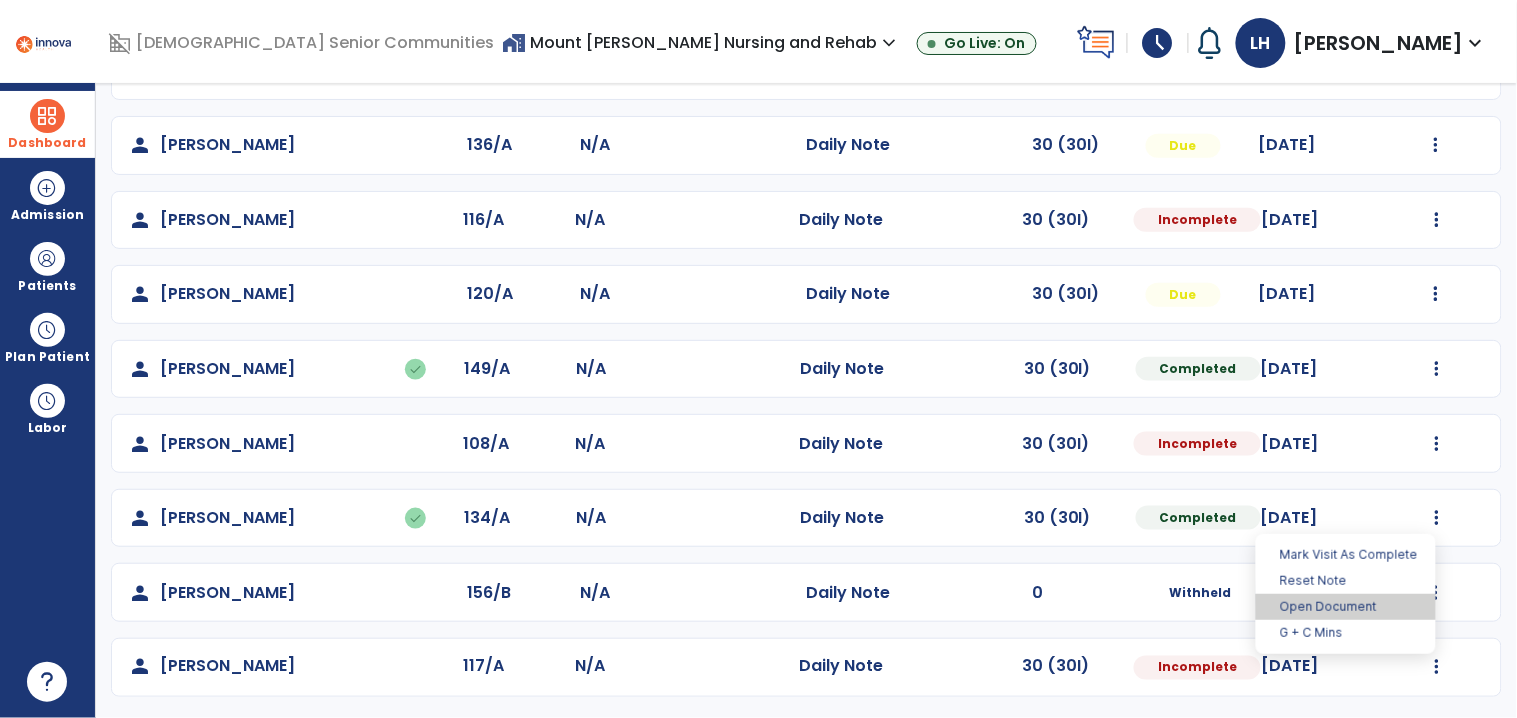 click on "Open Document" at bounding box center (1346, 607) 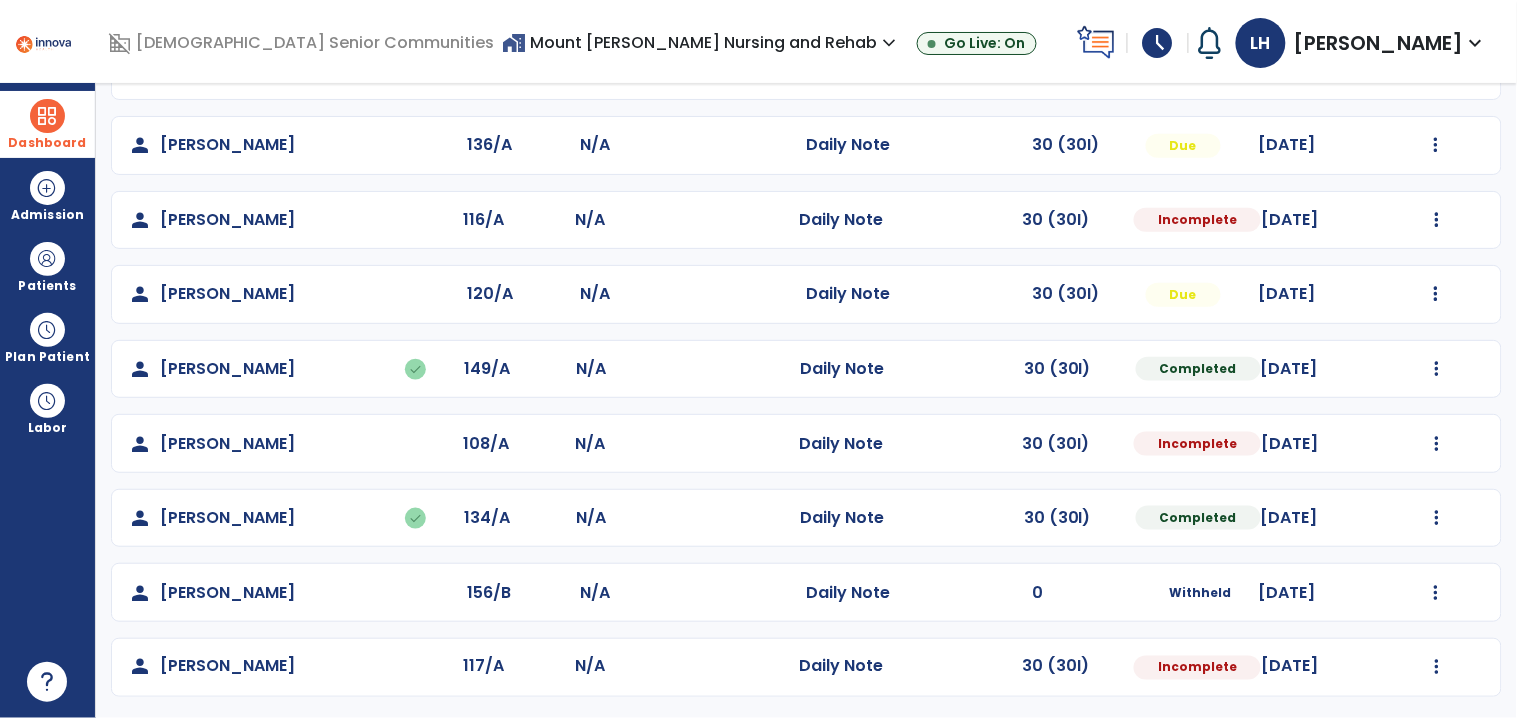 select on "*" 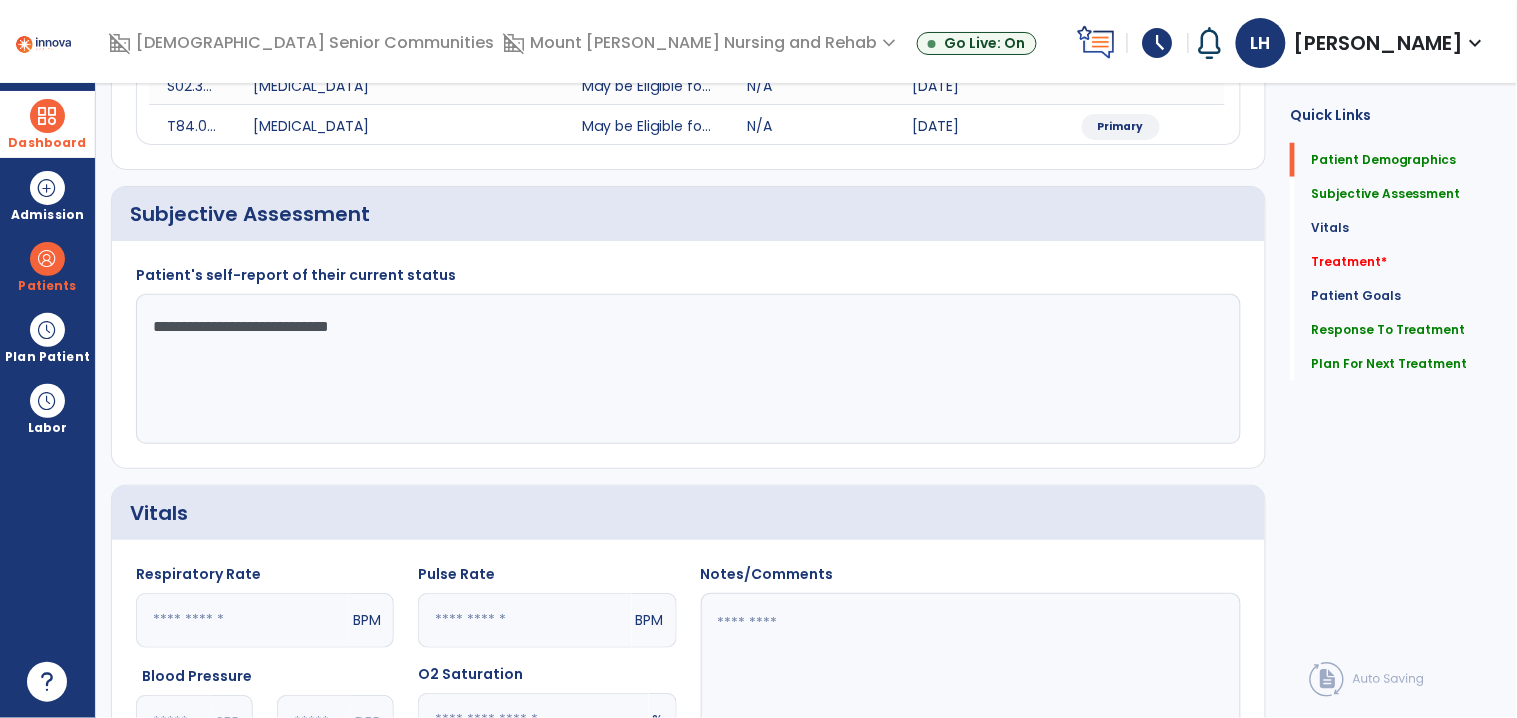 scroll, scrollTop: 0, scrollLeft: 0, axis: both 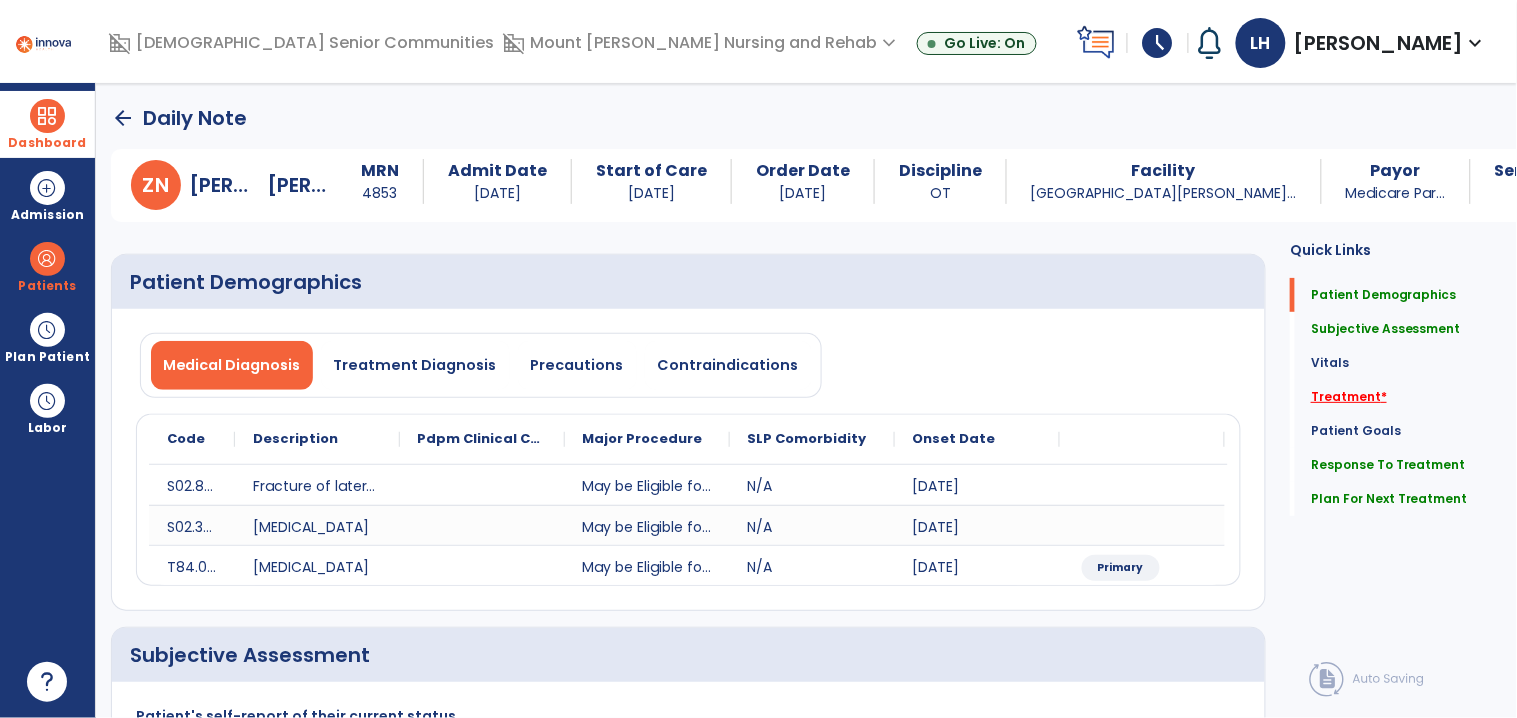 click on "Treatment   *" 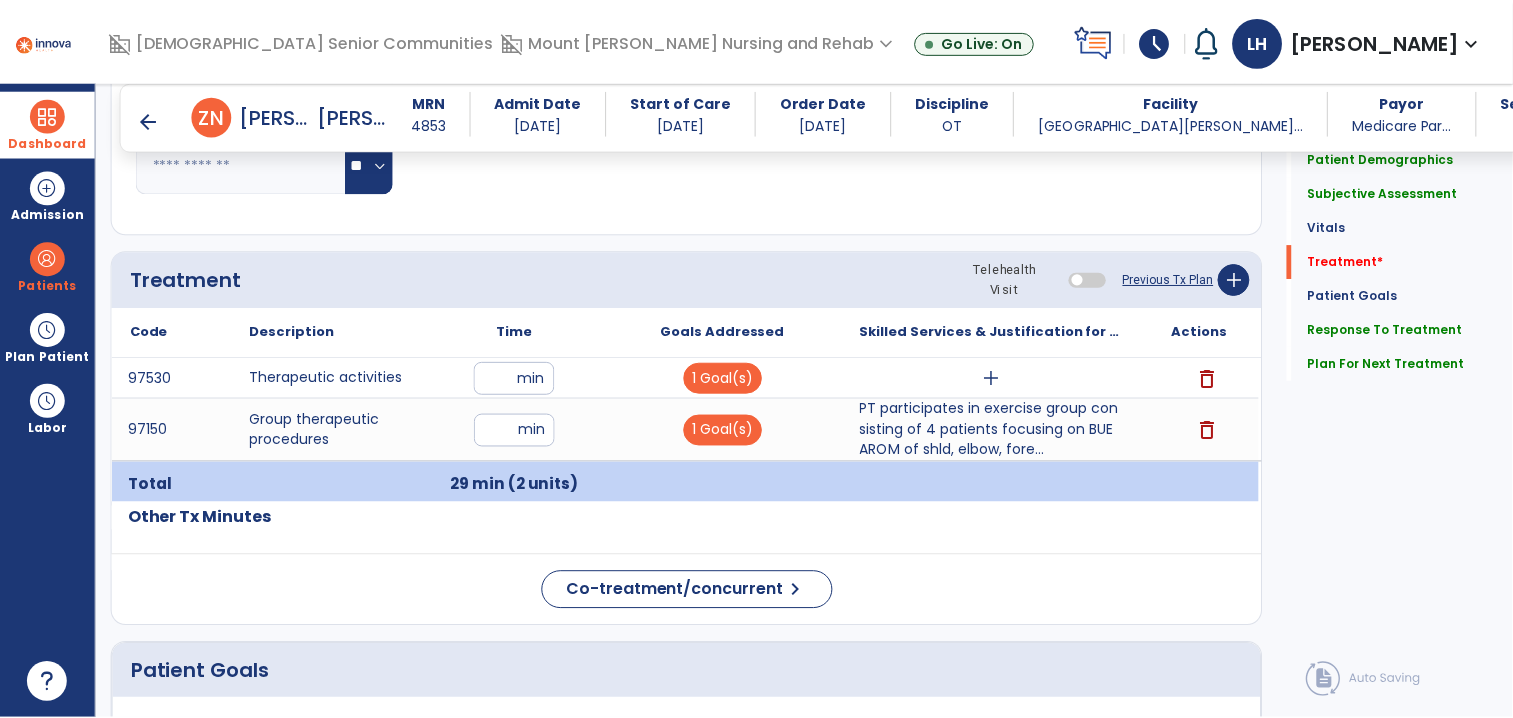 scroll, scrollTop: 1135, scrollLeft: 0, axis: vertical 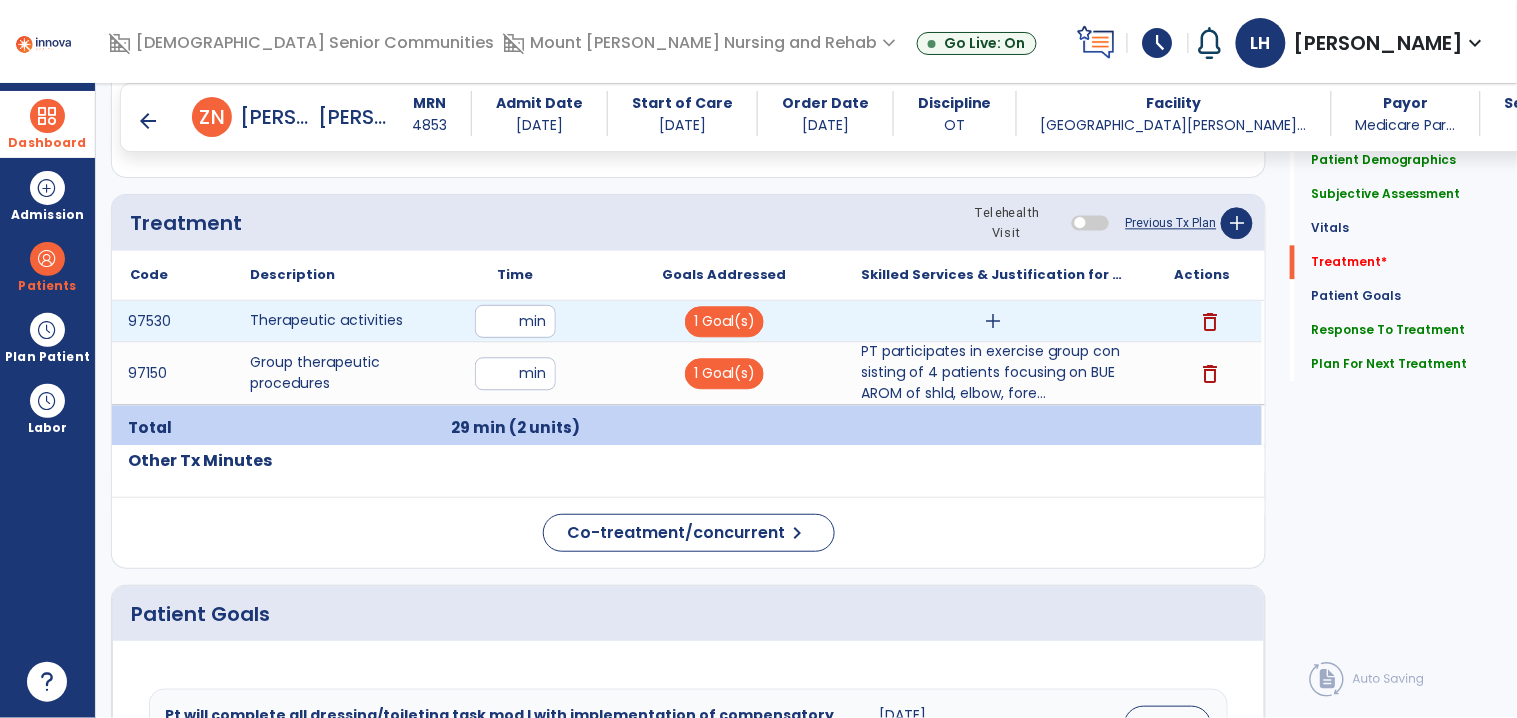 click on "add" at bounding box center (993, 321) 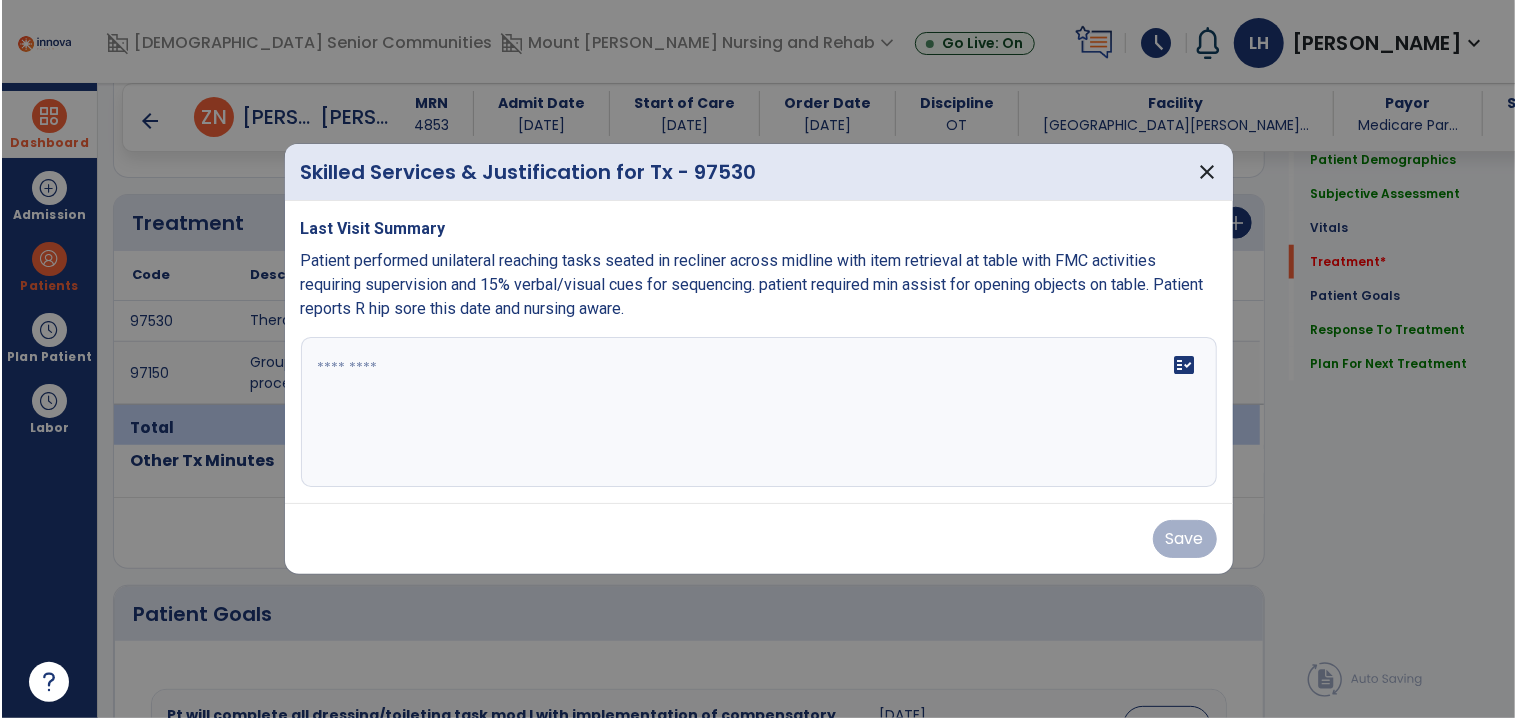 scroll, scrollTop: 1135, scrollLeft: 0, axis: vertical 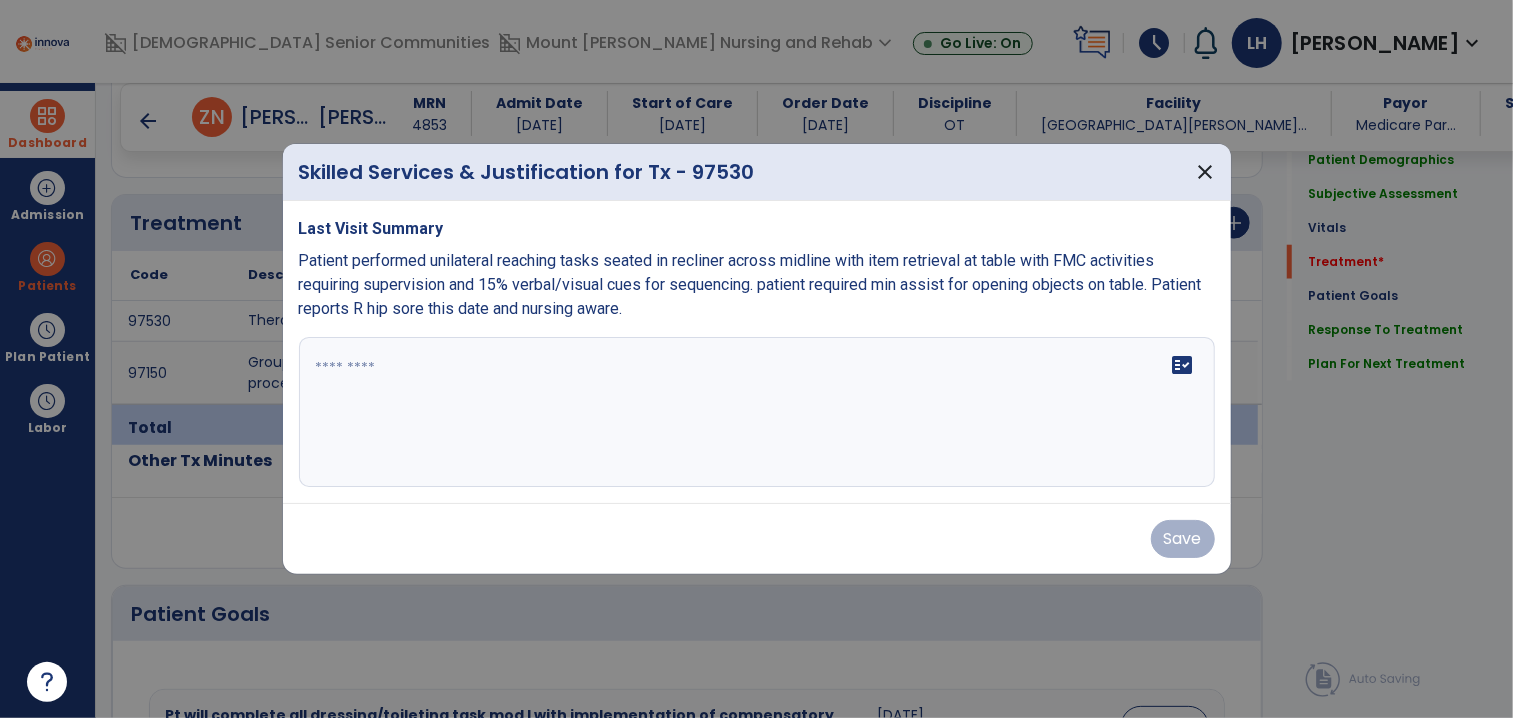 click at bounding box center [757, 412] 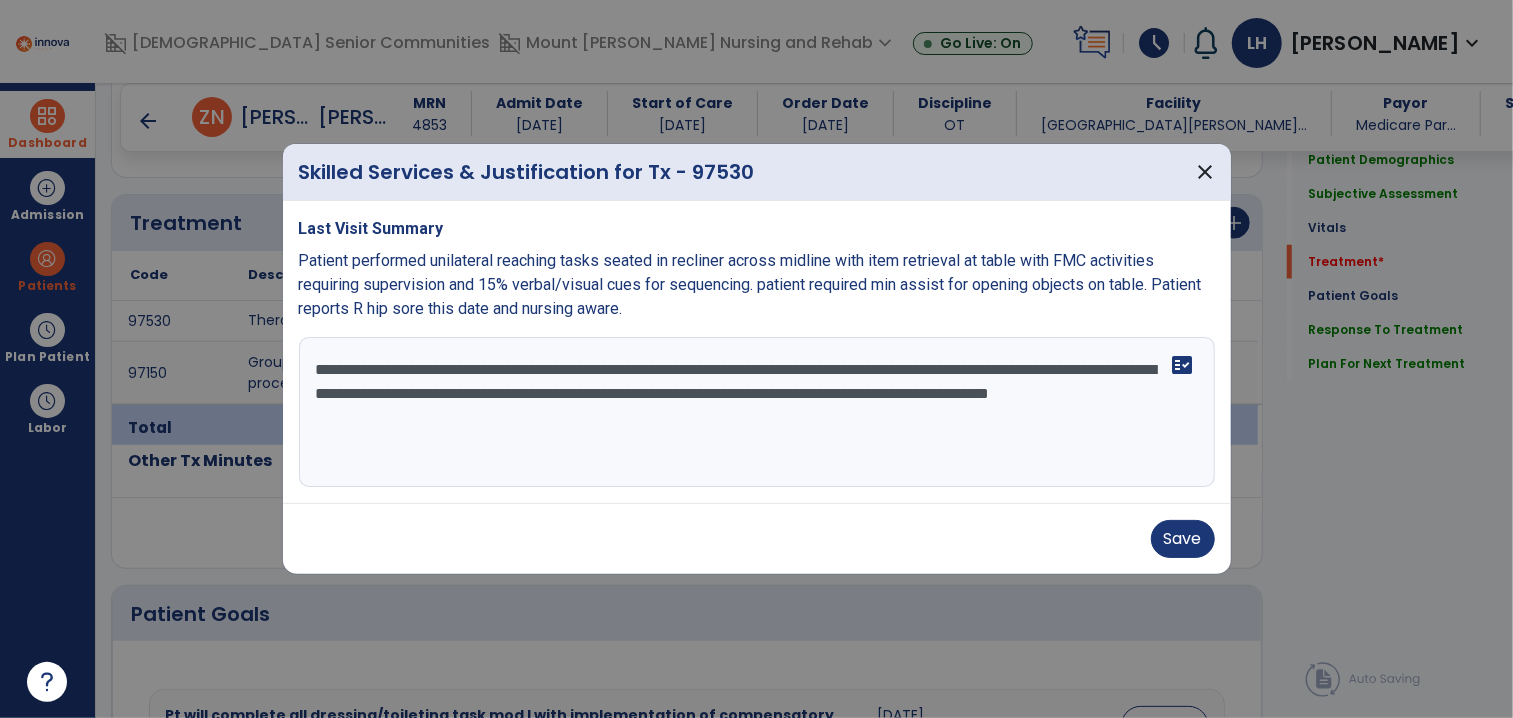 click on "**********" at bounding box center (757, 412) 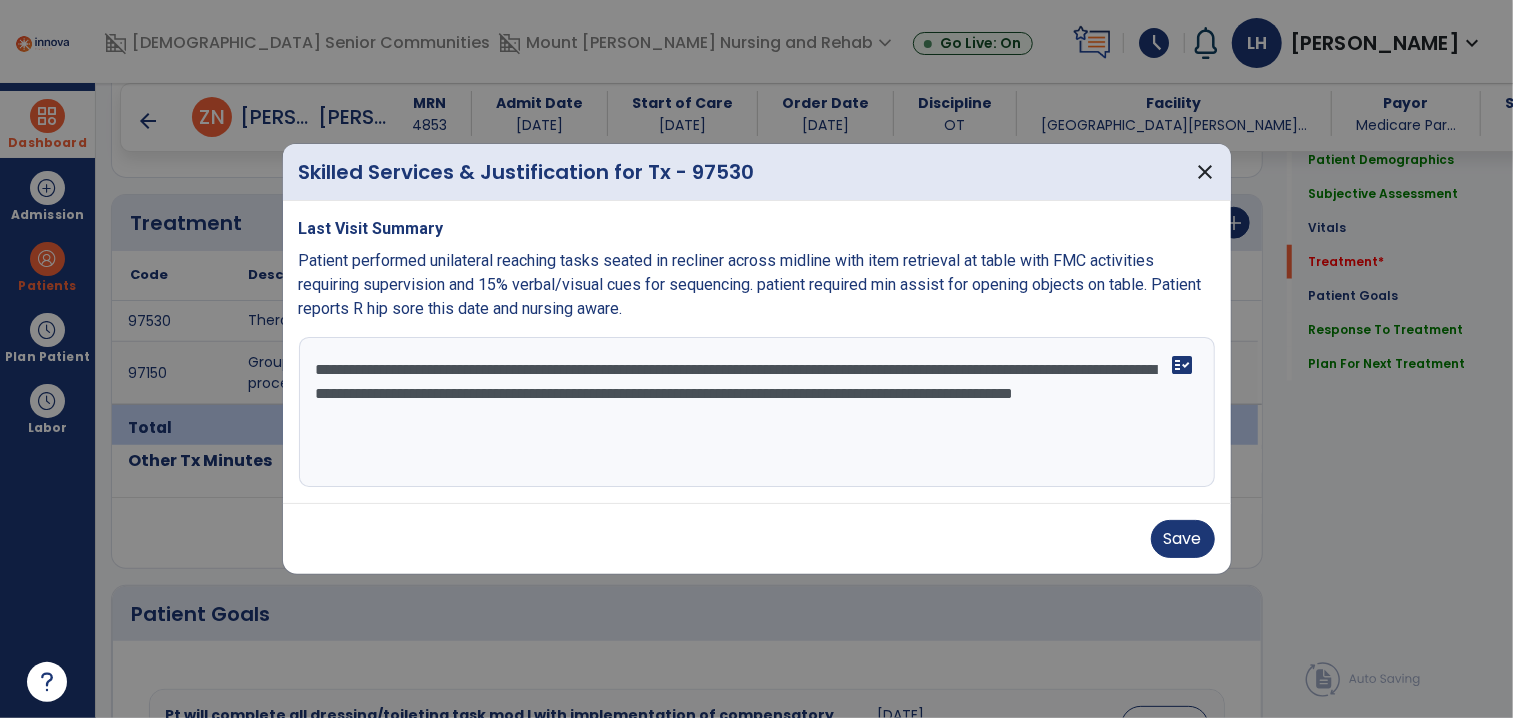 click on "**********" at bounding box center [757, 412] 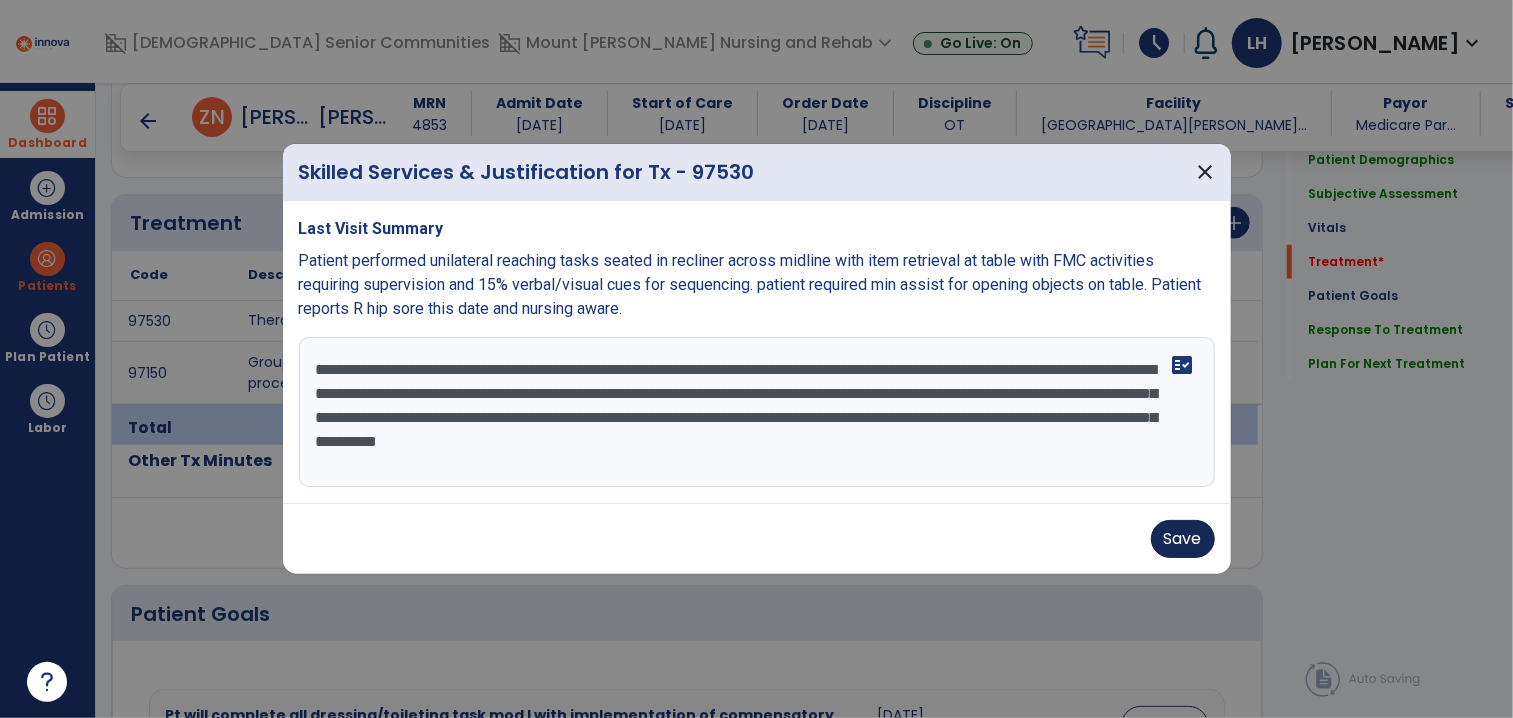 type on "**********" 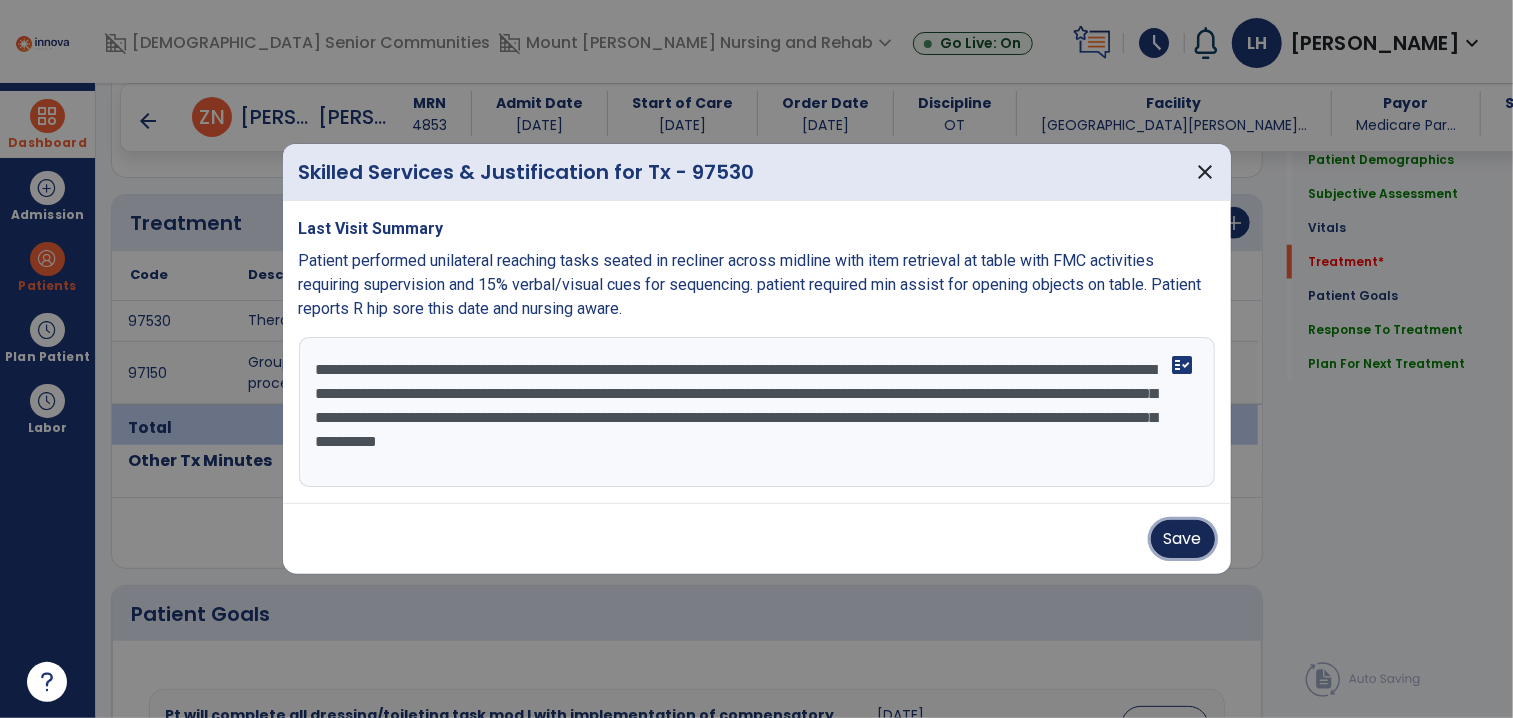 click on "Save" at bounding box center (1183, 539) 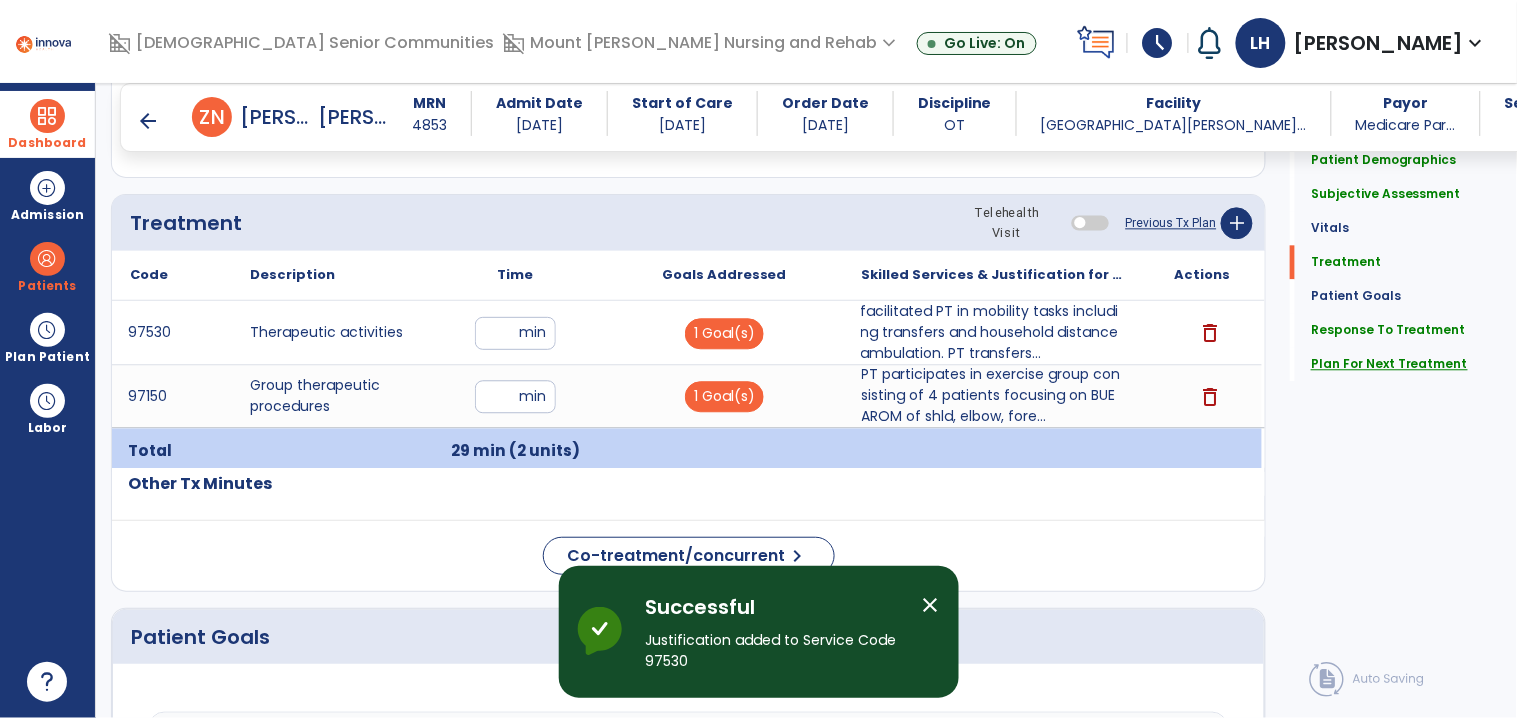 click on "Plan For Next Treatment" 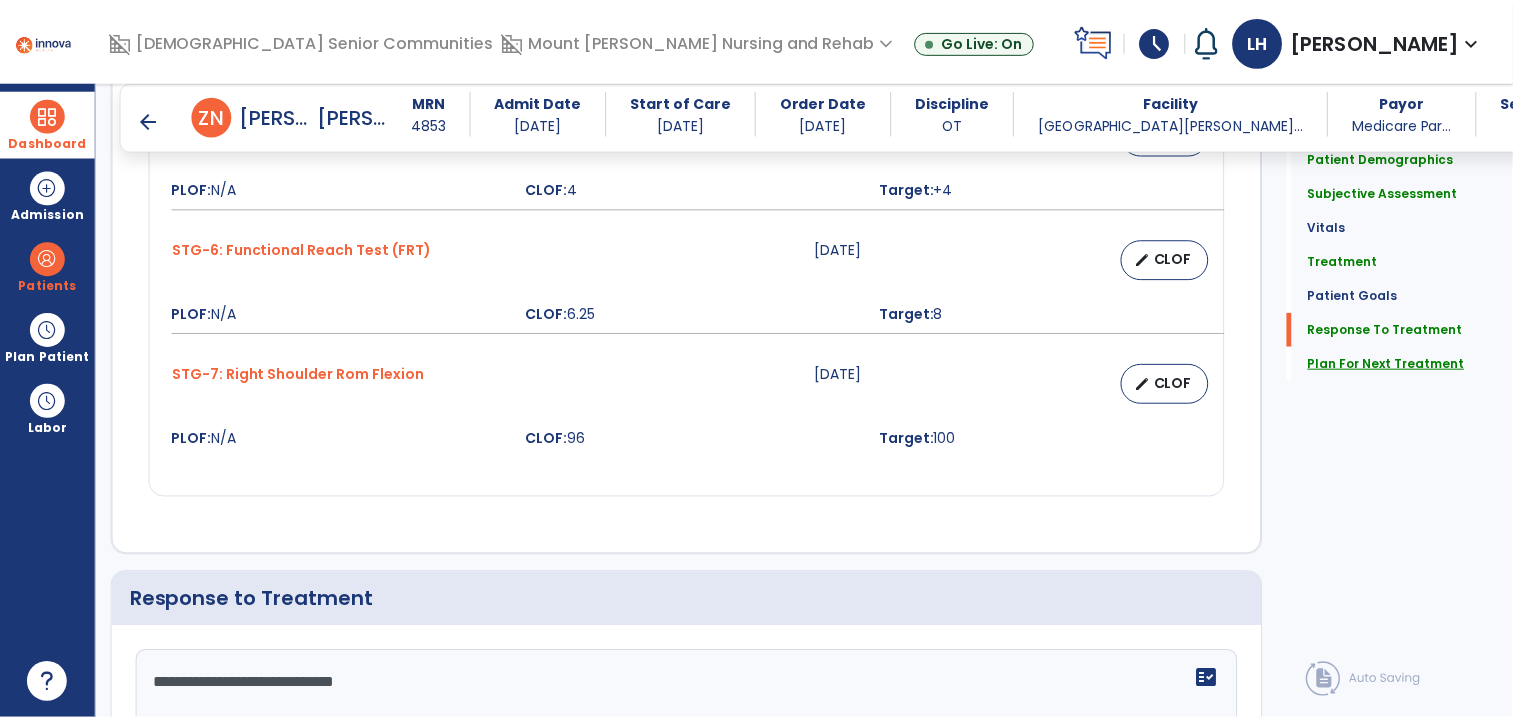 scroll, scrollTop: 2805, scrollLeft: 0, axis: vertical 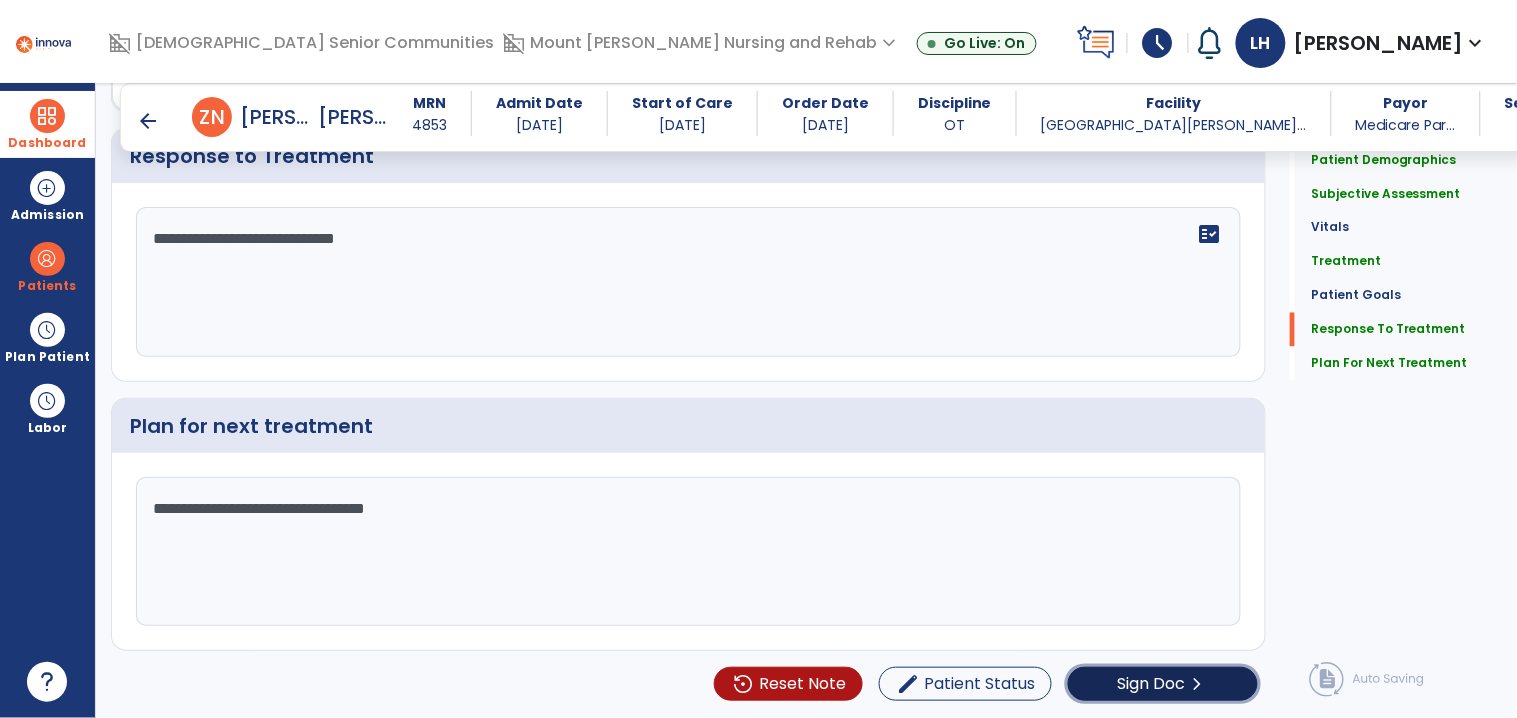 click on "Sign Doc" 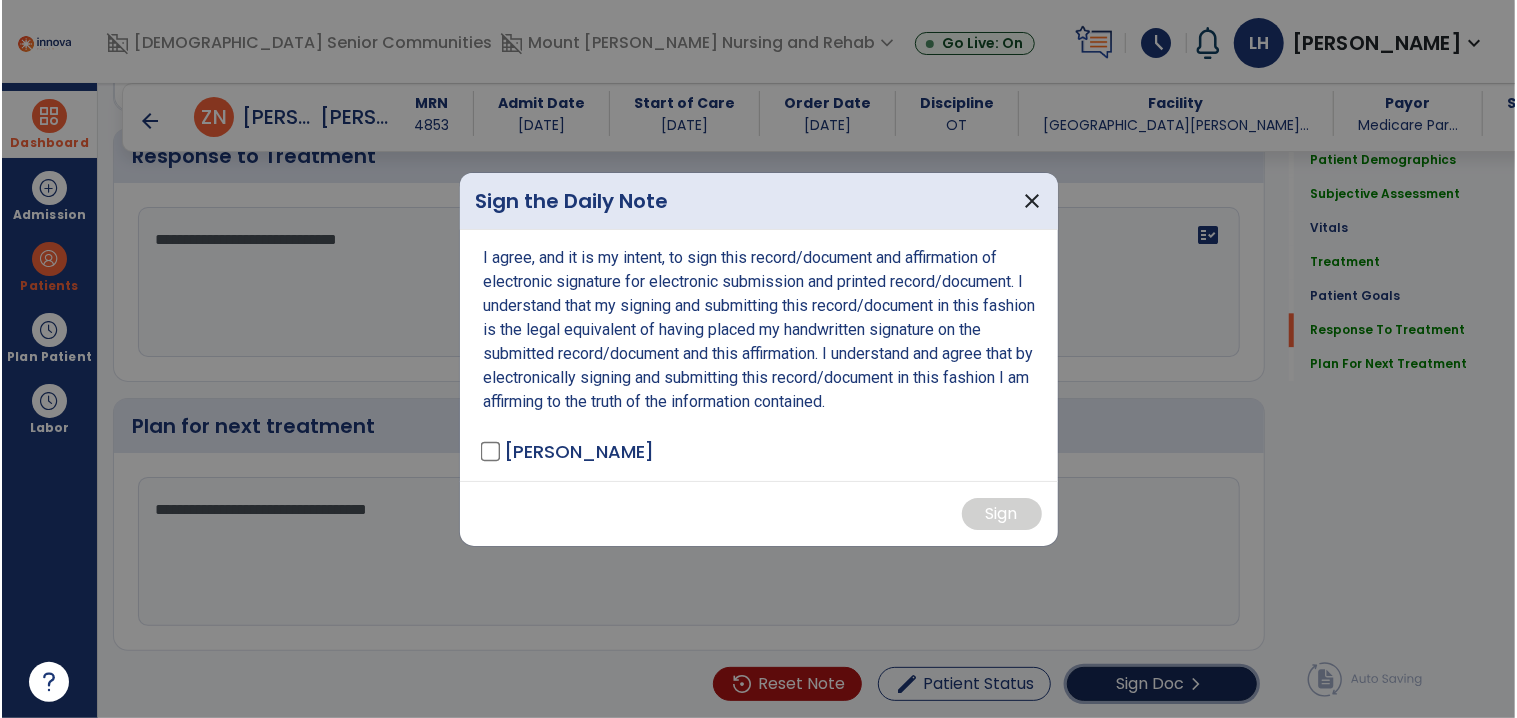 scroll, scrollTop: 2805, scrollLeft: 0, axis: vertical 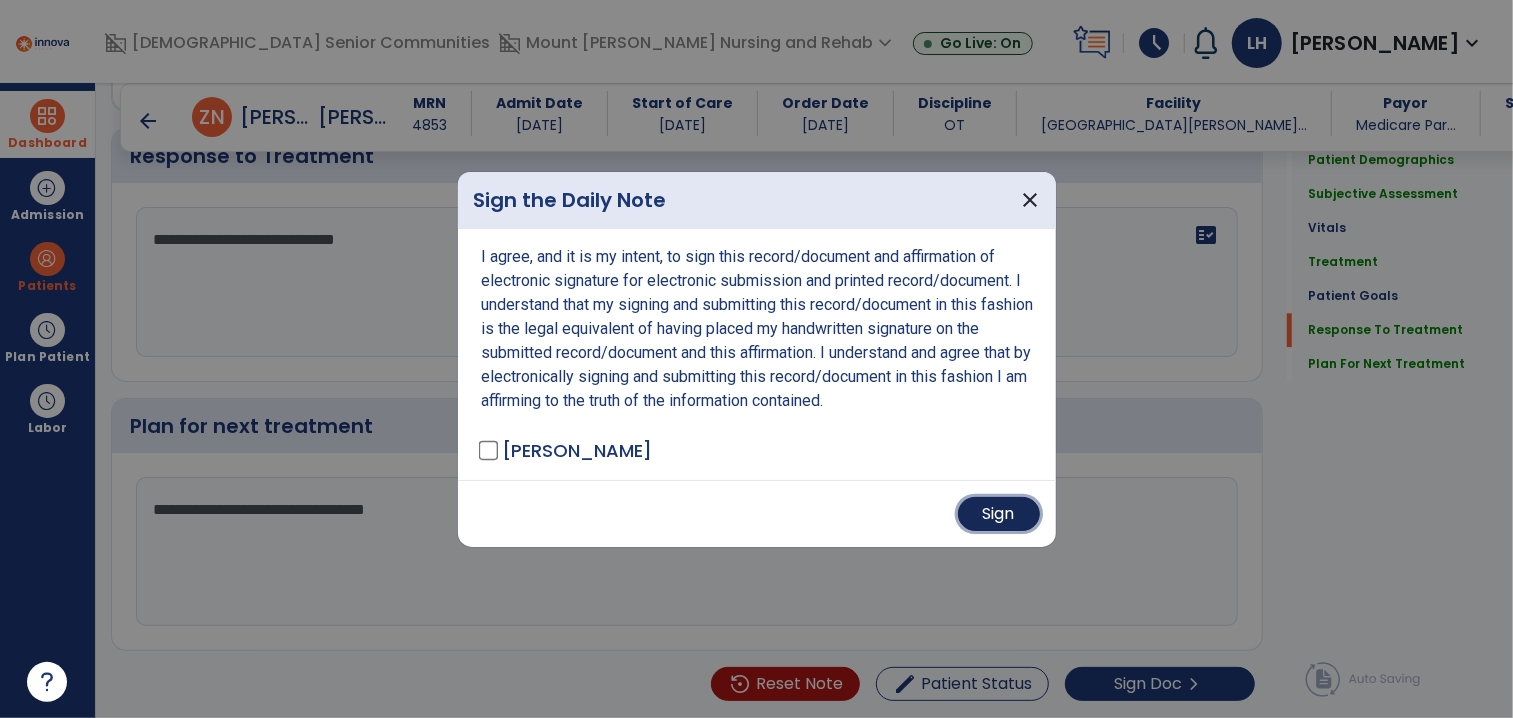 click on "Sign" at bounding box center (999, 514) 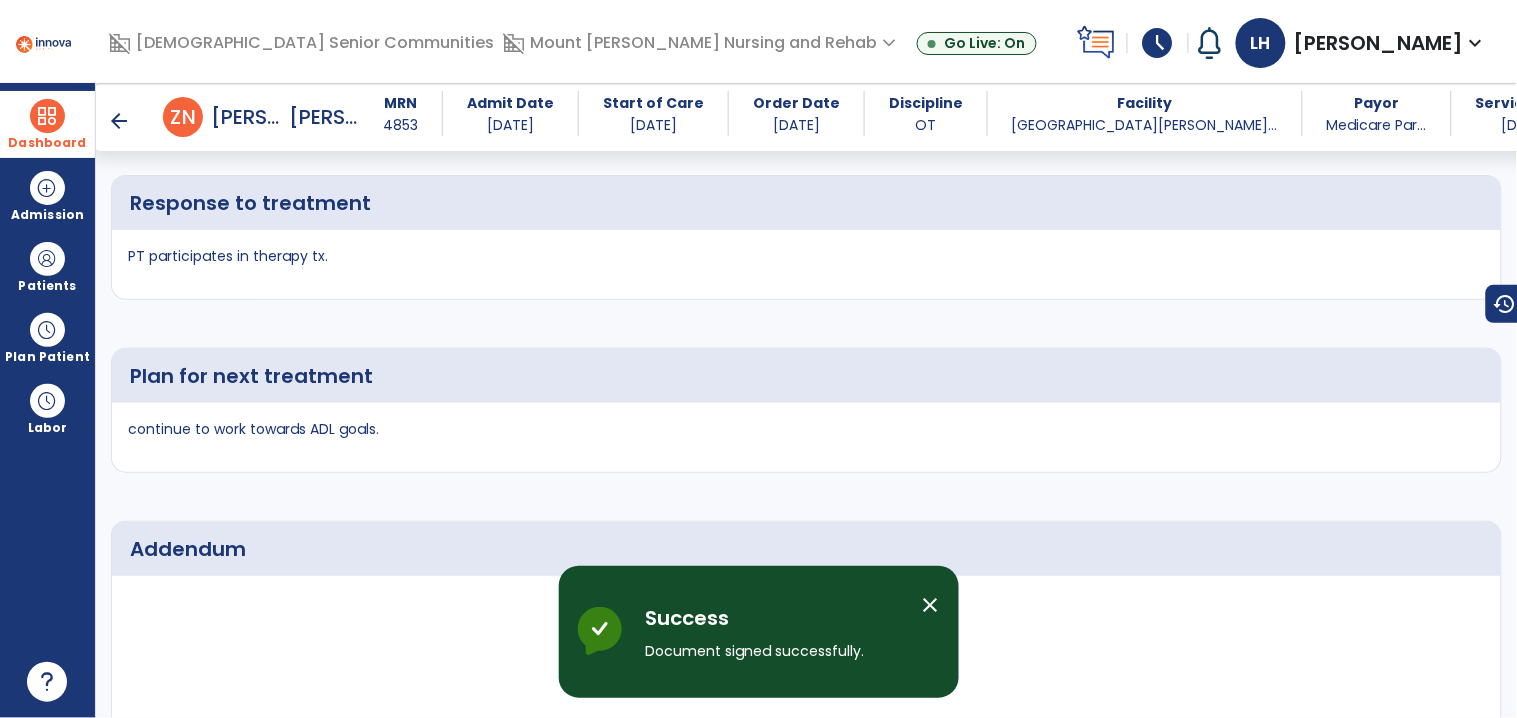 scroll, scrollTop: 4240, scrollLeft: 0, axis: vertical 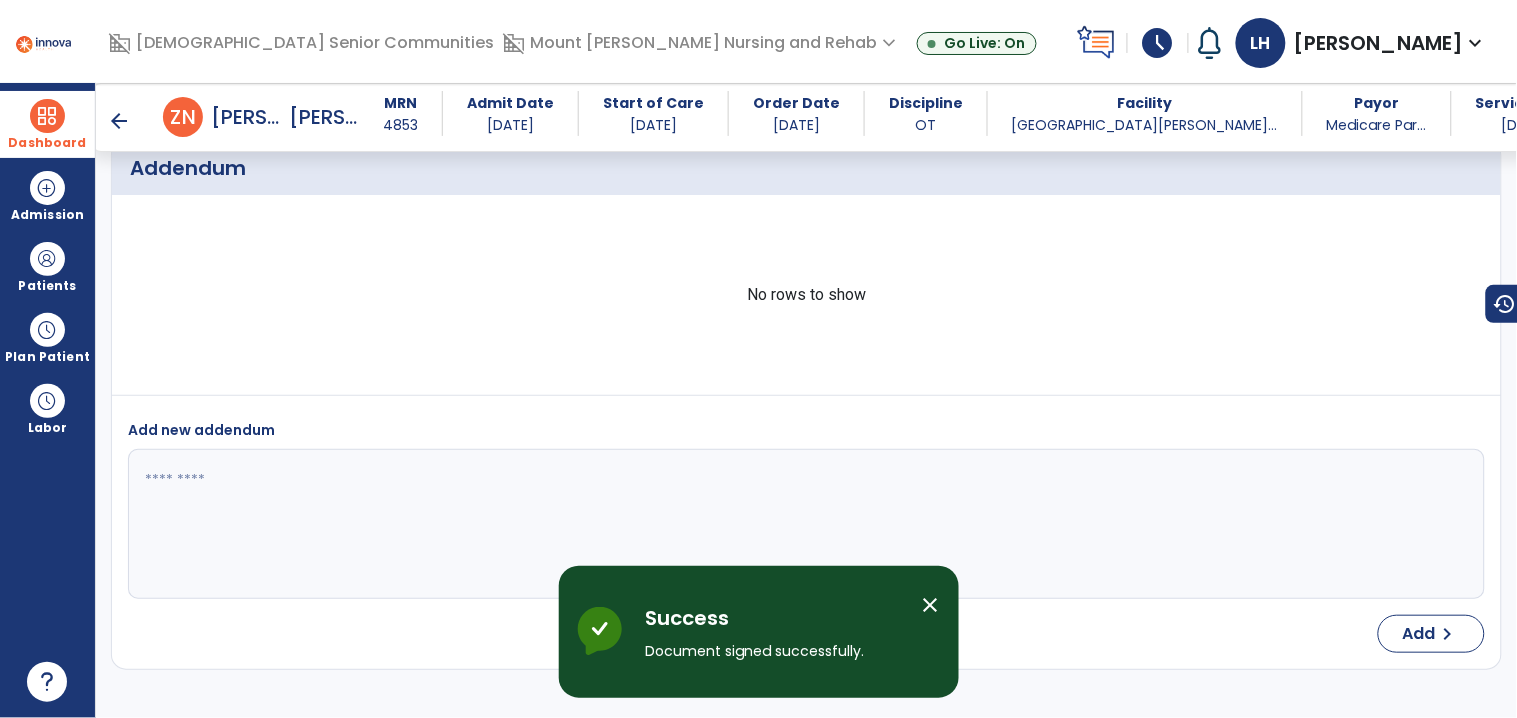 click on "arrow_back" at bounding box center (119, 121) 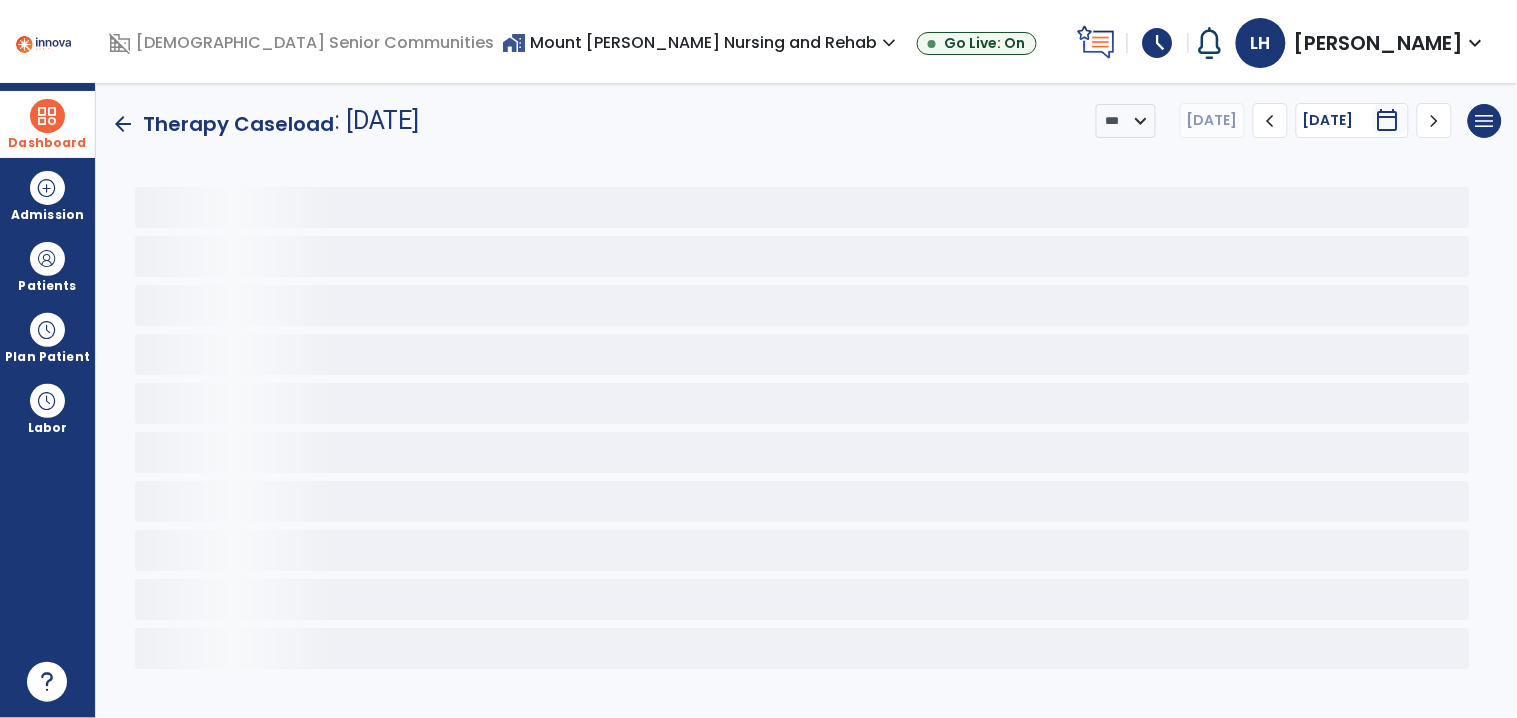 scroll, scrollTop: 0, scrollLeft: 0, axis: both 